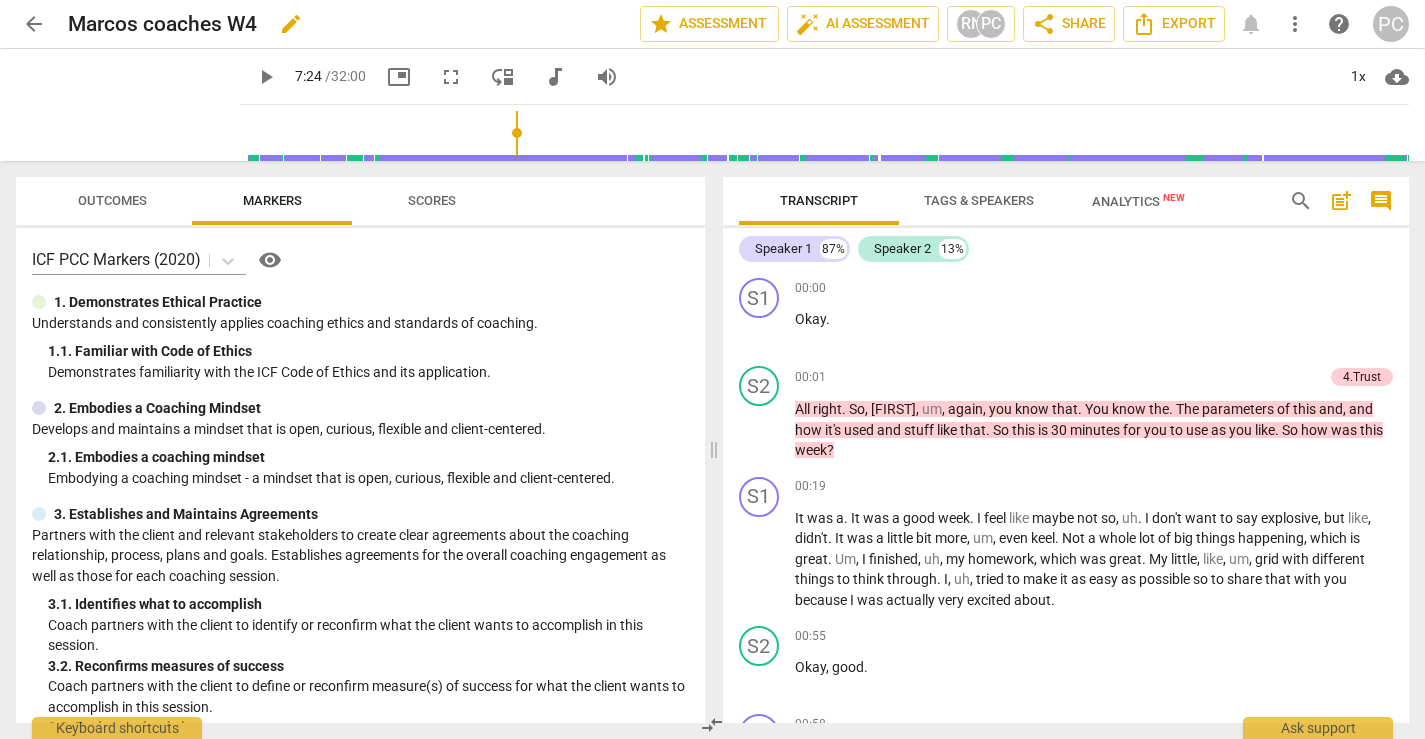 scroll, scrollTop: 0, scrollLeft: 0, axis: both 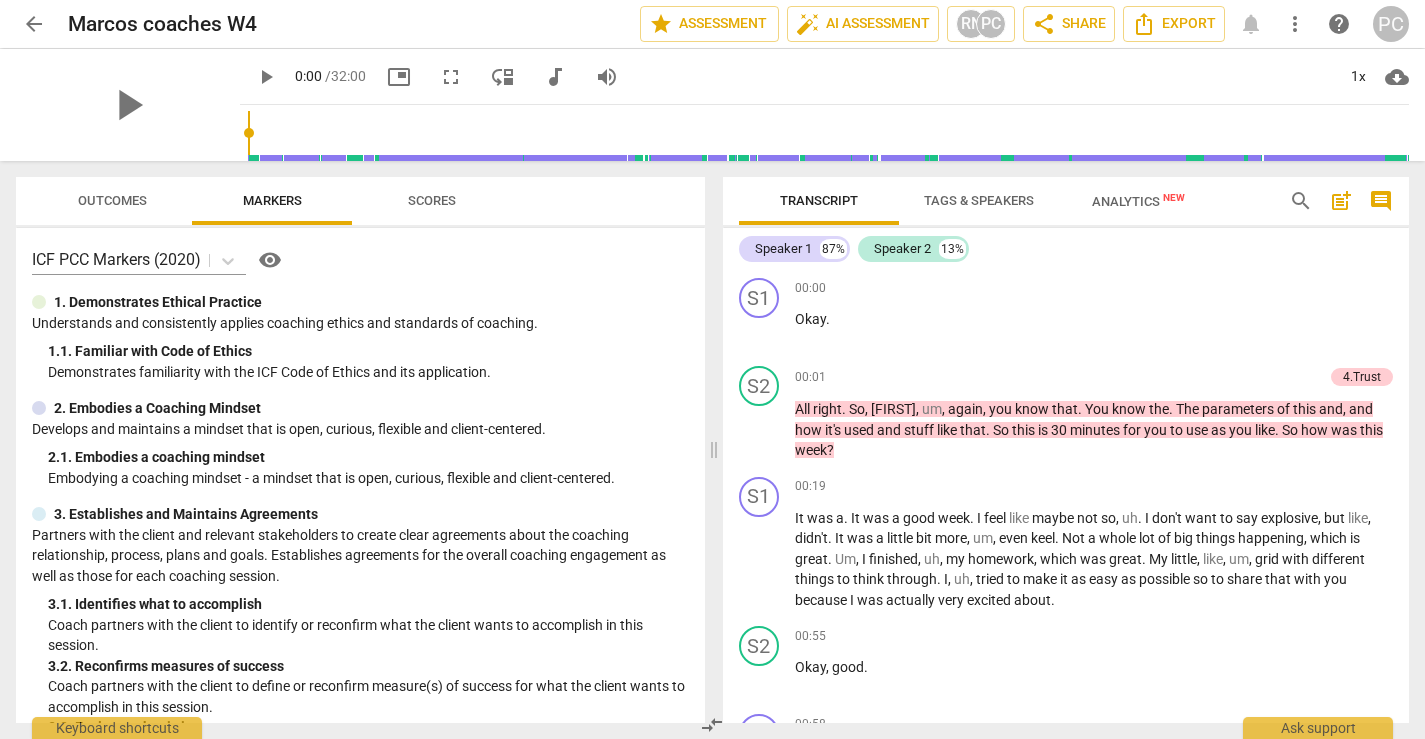 click at bounding box center [828, 133] 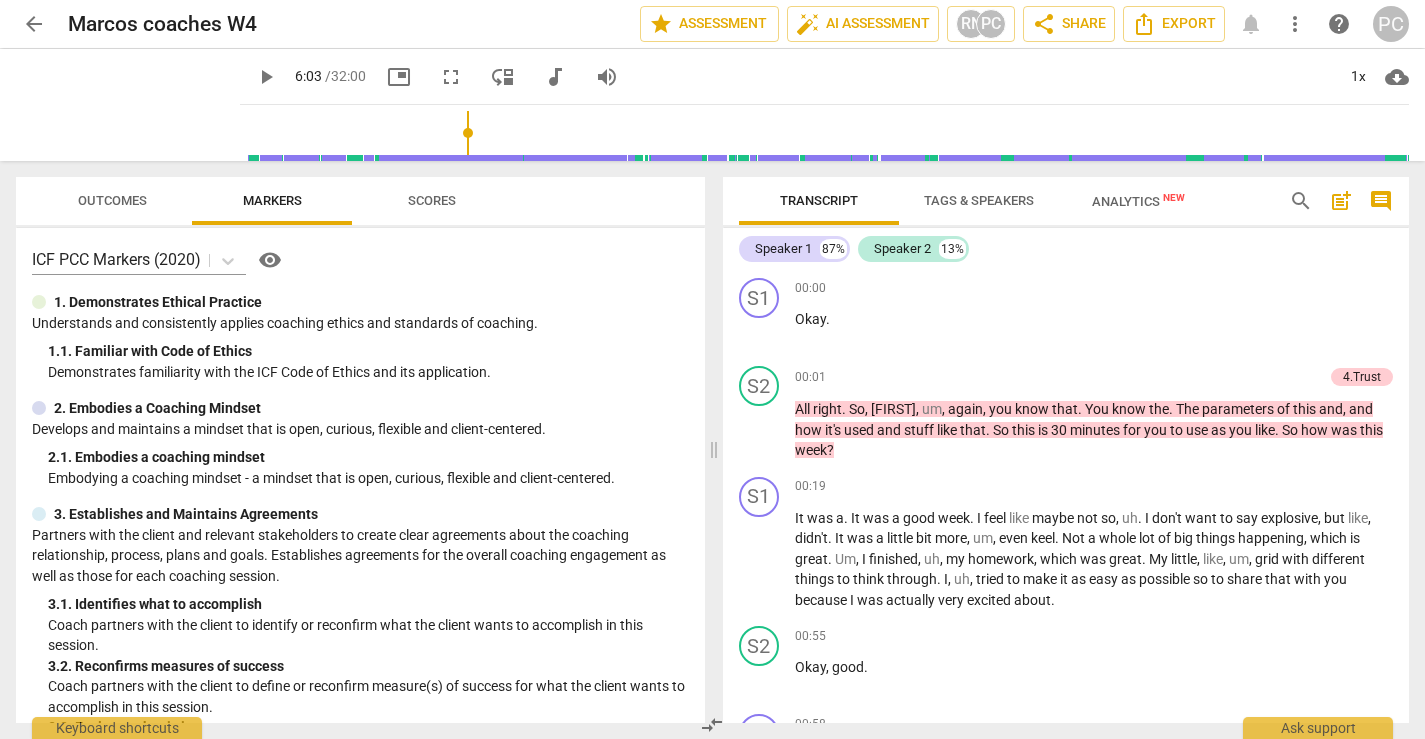 click at bounding box center [828, 133] 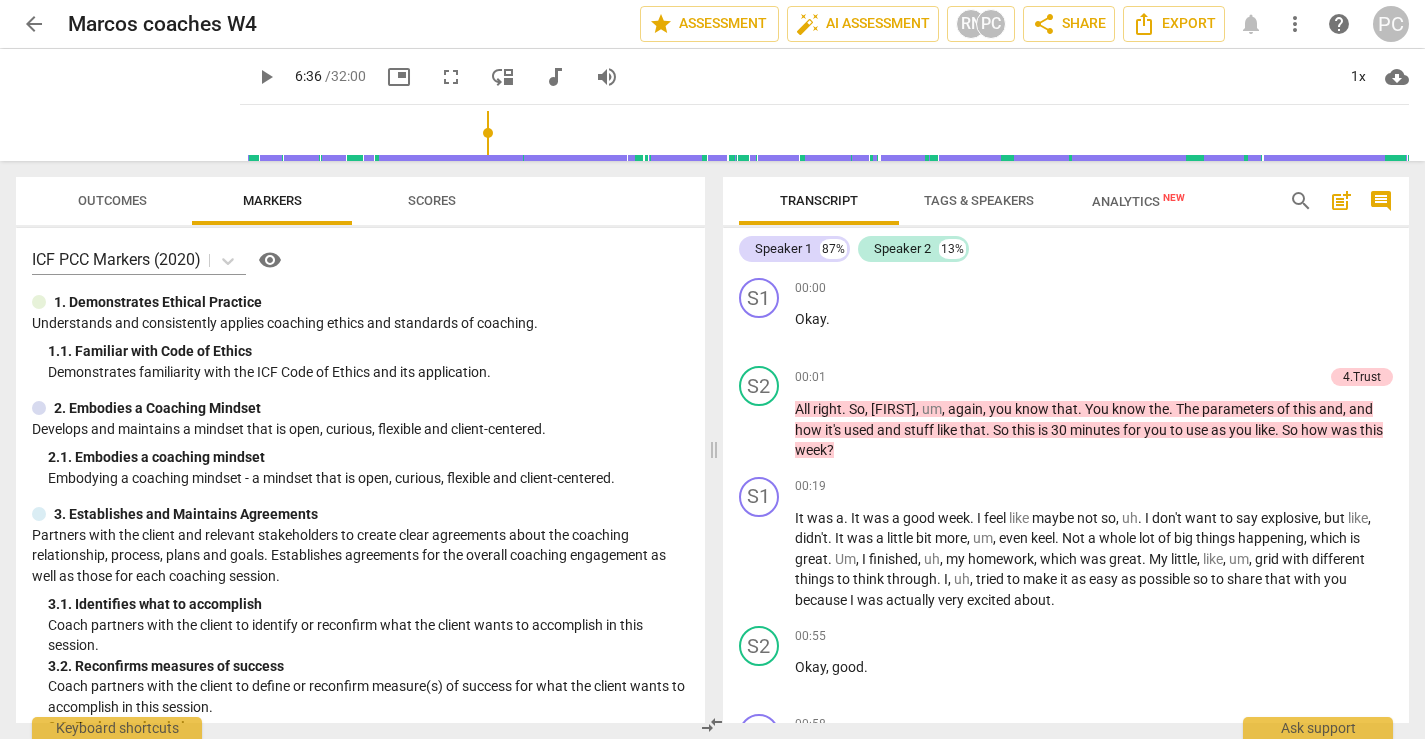 click at bounding box center [828, 133] 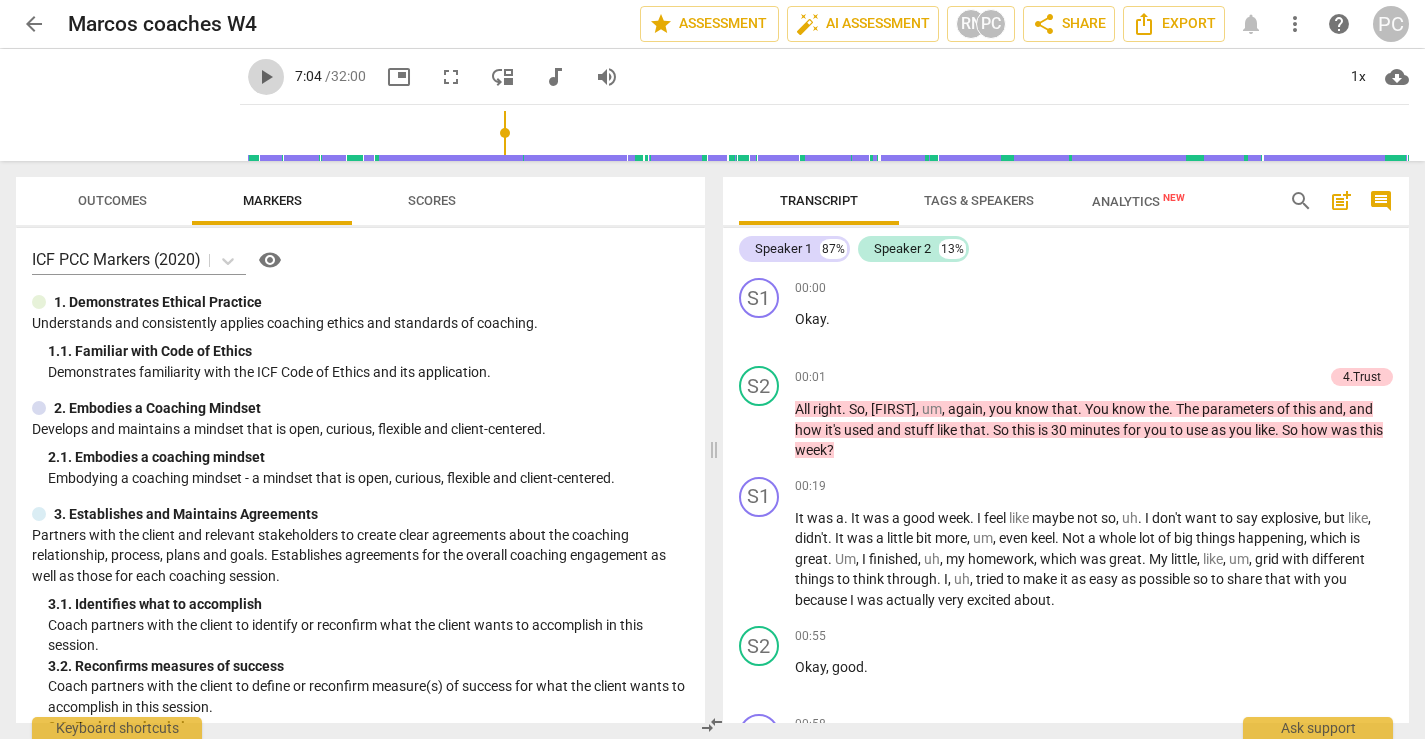 click on "play_arrow" at bounding box center [266, 77] 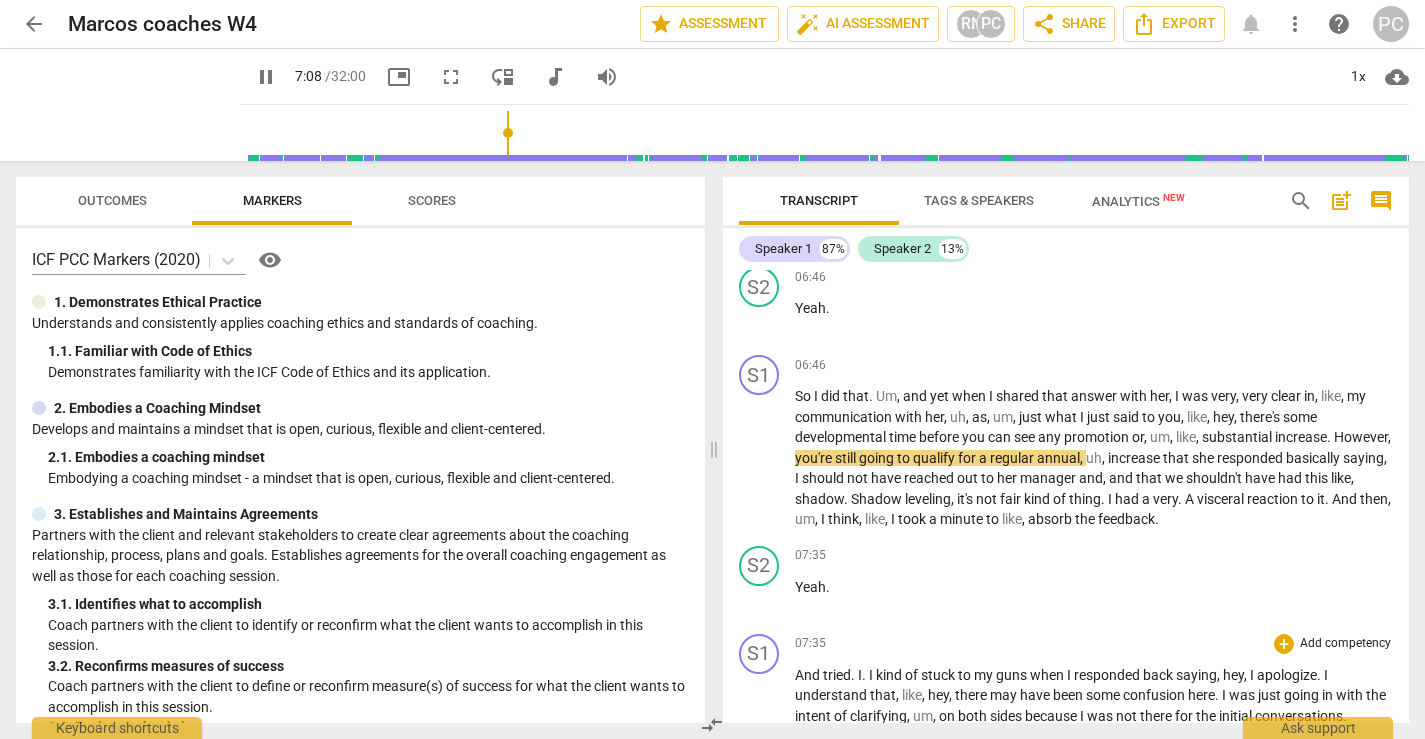 scroll, scrollTop: 2139, scrollLeft: 0, axis: vertical 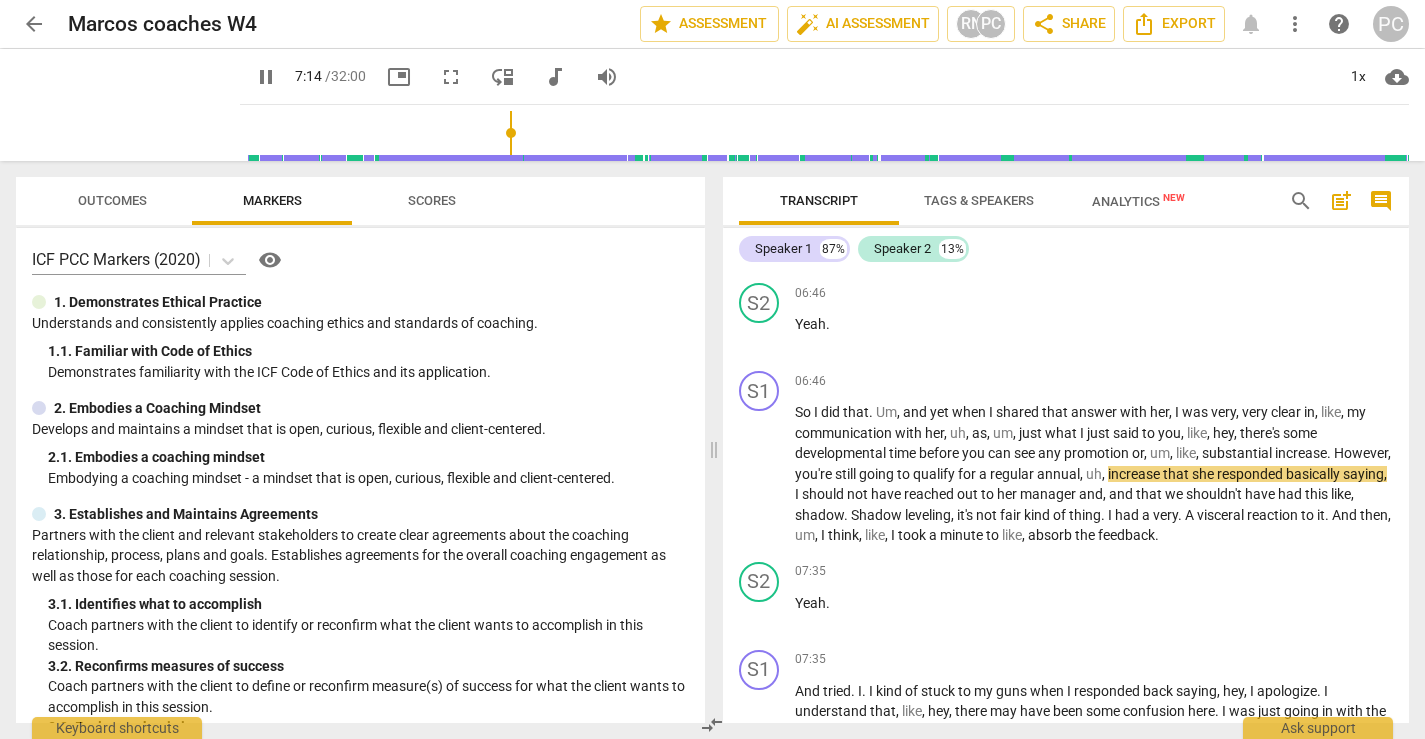 click on "pause 7:14   /  32:00 picture_in_picture fullscreen move_down audiotrack volume_up 1x cloud_download" at bounding box center (824, 77) 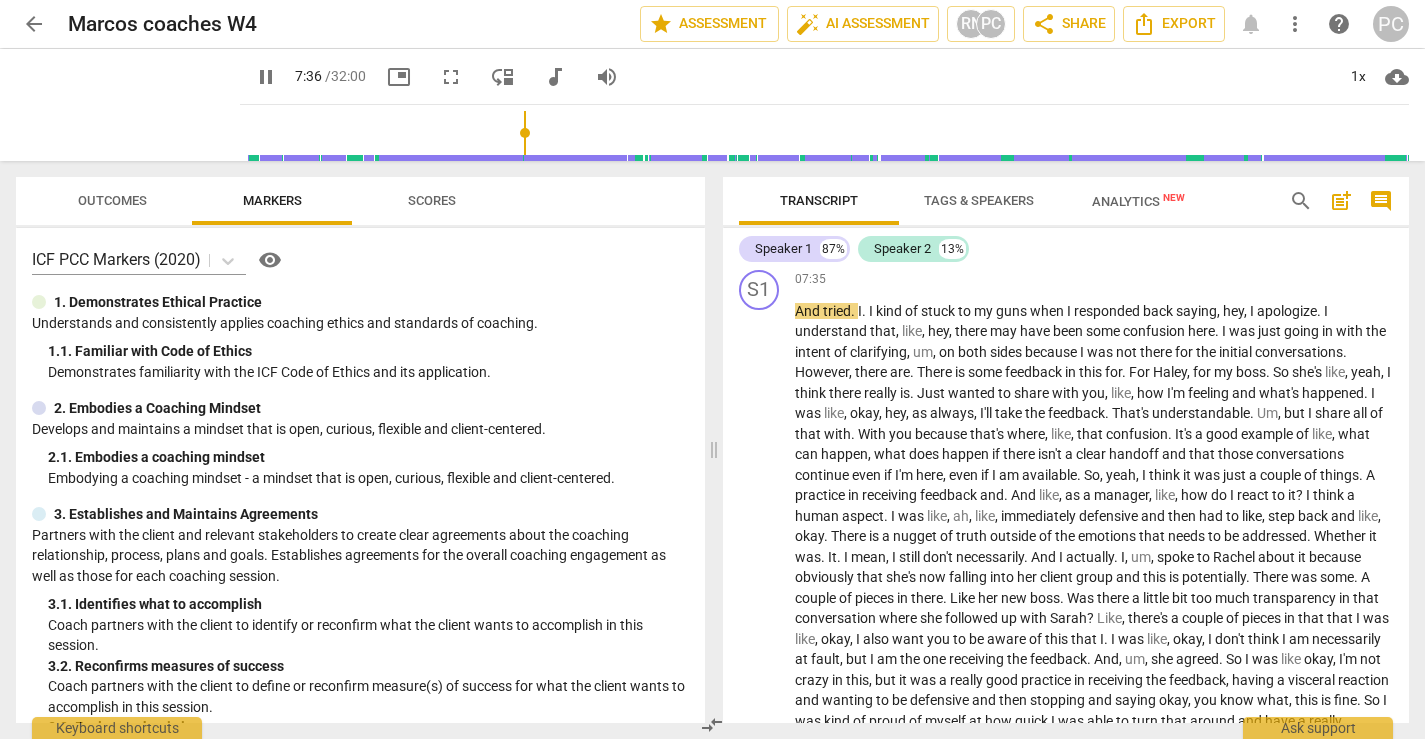 scroll, scrollTop: 2515, scrollLeft: 0, axis: vertical 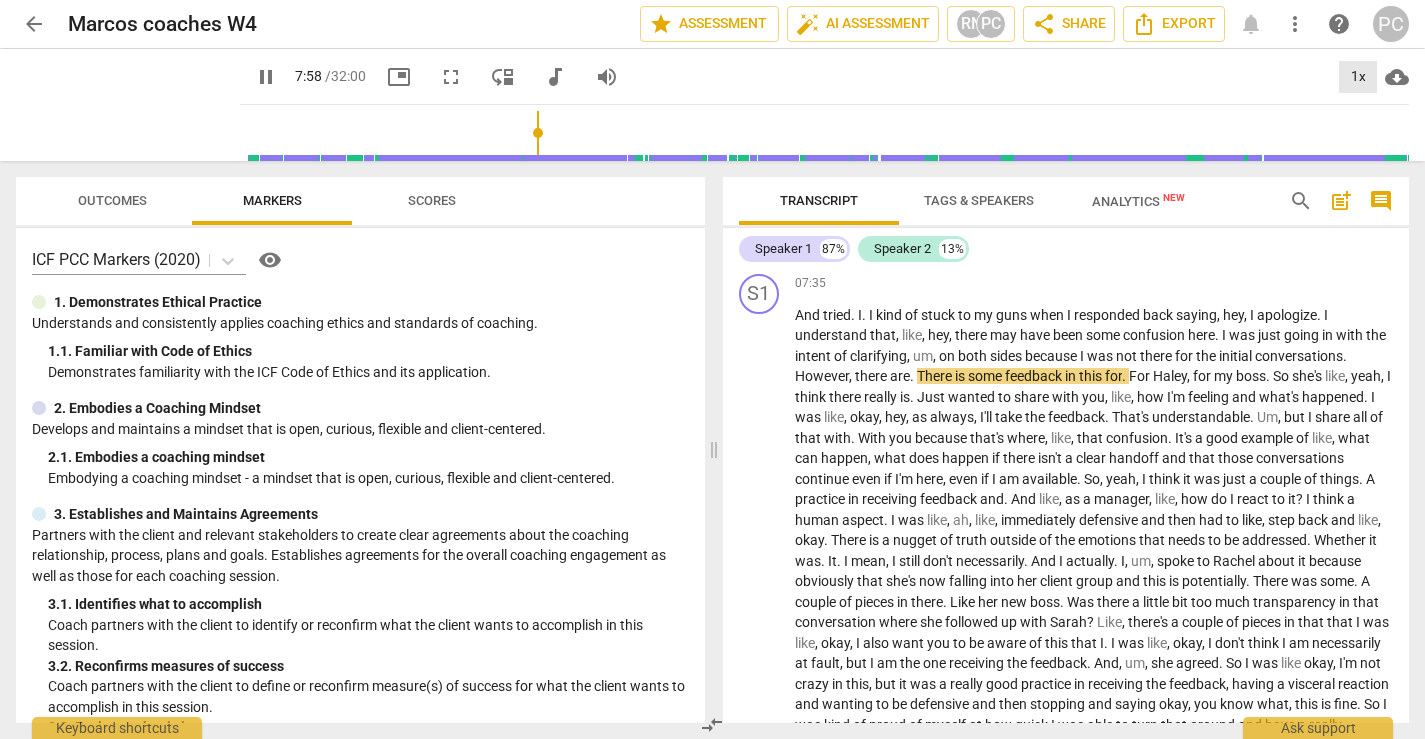 click on "1x" at bounding box center (1358, 77) 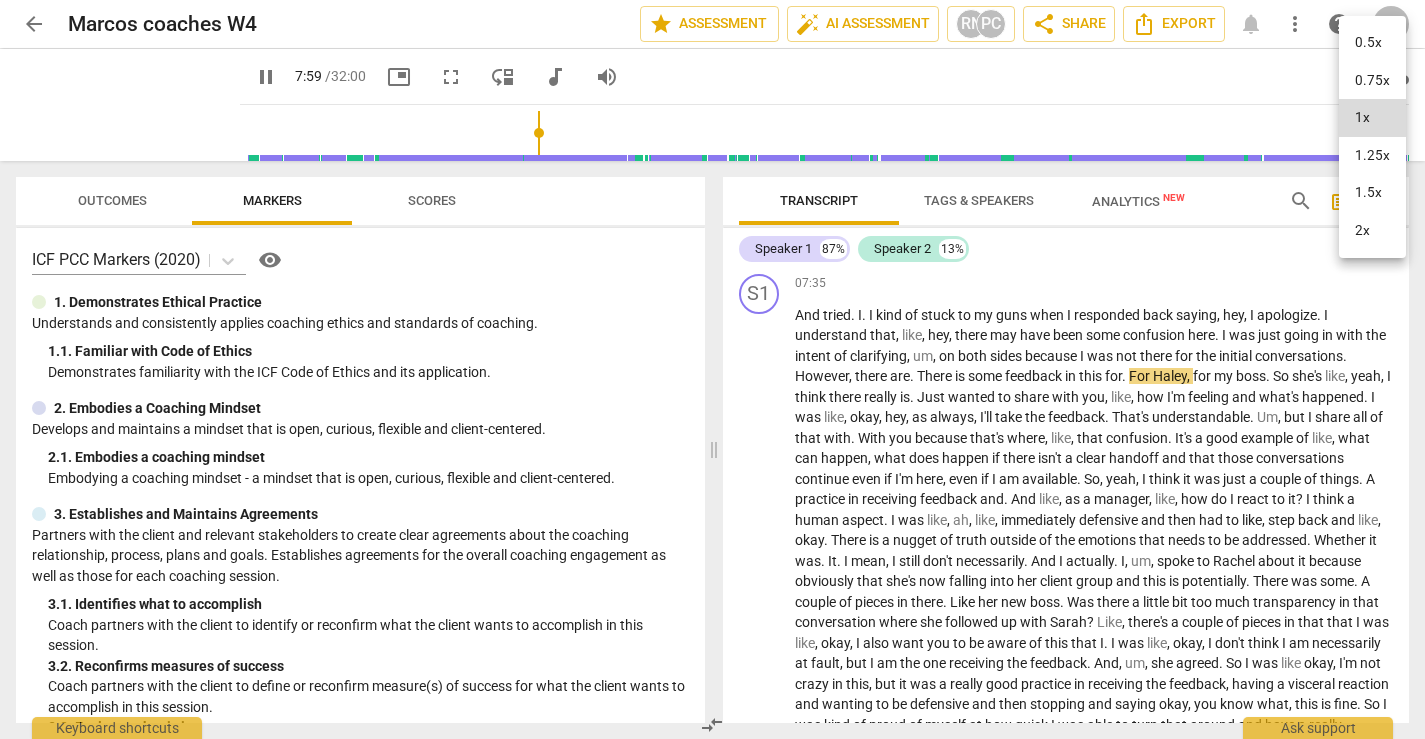 click on "1.5x" at bounding box center [1372, 193] 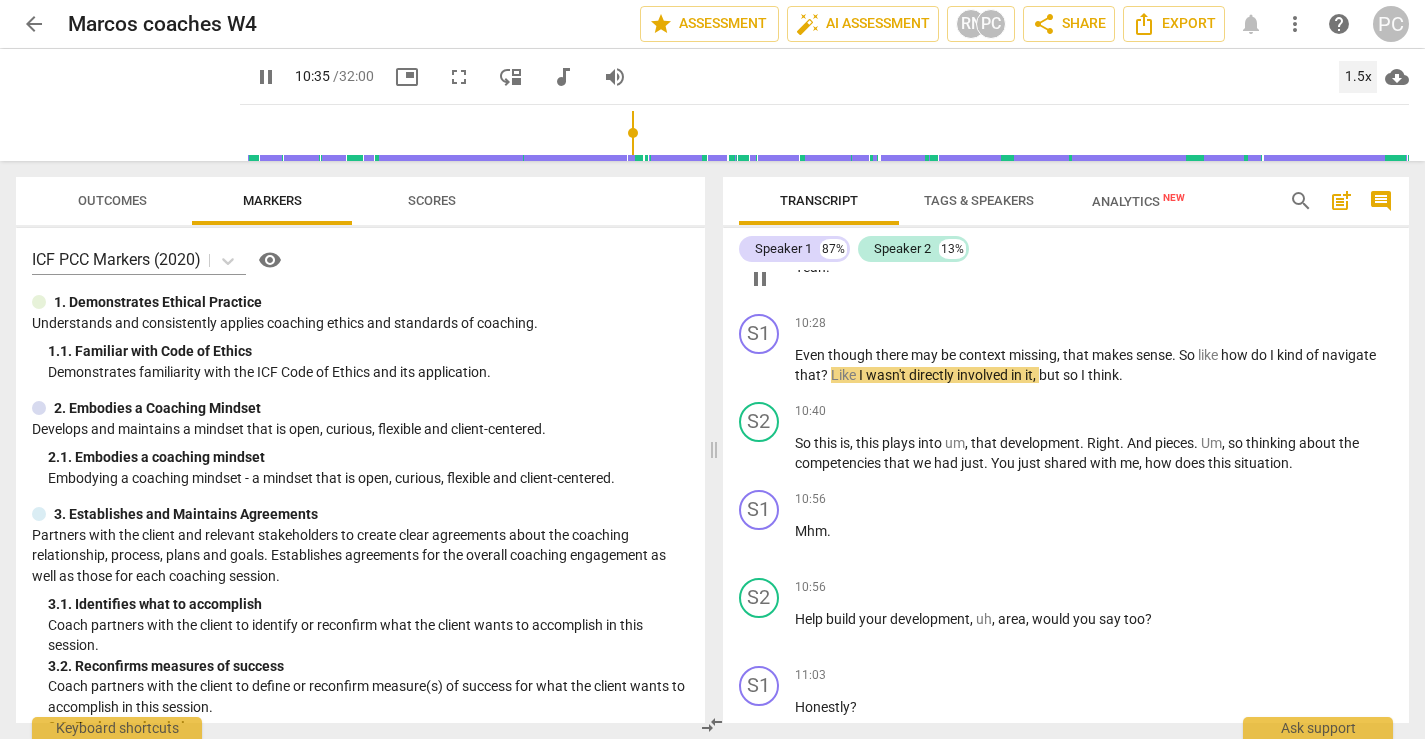 scroll, scrollTop: 3150, scrollLeft: 0, axis: vertical 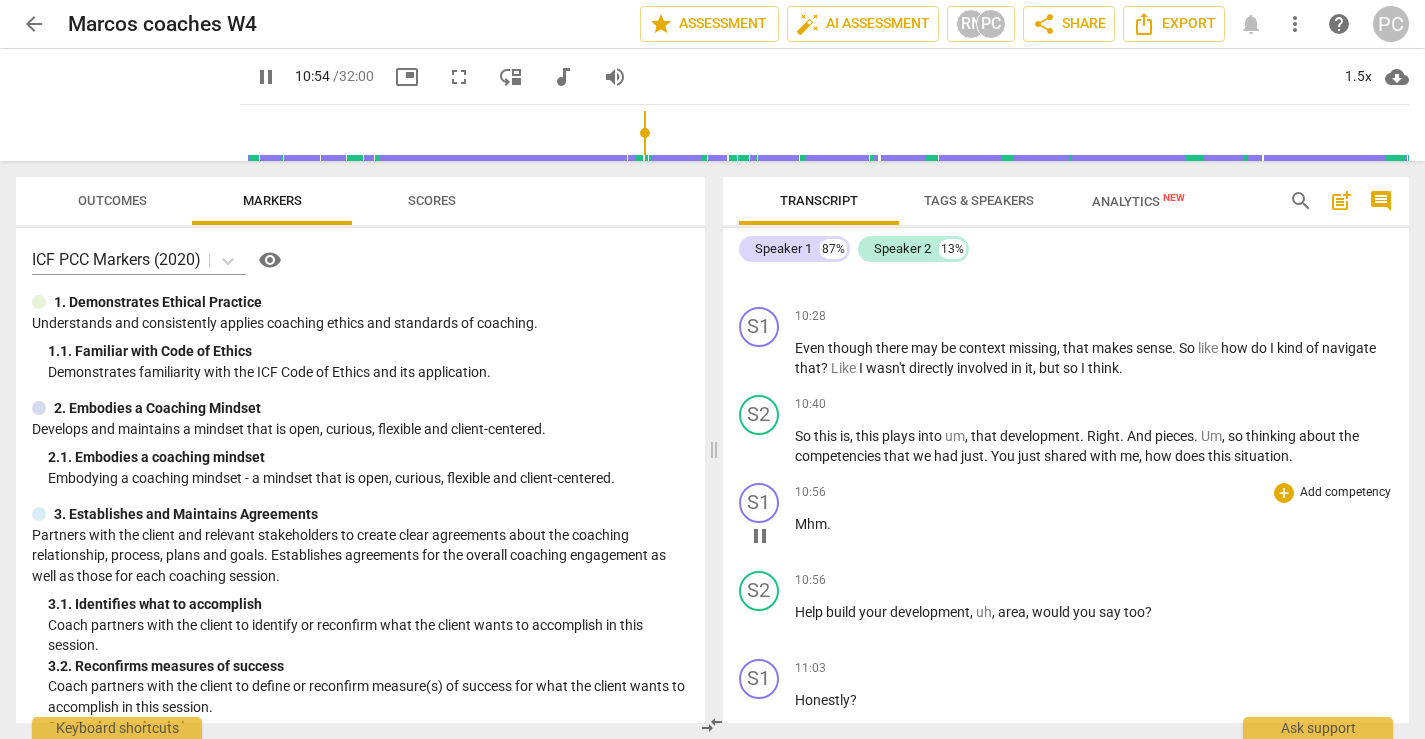 click on "Mhm" at bounding box center [811, 524] 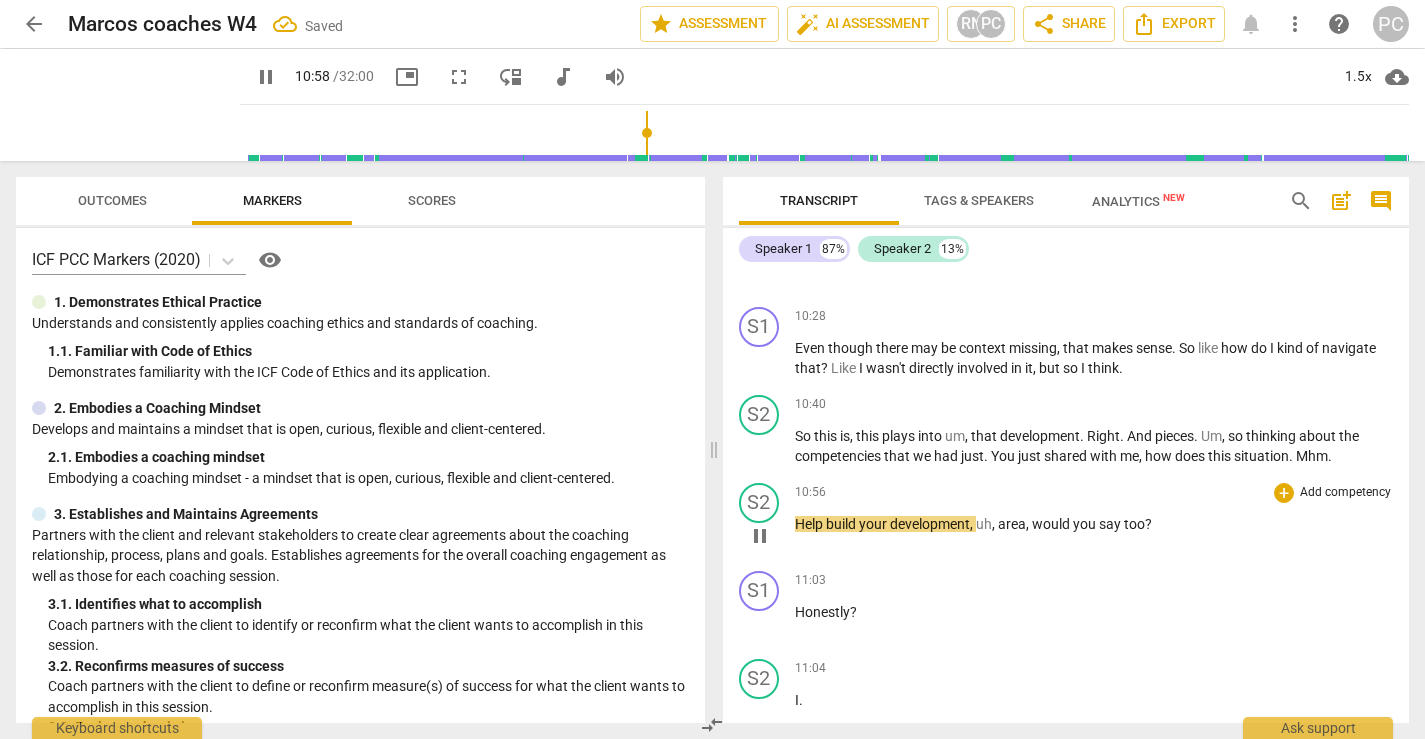 click on "Help" at bounding box center (810, 524) 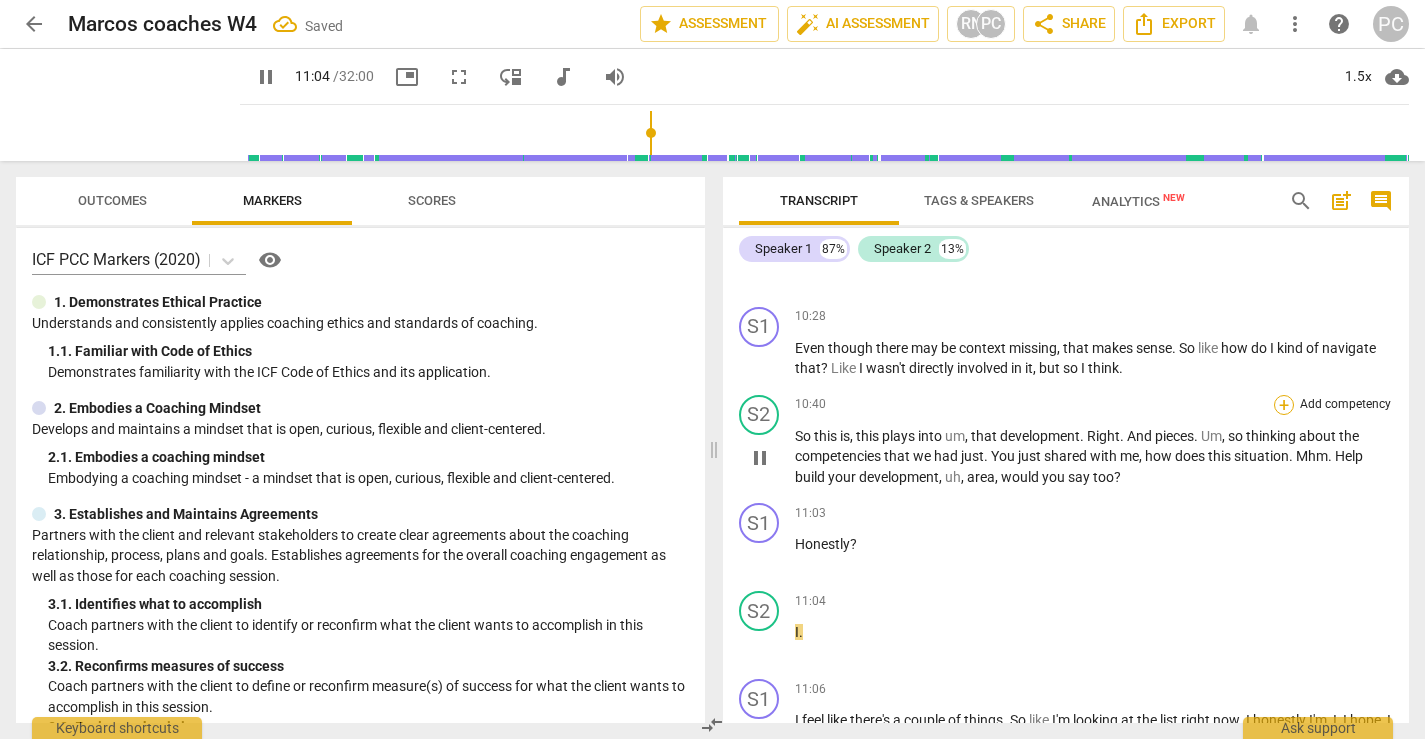 click on "+" at bounding box center [1284, 405] 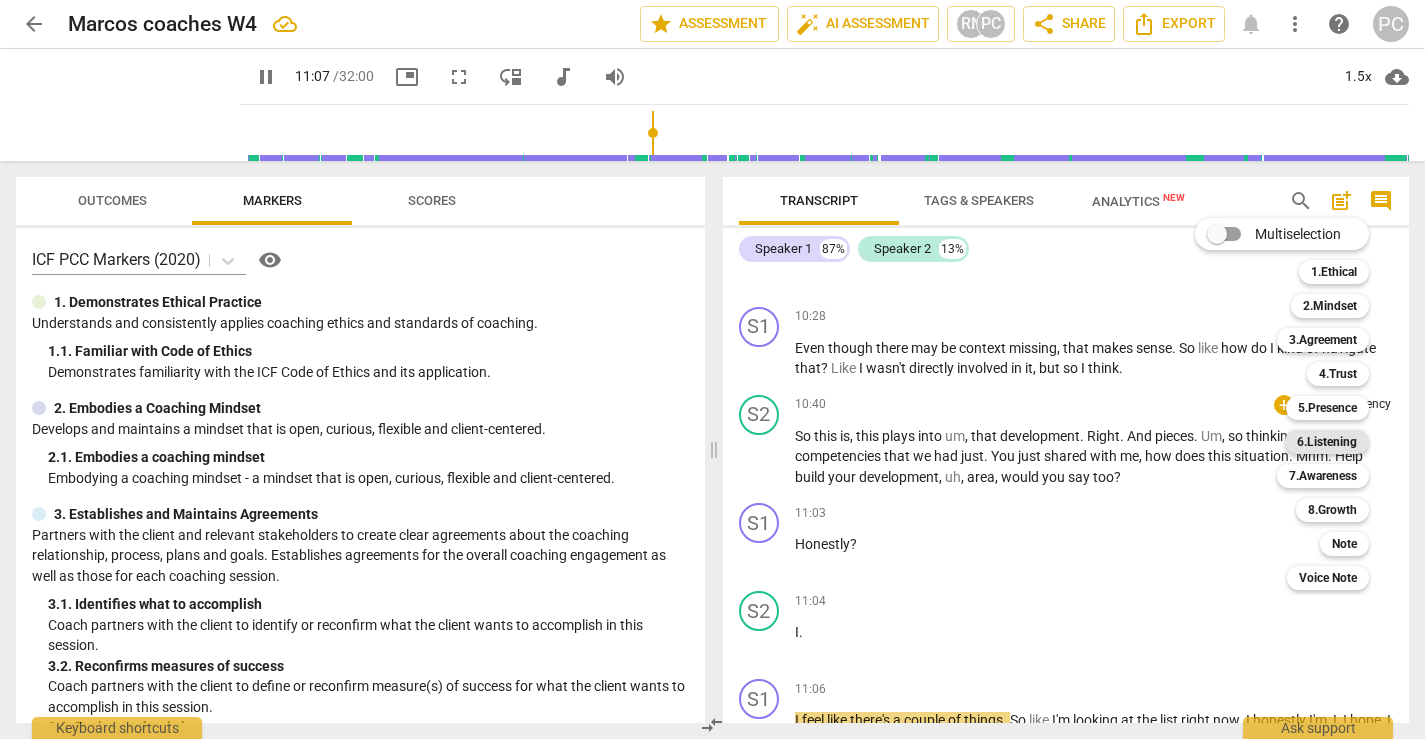 click on "6.Listening" at bounding box center [1327, 442] 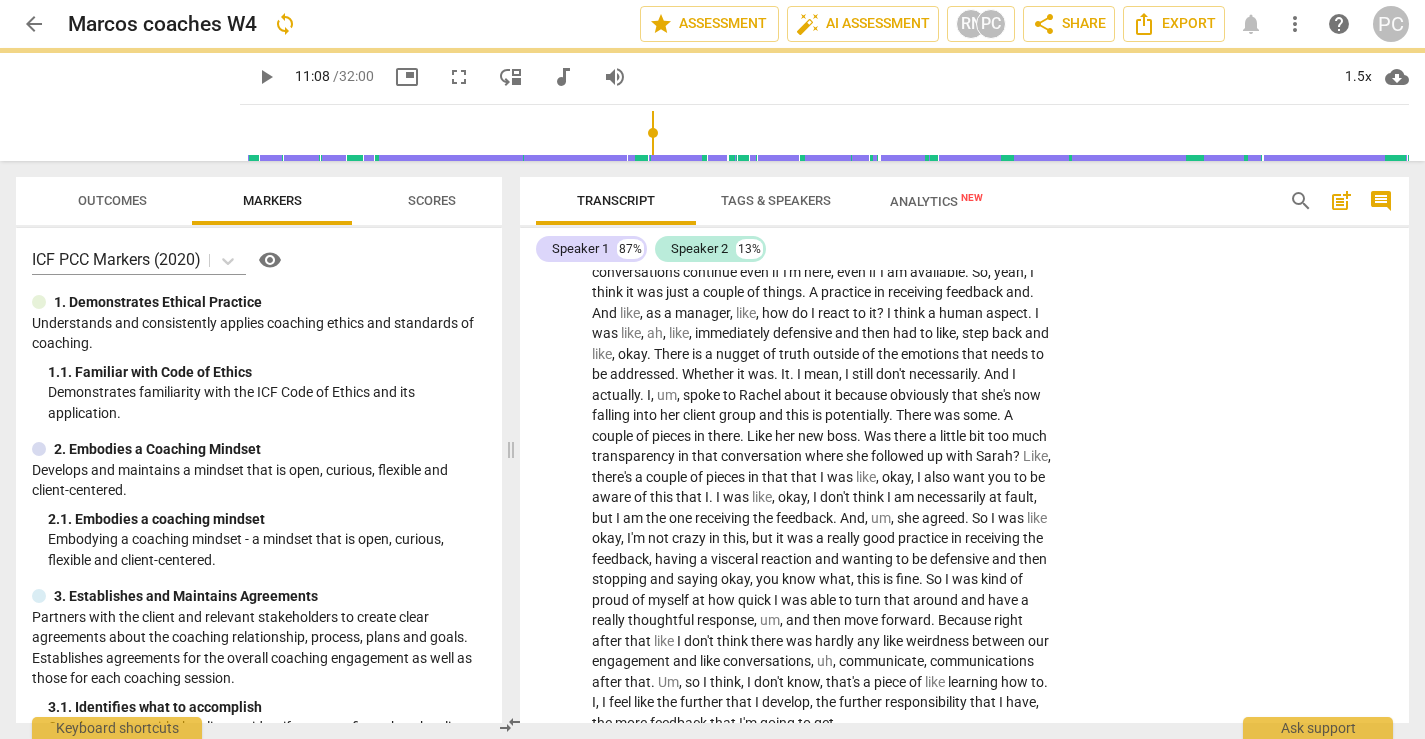 type on "668" 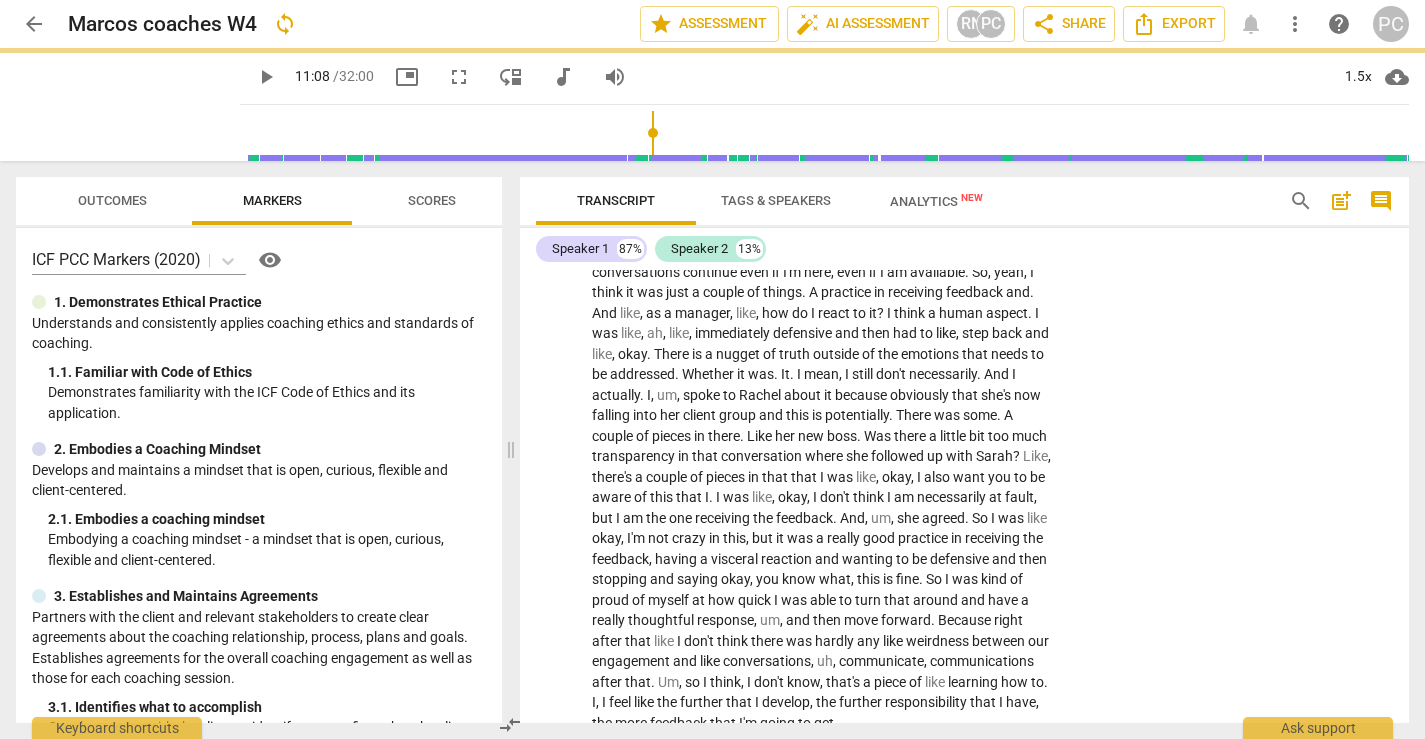 scroll, scrollTop: 3701, scrollLeft: 0, axis: vertical 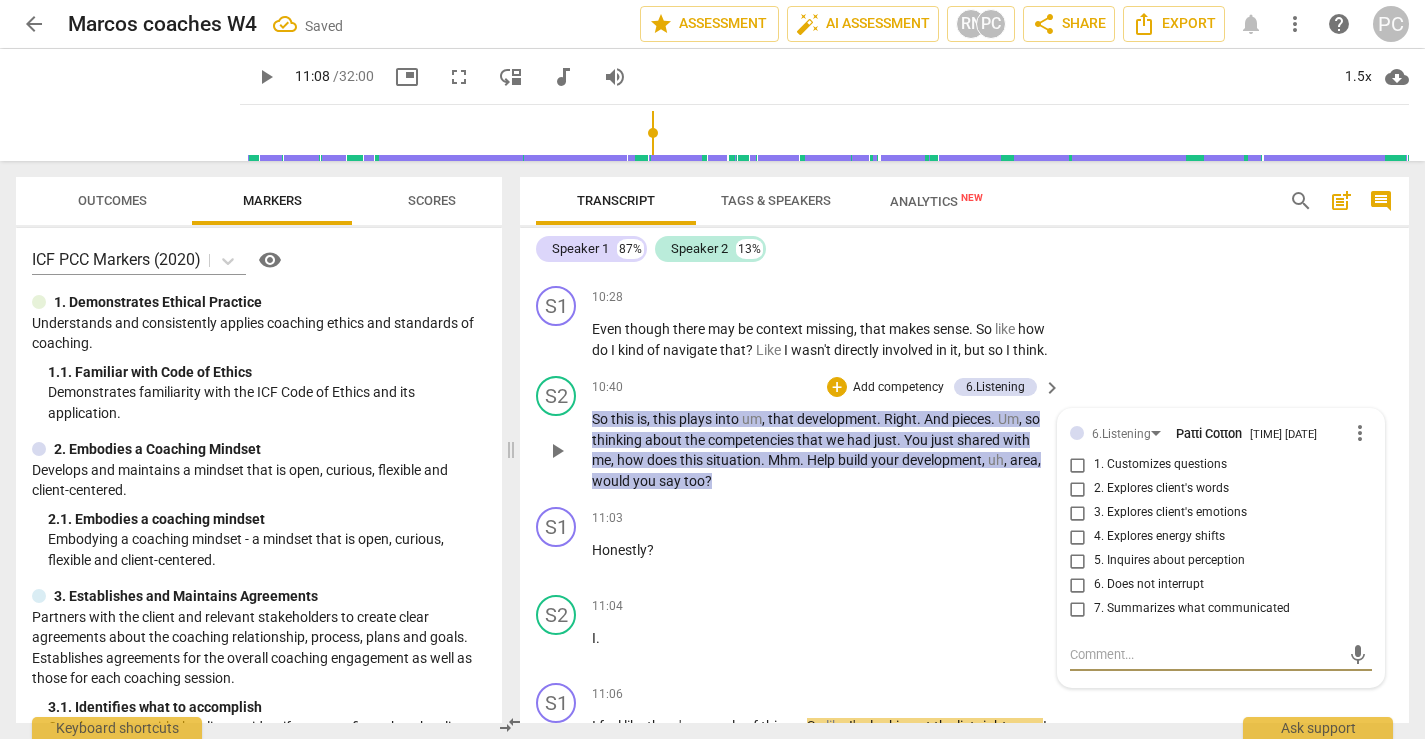 click on "1. Customizes questions" at bounding box center (1078, 465) 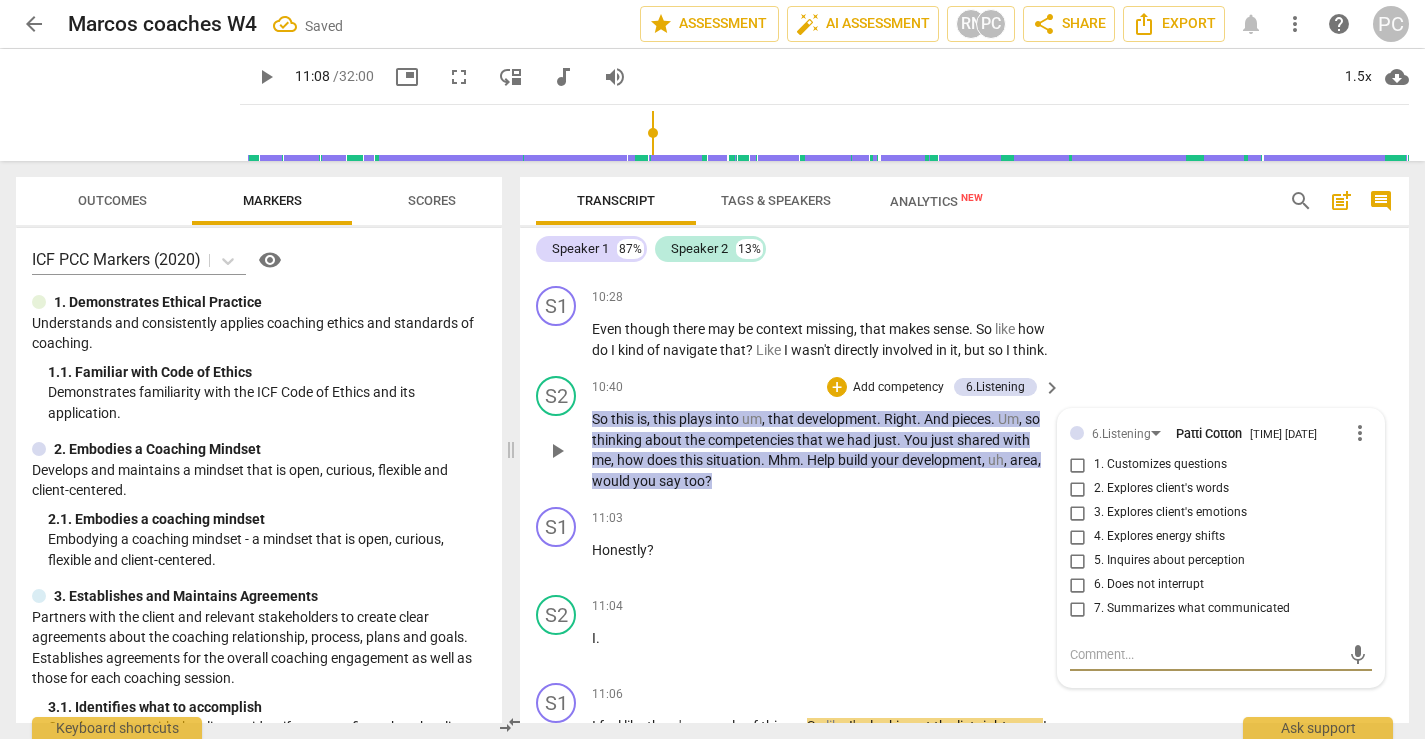 checkbox on "true" 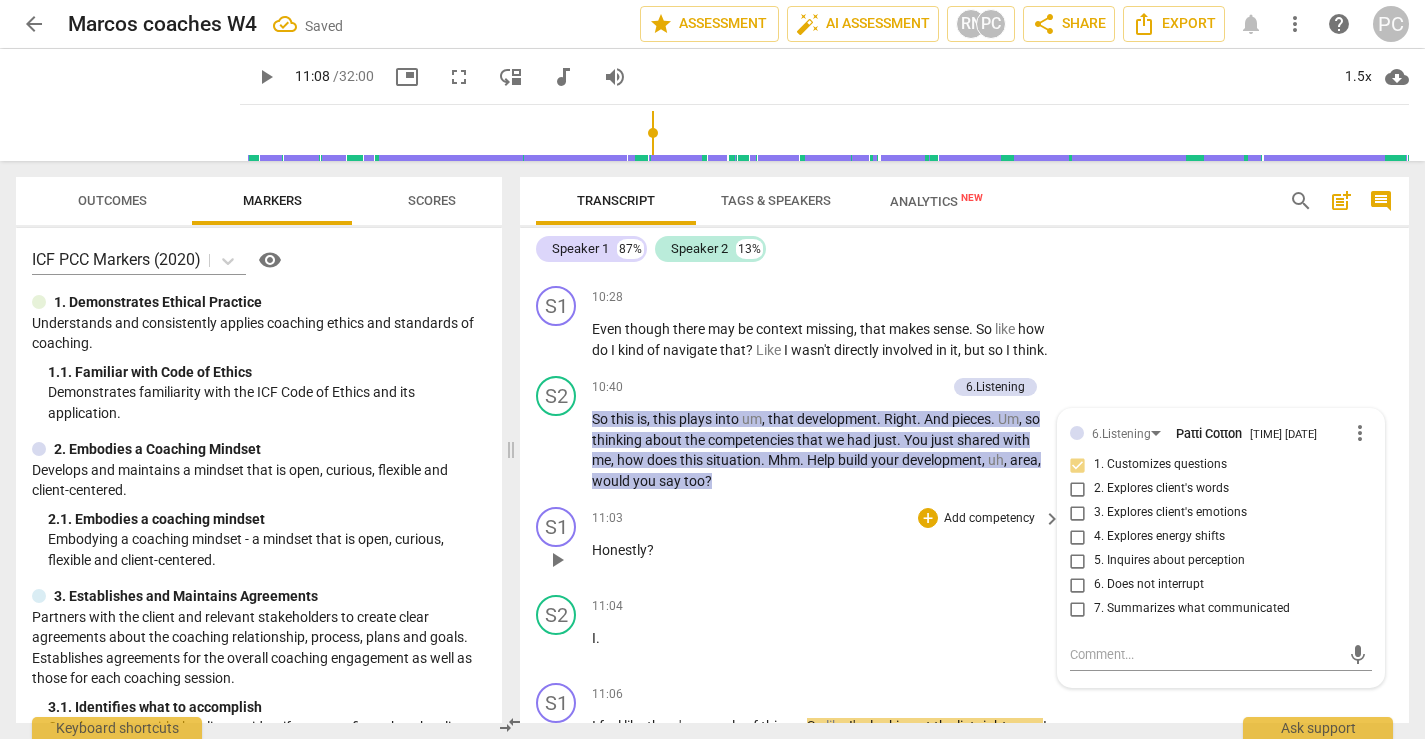 click on "play_arrow" at bounding box center (557, 560) 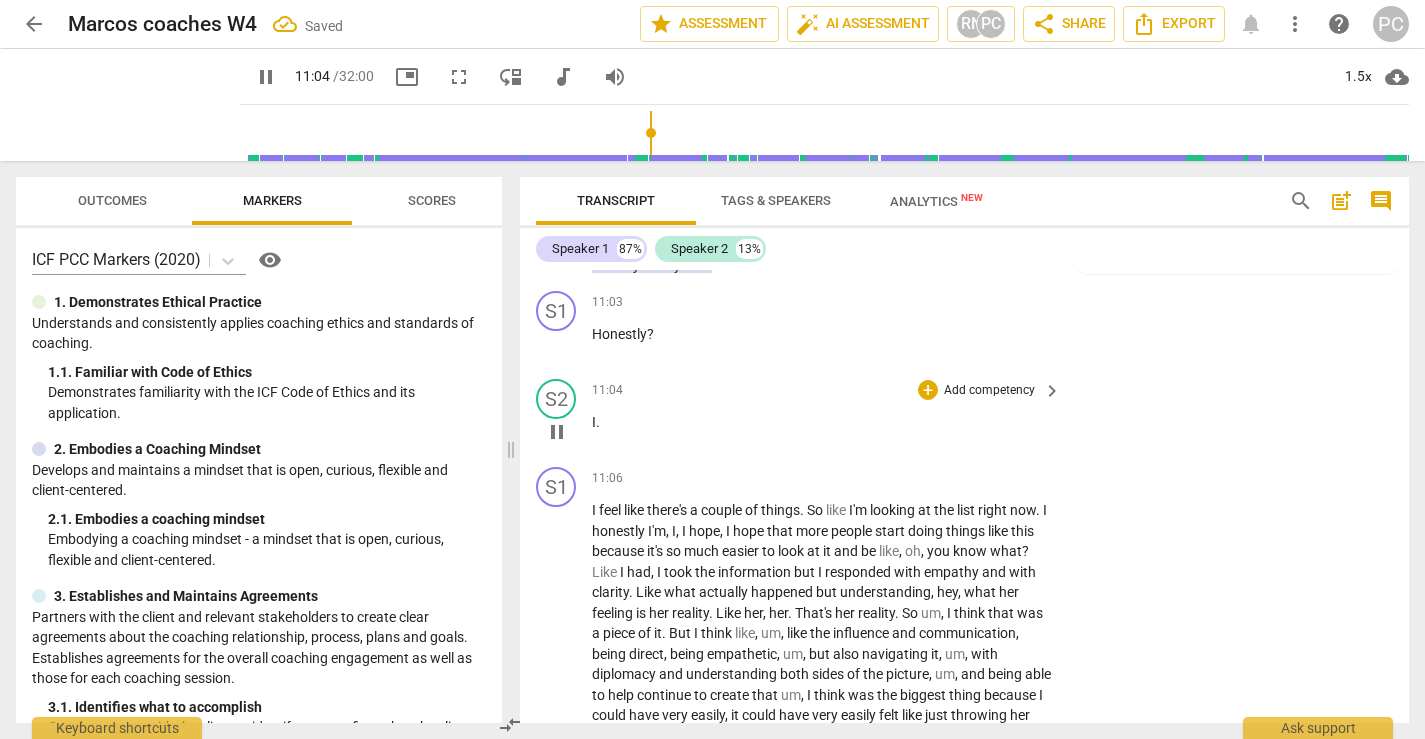 scroll, scrollTop: 3925, scrollLeft: 0, axis: vertical 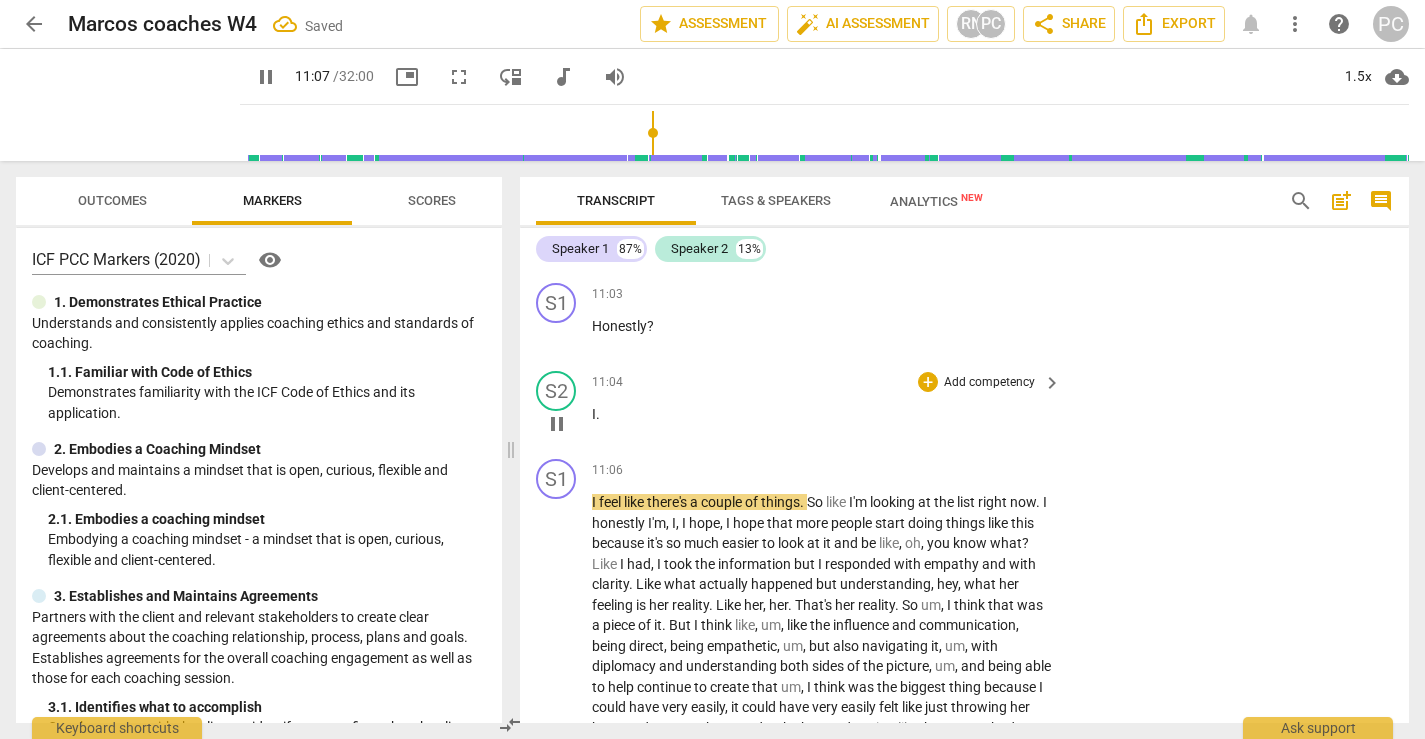 click on "I" at bounding box center [594, 414] 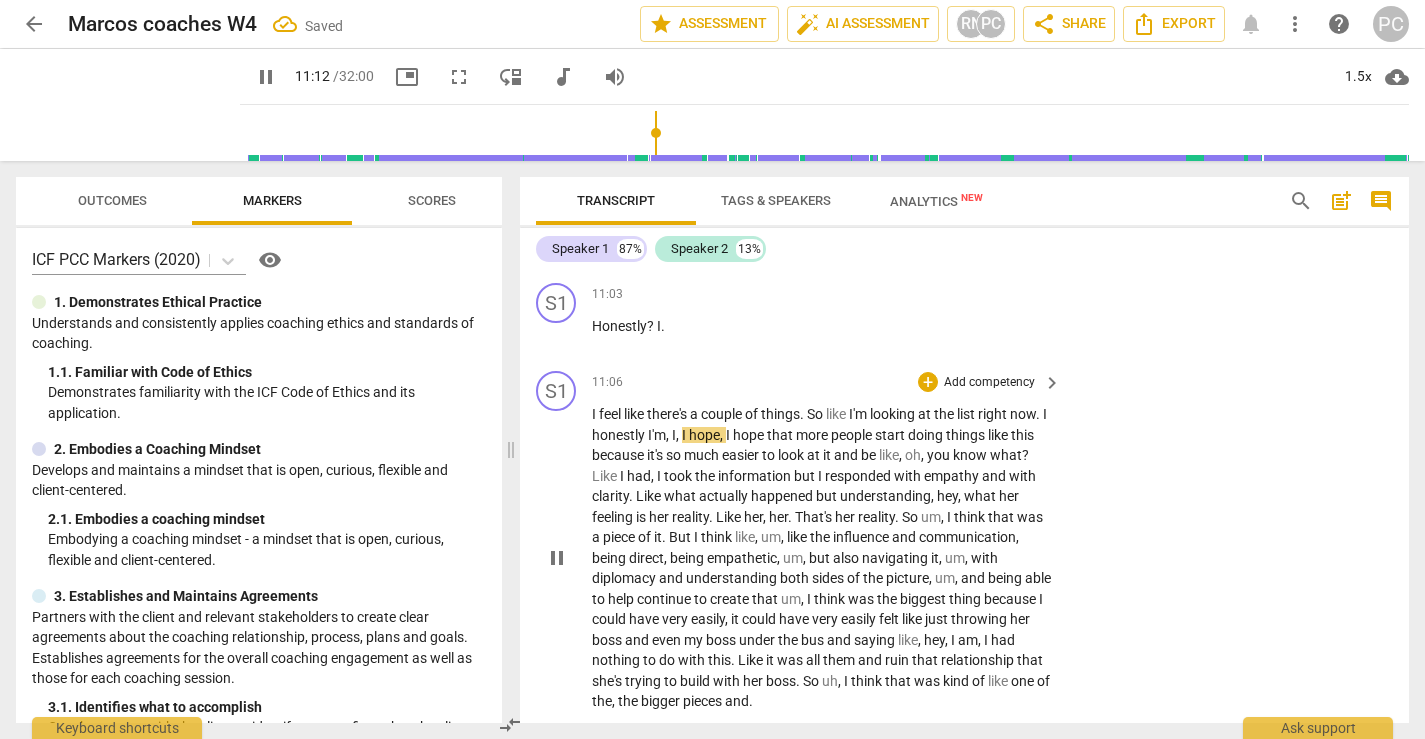click on "I" at bounding box center [595, 414] 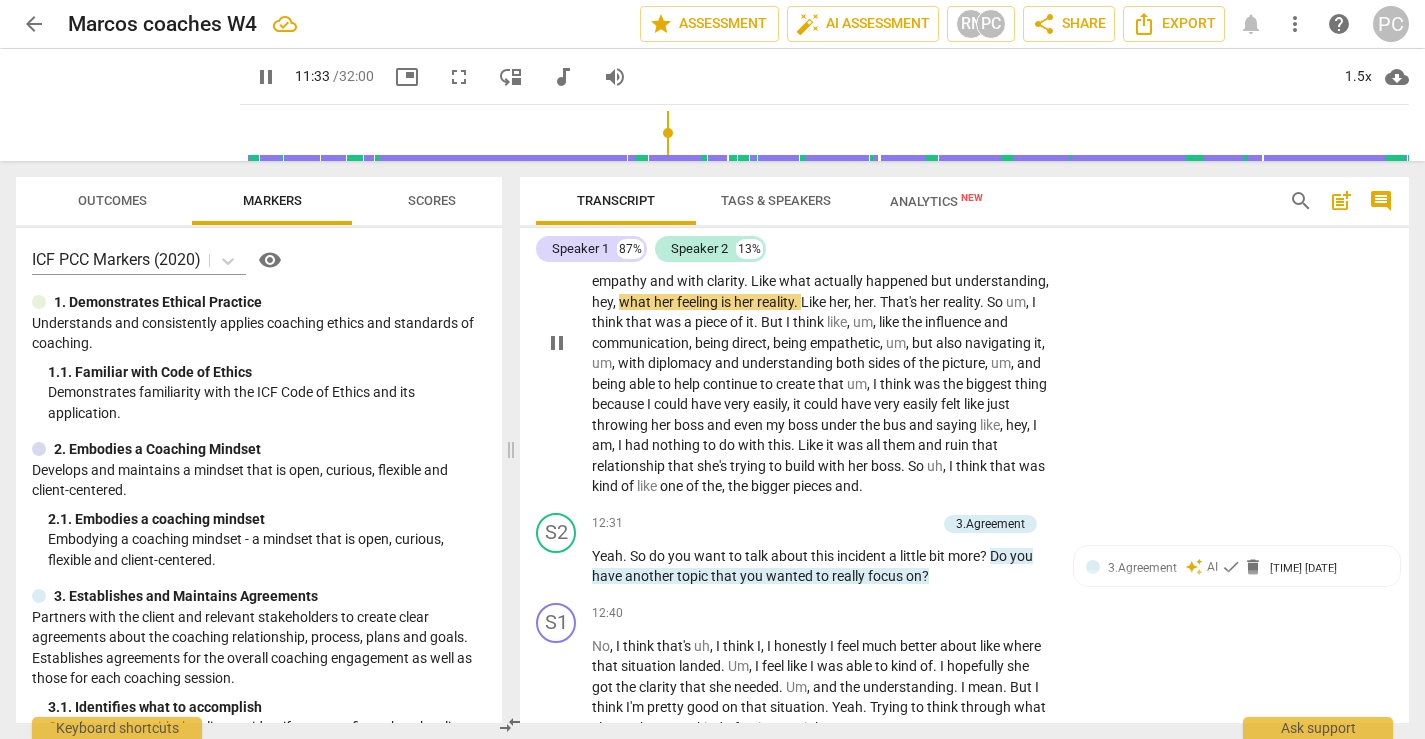 scroll, scrollTop: 4062, scrollLeft: 0, axis: vertical 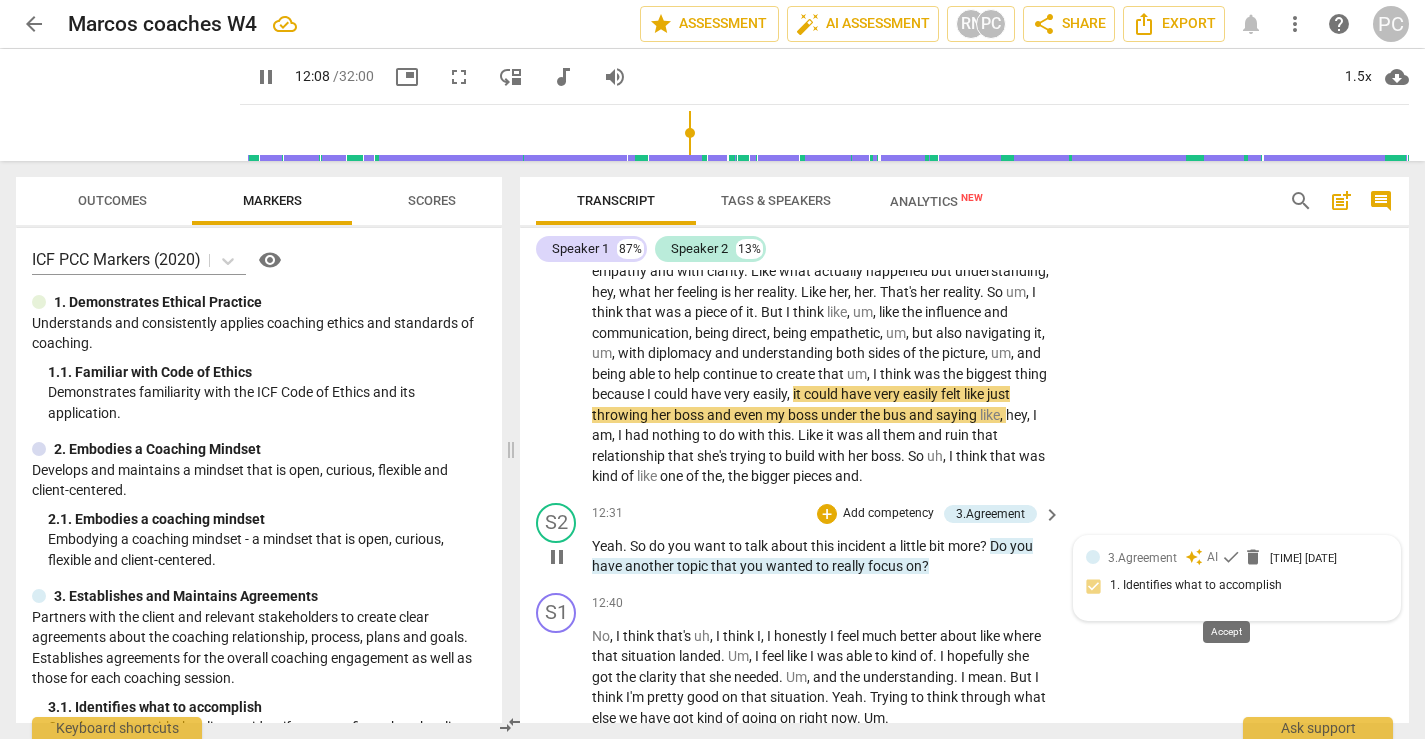 click on "check" at bounding box center (1231, 557) 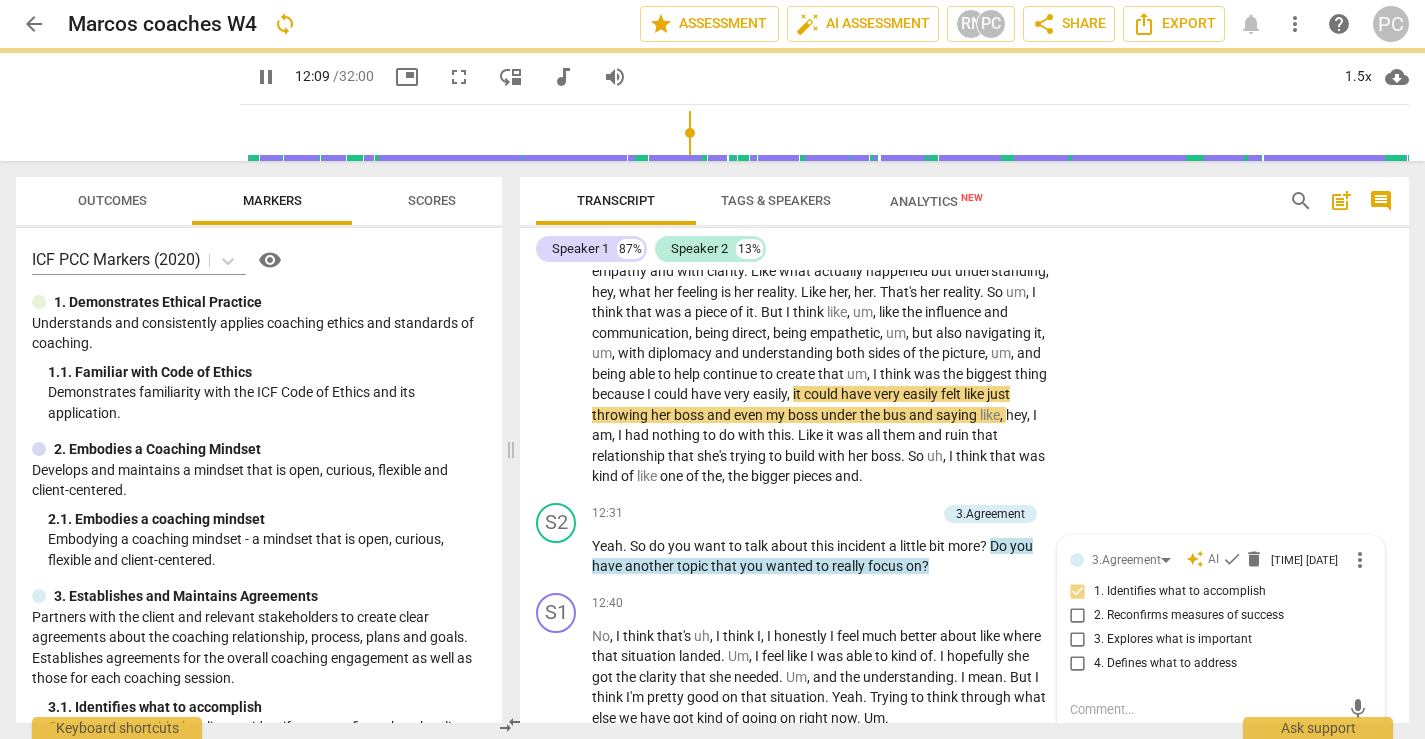 scroll, scrollTop: 4323, scrollLeft: 0, axis: vertical 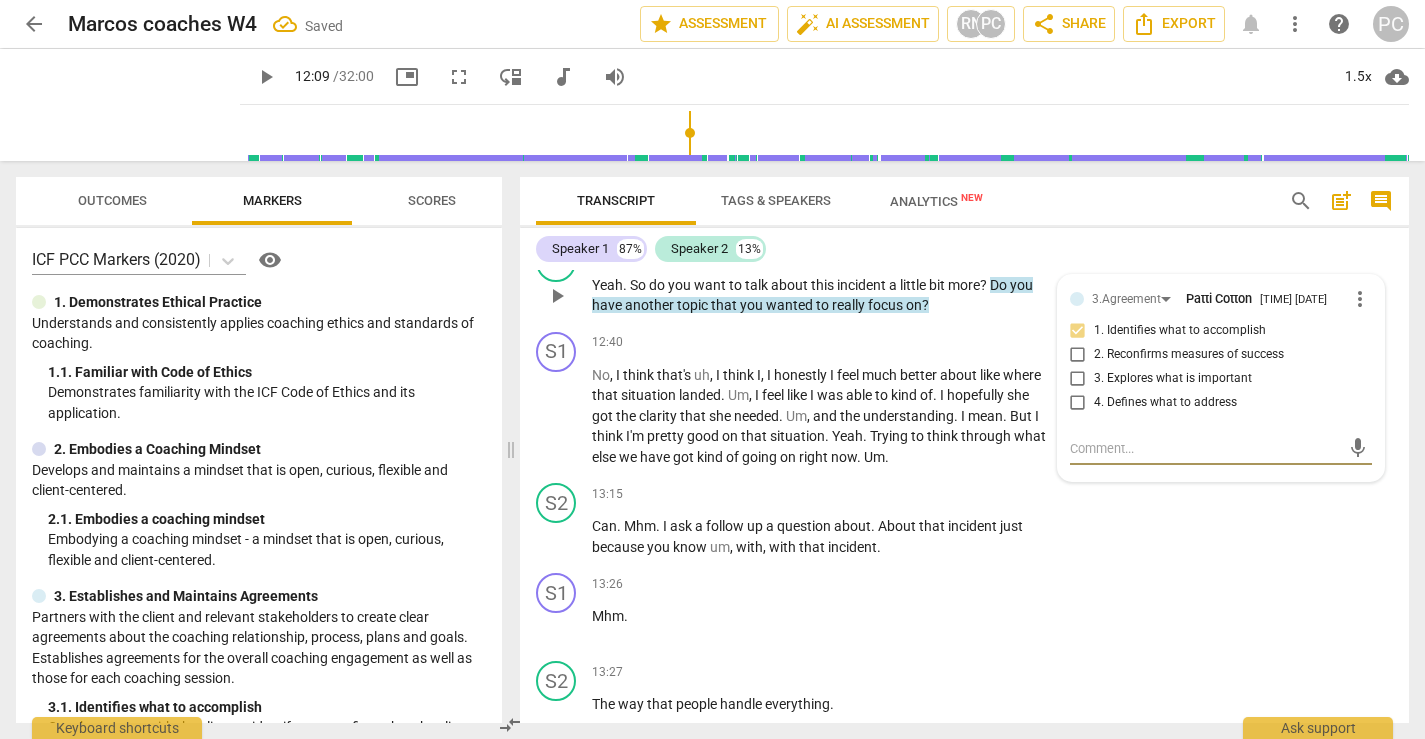 click on "play_arrow" at bounding box center (557, 296) 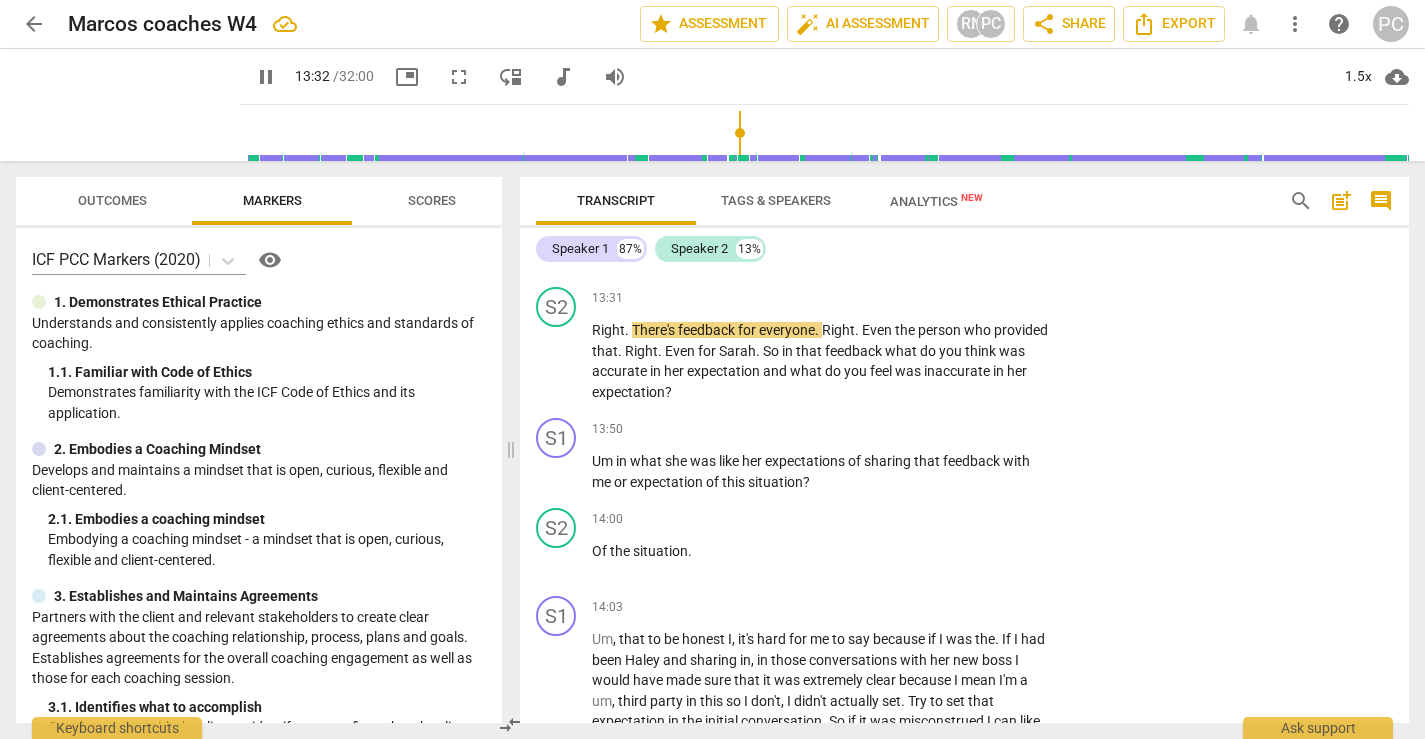 scroll, scrollTop: 4874, scrollLeft: 0, axis: vertical 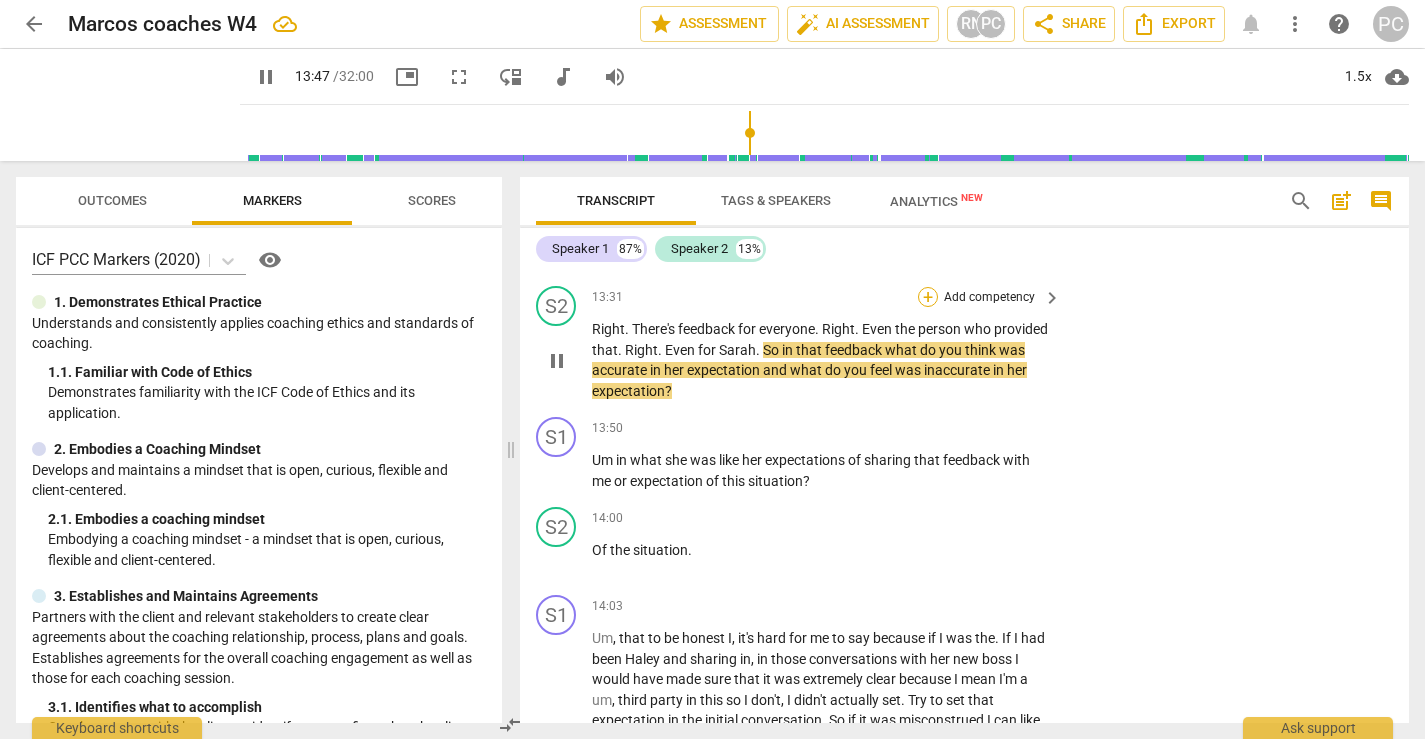 click on "+" at bounding box center [928, 297] 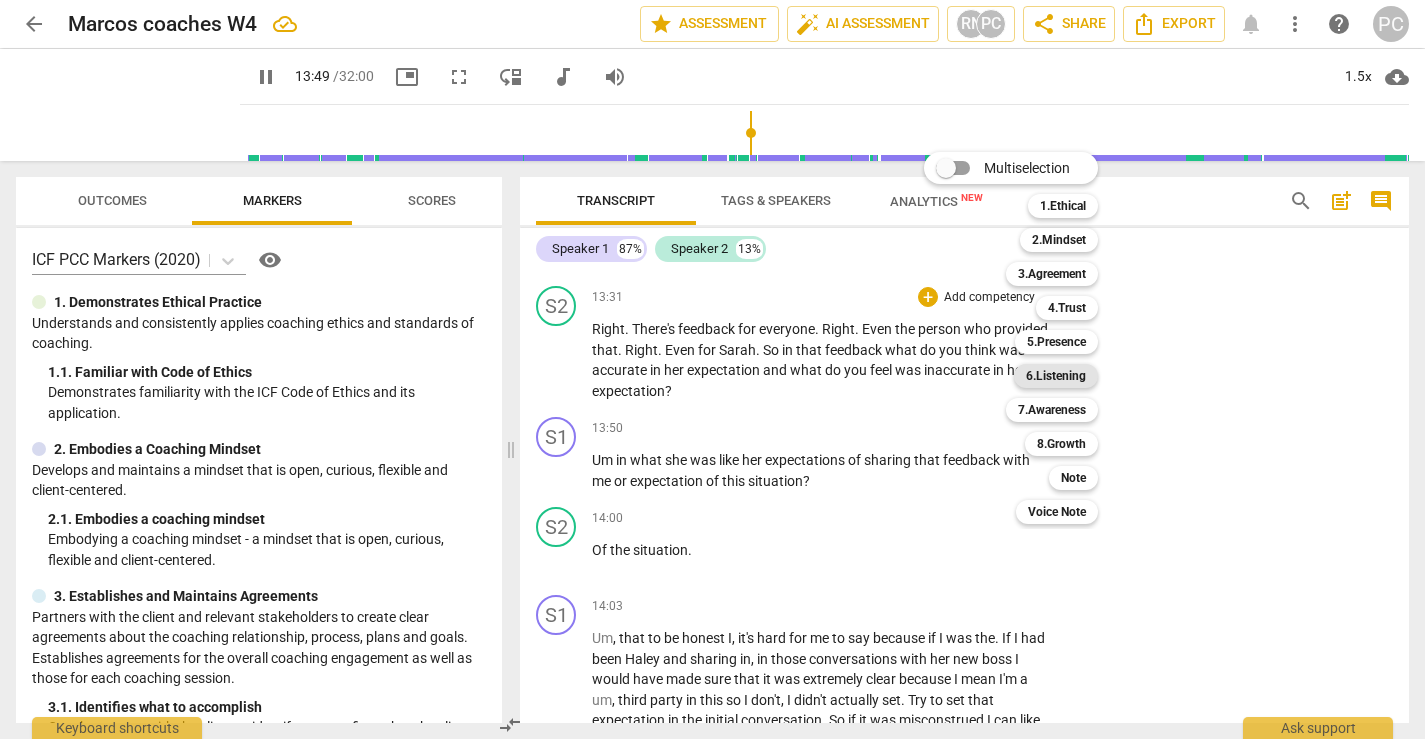 click on "6.Listening" at bounding box center [1056, 376] 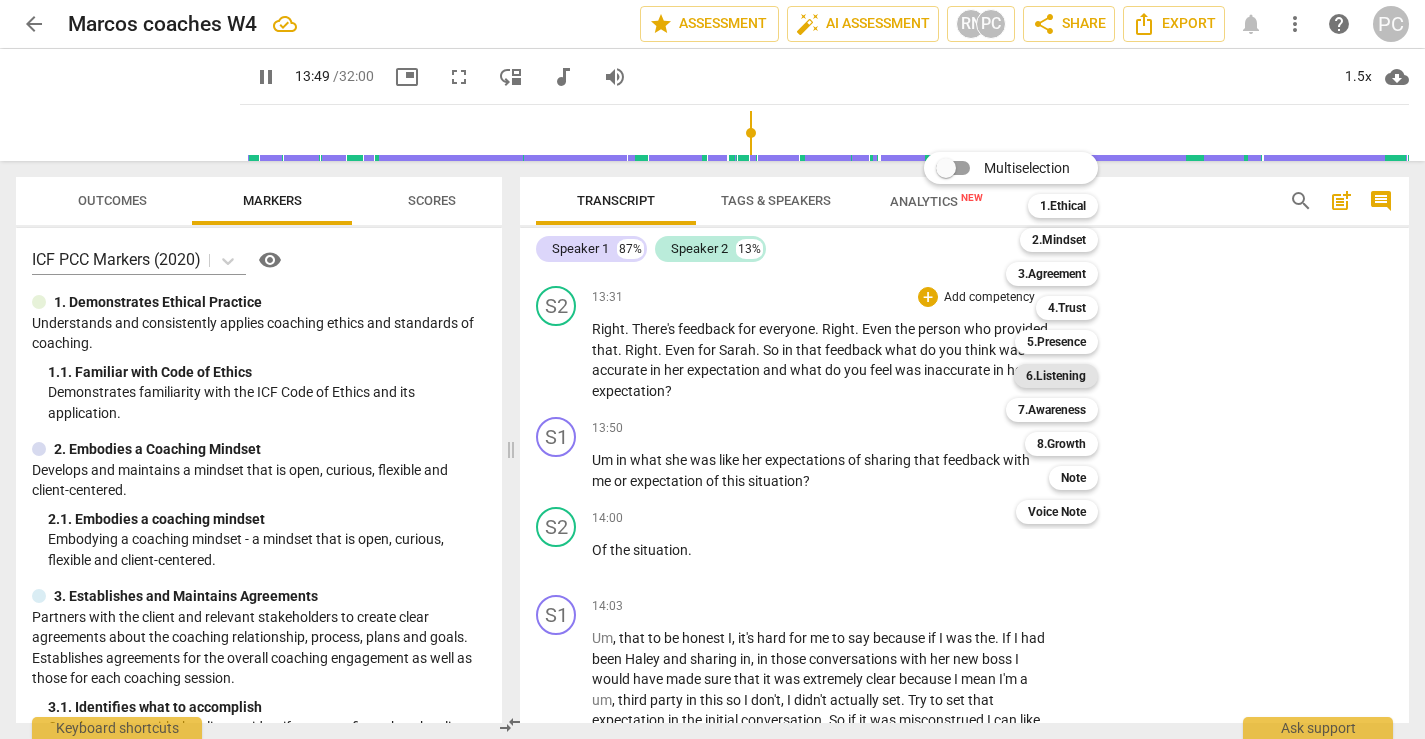 type on "830" 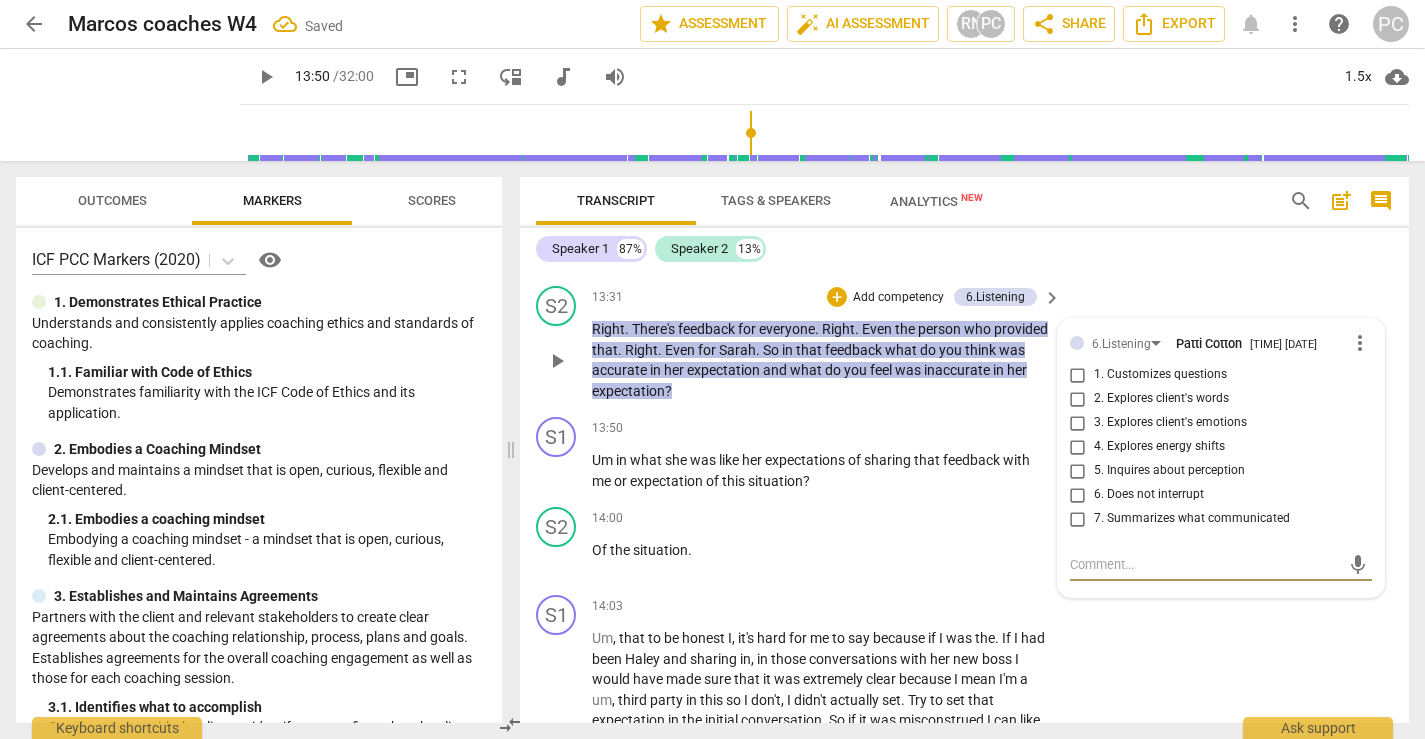 click on "1. Customizes questions" at bounding box center [1078, 375] 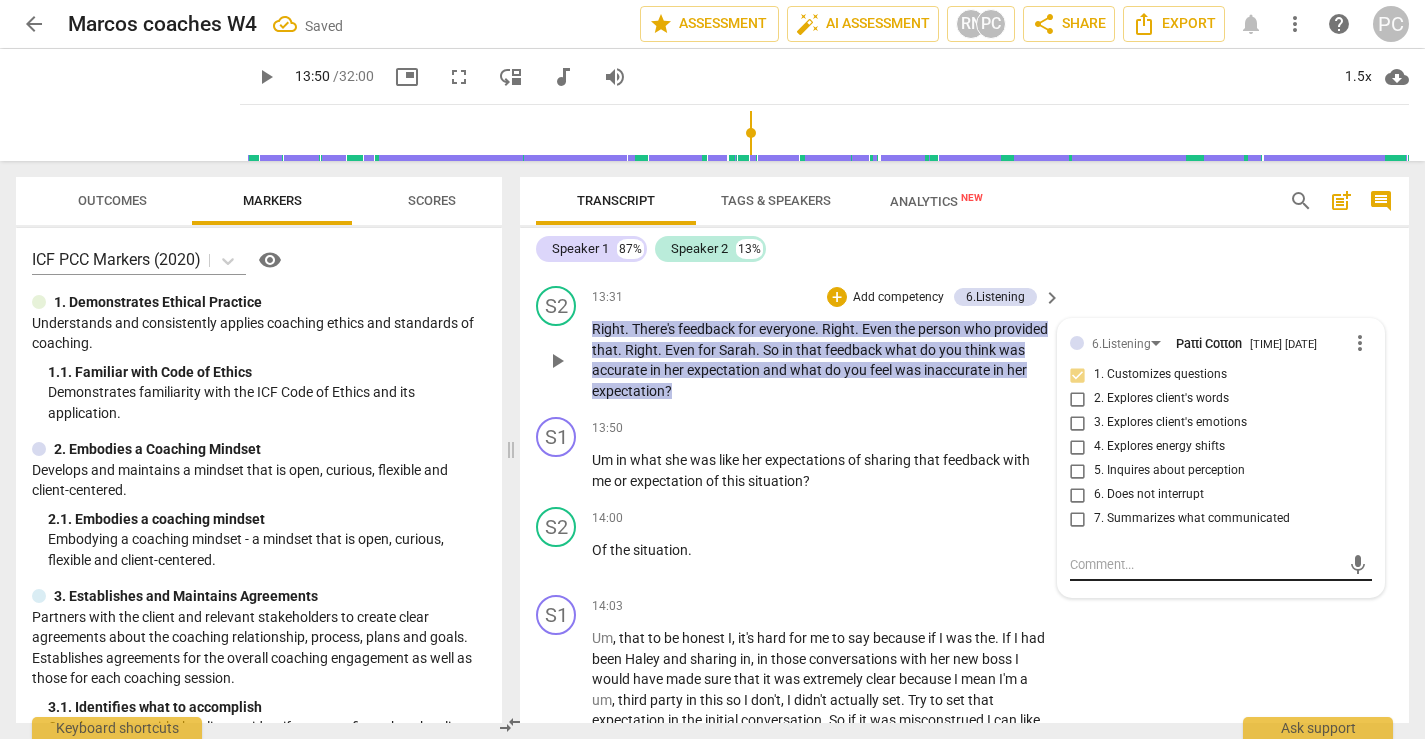 click 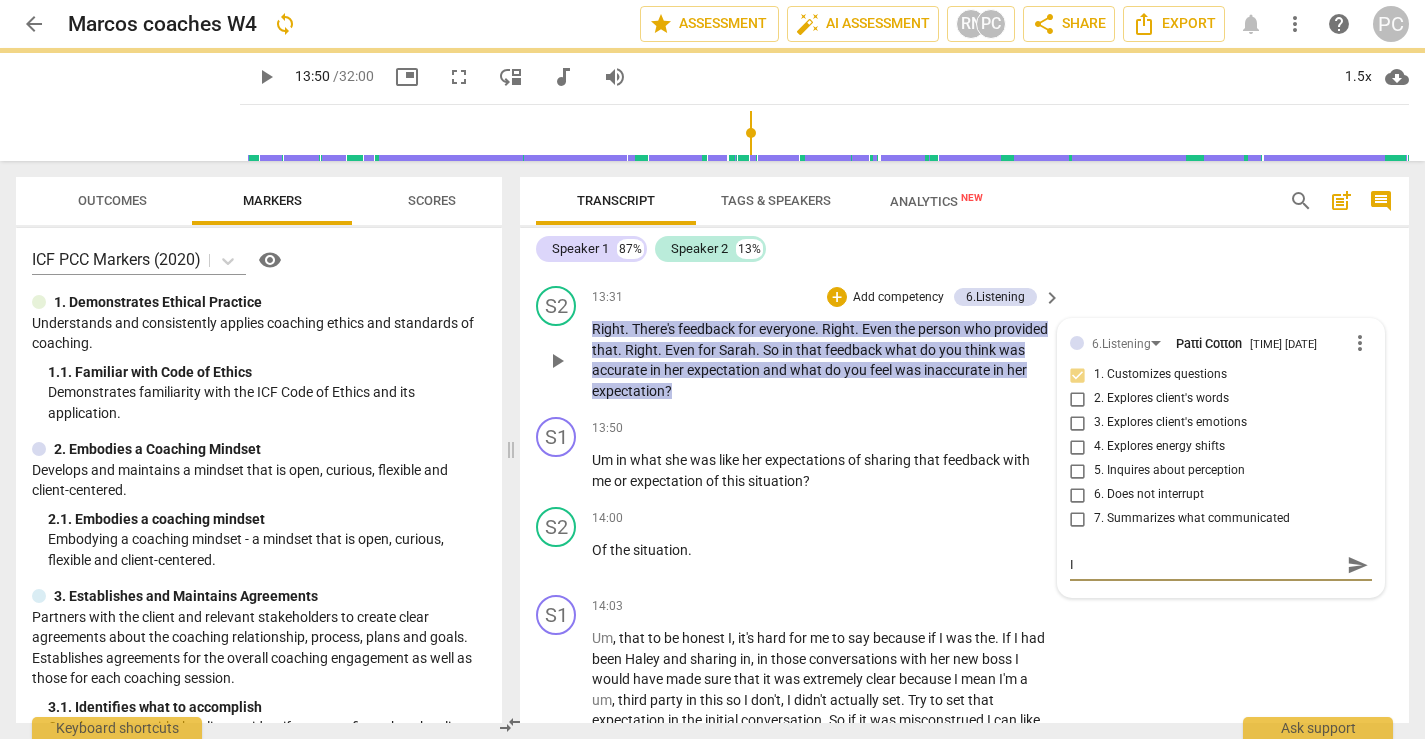 type on "I" 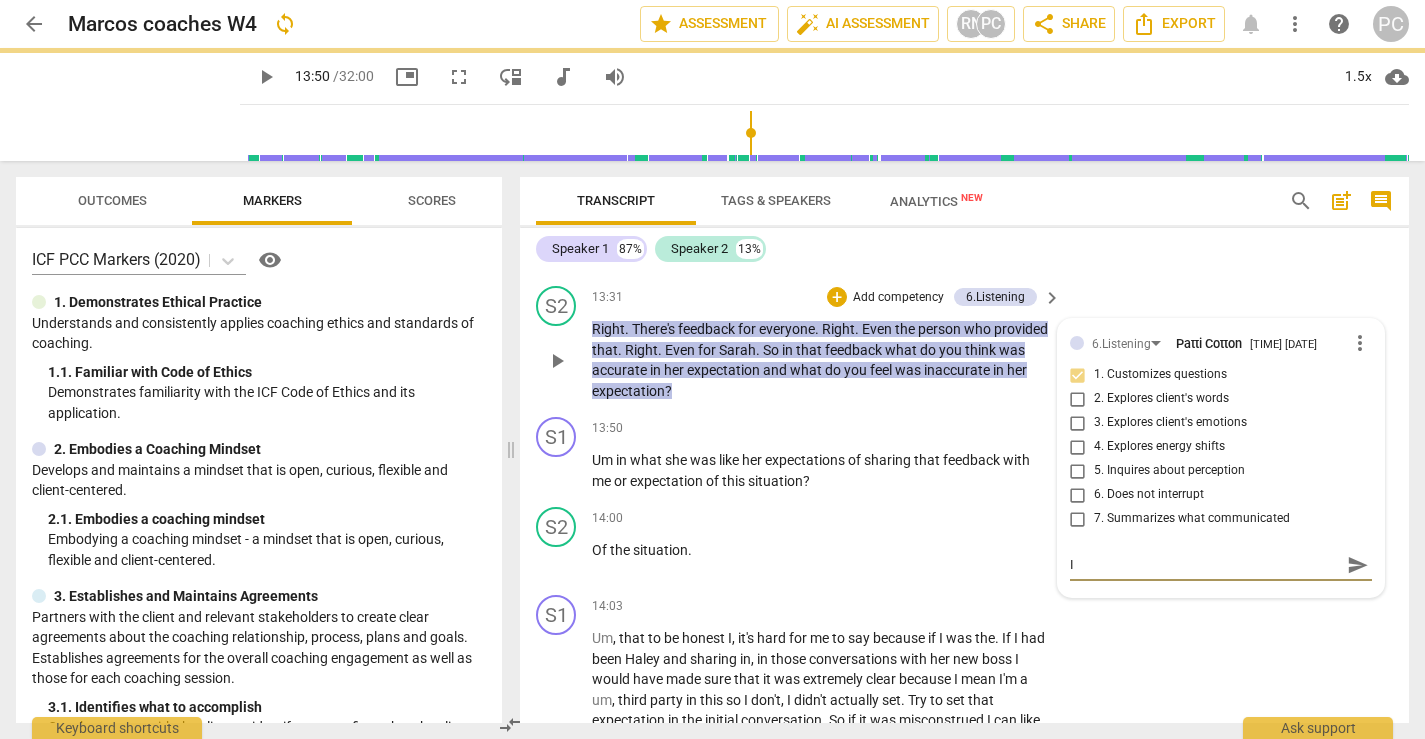 type on "I"" 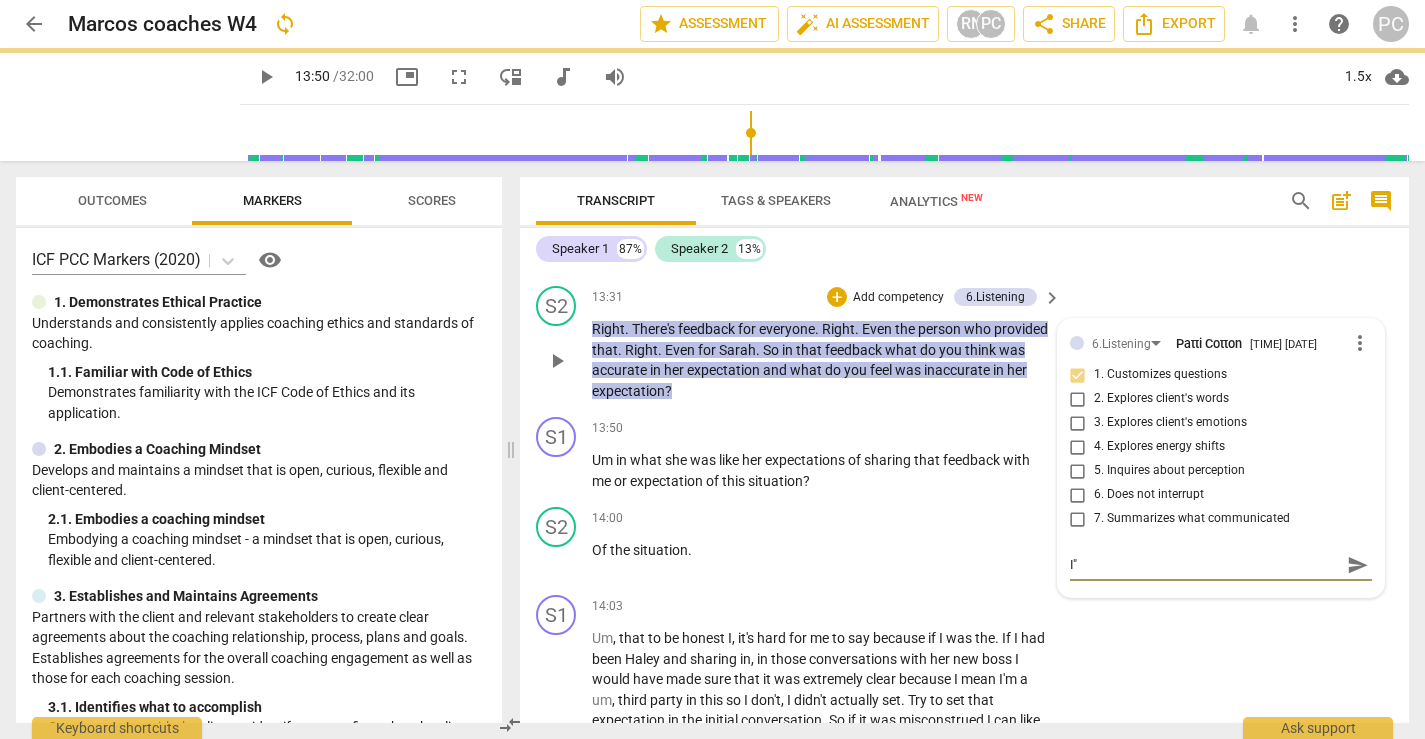 type on "I"" 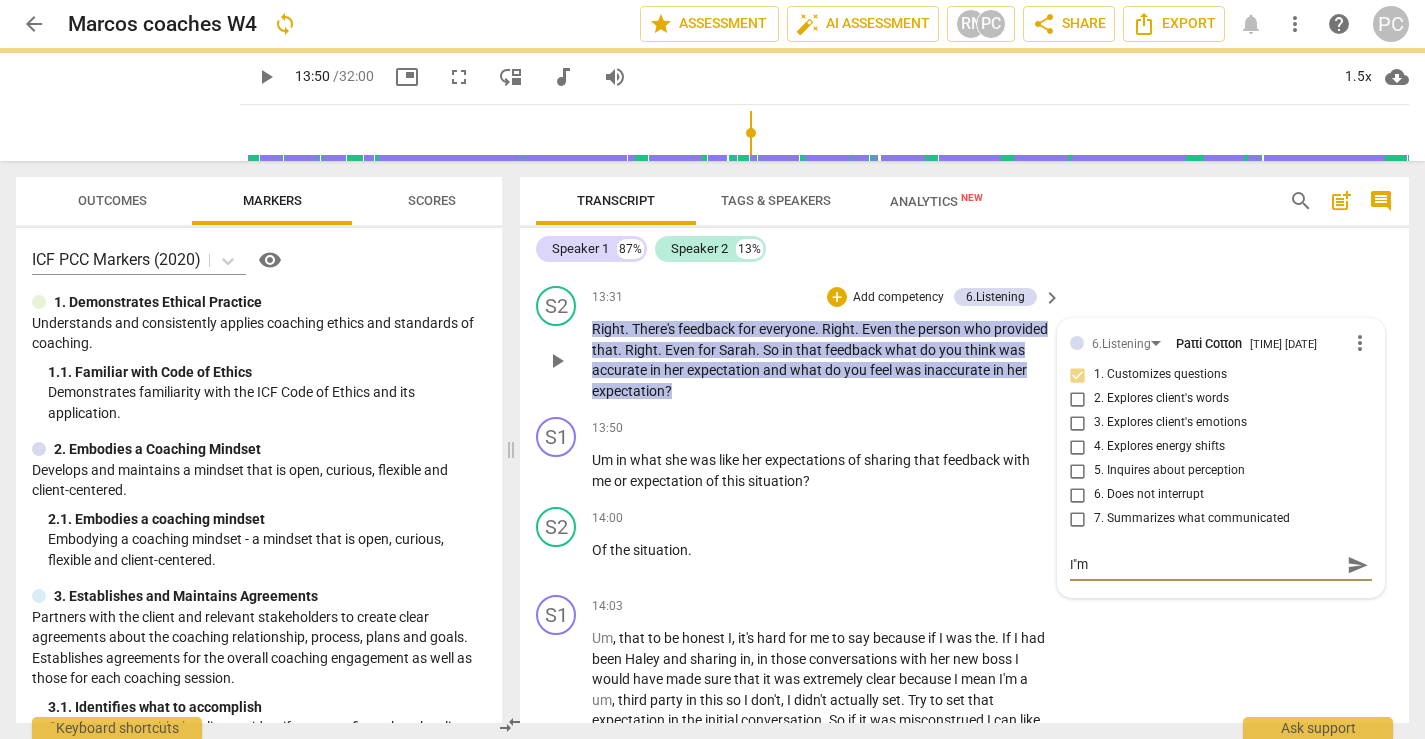 type on "I"m" 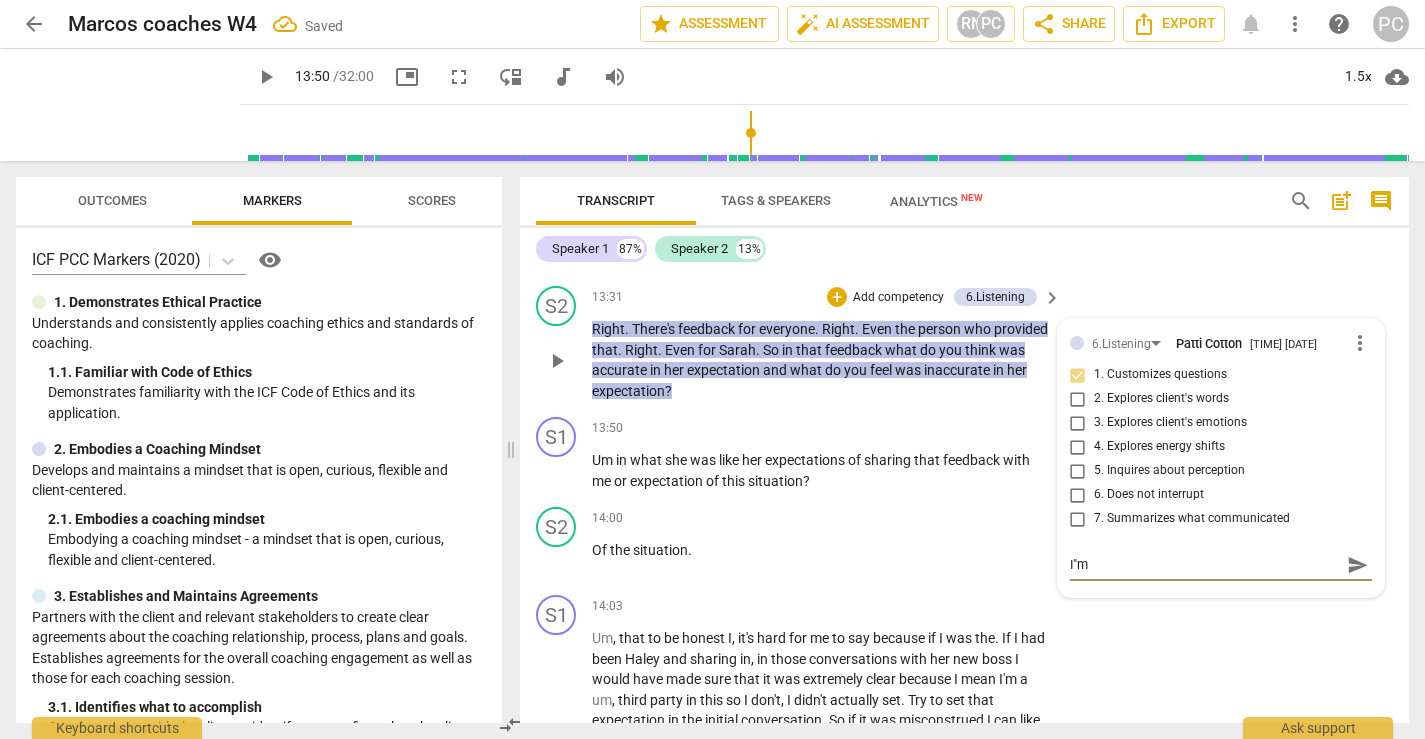 type on "I"m a" 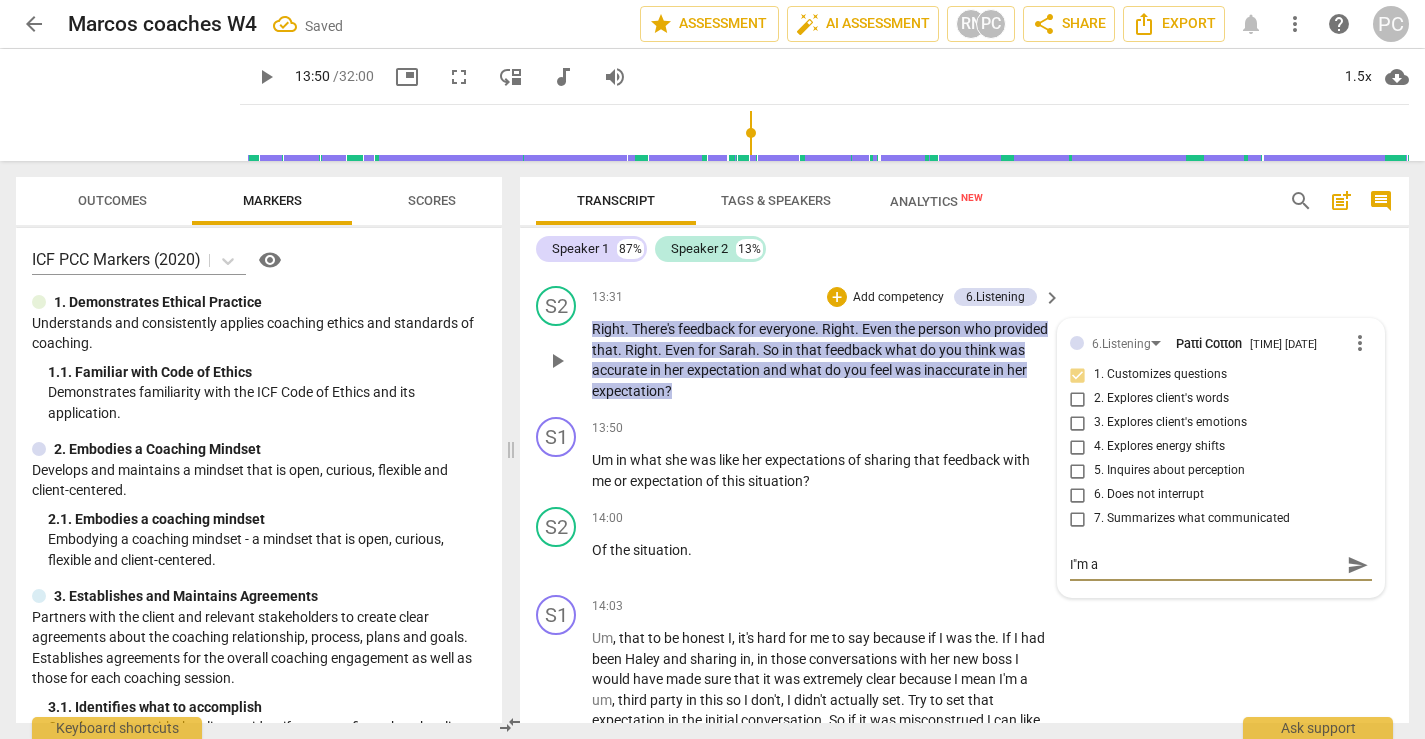 type on "I"m assuming that you are gauging her awareness with this q." 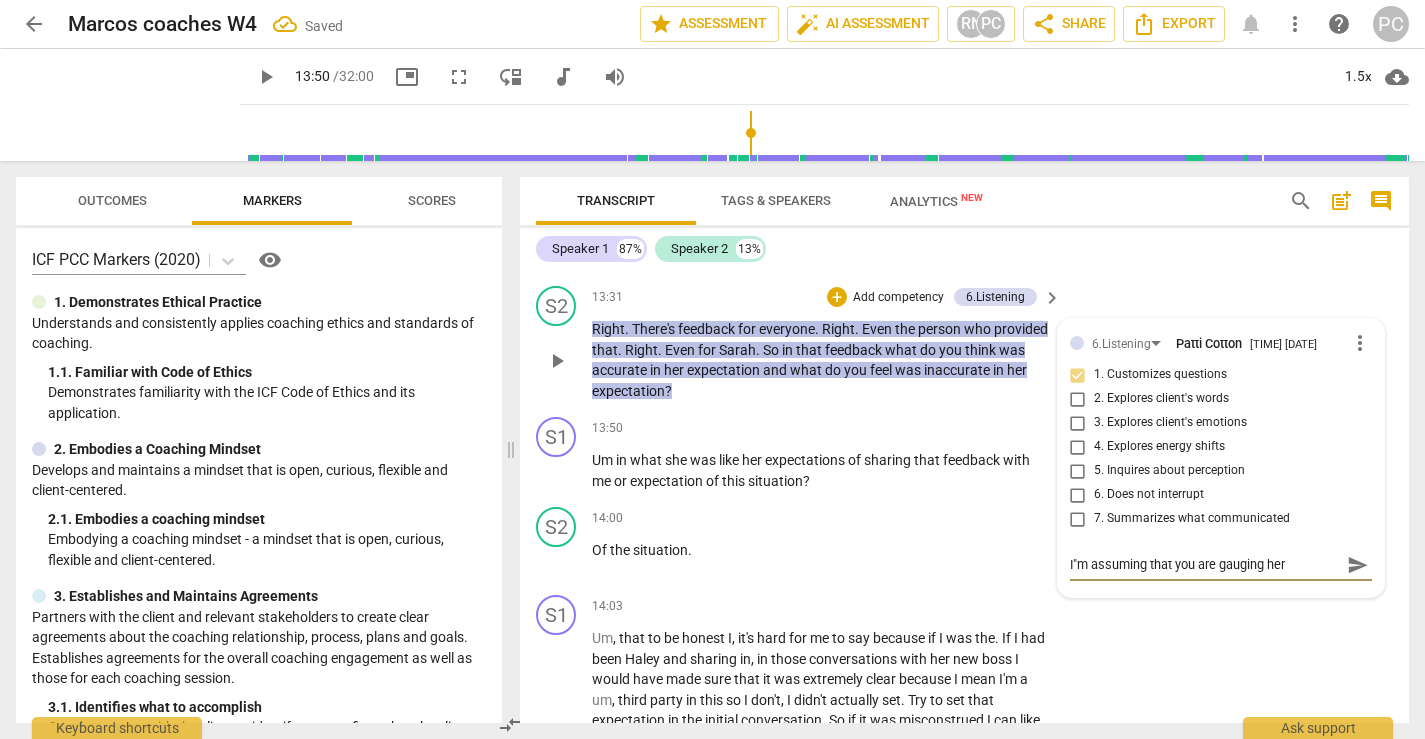 type on "I"m ass" 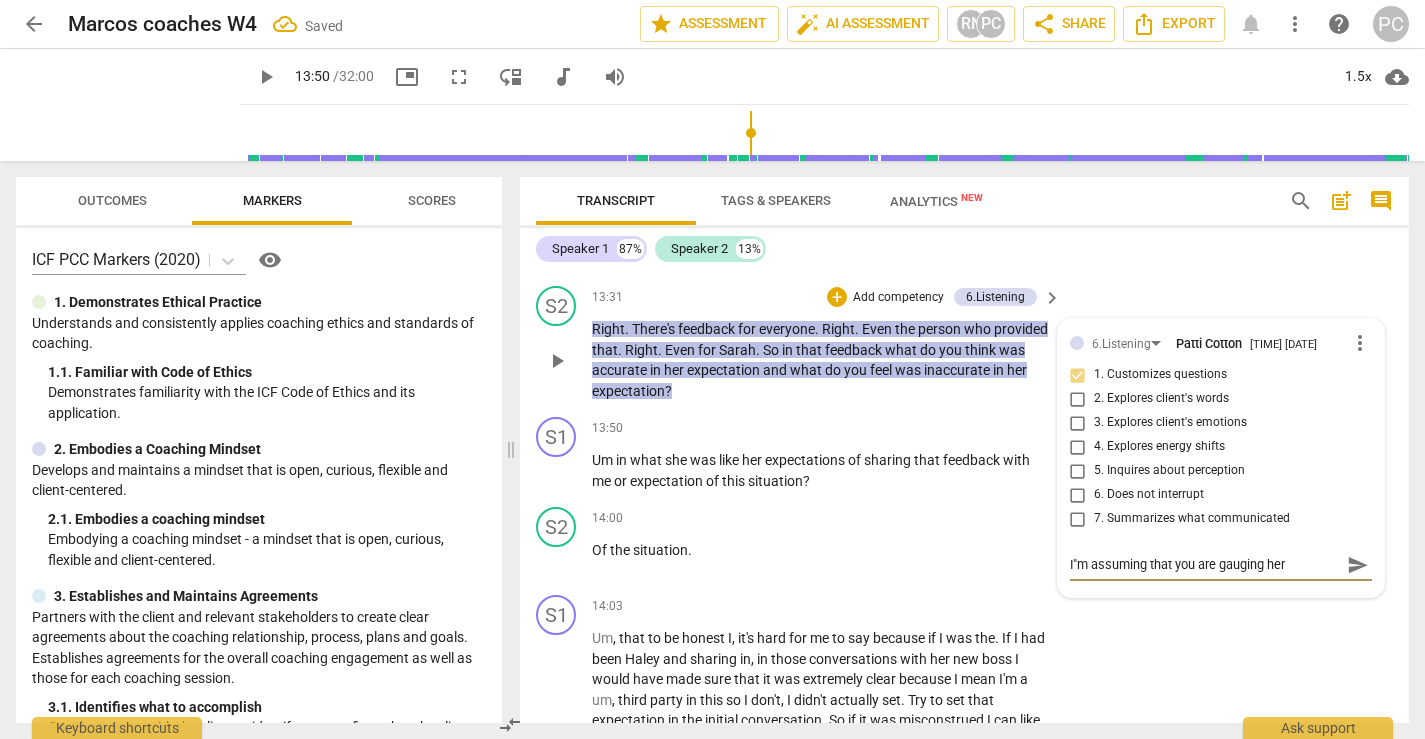 type on "I"m ass" 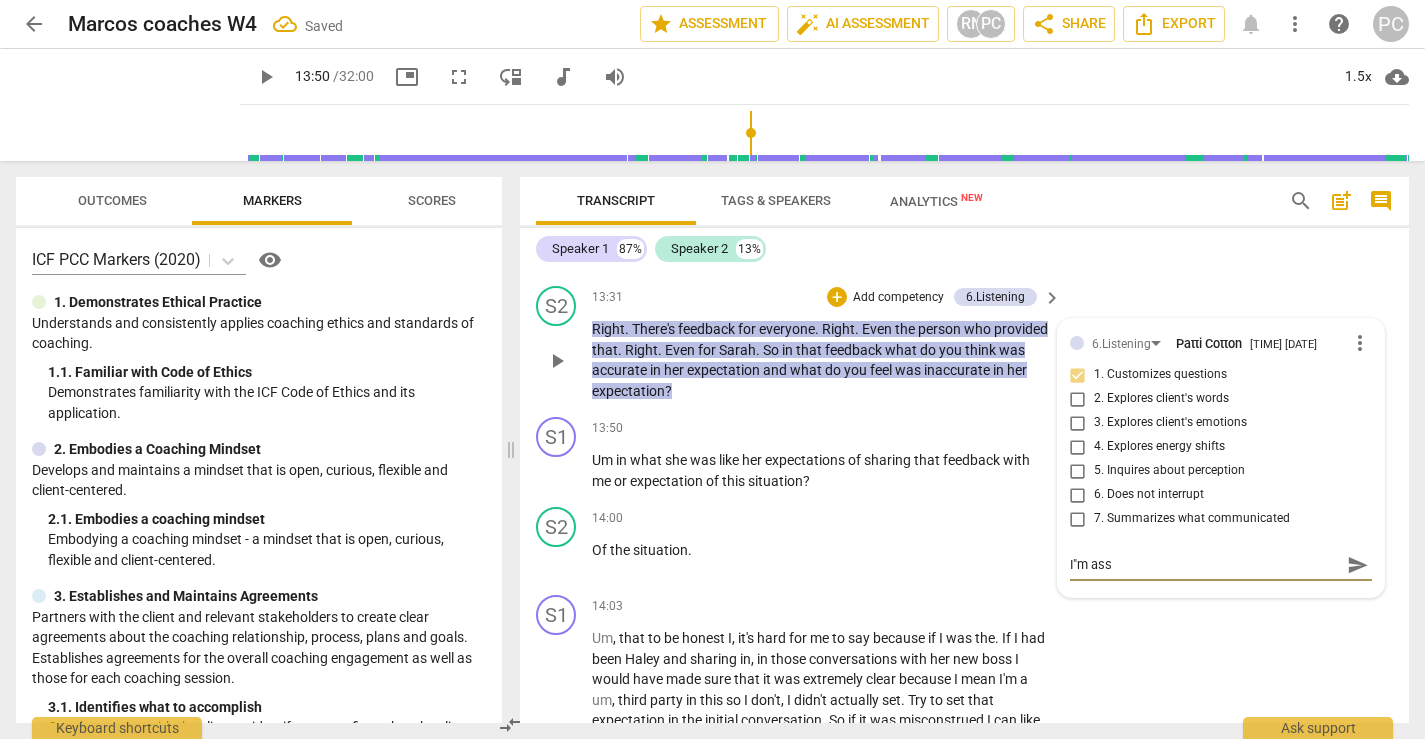 type on "I"m assu" 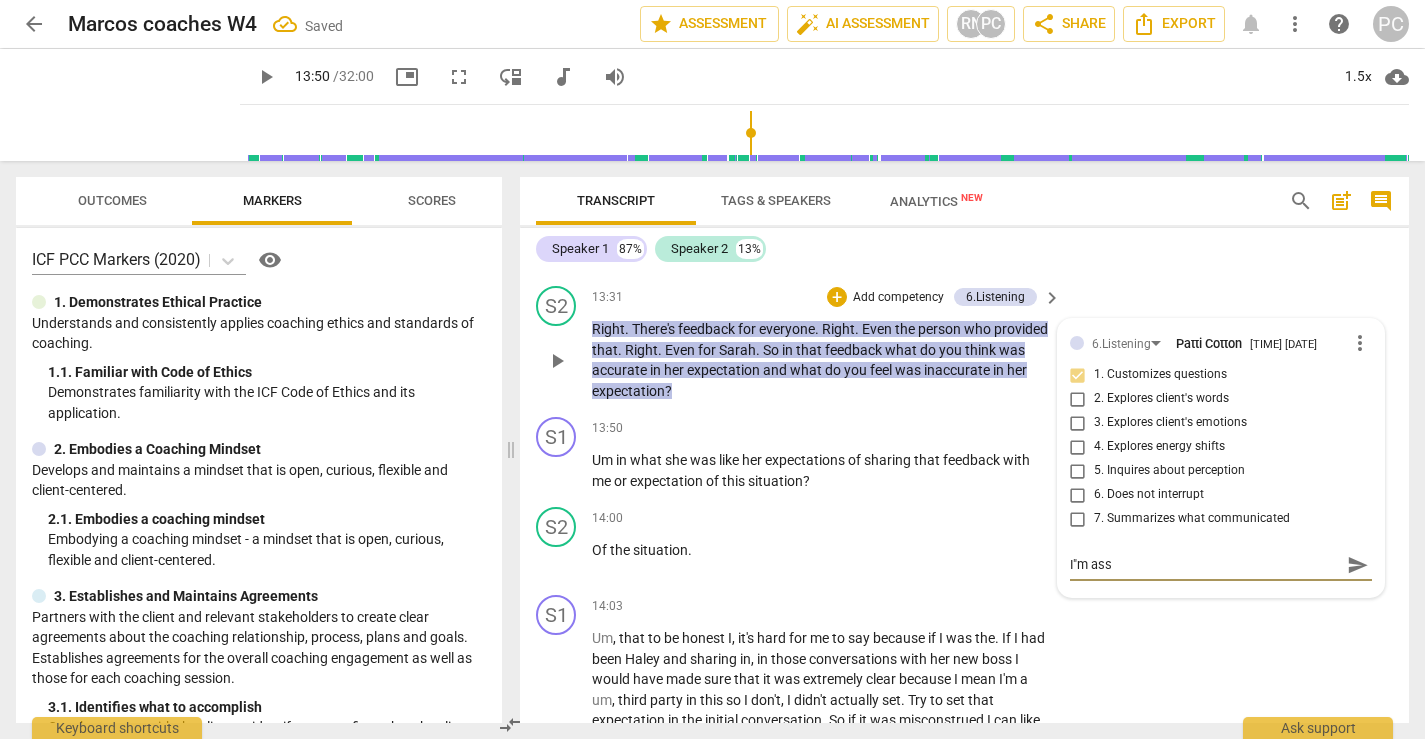 type on "I"m assu" 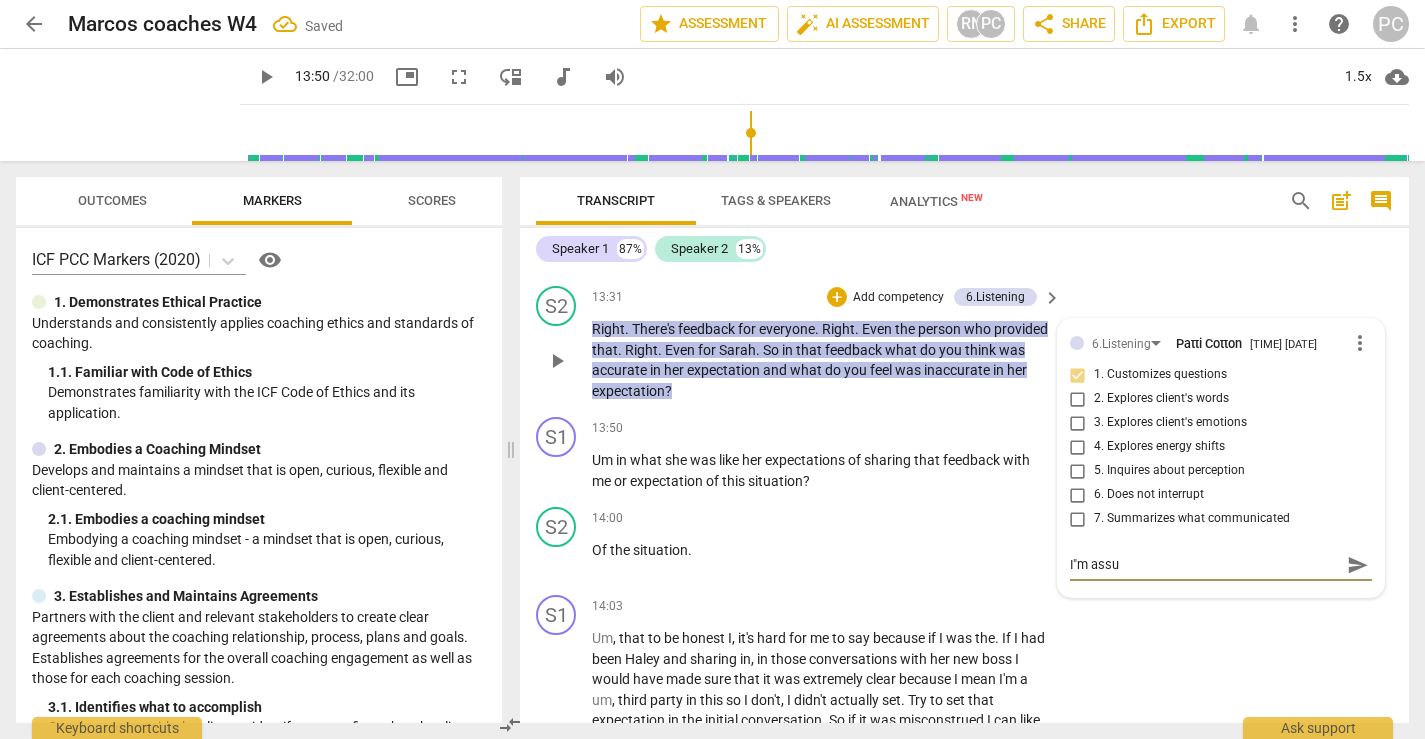 type on "I"m assum" 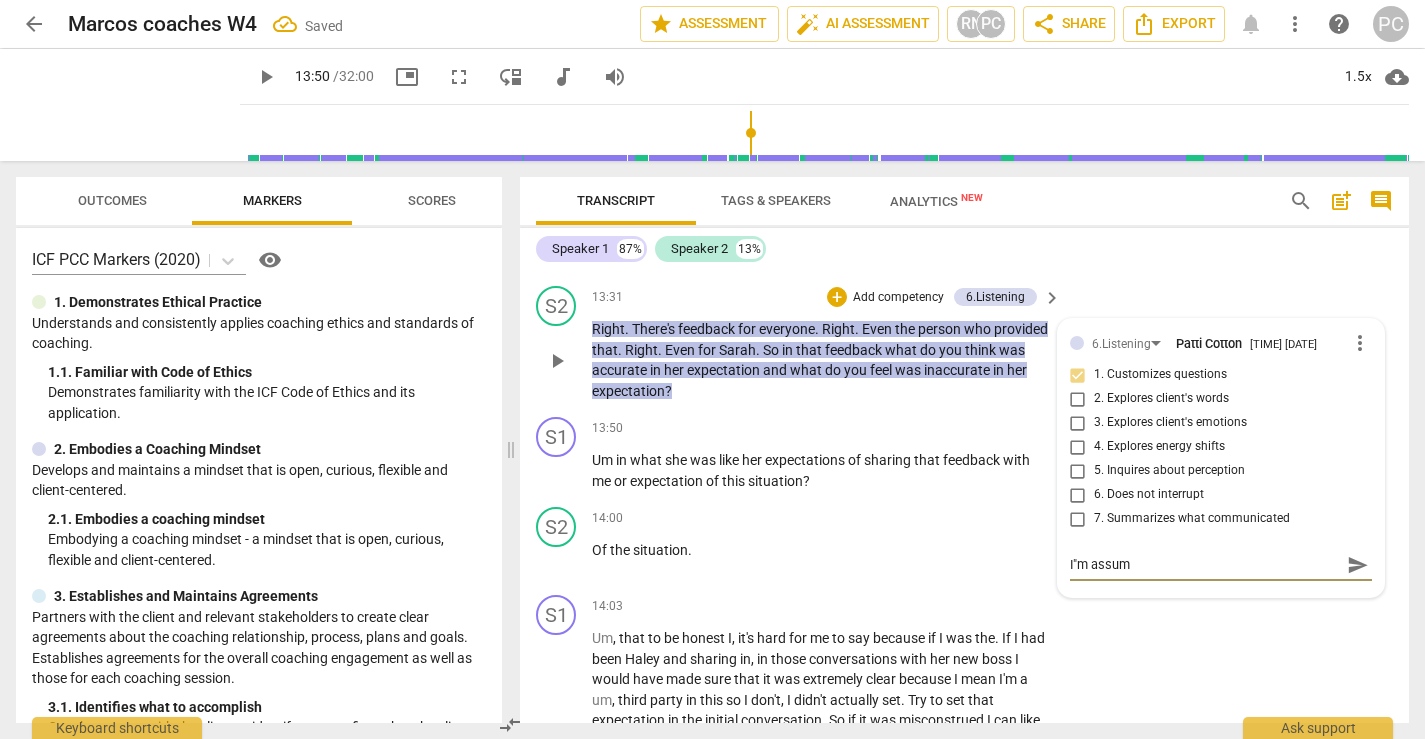type on "I"m assumi" 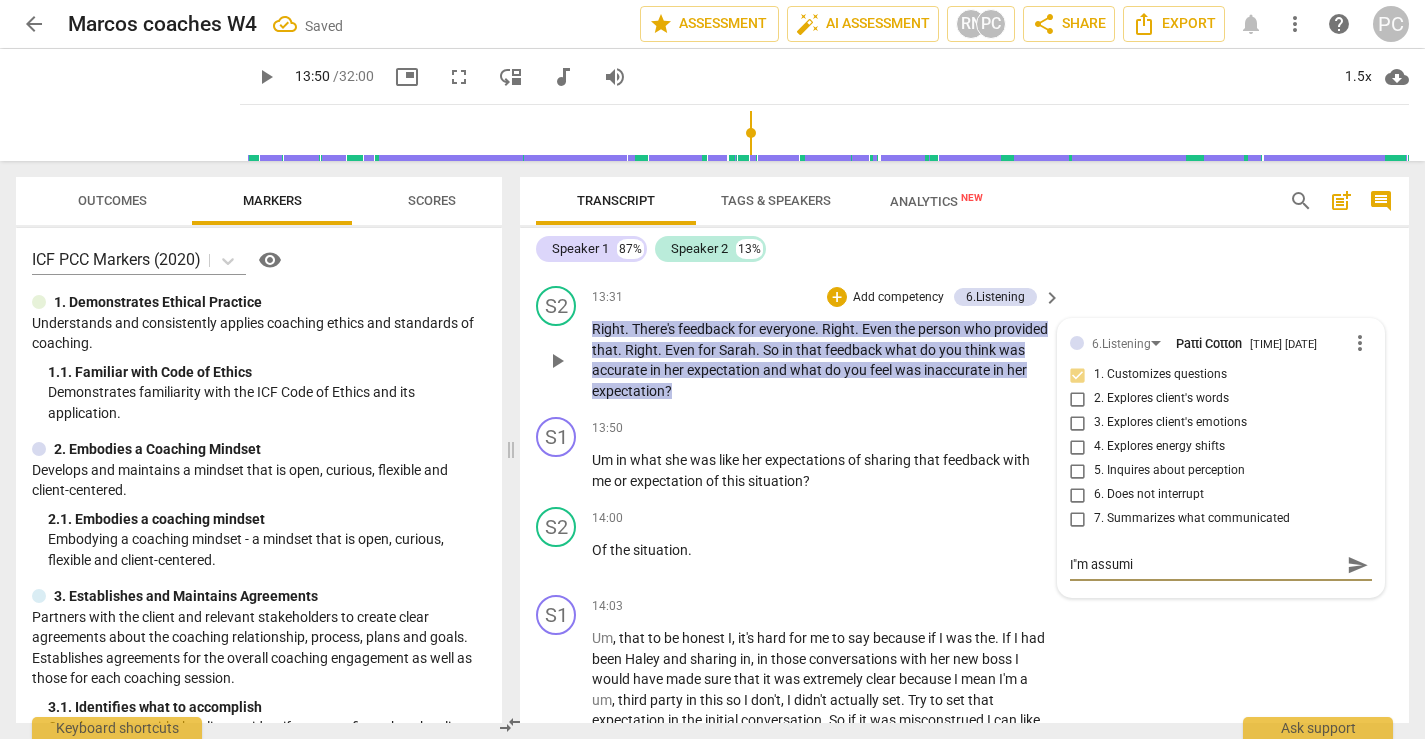 type on "I"m assumin" 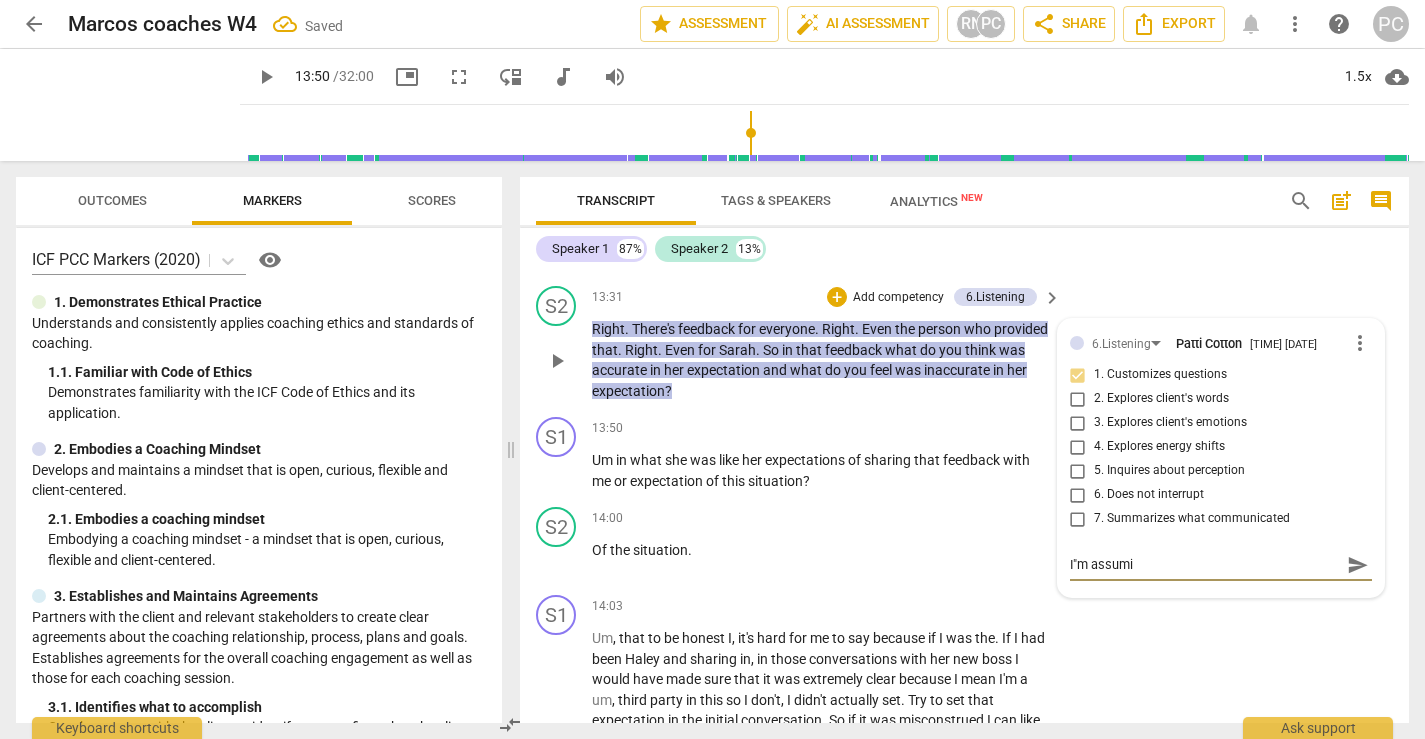 type on "I"m assumin" 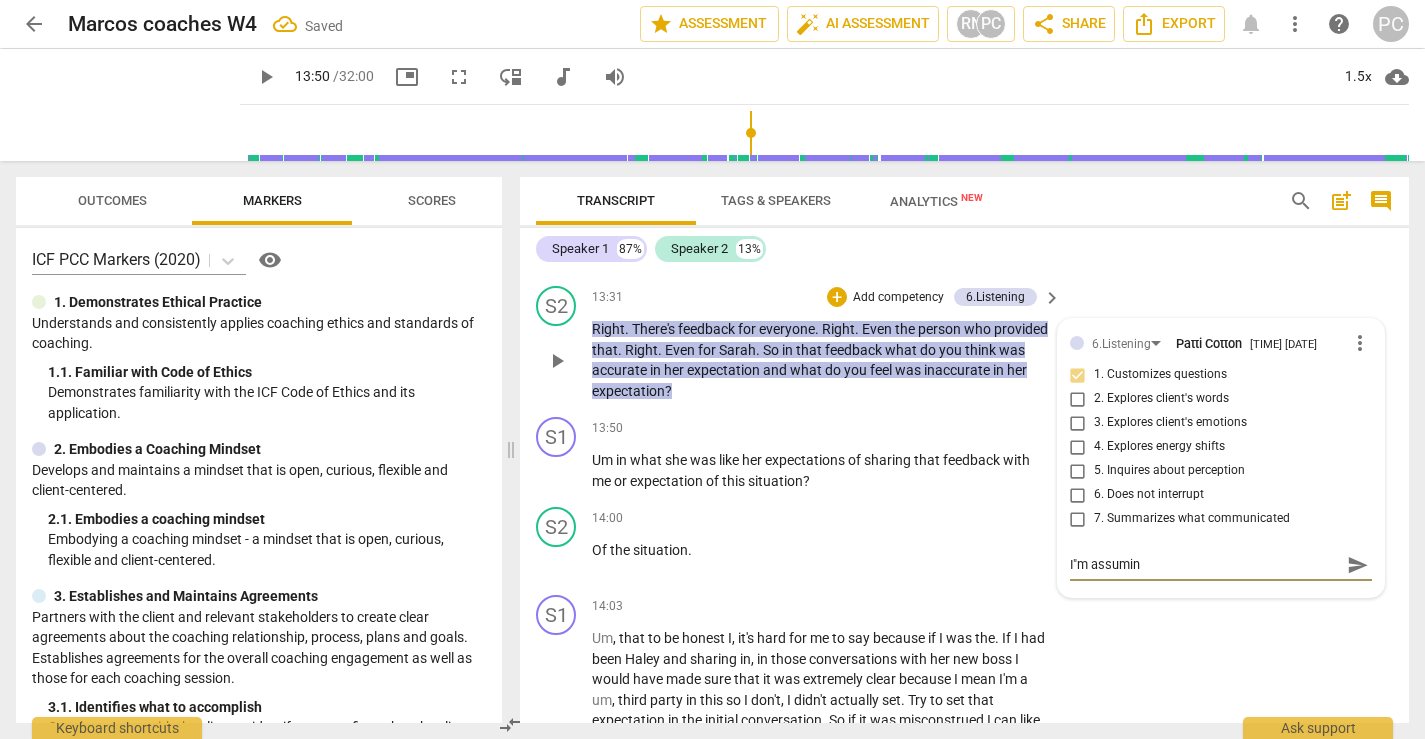 type on "I"m assuming" 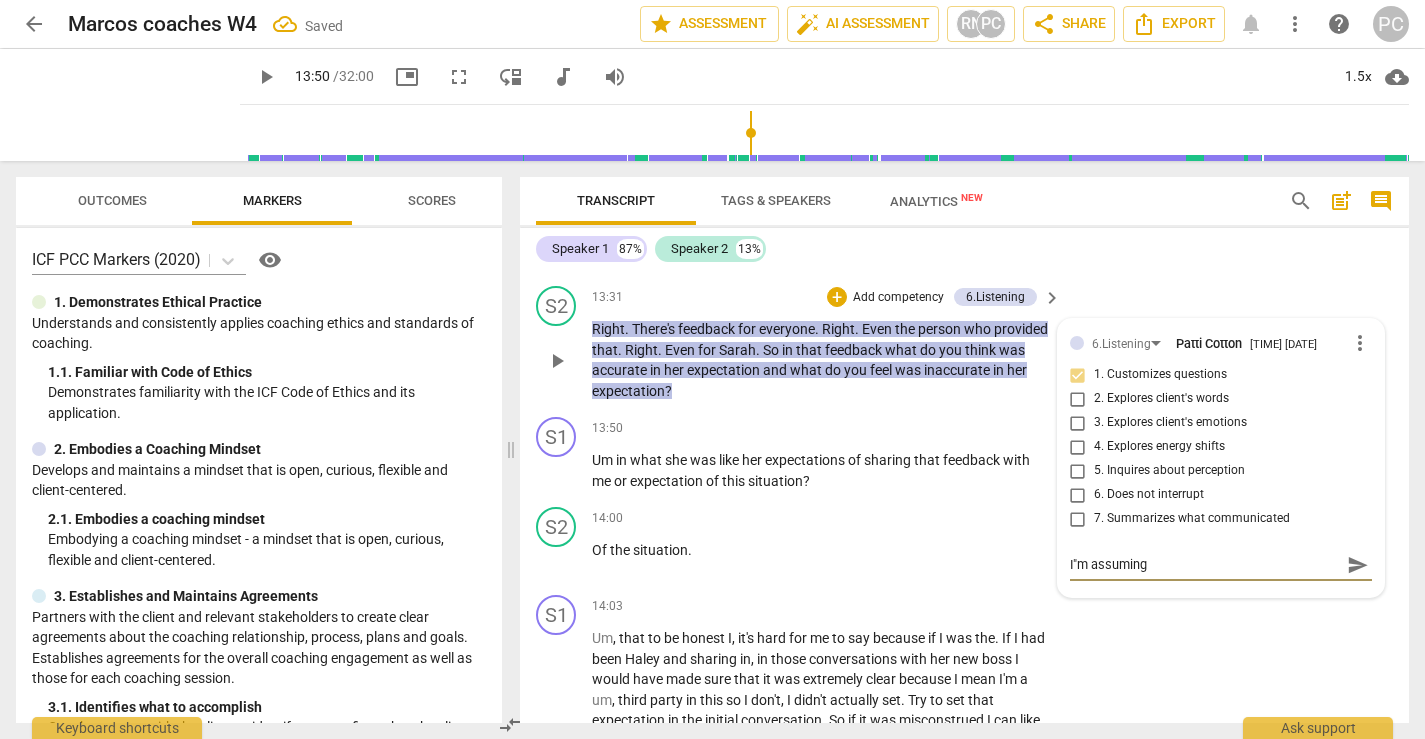 type on "I"m assuming" 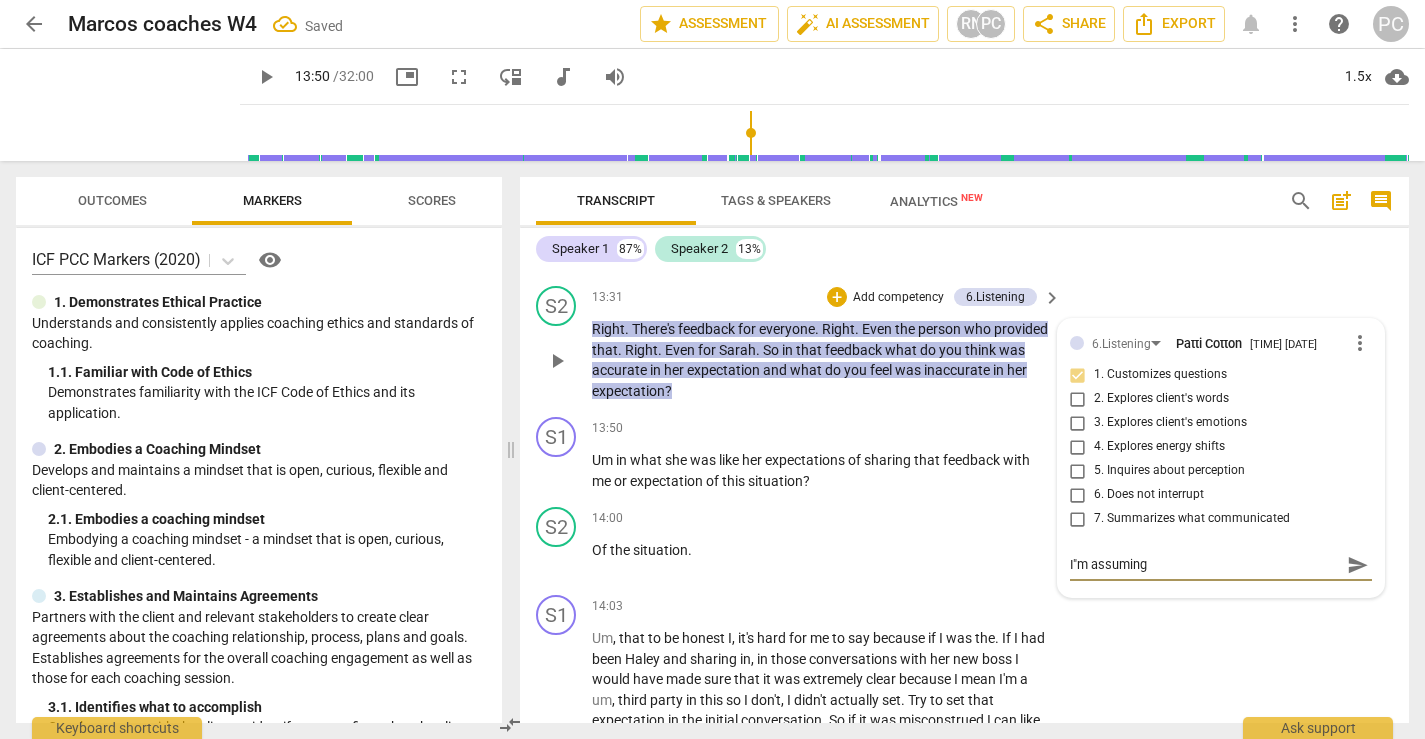 type on "I"m assuming t" 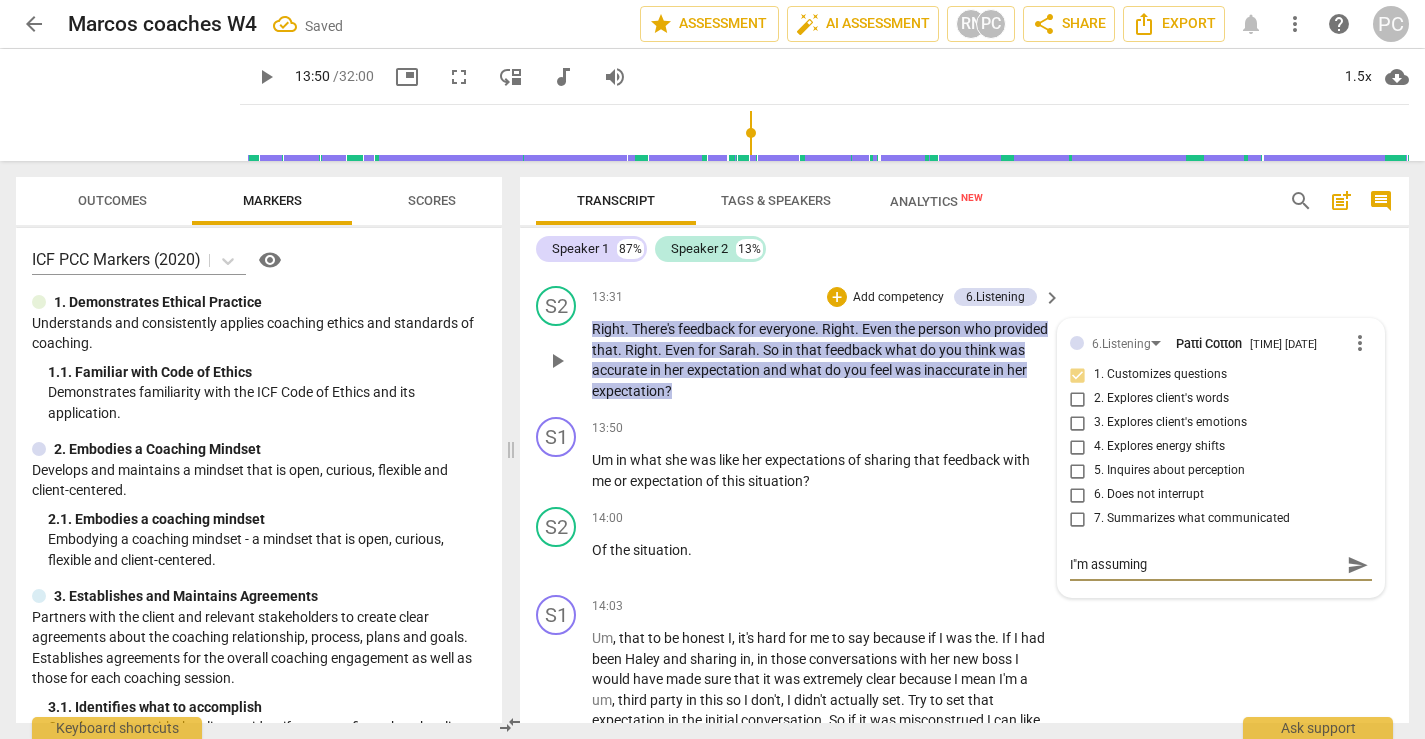 type on "I"m assuming t" 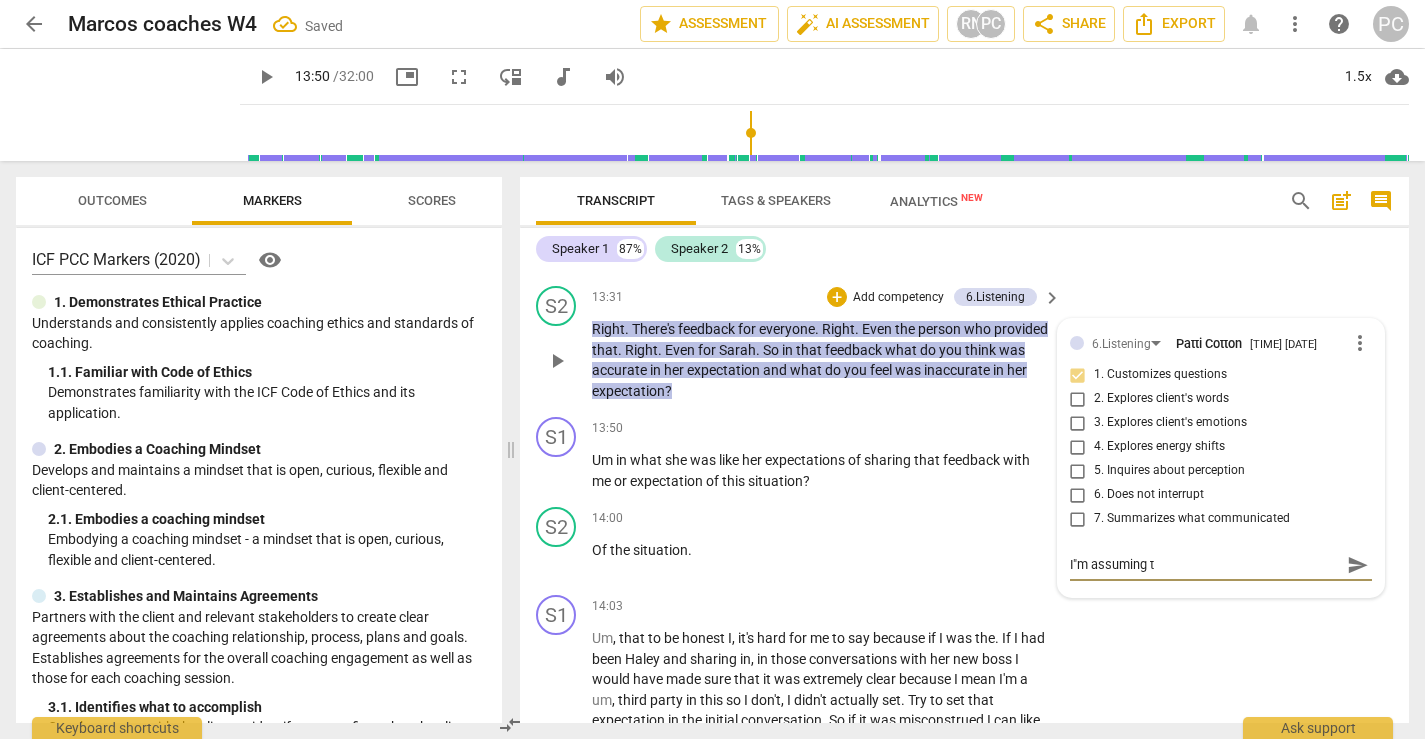 type on "I"m assuming th" 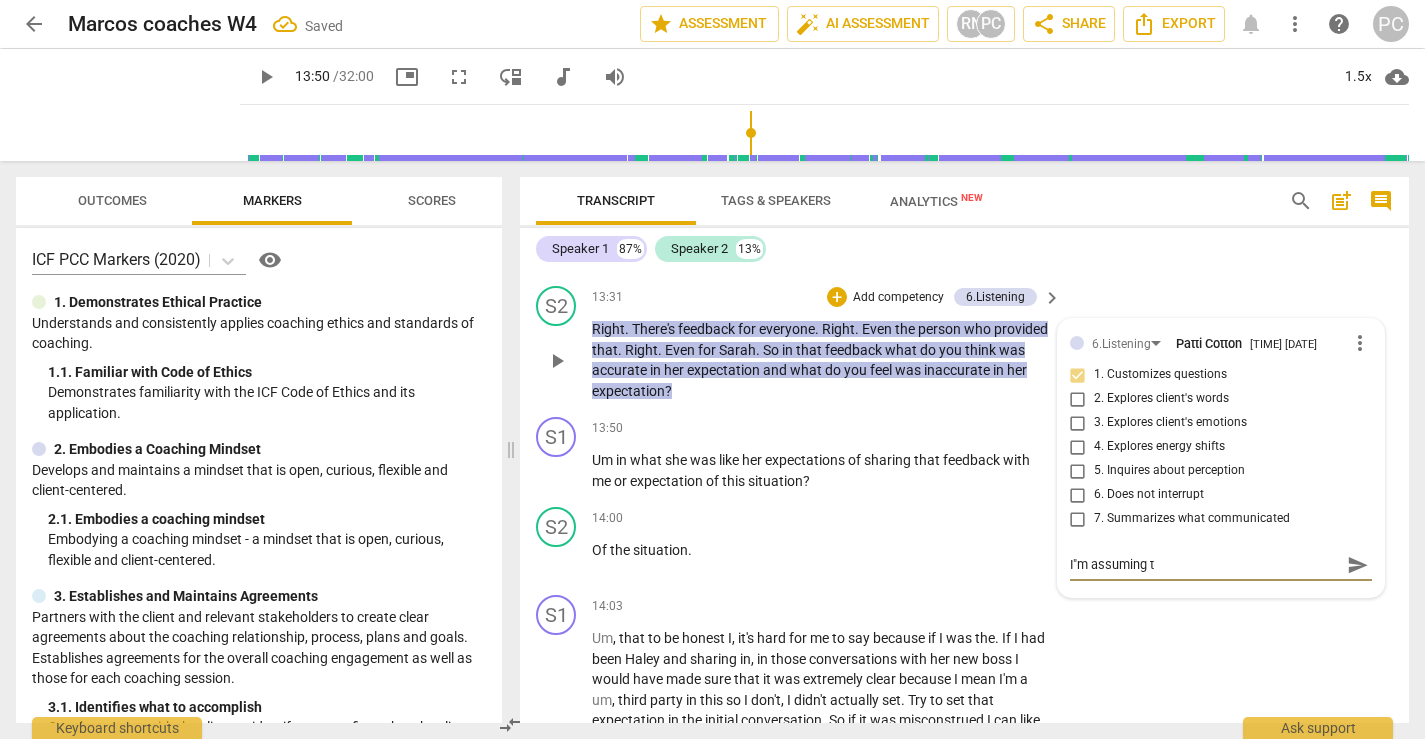 type on "I"m assuming th" 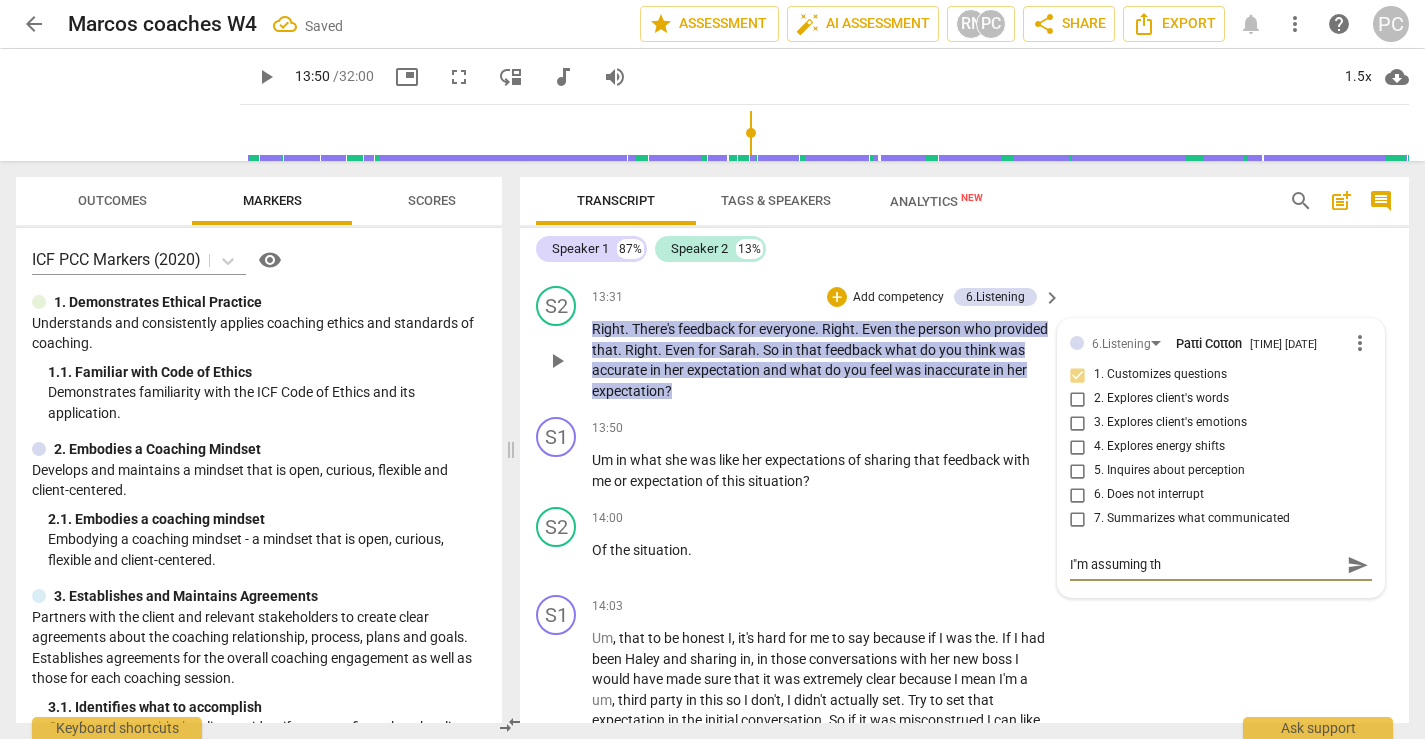 type on "I"m assuming tha" 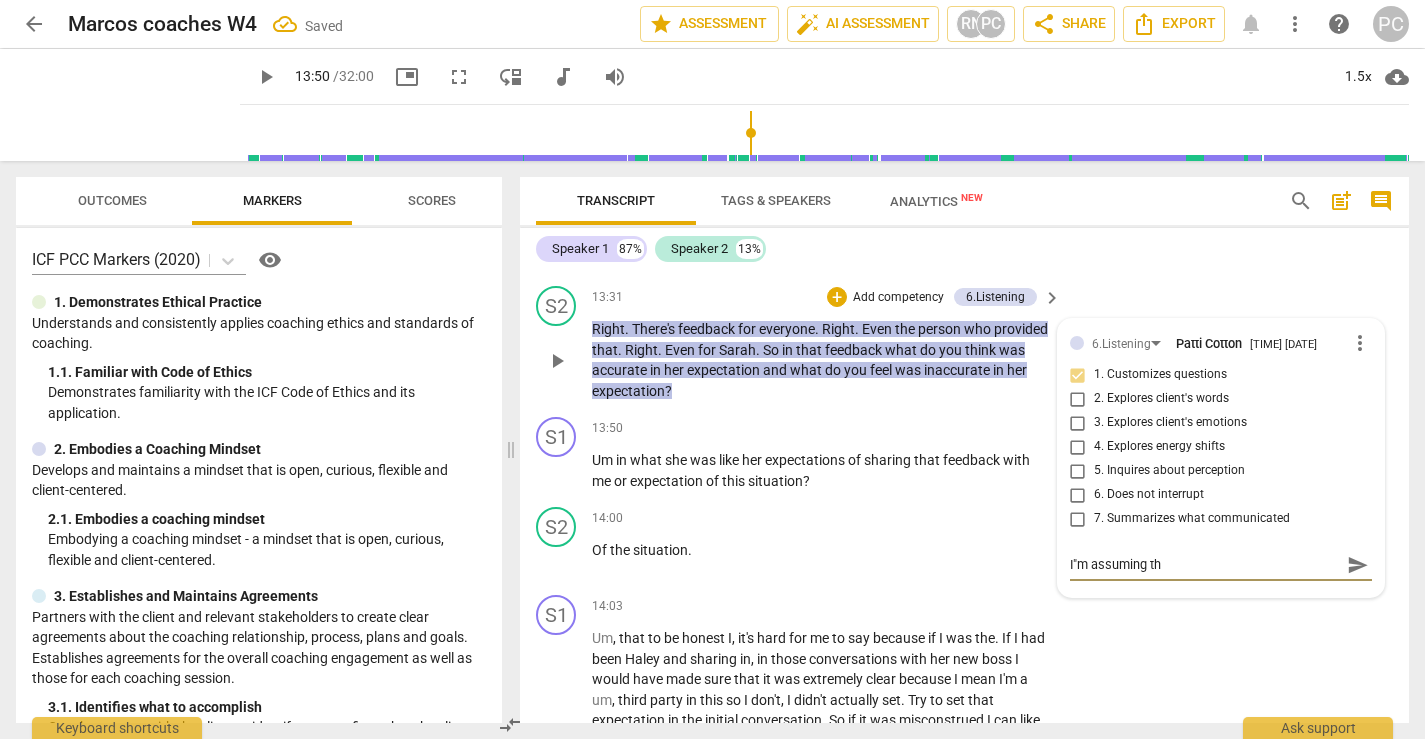 type on "I"m assuming tha" 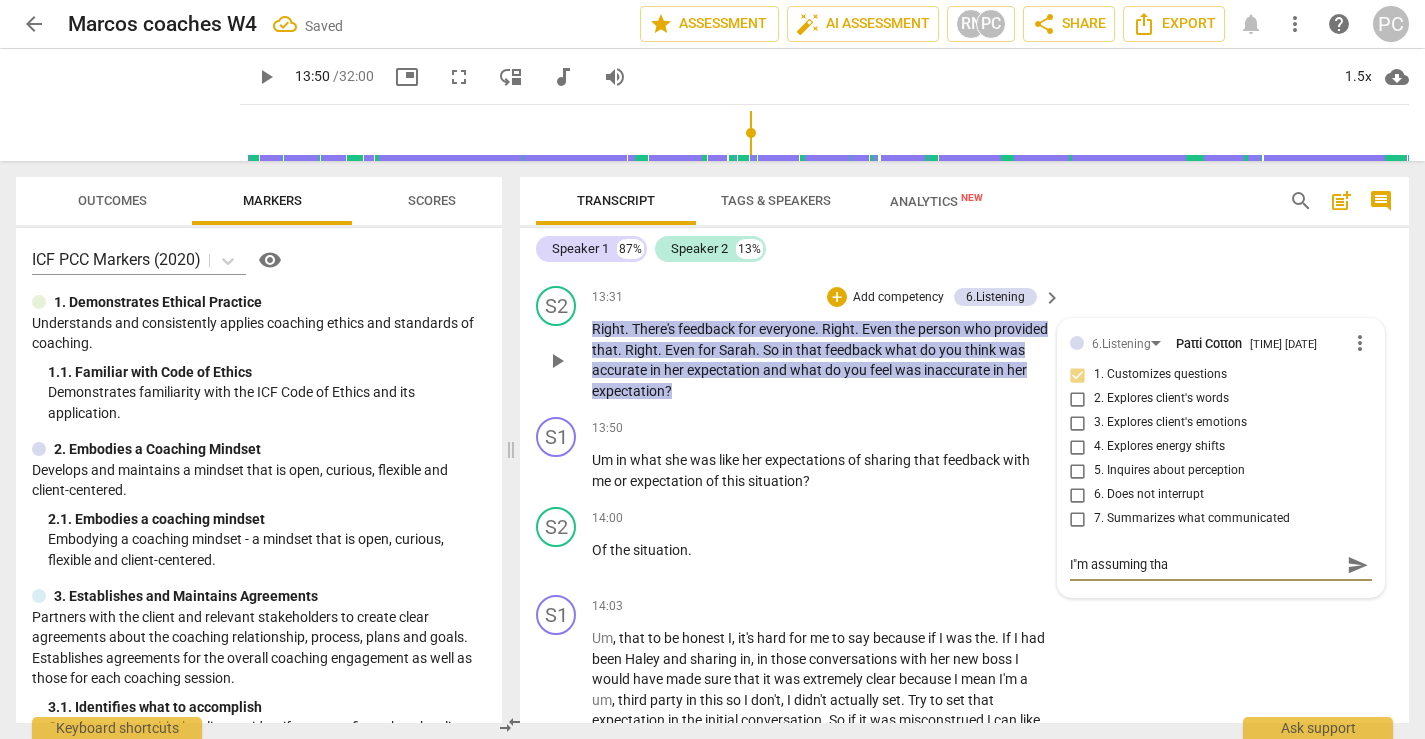 type on "I"m assuming that" 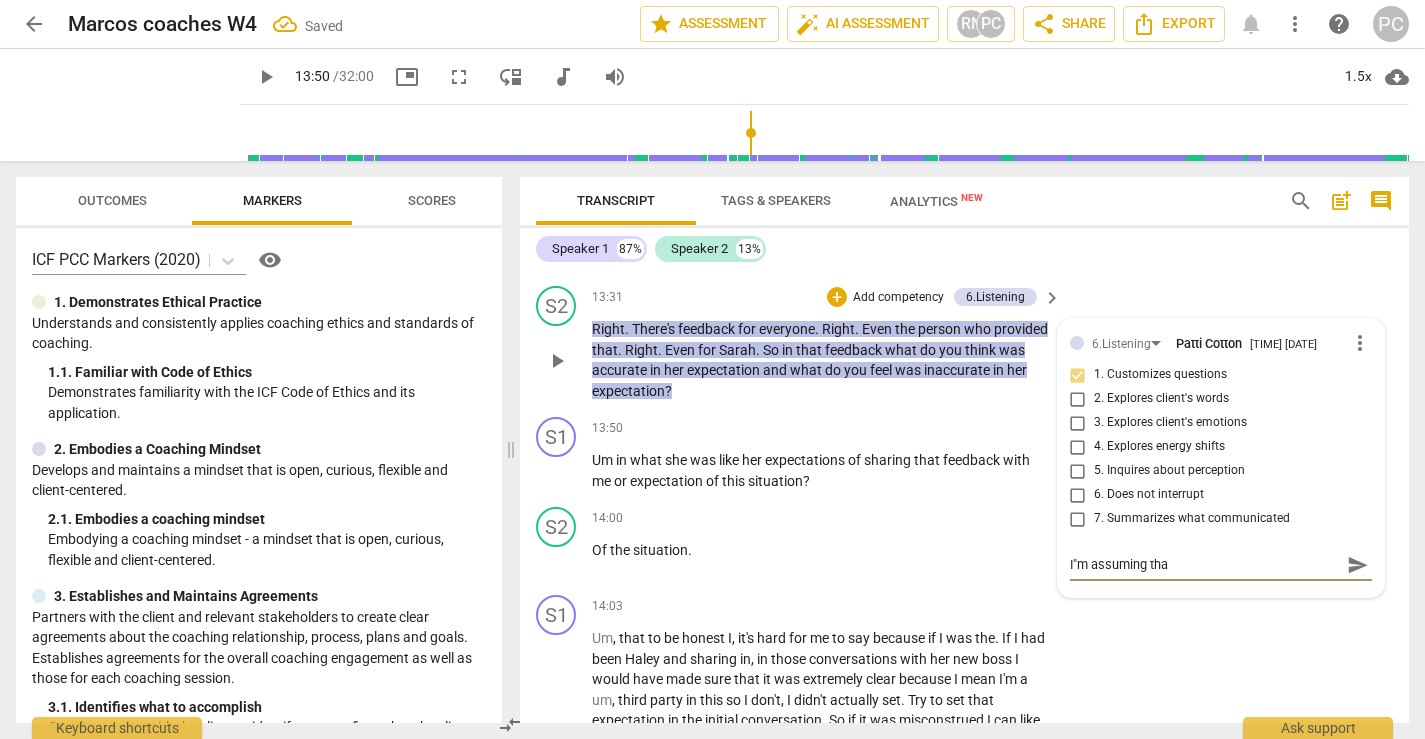 type on "I"m assuming that" 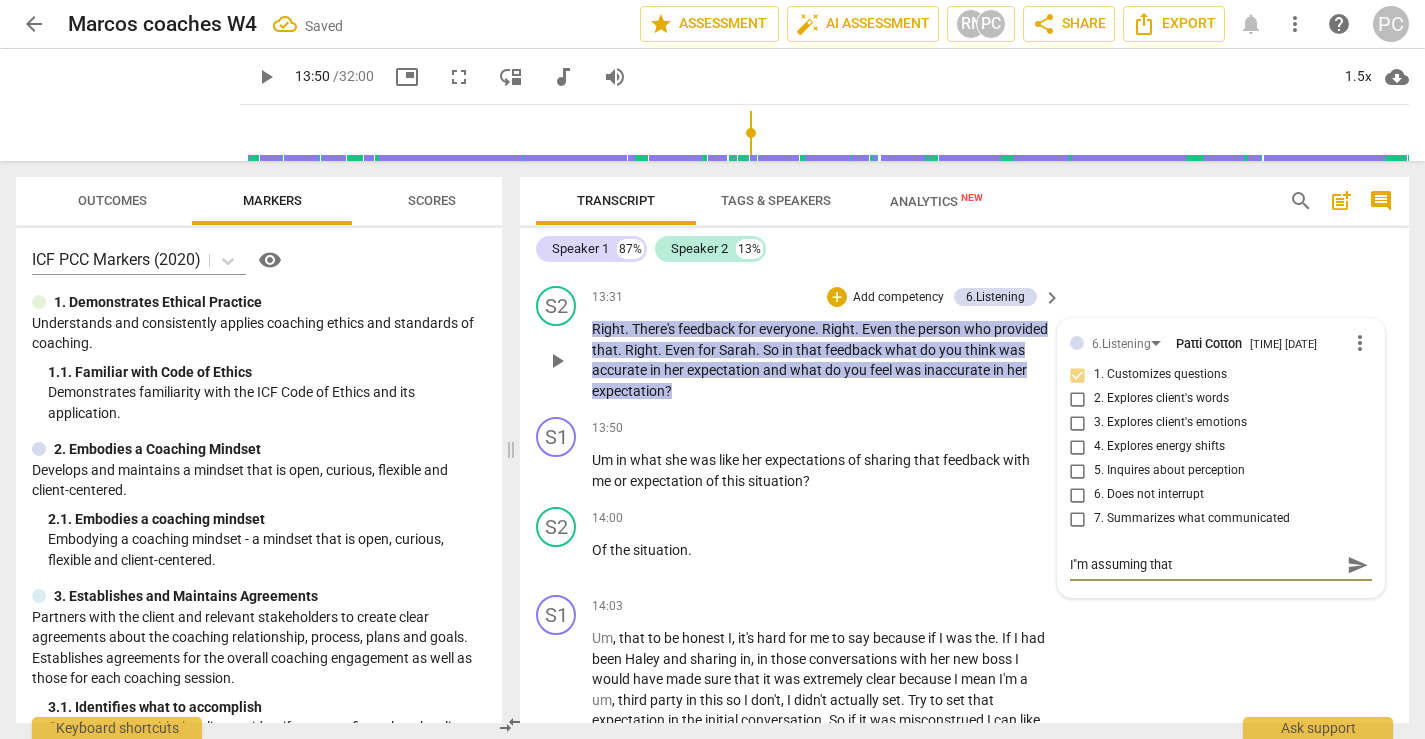 type on "I"m assuming that" 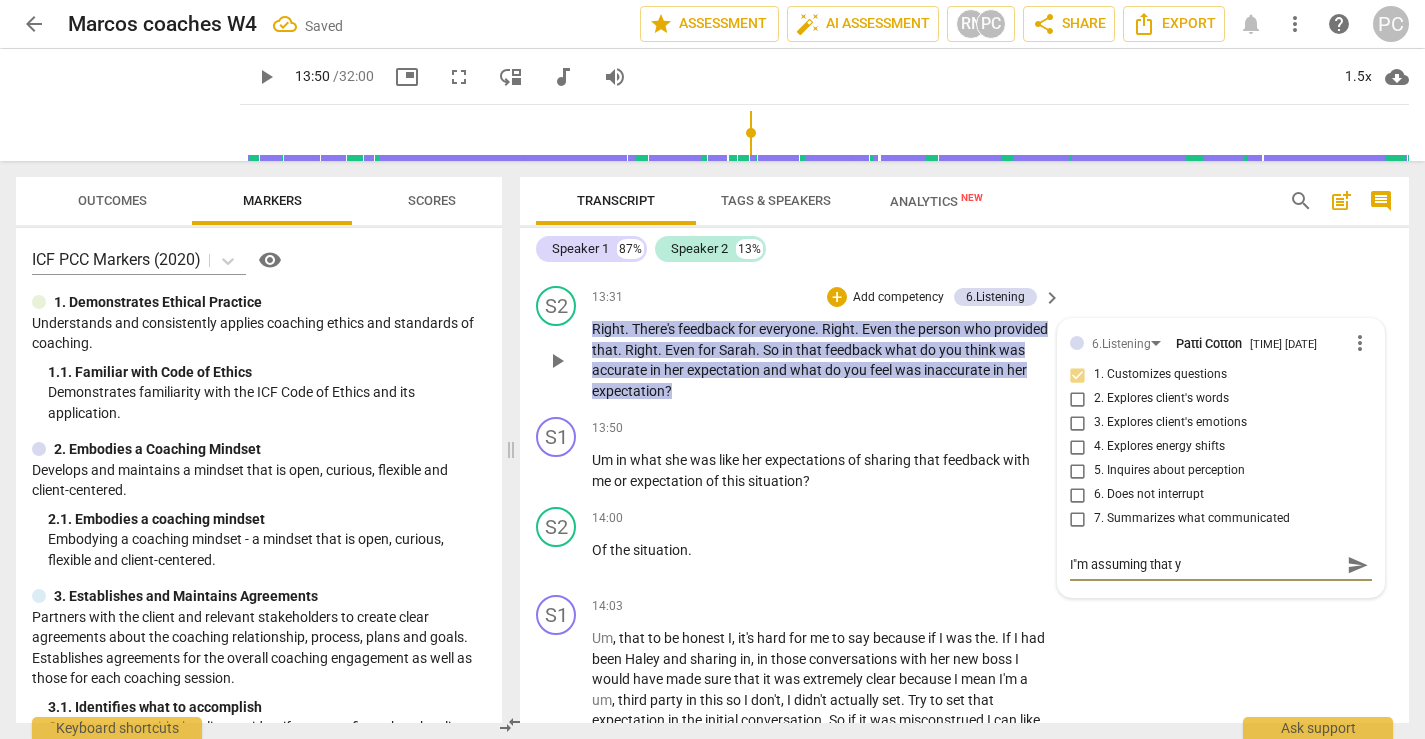 type on "I"m assuming that y" 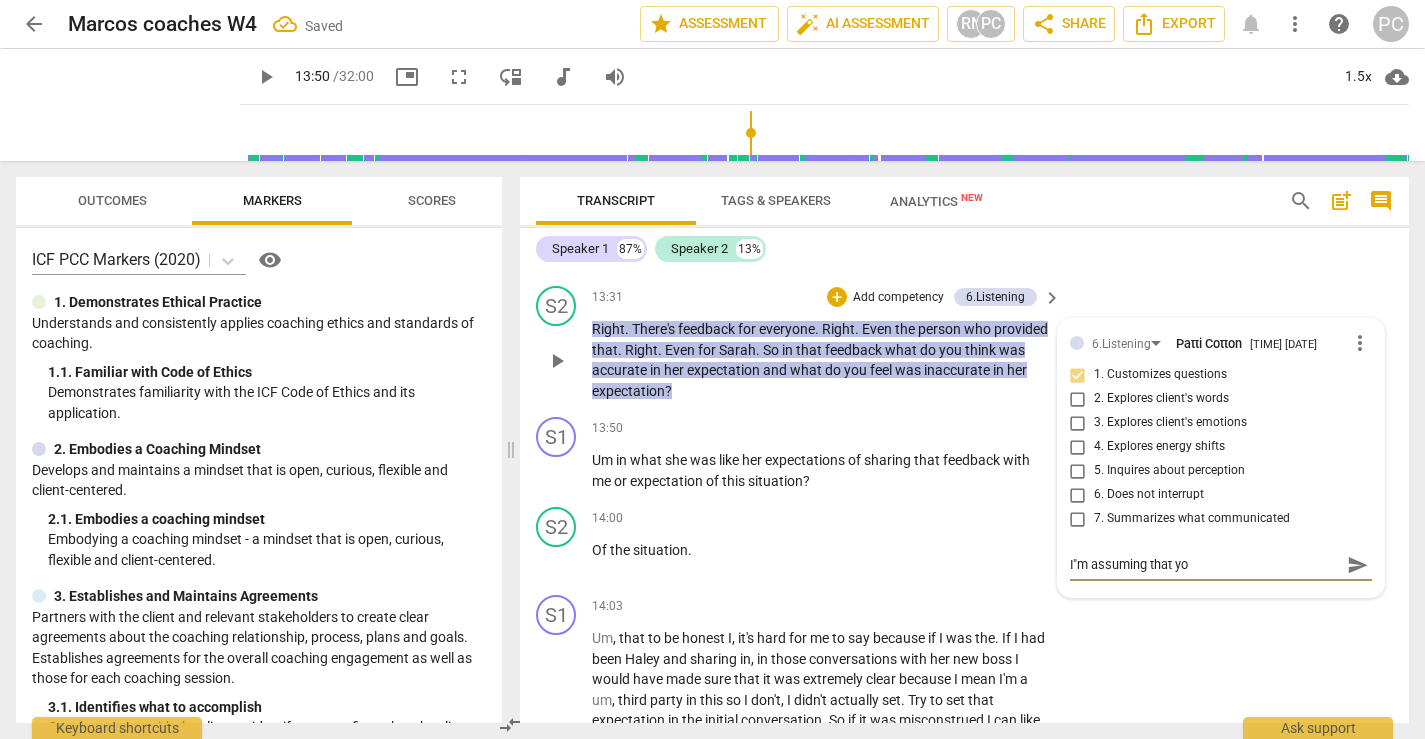 type on "I"m assuming that you" 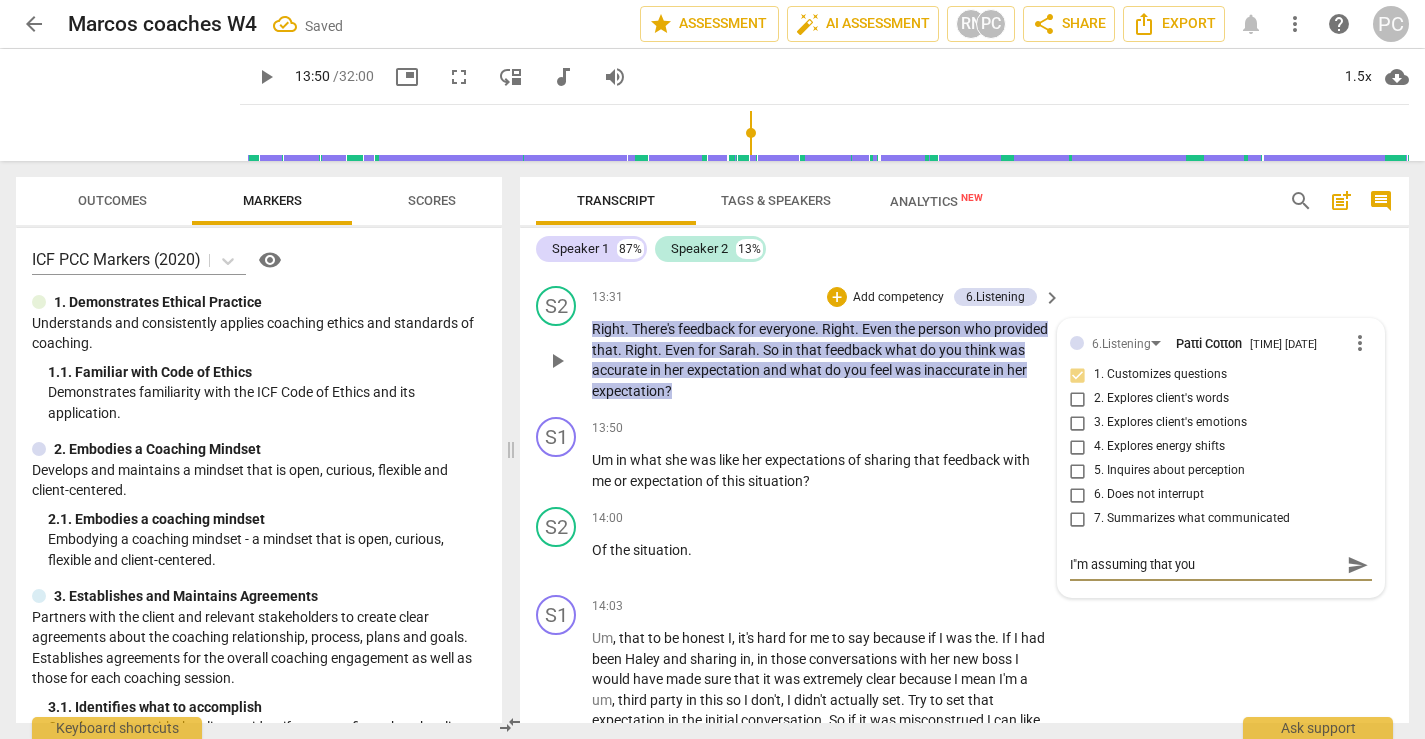 type on "I"m assuming that you" 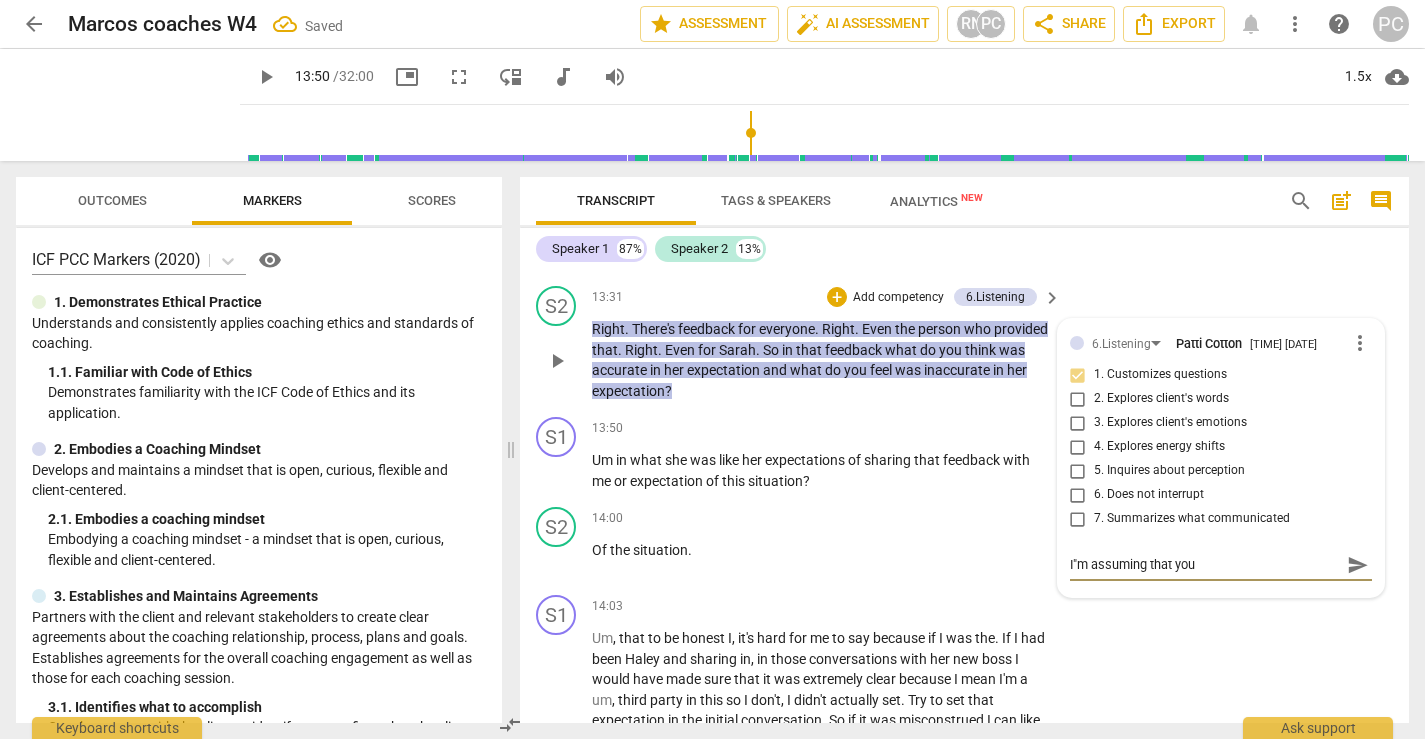 type on "I"m assuming that you" 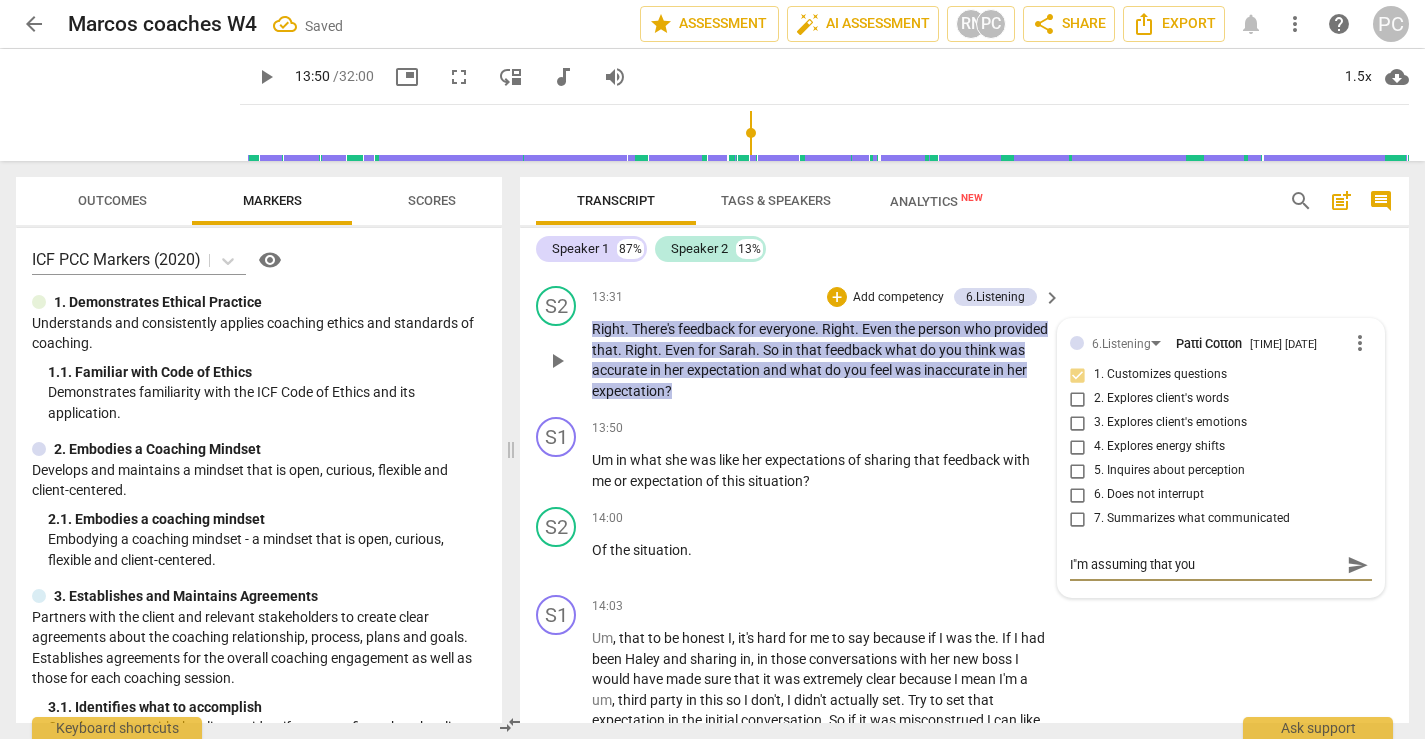 type on "I"m assuming that you a" 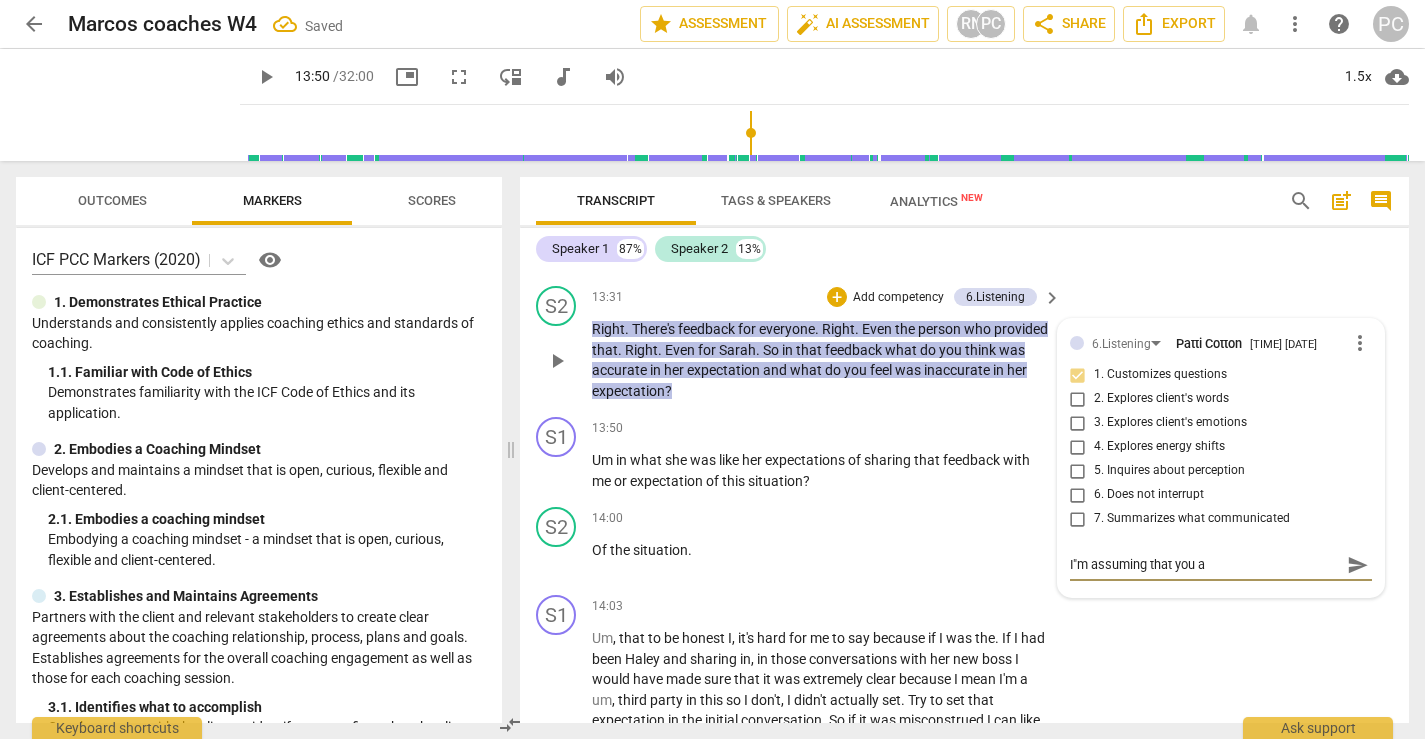 type on "I"m assuming that you ar" 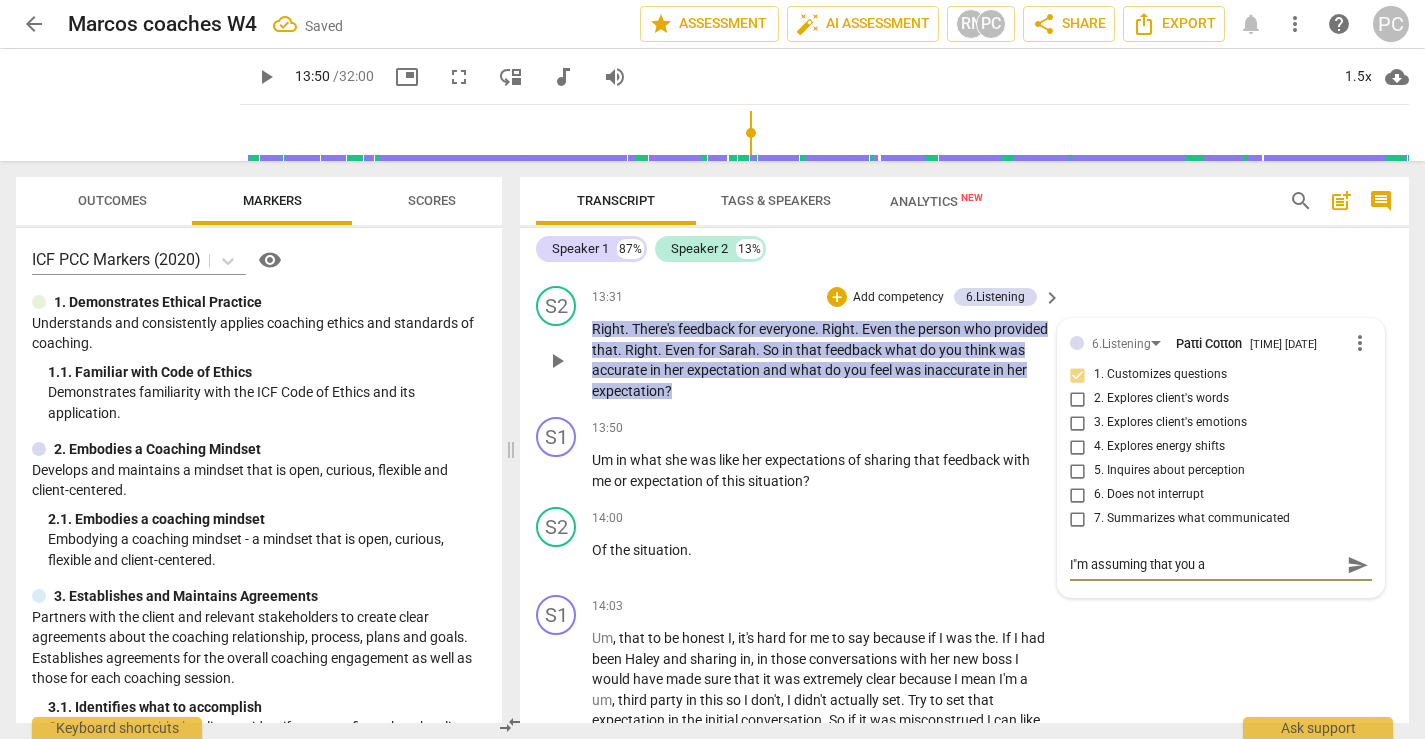 type on "I"m assuming that you ar" 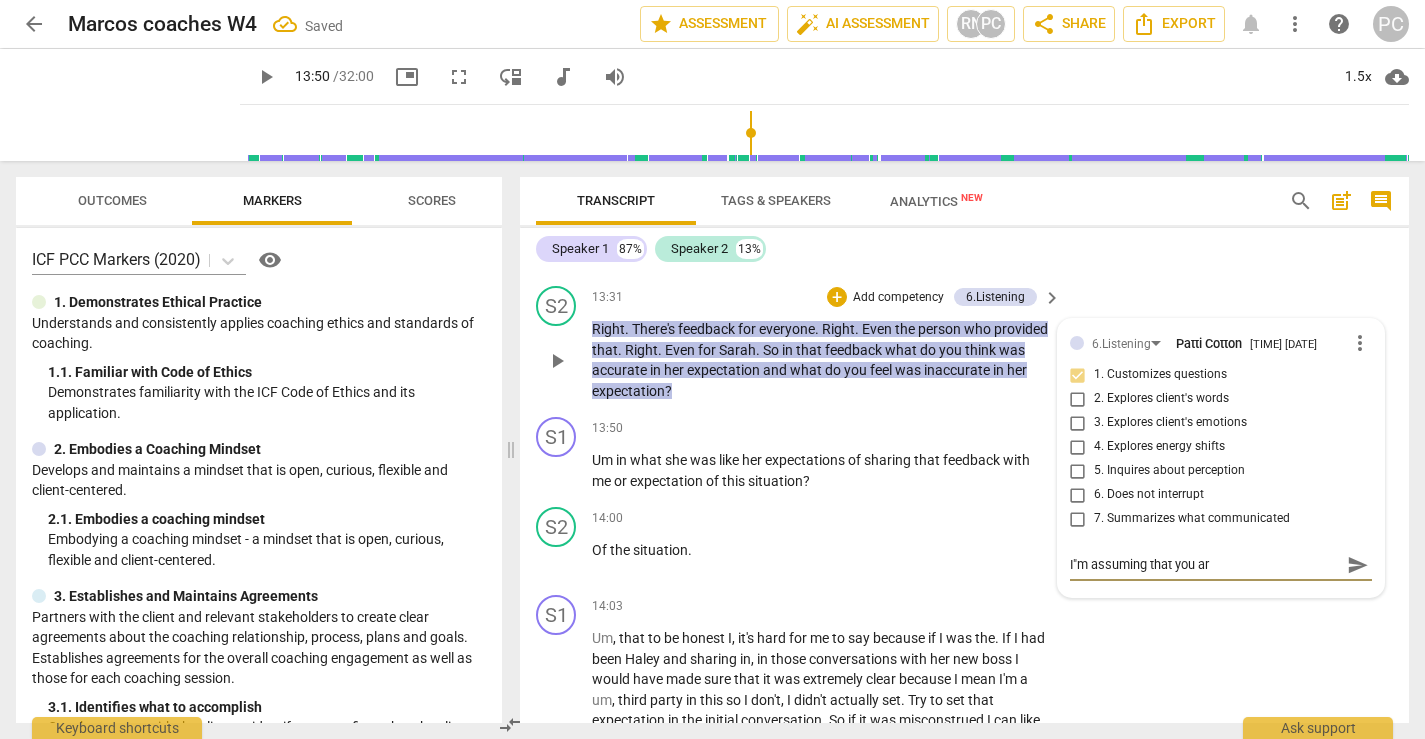type on "I"m assuming that you are" 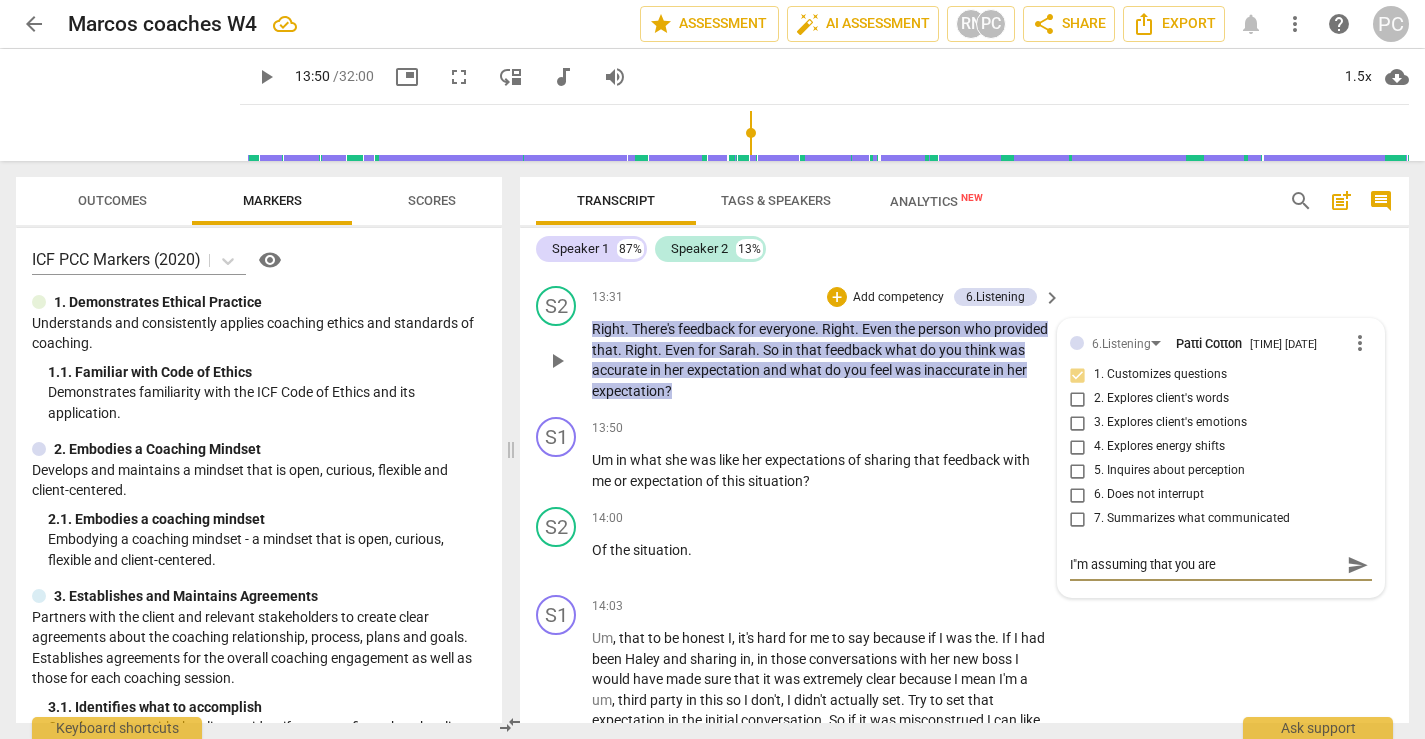 type on "I"m assuming that you are" 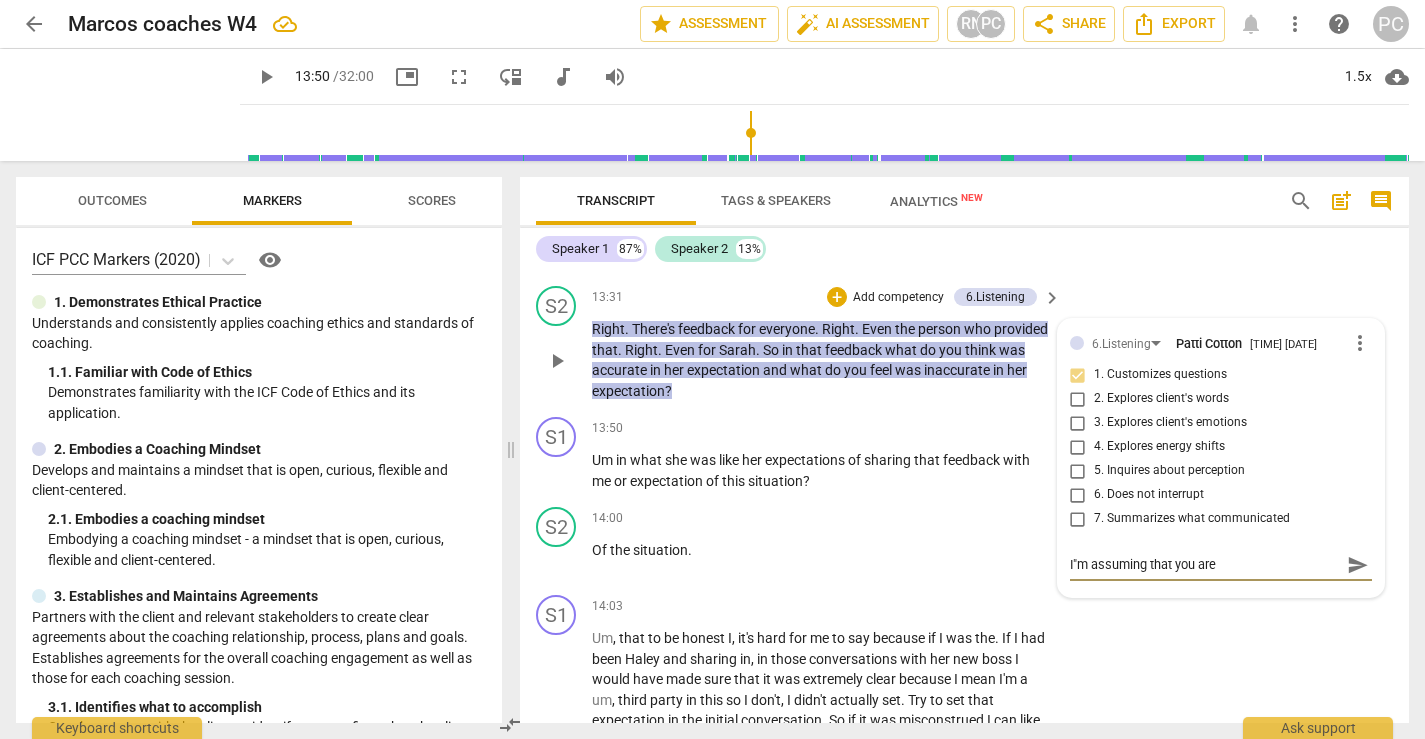 type on "I"m assuming that you are" 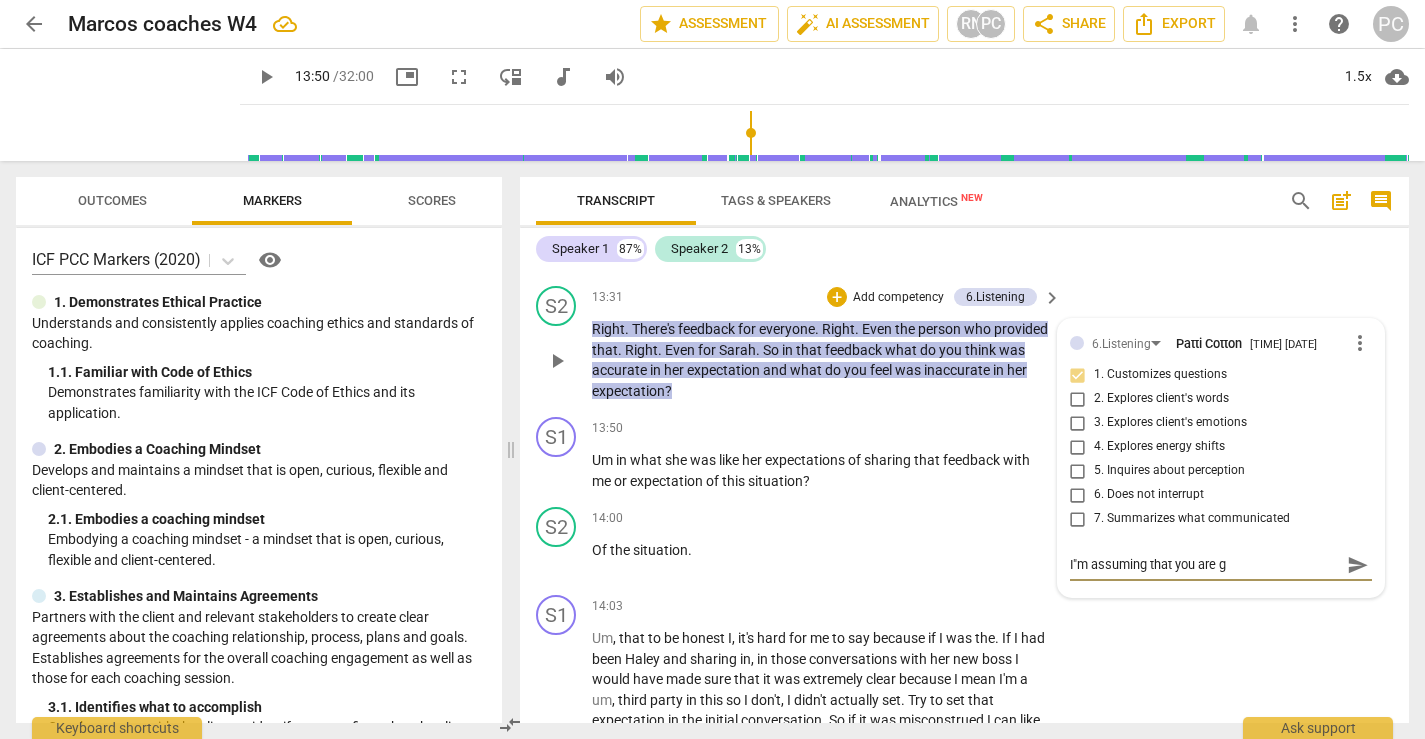type on "I"m assuming that you are ga" 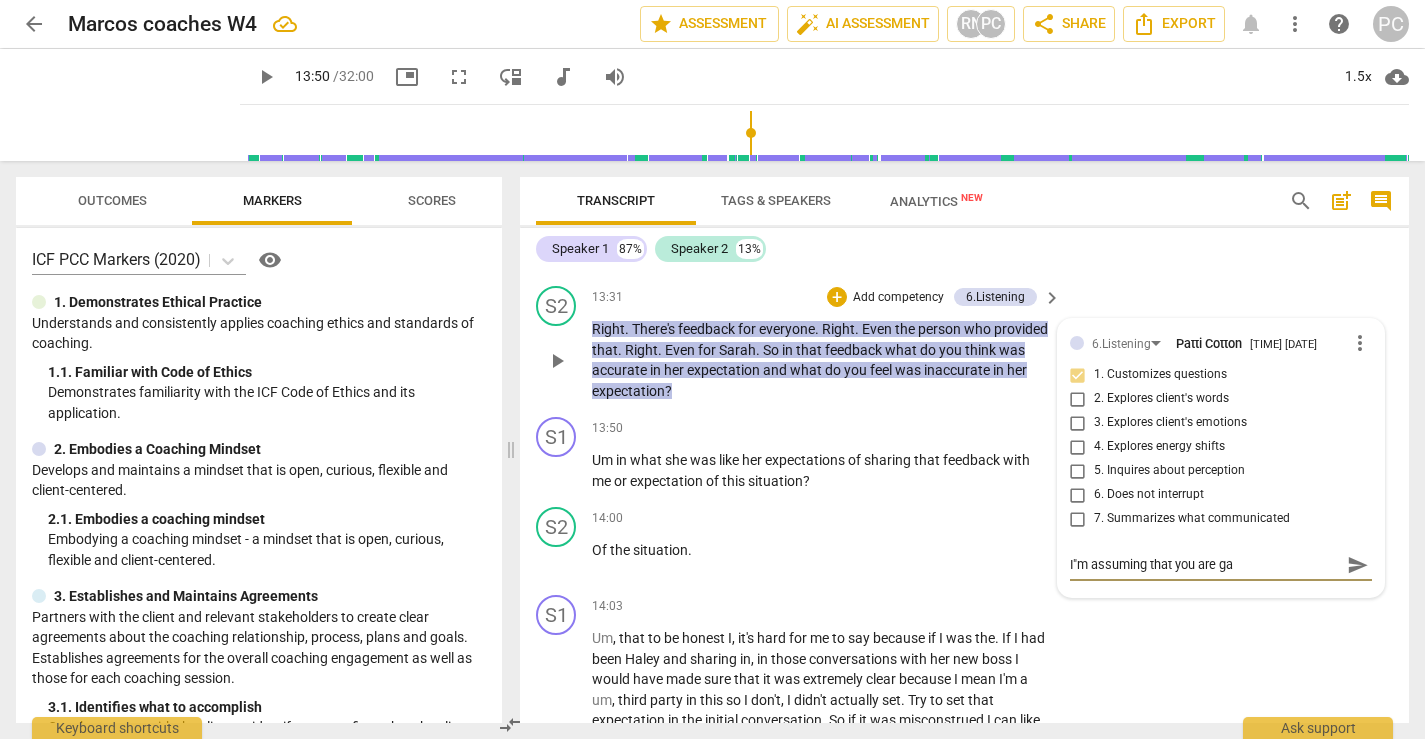 type on "I"m assuming that you are gau" 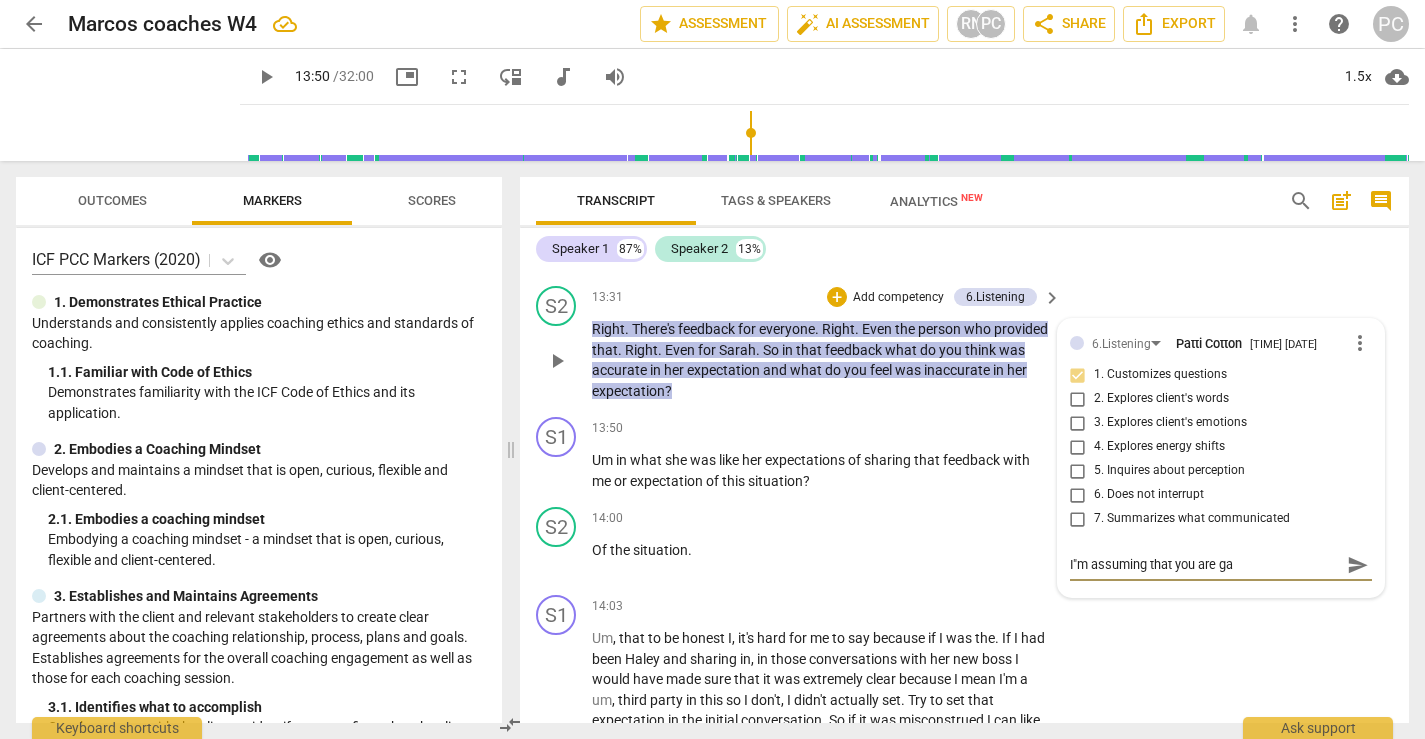 type on "I"m assuming that you are gau" 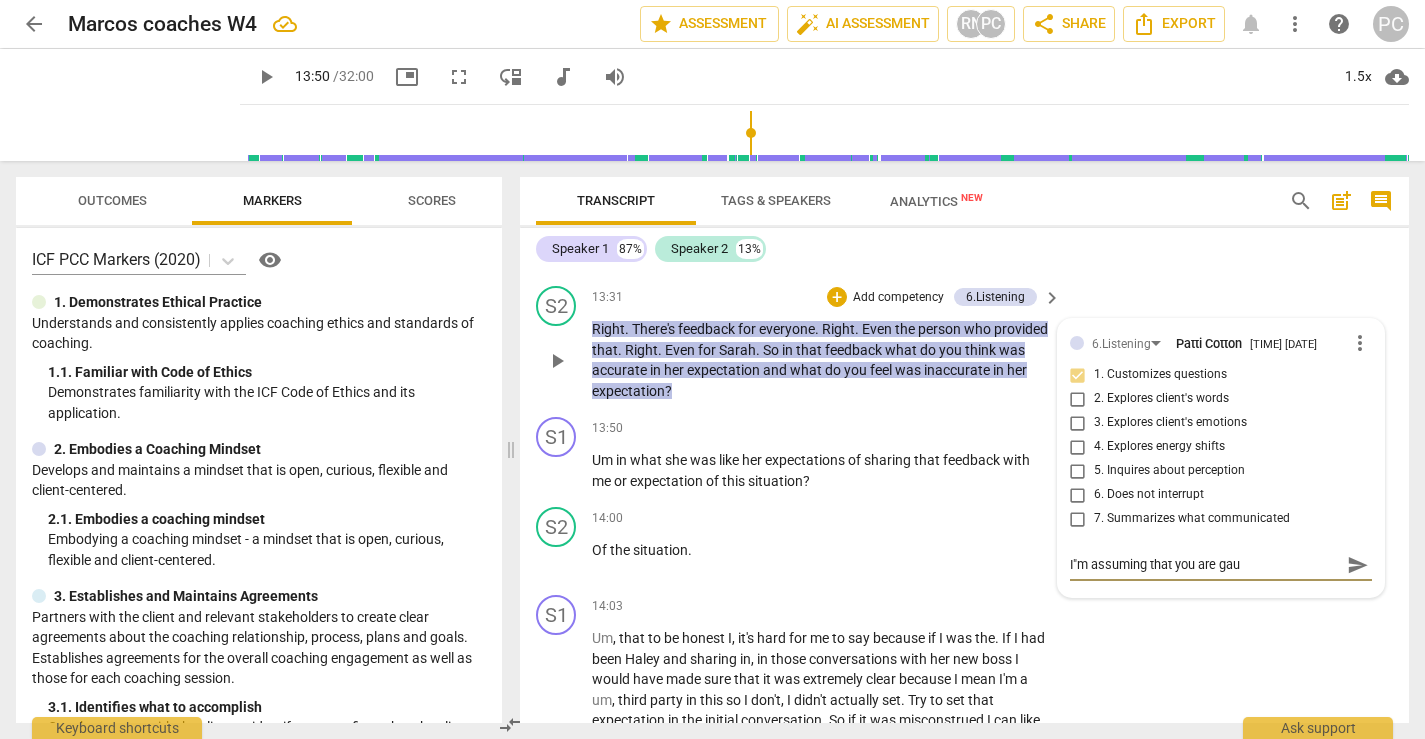 type on "I"m assuming that you are gaug" 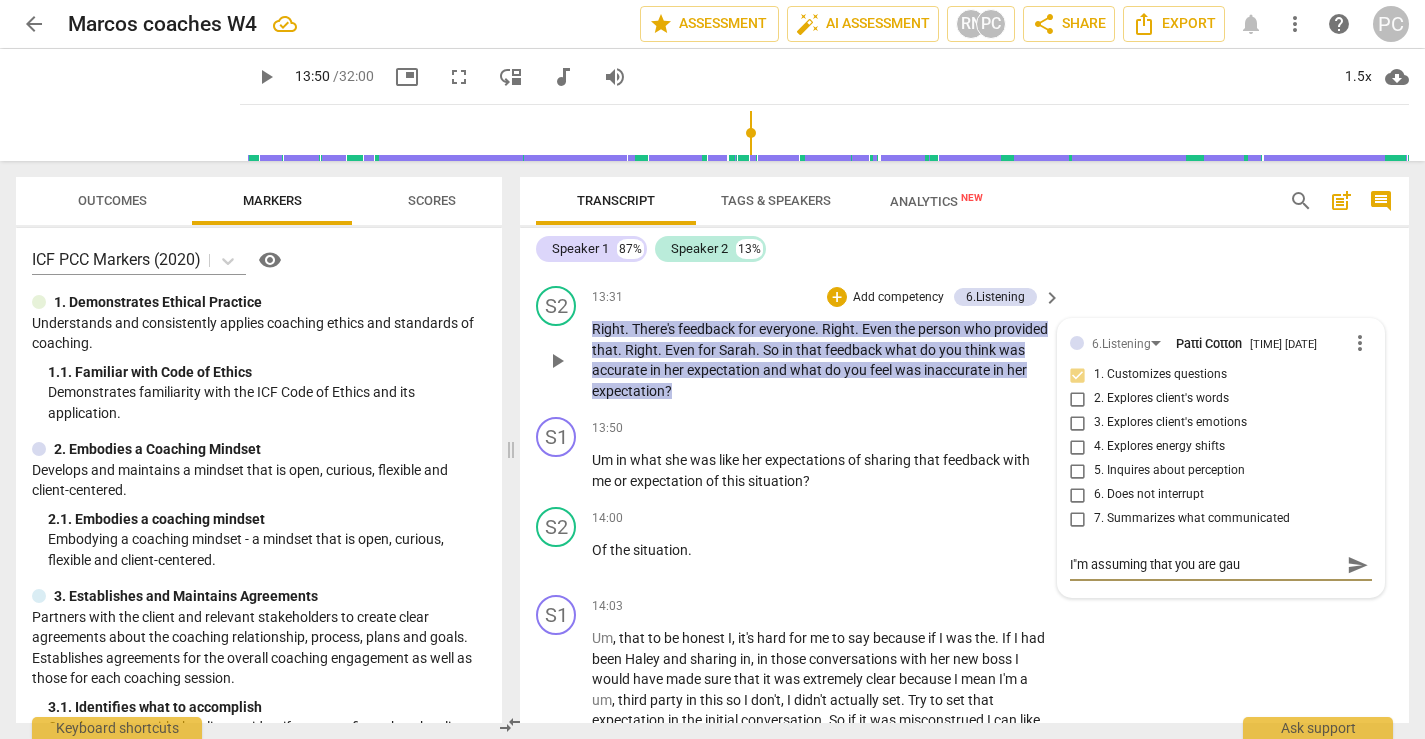 type on "I"m assuming that you are gaug" 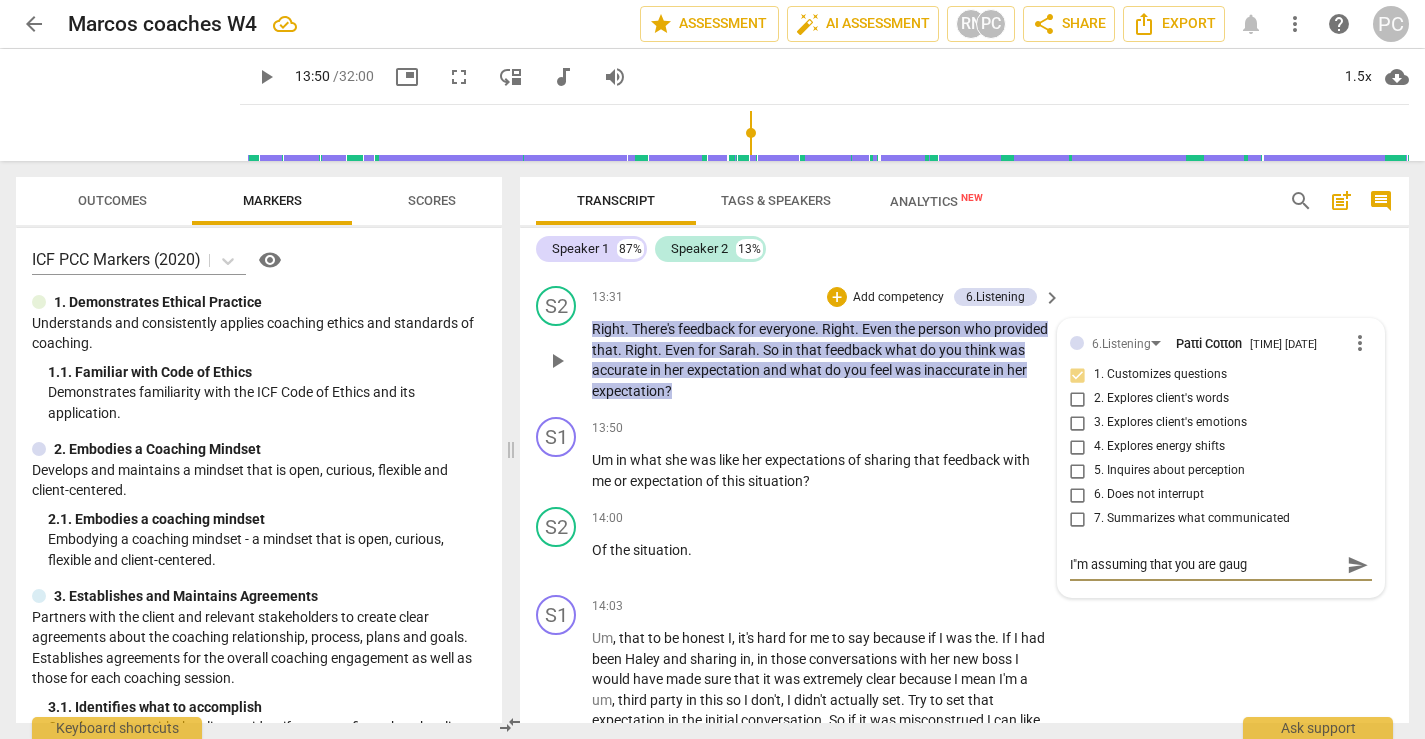 type on "I"m assuming that you are gaugi" 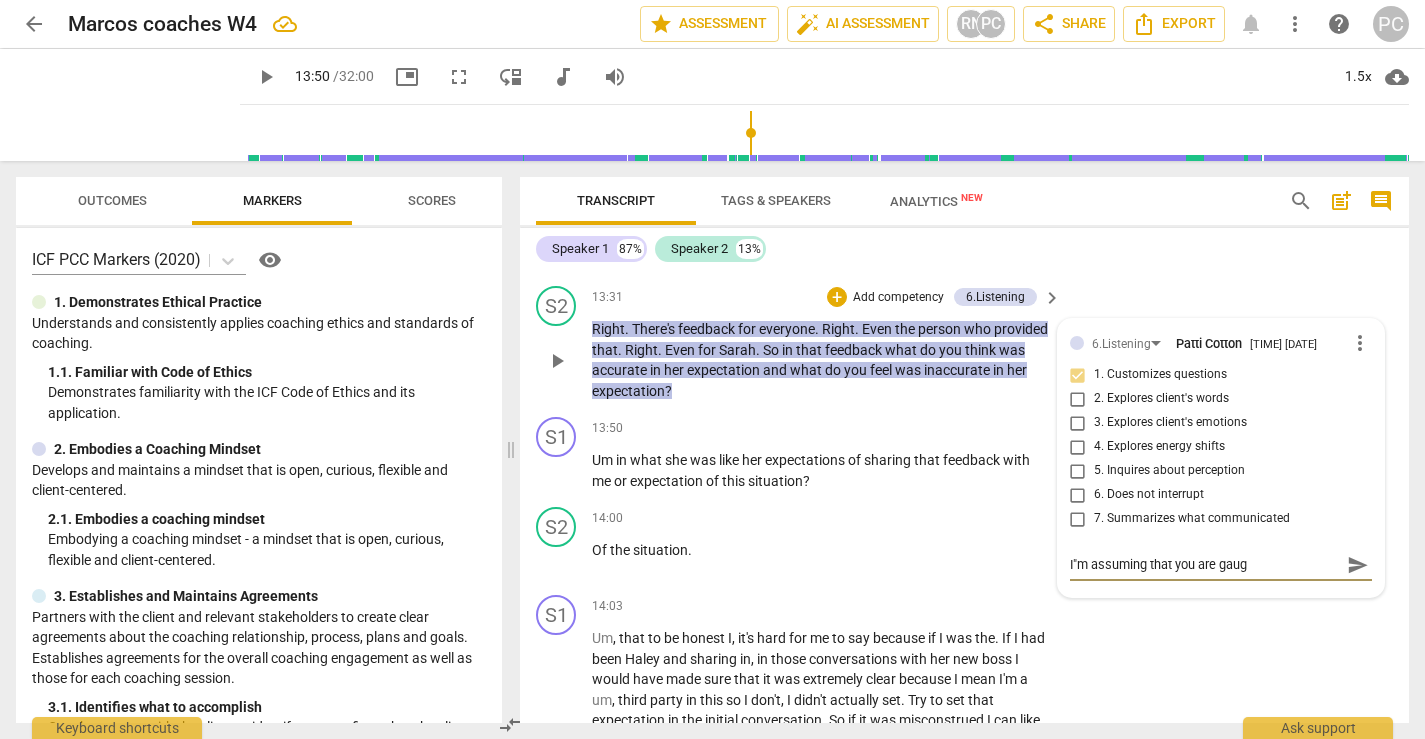 type on "I"m assuming that you are gaugi" 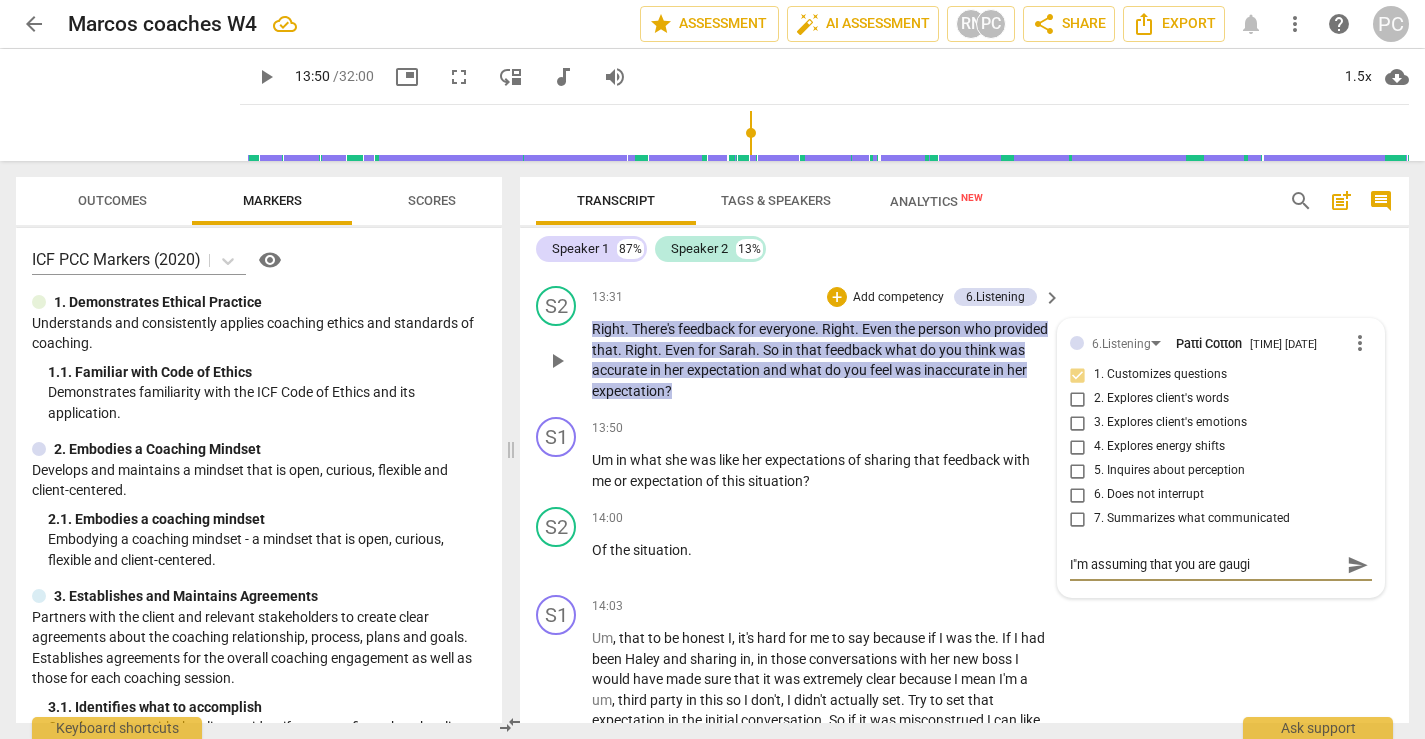 type on "I"m assuming that you are gaugin" 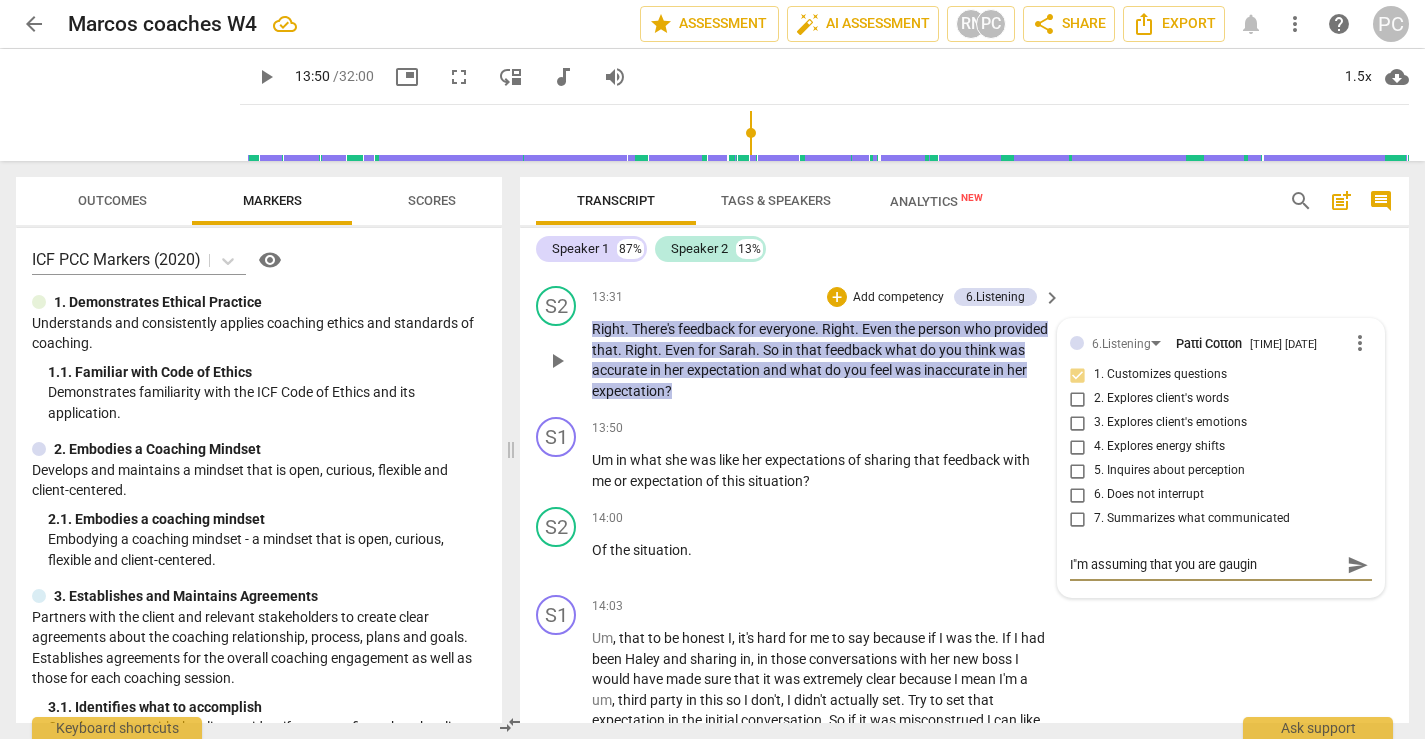 type on "I"m   assuming   that   you   are   gauging" 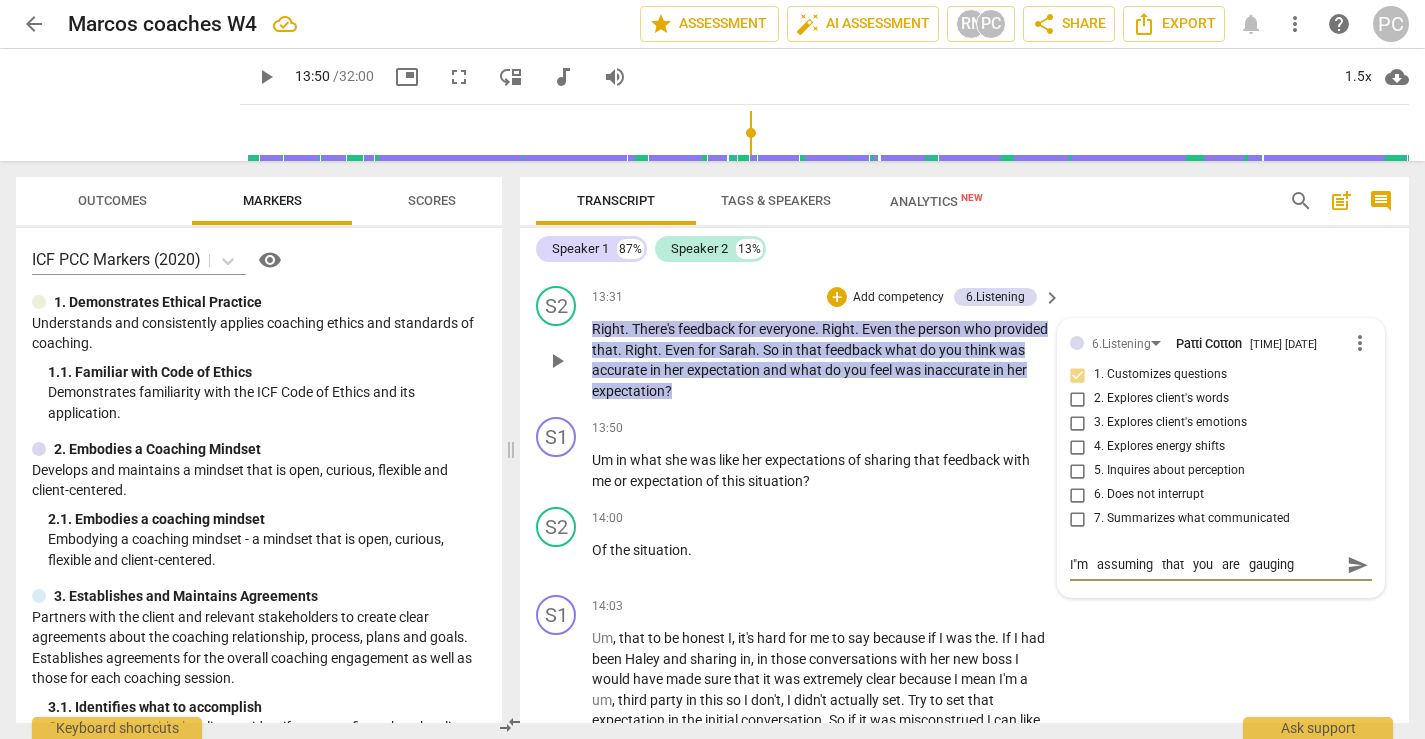 type on "I"m   assuming   that   you   are   gauging" 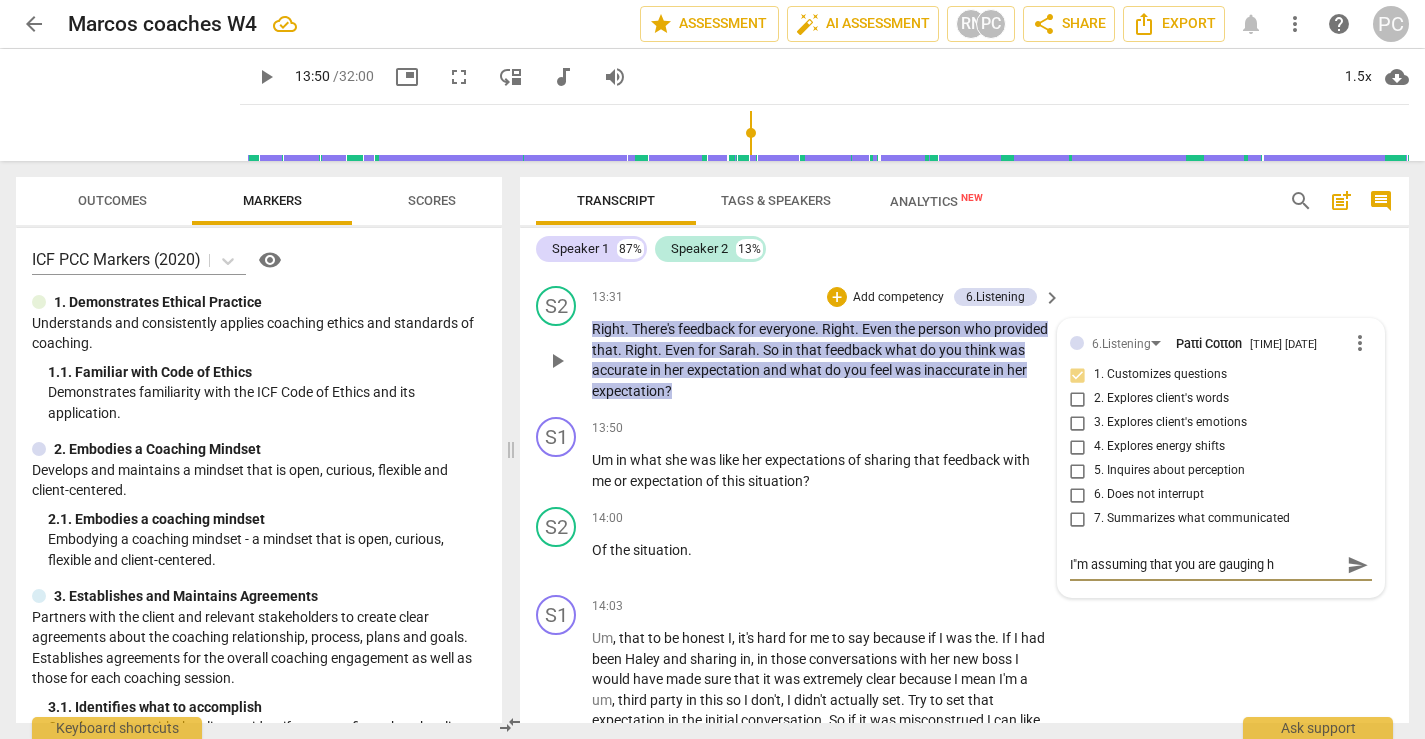 type on "I'm assuming that you are gauging he" 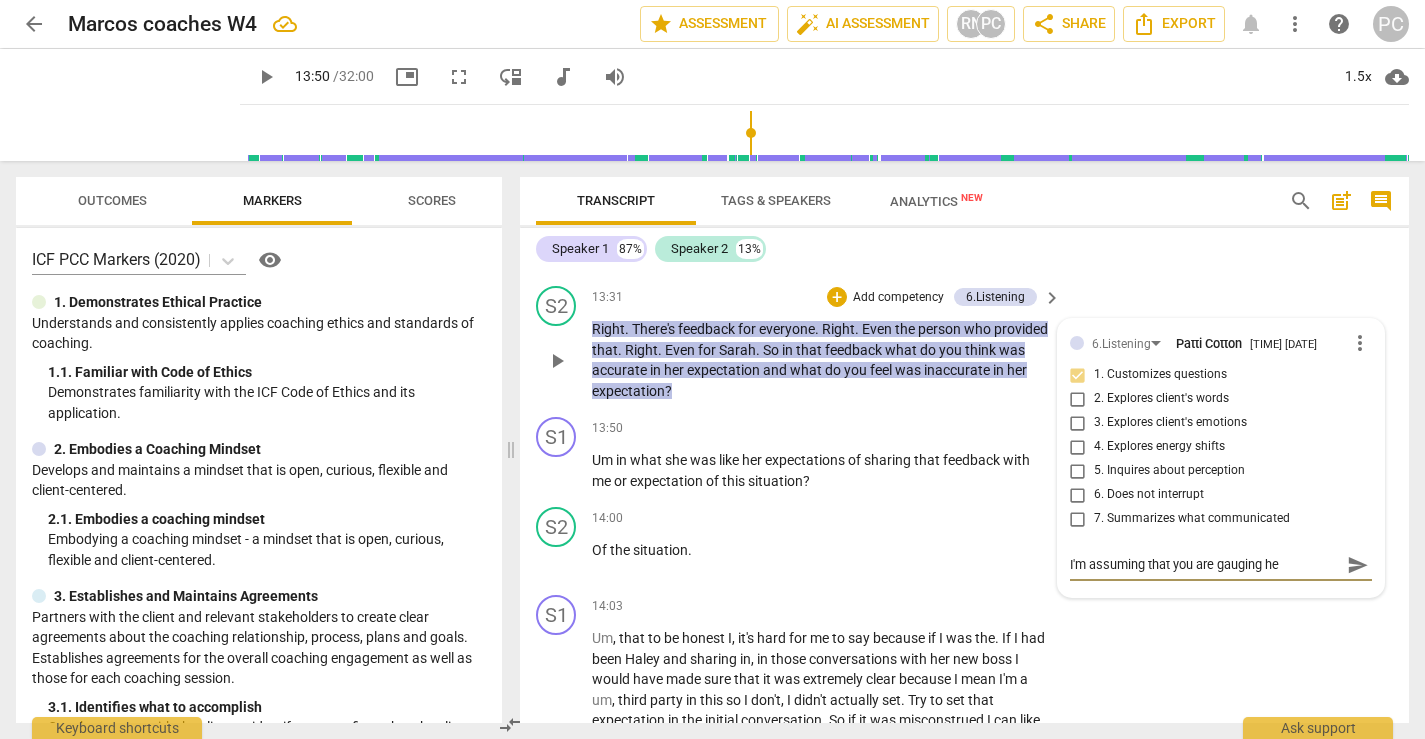 type on "I"m   assuming   that   you   are   gauging   her" 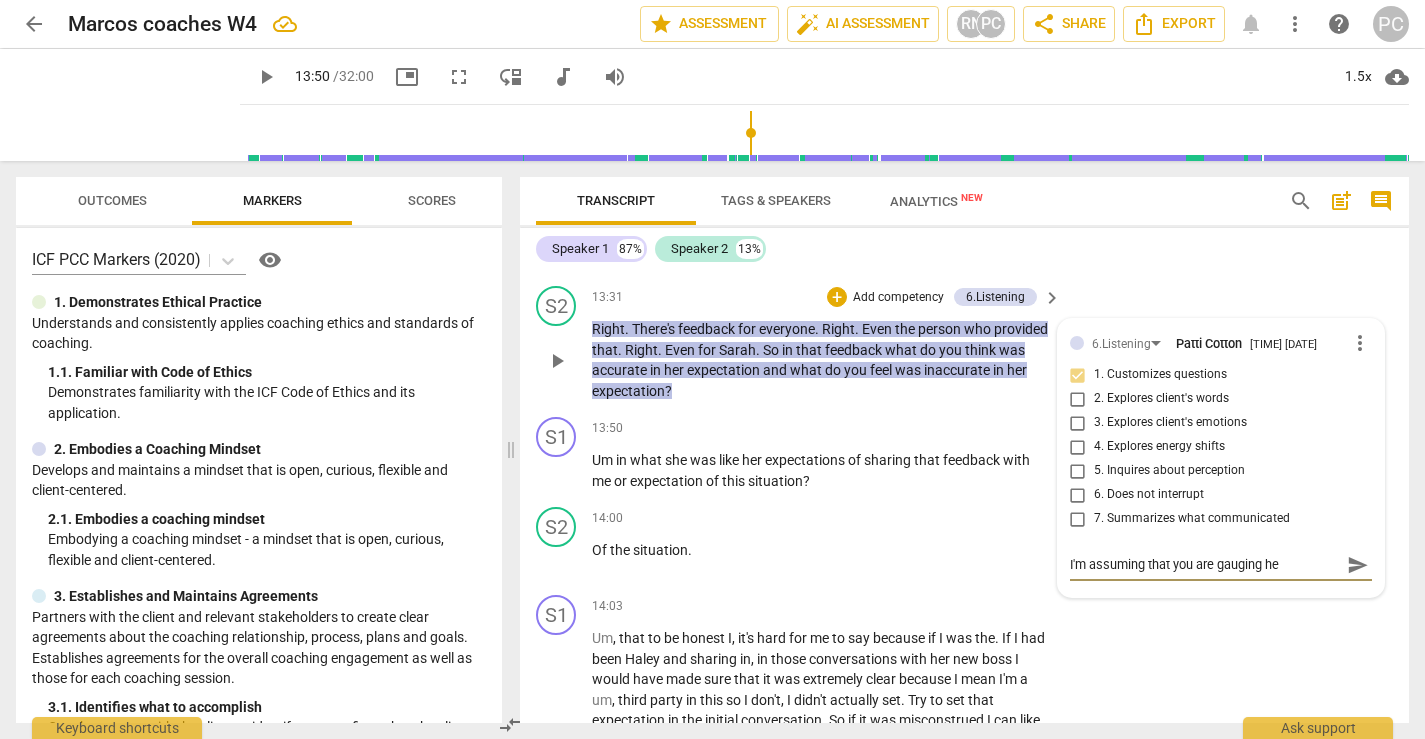 type on "I"m   assuming   that   you   are   gauging   her" 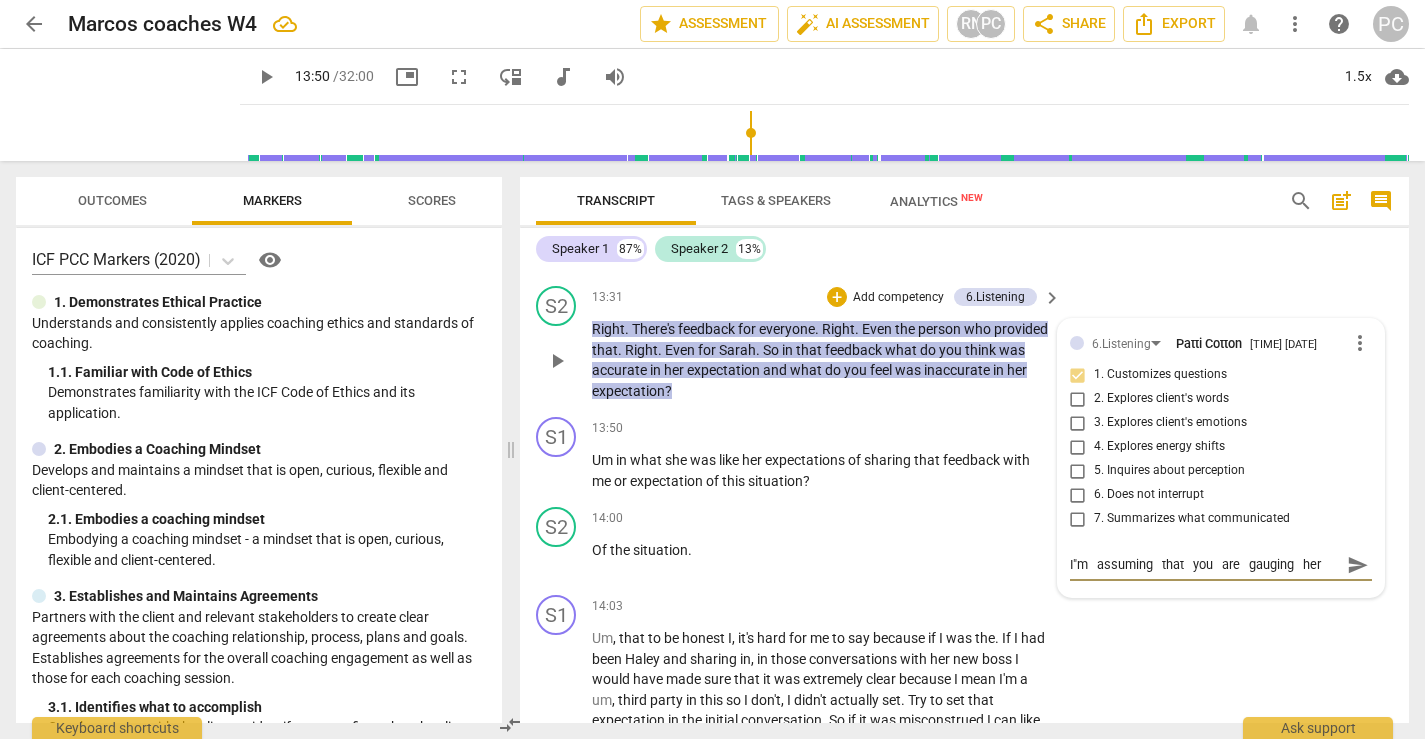 type on "I"m   assuming   that   you   are   gauging   her" 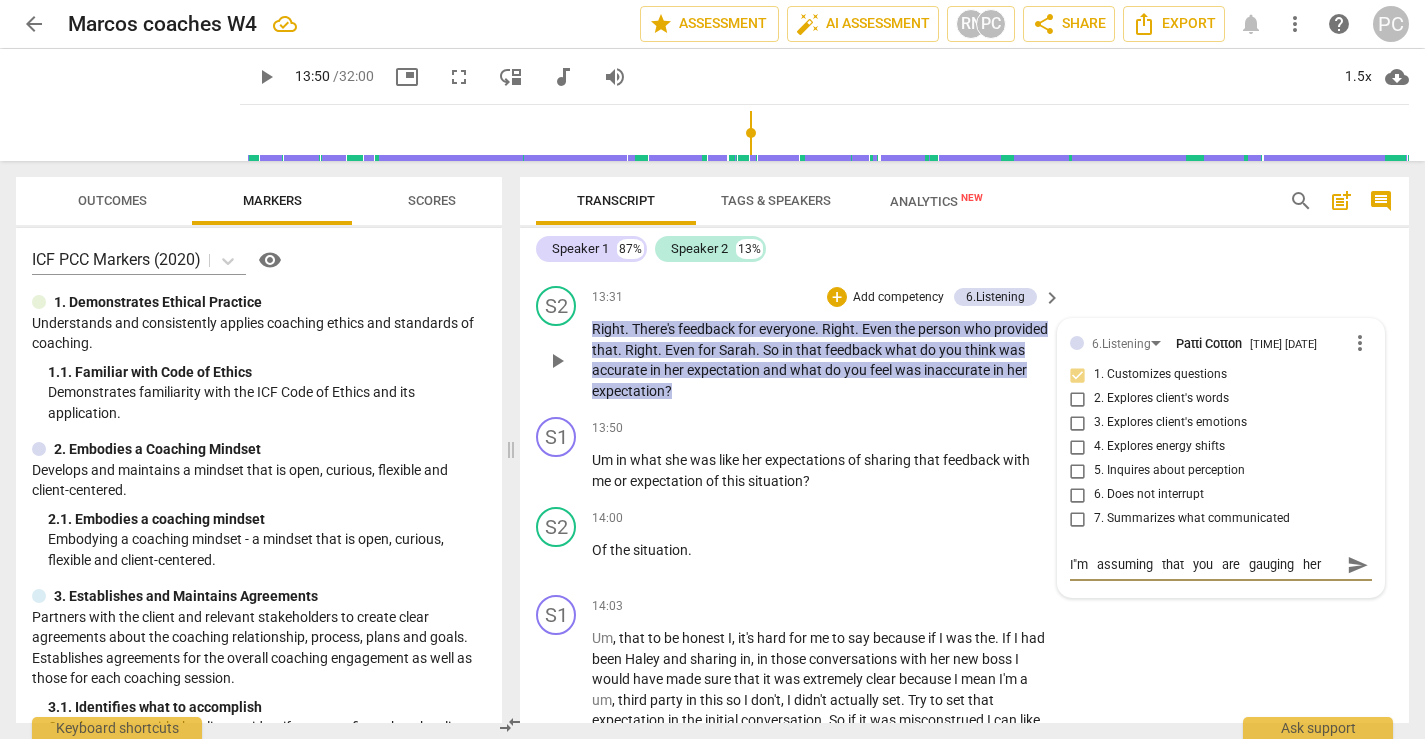 type on "I"m   assuming   that   you   are   gauging   her" 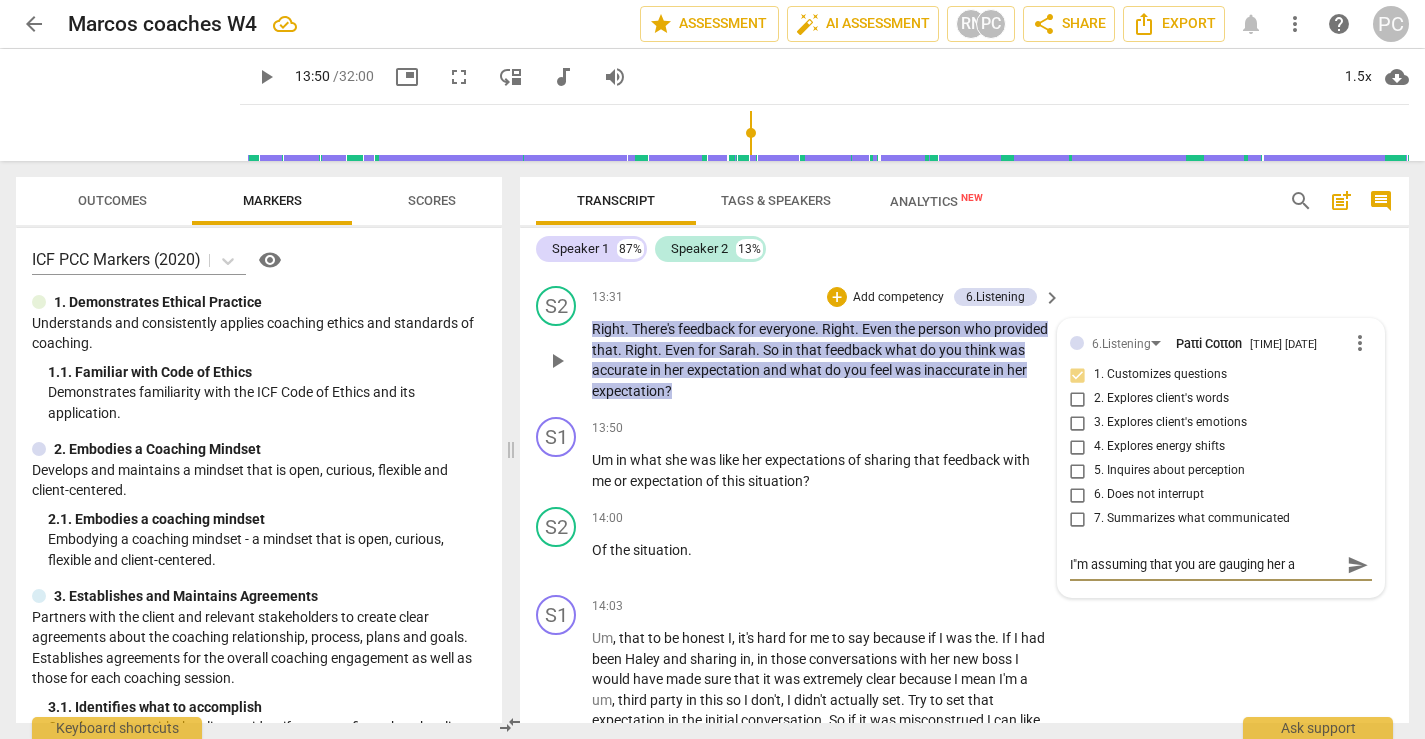 type on "I"m assuming that you are gauging her aw" 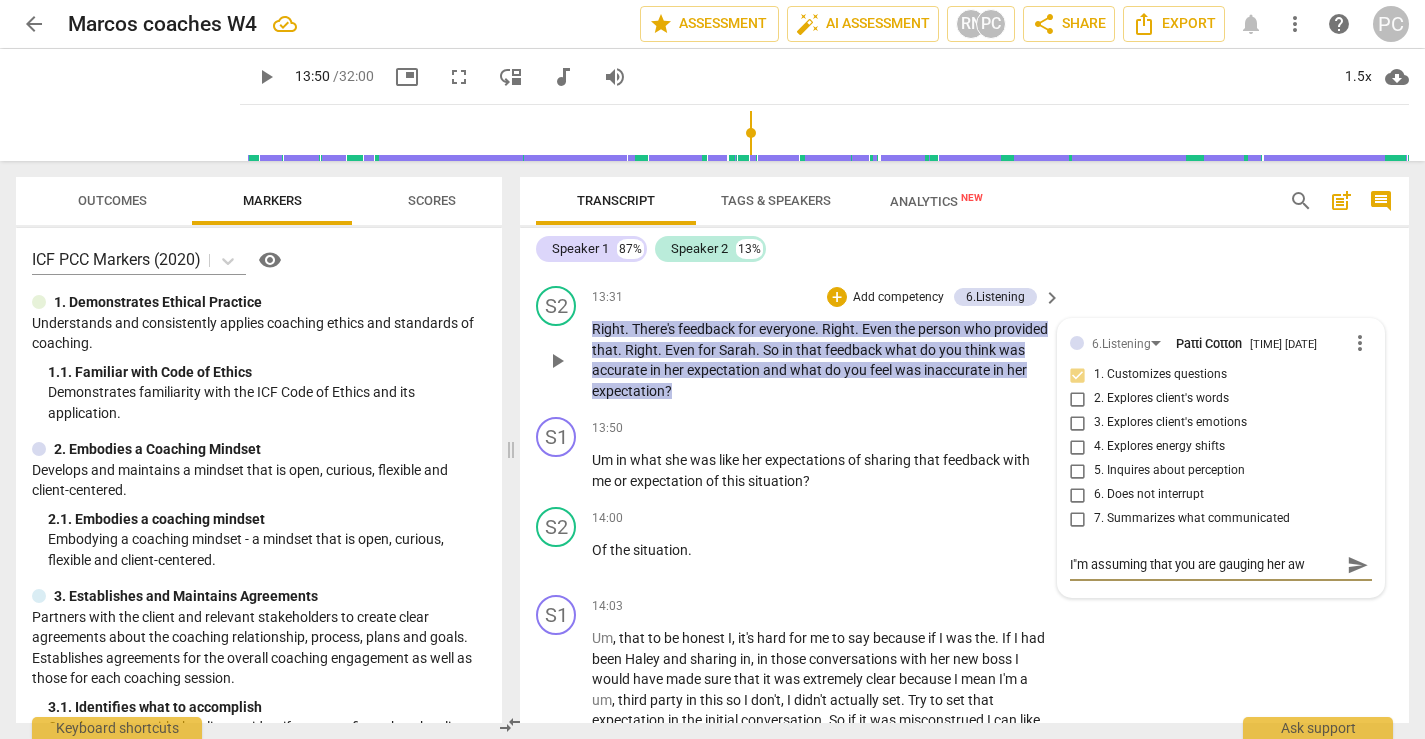 type on "I"m assuming that you are gauging her awareness with this q." 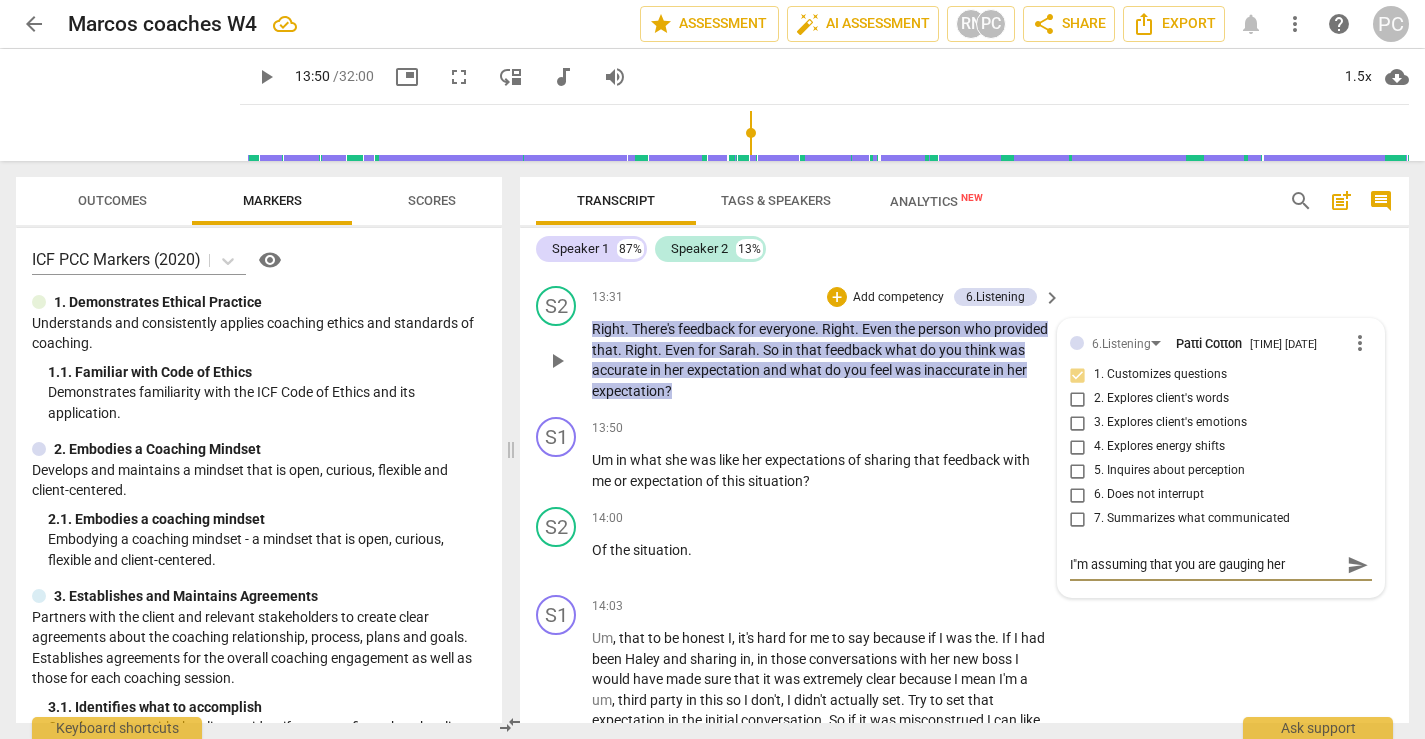 type on "I"m assuming that you are gauging her awar" 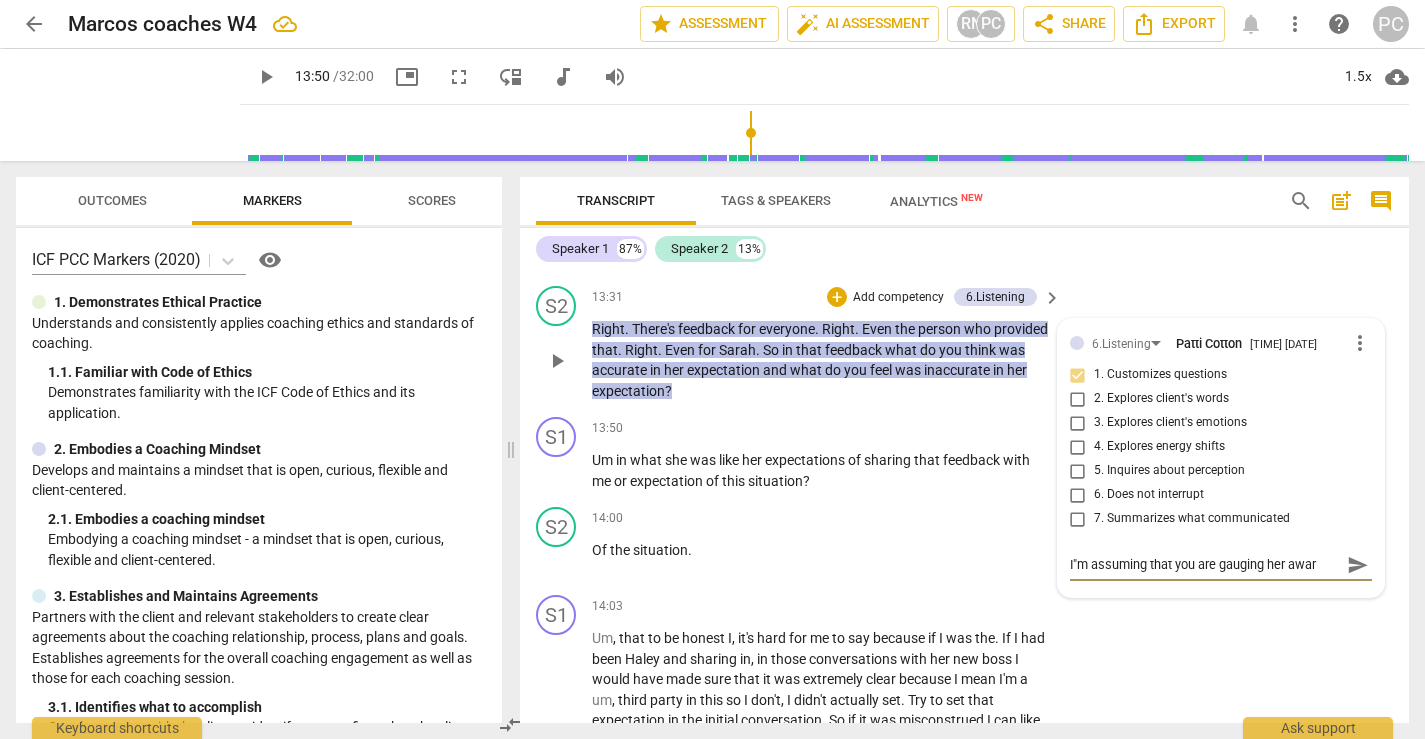 type on "I"m assuming that you are gauging her aware" 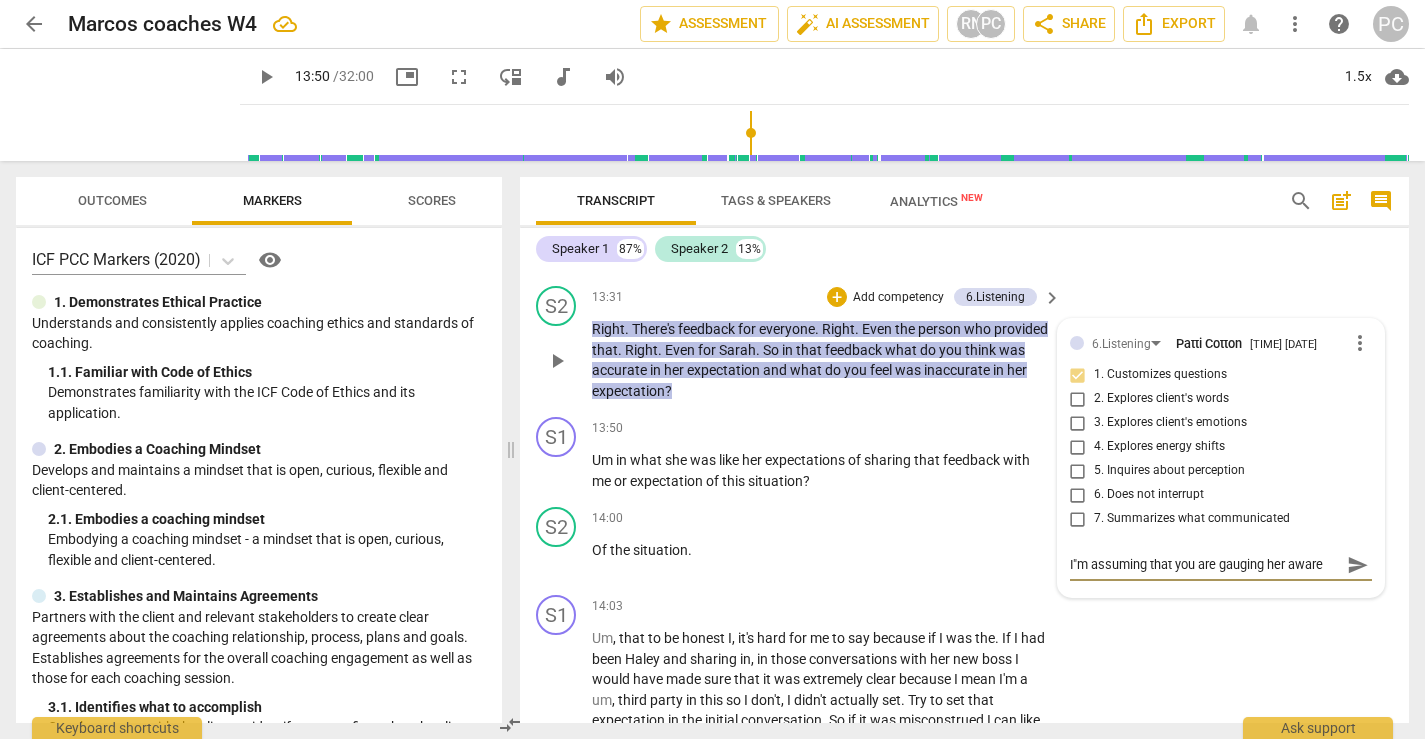 type on "I"m assuming that you are gauging her awaren" 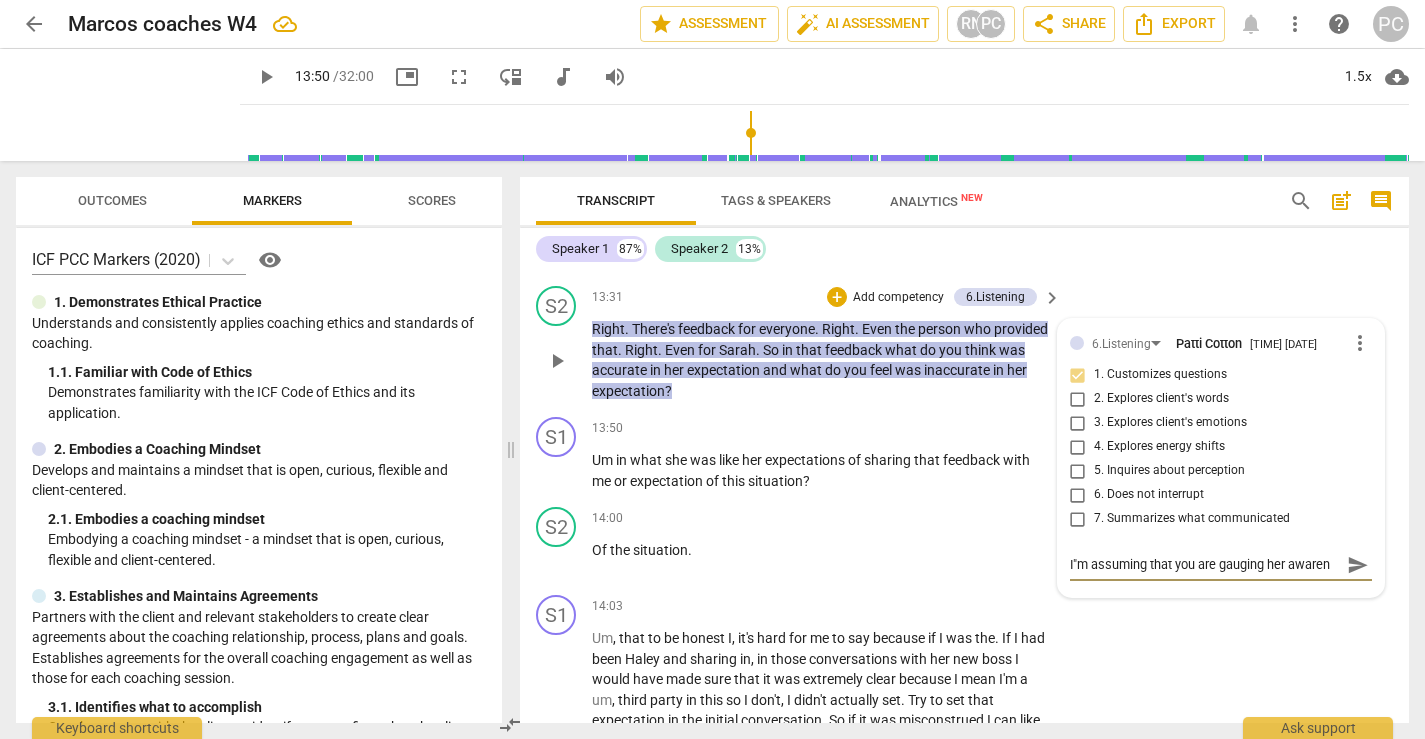 type on "I"m assuming that you are gauging her awarene" 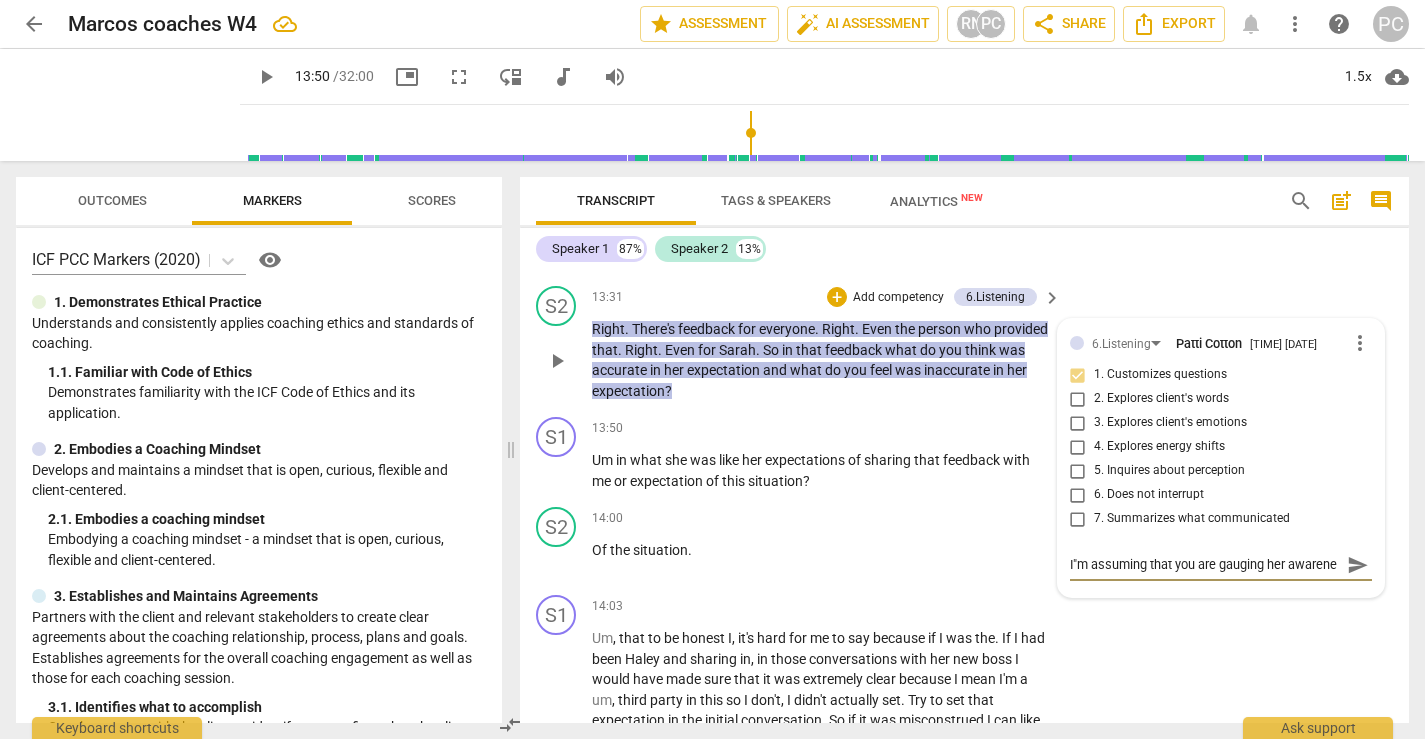 scroll, scrollTop: 17, scrollLeft: 0, axis: vertical 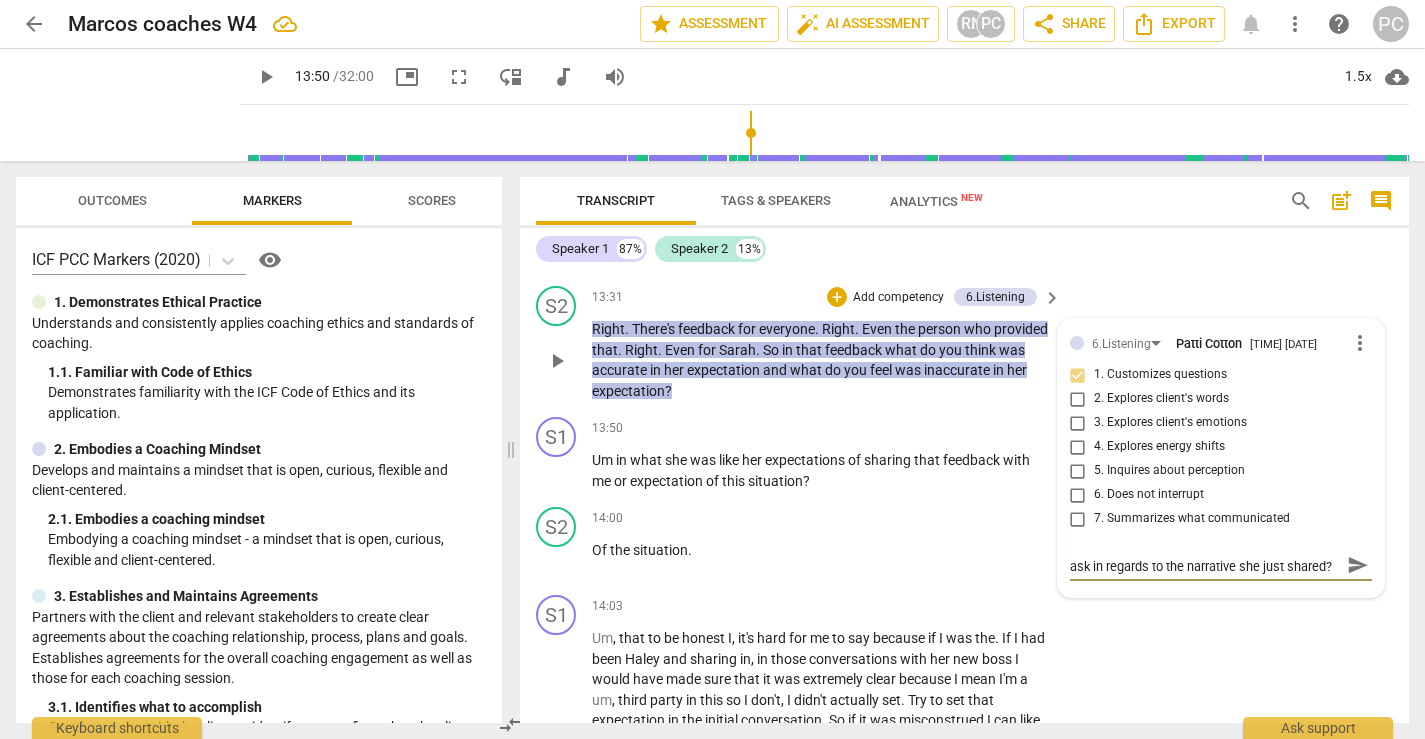 type on "I"m assuming that you are gaugin" 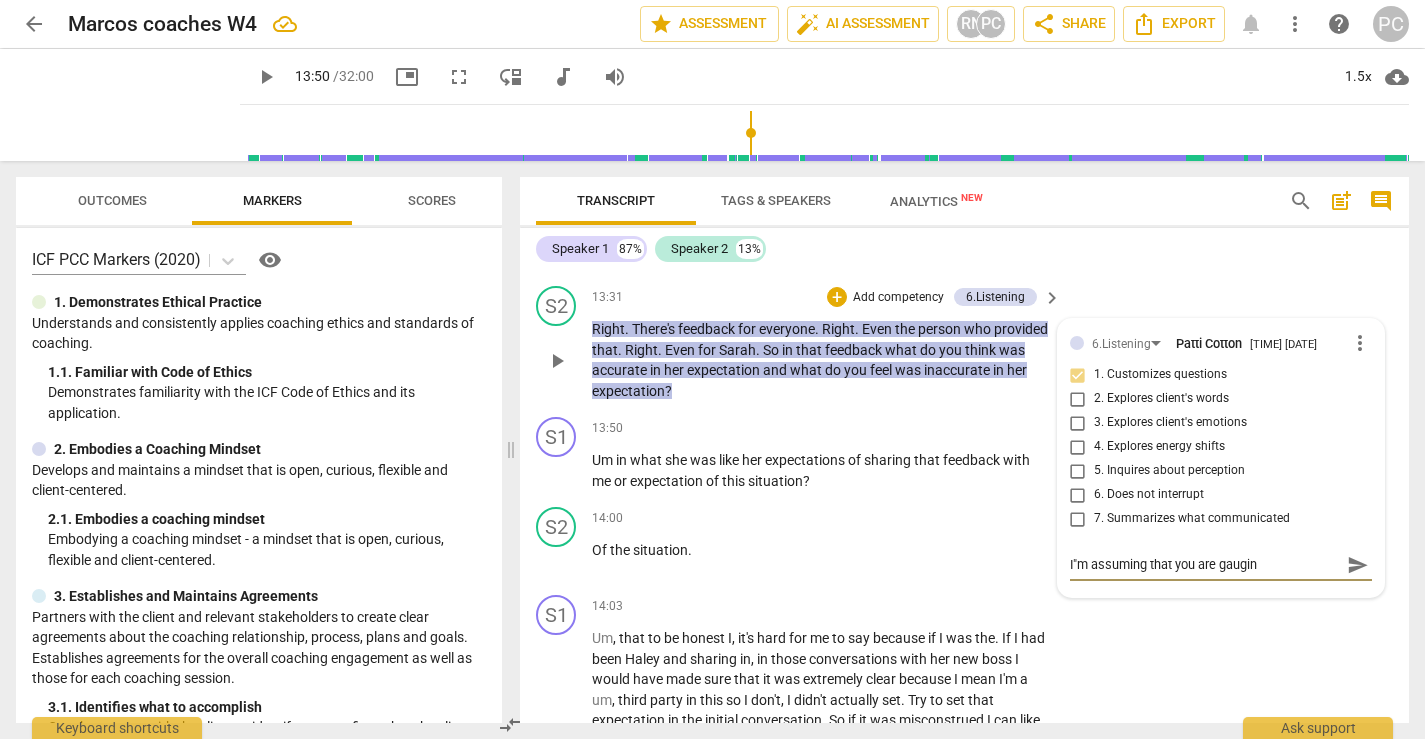 type on "I"m assuming that you are gauging her awareness," 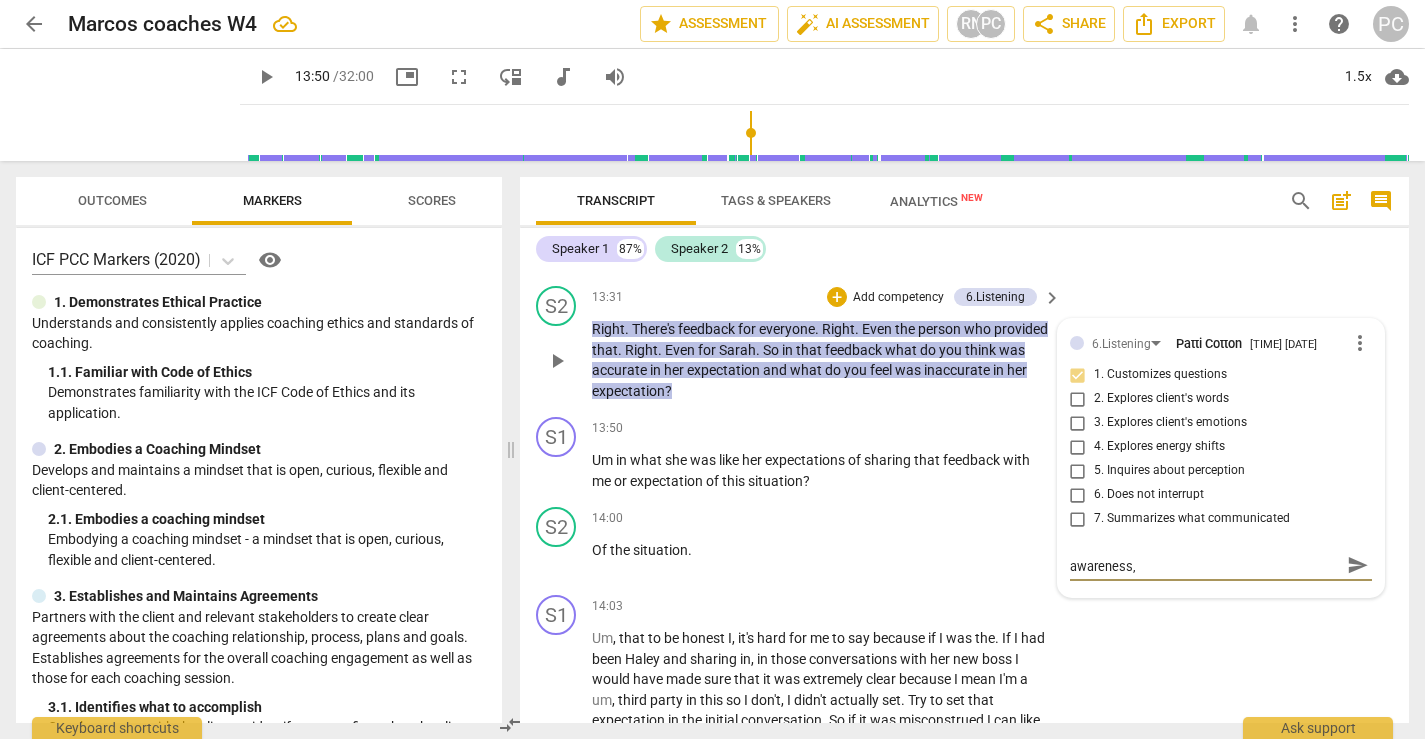 type on "I"m assuming that you are gauging her awareness," 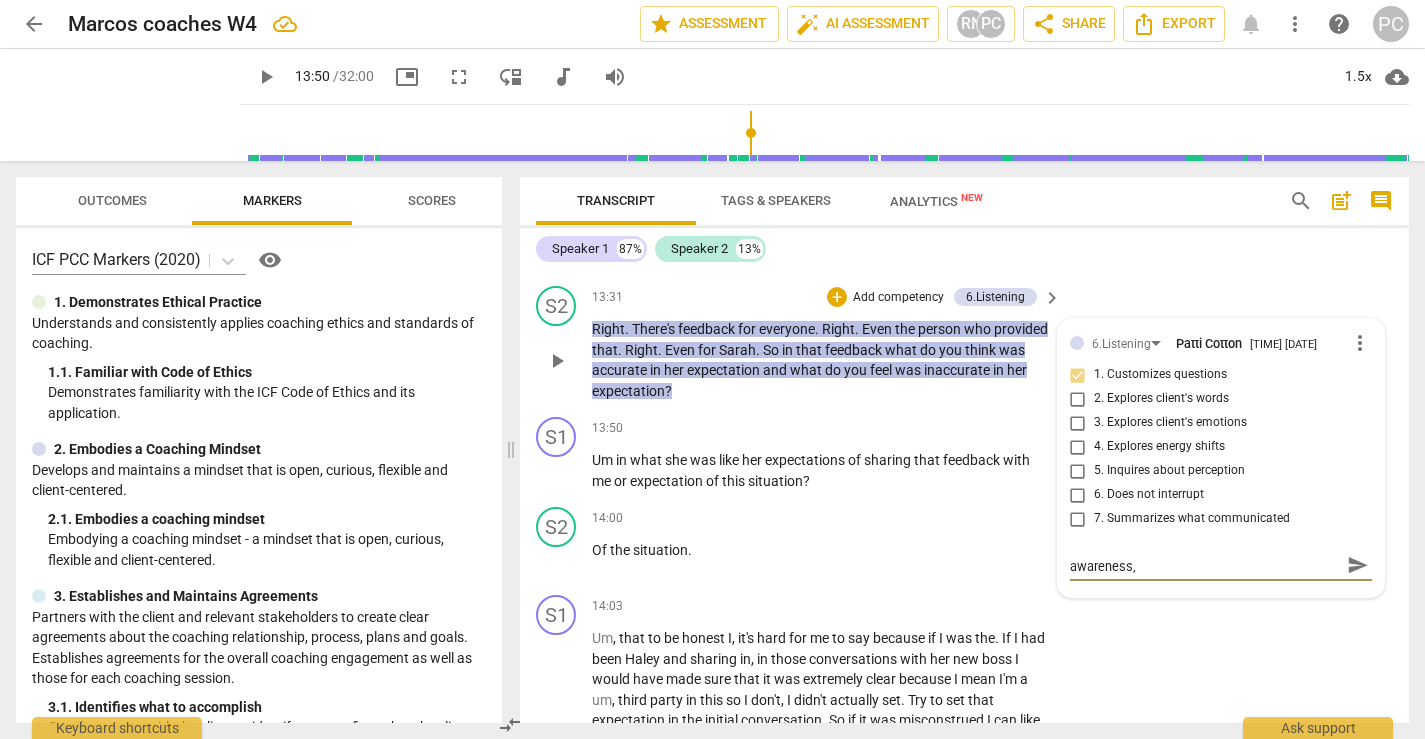 type on "I"m assuming that you are gauging her awareness," 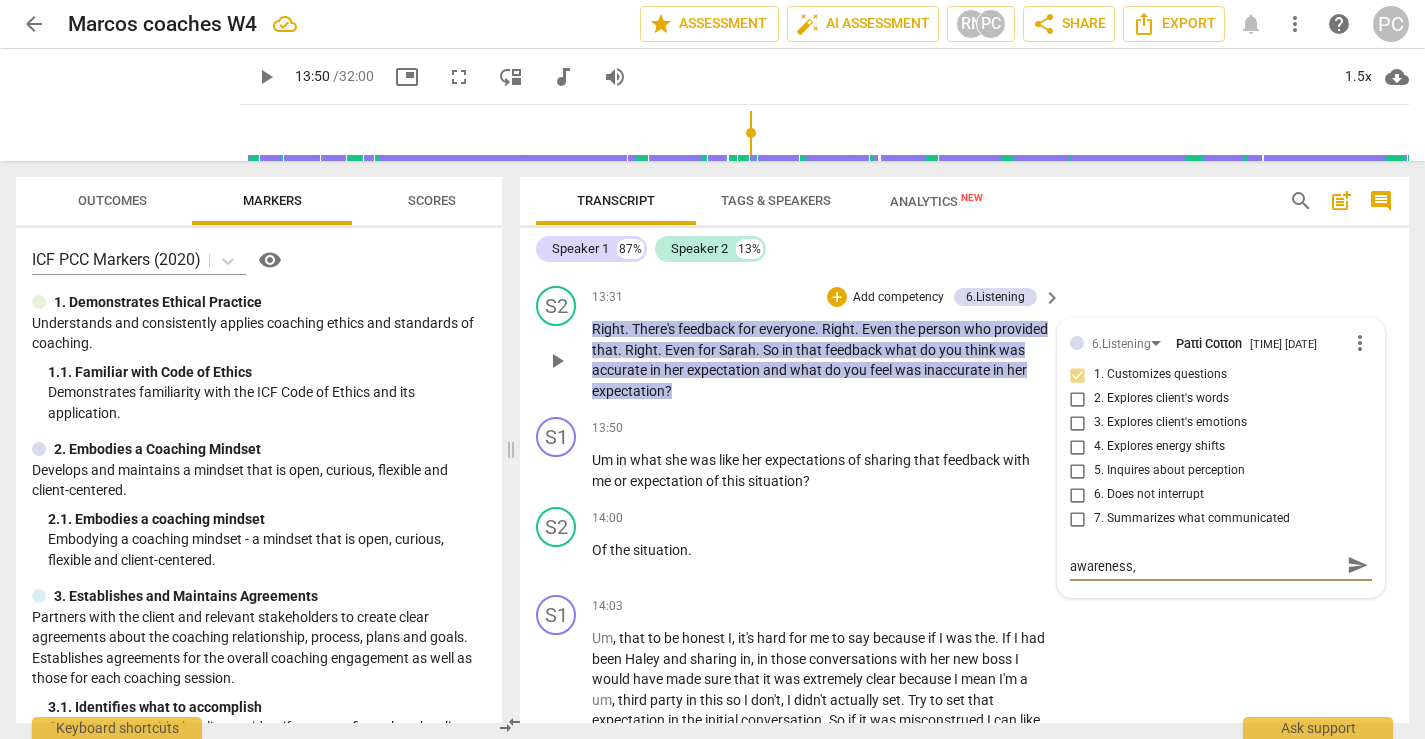 type on "I"m assuming that you are gauging her awareness, [FIRST]?" 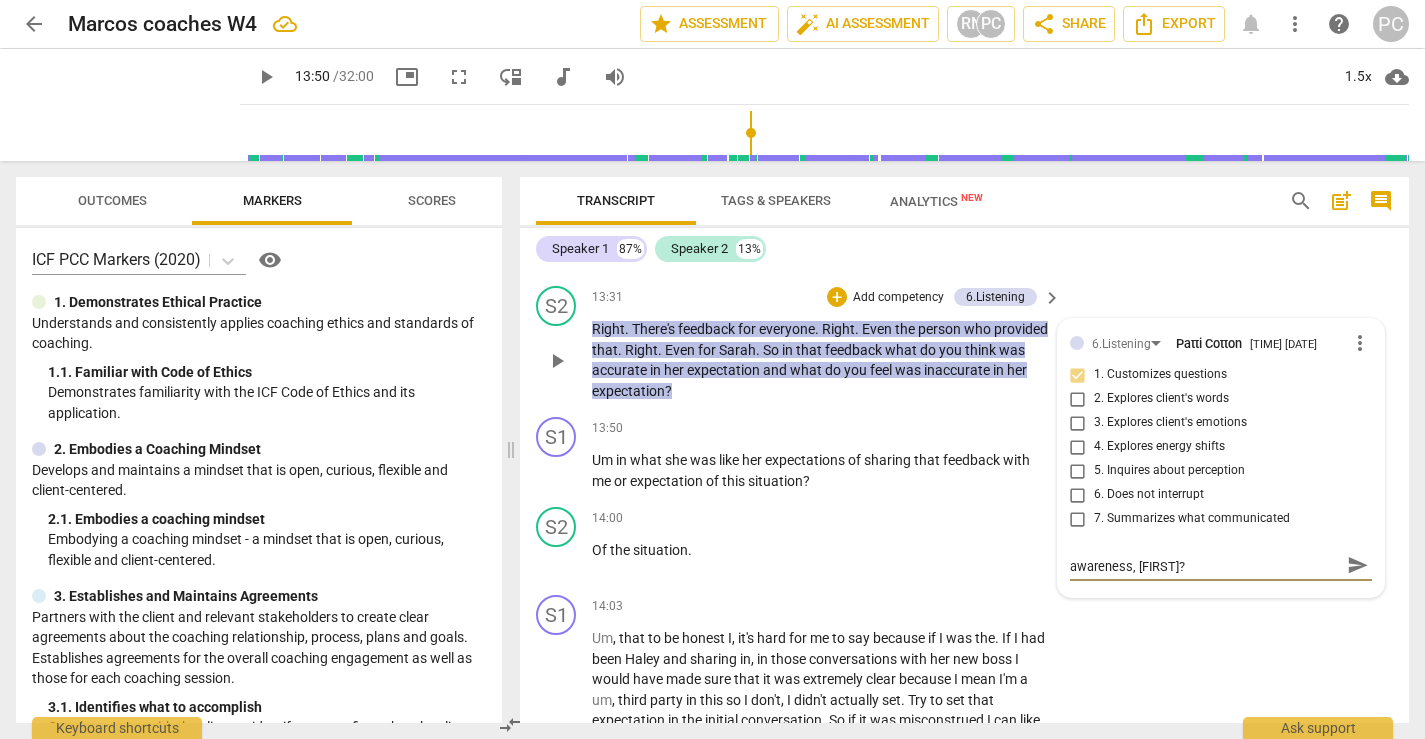 scroll, scrollTop: 0, scrollLeft: 0, axis: both 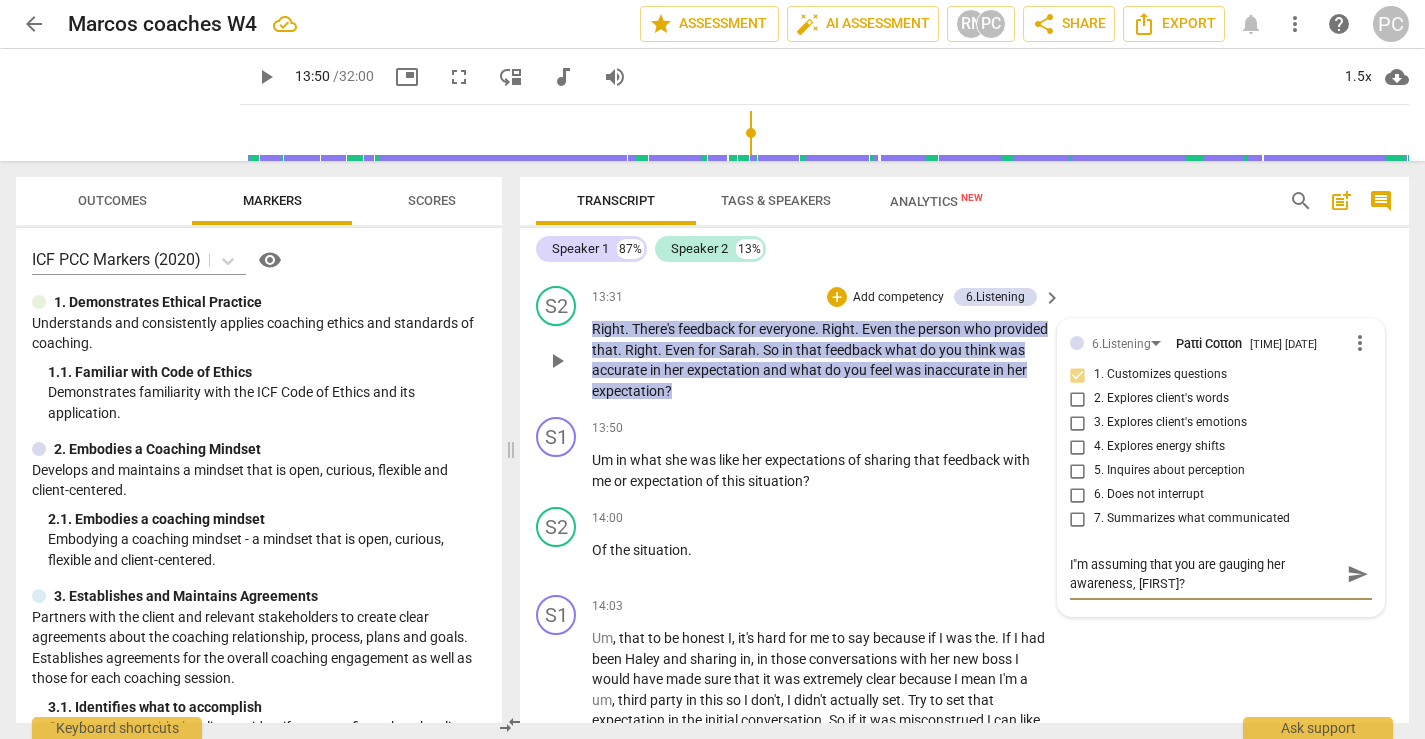 type on "I"m assuming that you are gauging her awareness, [NAME]." 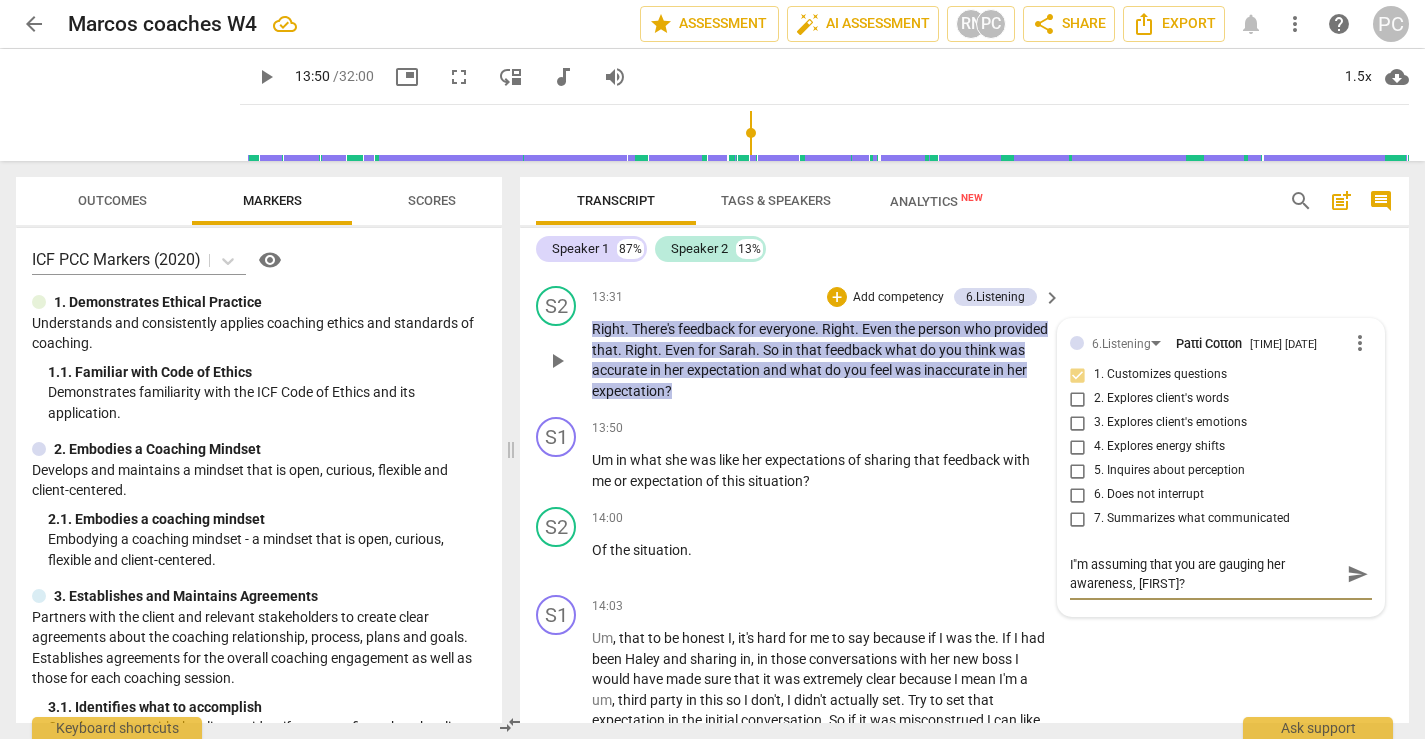 type on "I"m assuming that you are gauging her awareness, [NAME]." 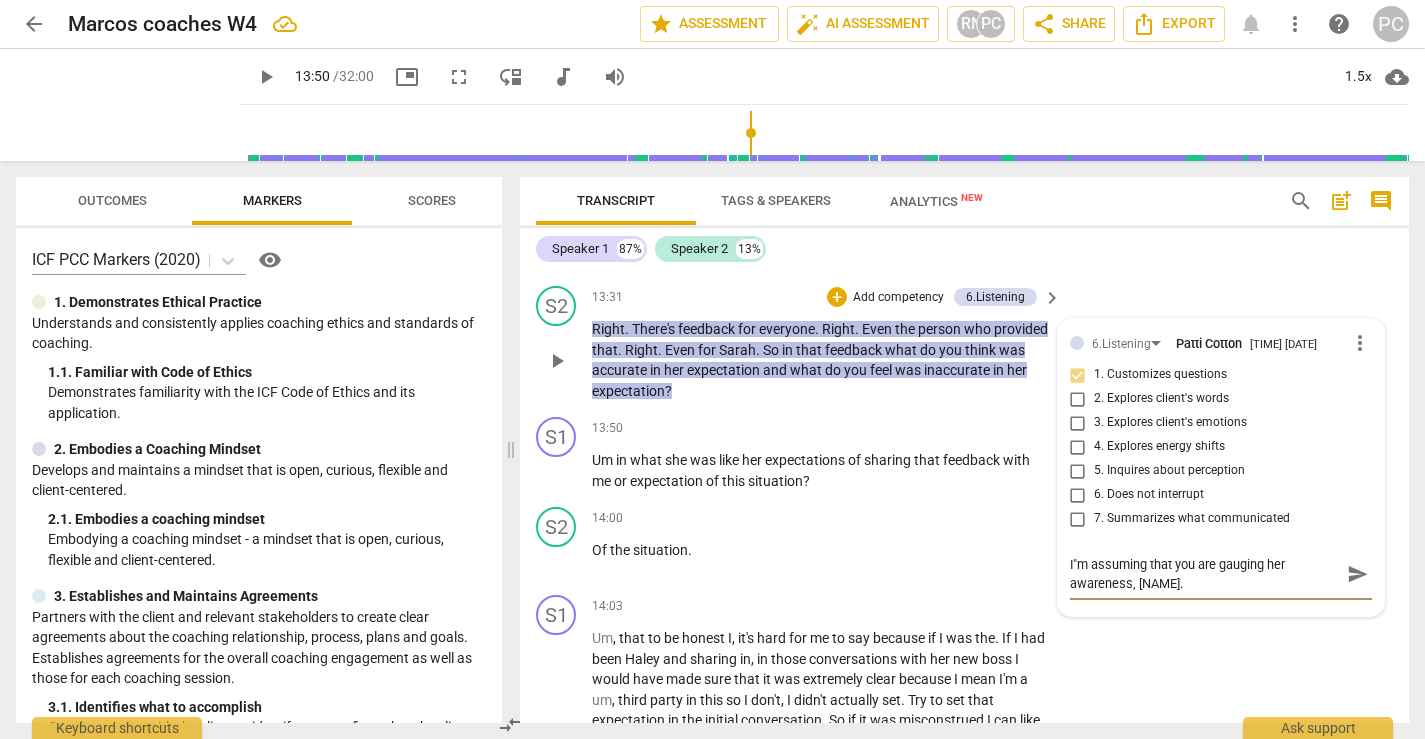 type on "I'm assuming that you are gauging her awareness, [NAME]" 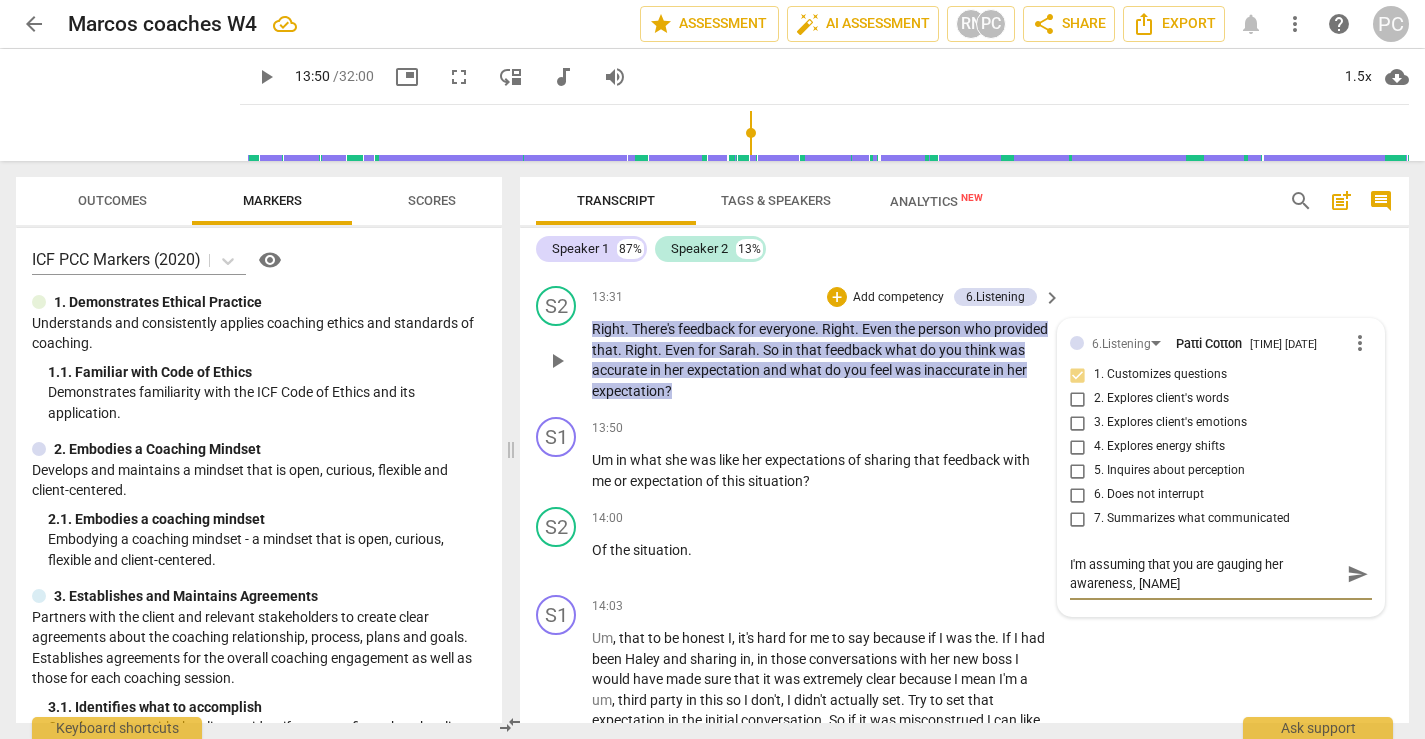 type on "I"m   assuming   that   you   are   gauging   her   awareness ,   [NAME]" 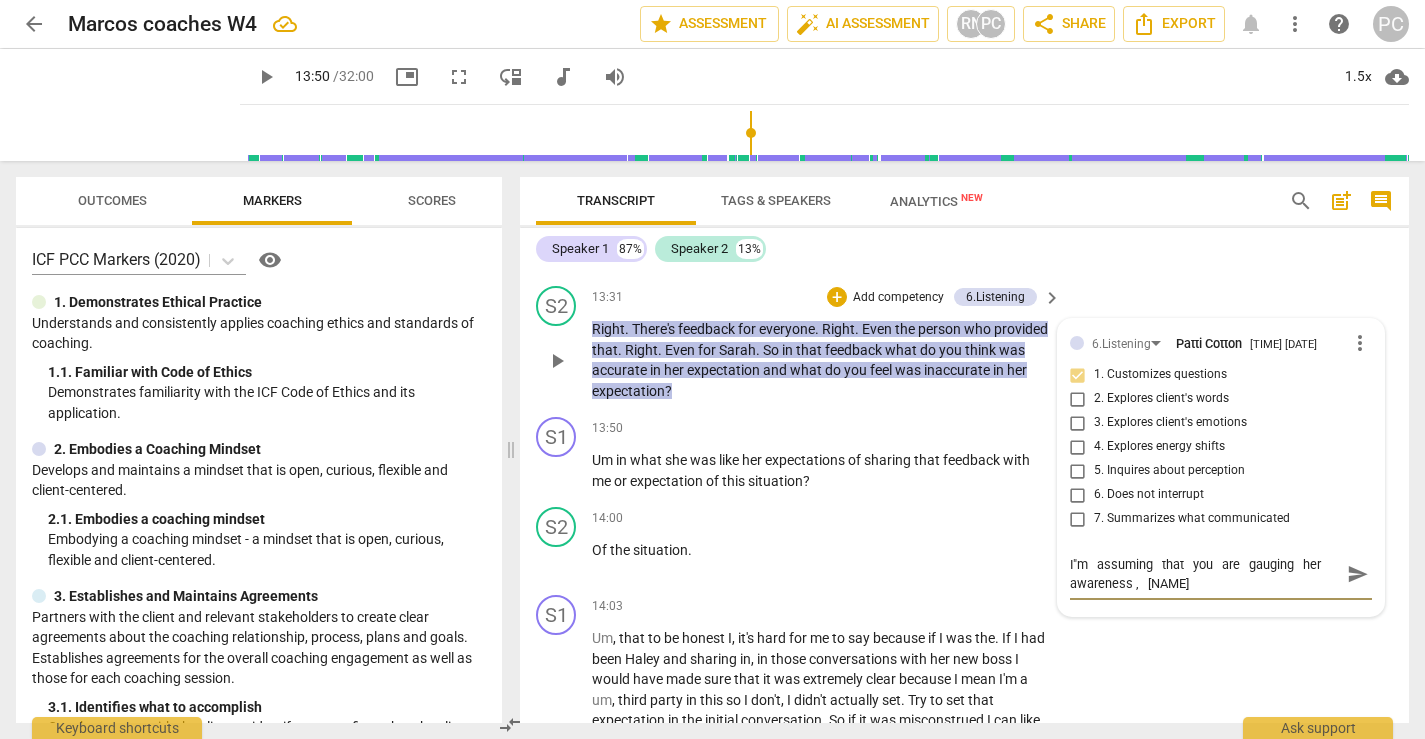 type on "I"m assuming that you are gauging her awareness, [FIRST]?" 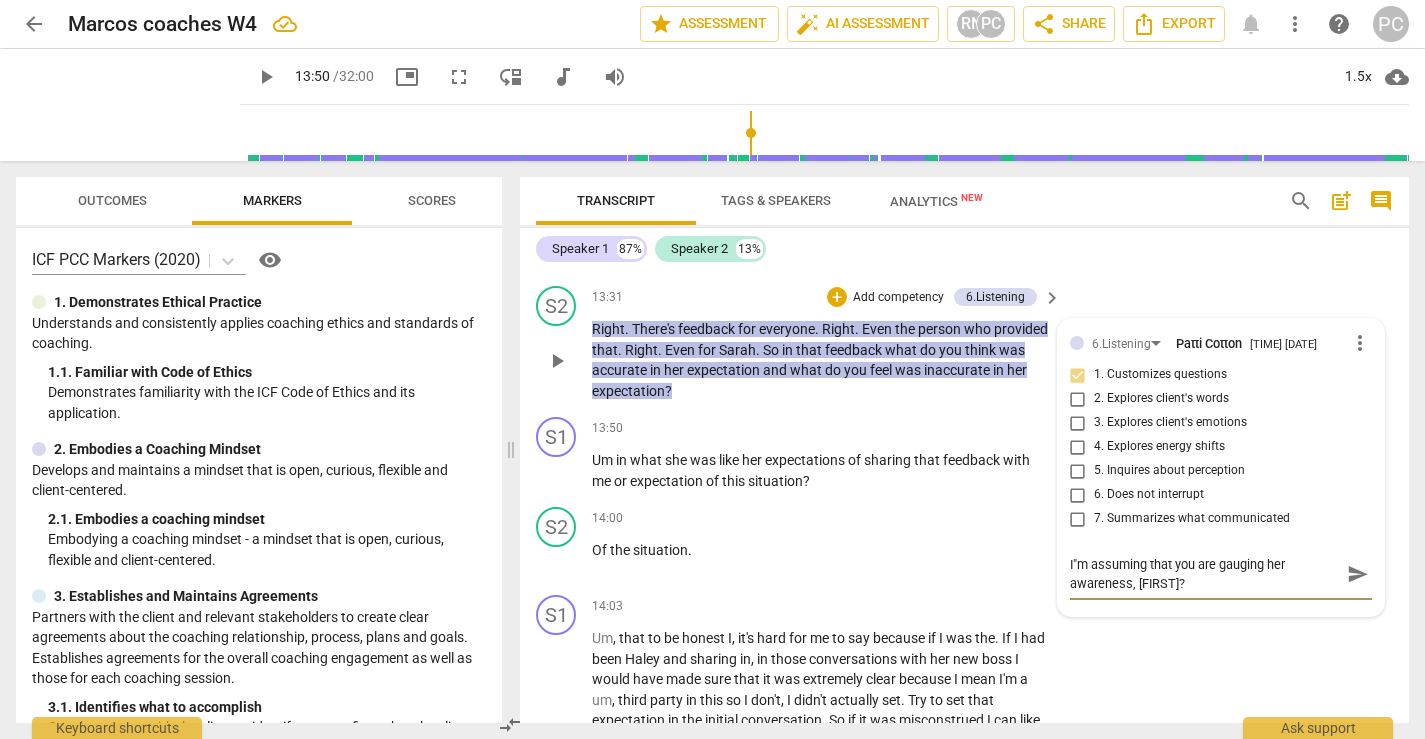 type on "I'm assuming that you are gauging her awareness, [NAME]" 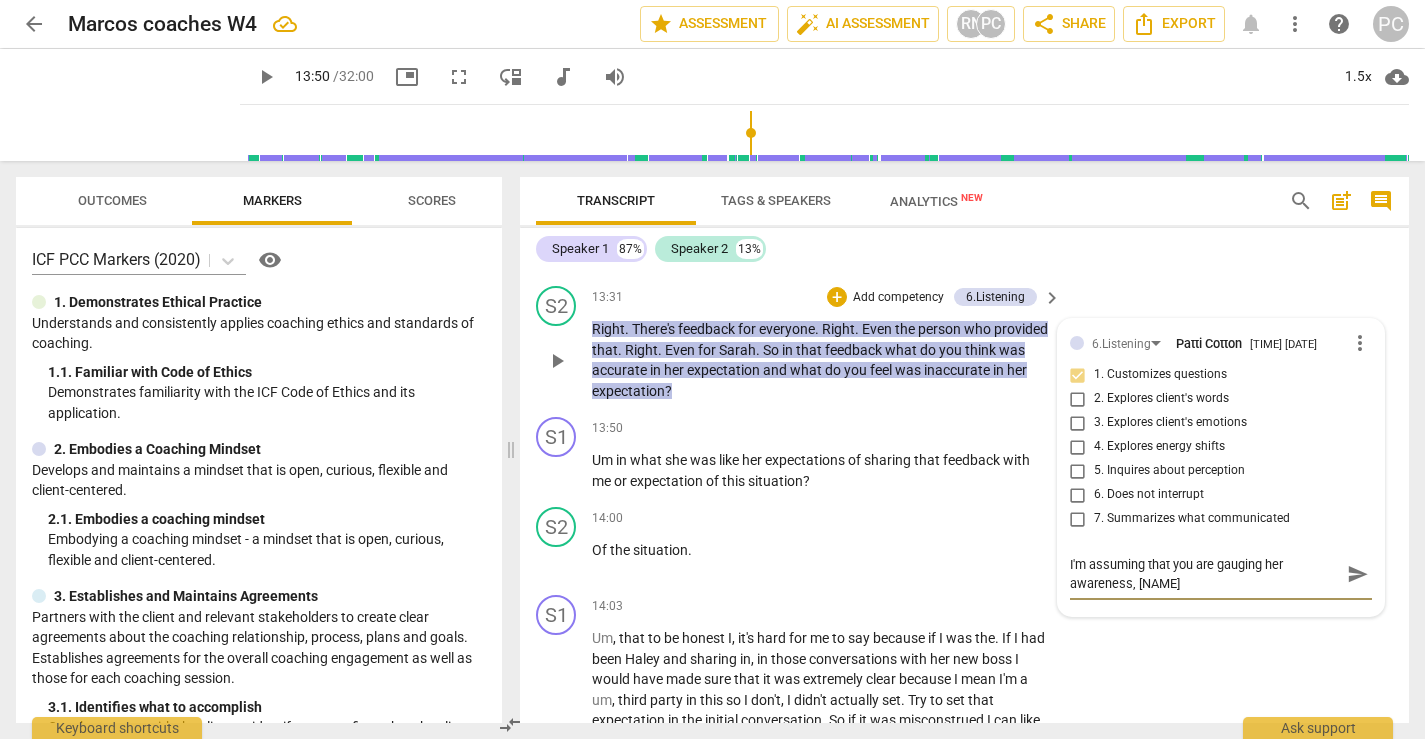 type on "I"m assuming that you are gauging her awareness, [FIRST]?" 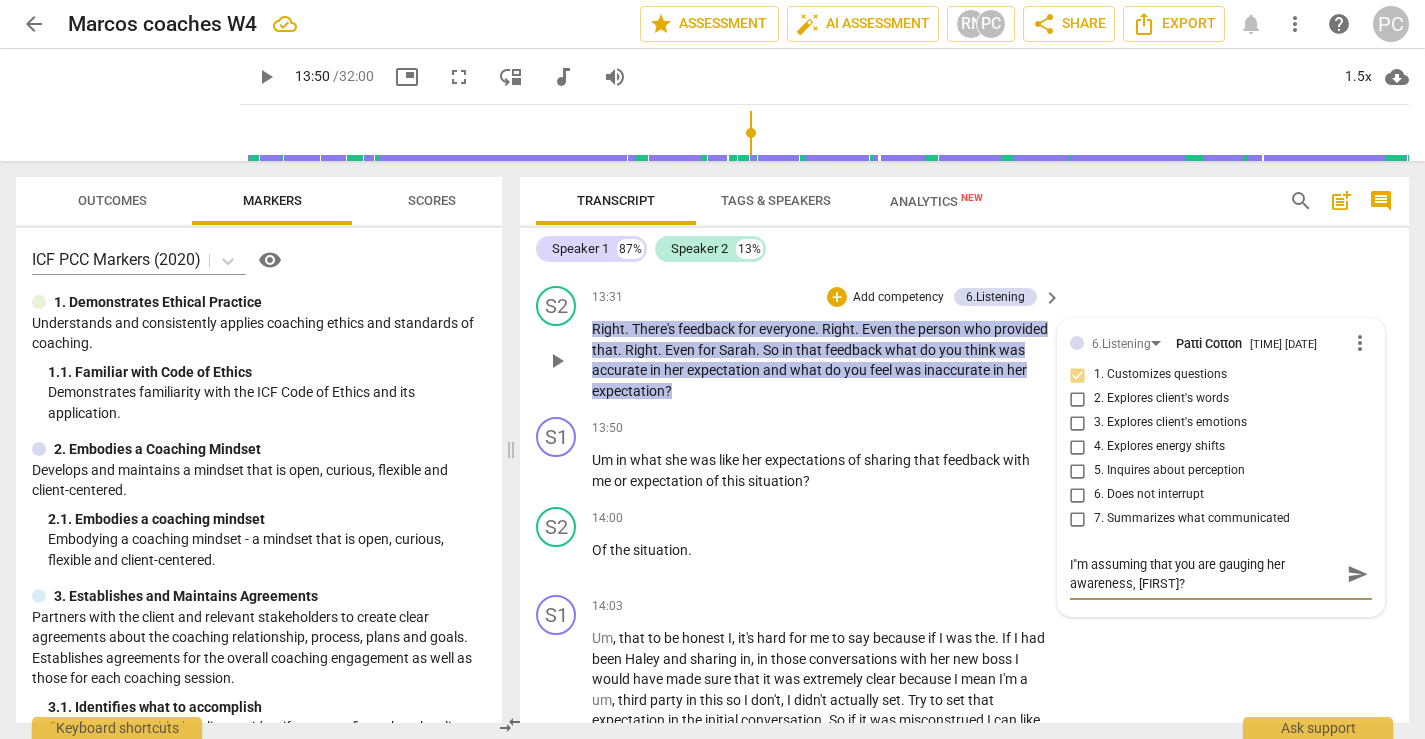 type on "I"m   assuming   that   you   are   gauging   her   awareness ,   [NAME]" 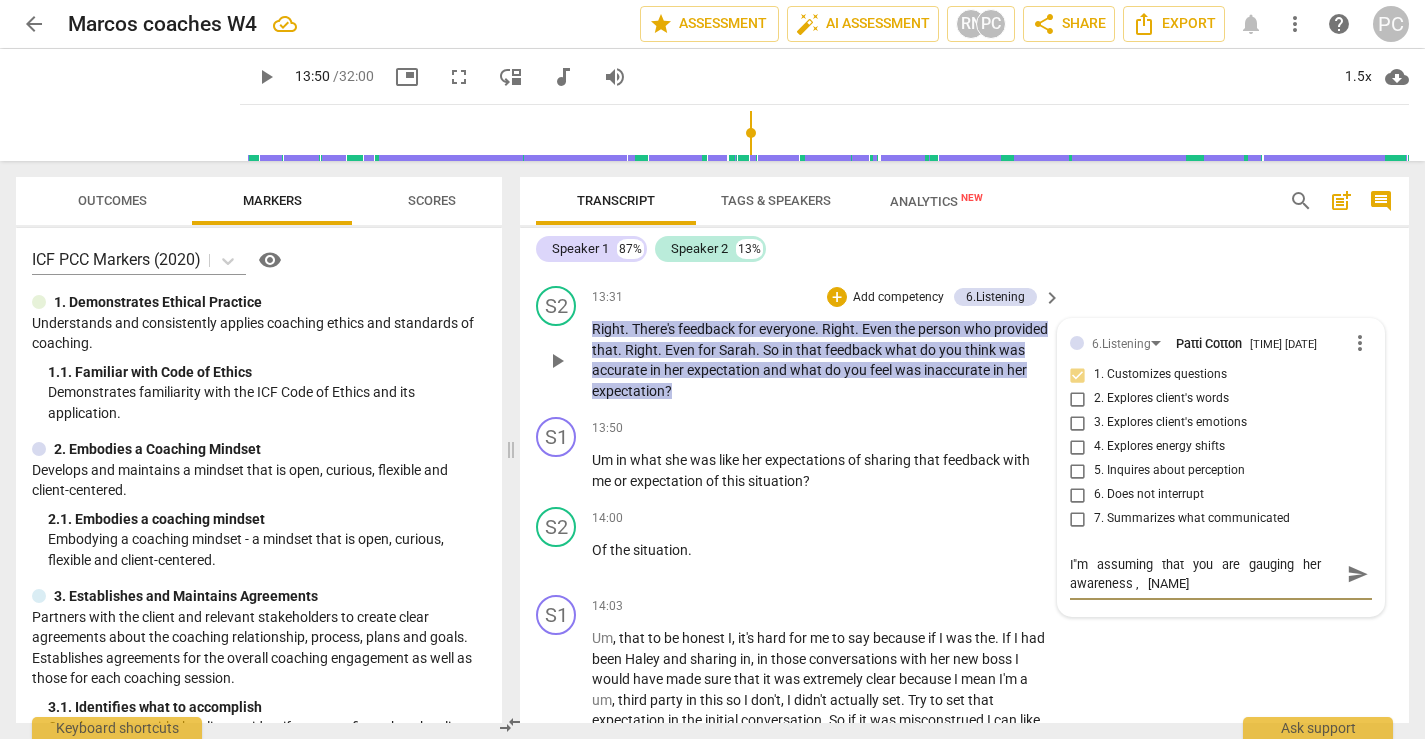 type on "I'm assuming that you are gauging her awareness, [NAME]" 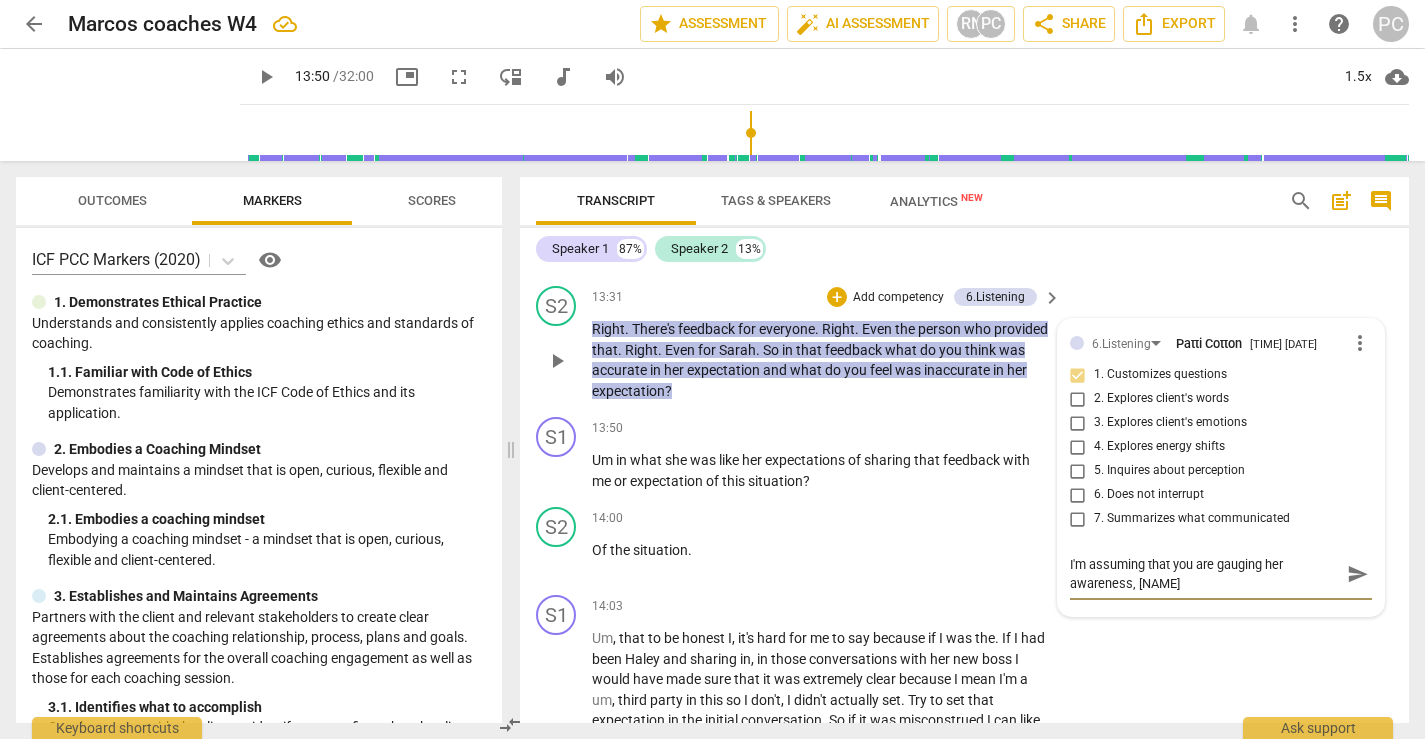 type on "I"m assuming that you are gauging her awareness, [FIRST]" 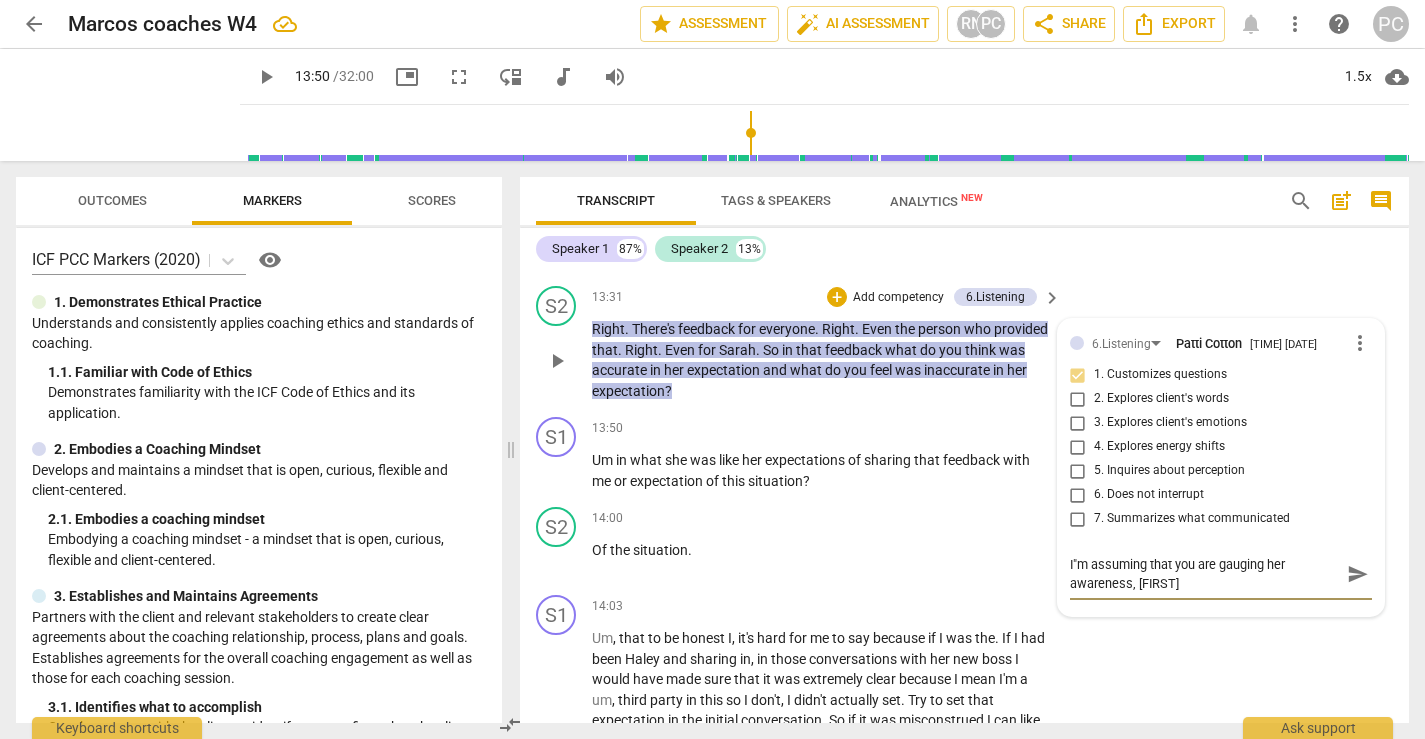 type on "I"m assuming that you are gauging her awareness, [FIRST]" 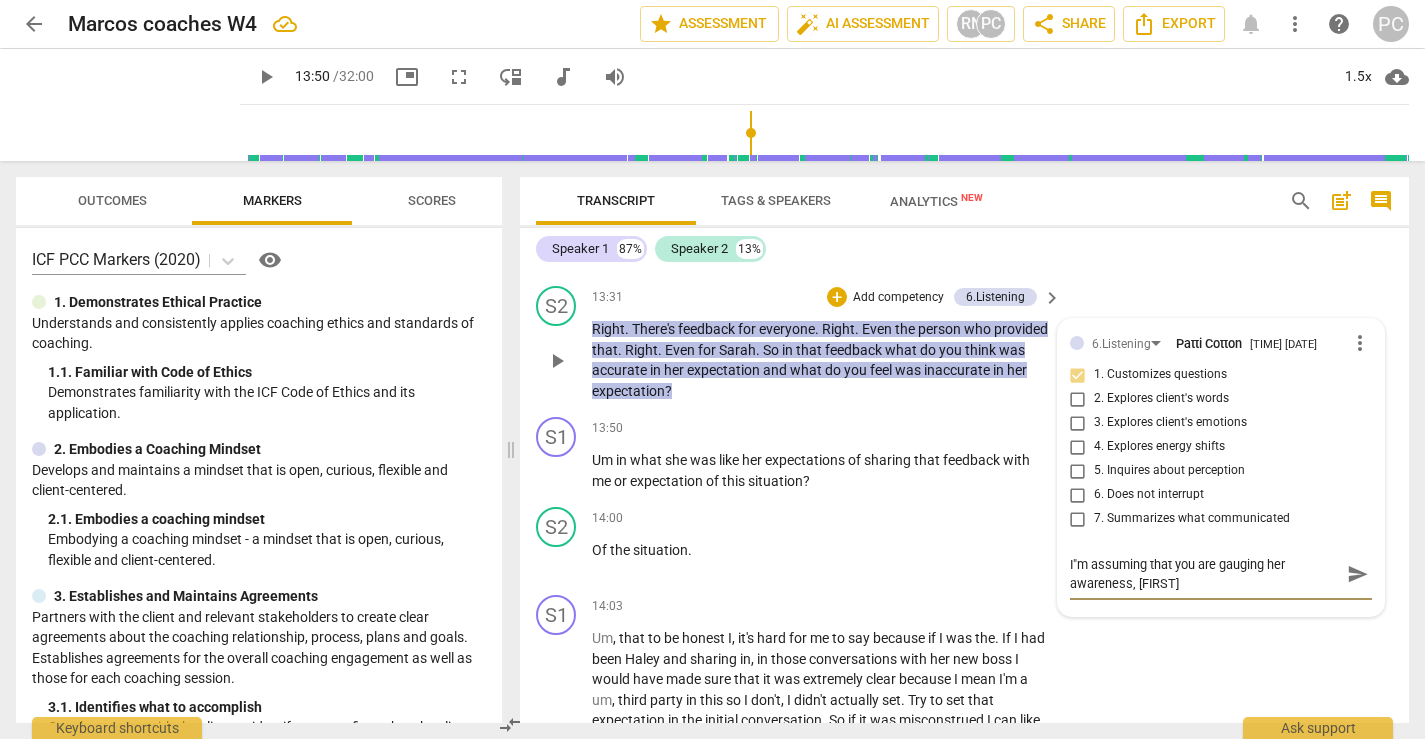 type on "I"m assuming that you are gauging her awareness, [FIRST]?" 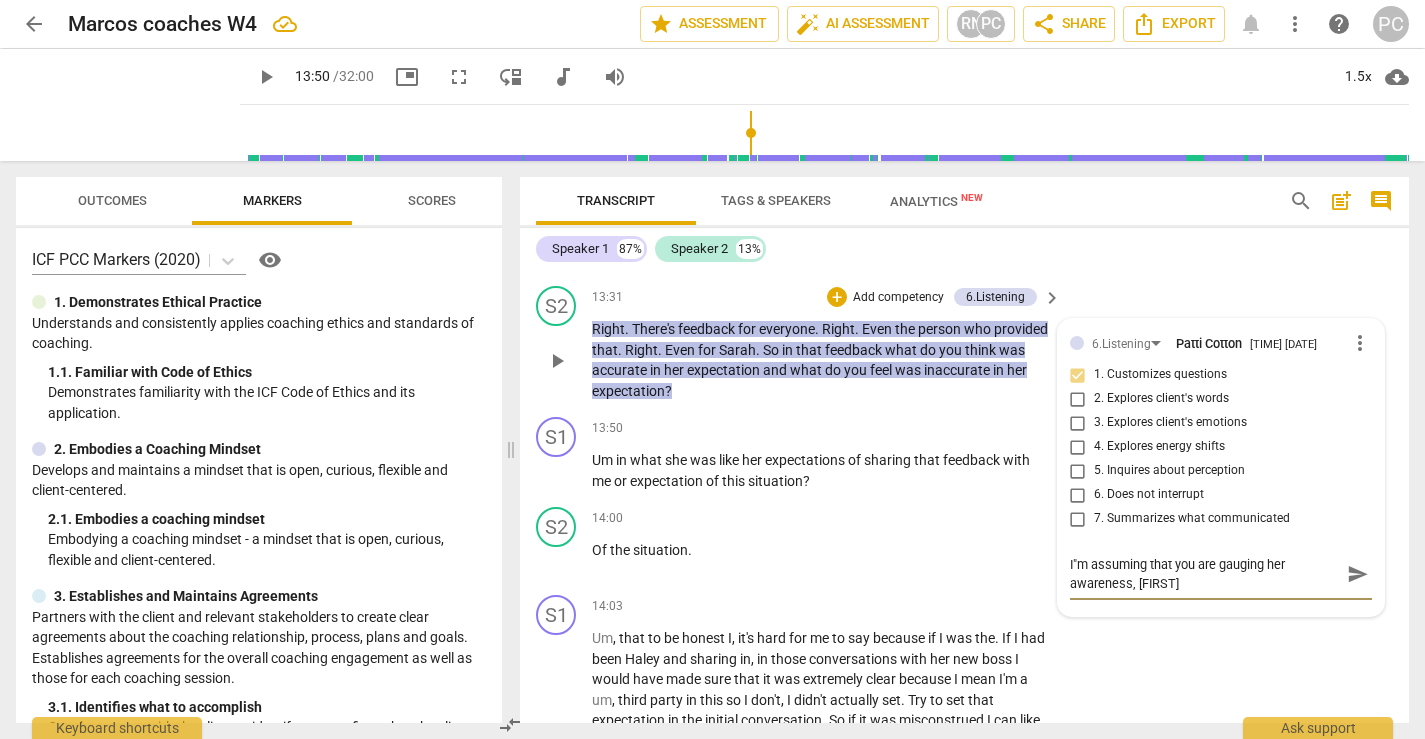 type on "I"m assuming that you are gauging her awareness, [FIRST]?" 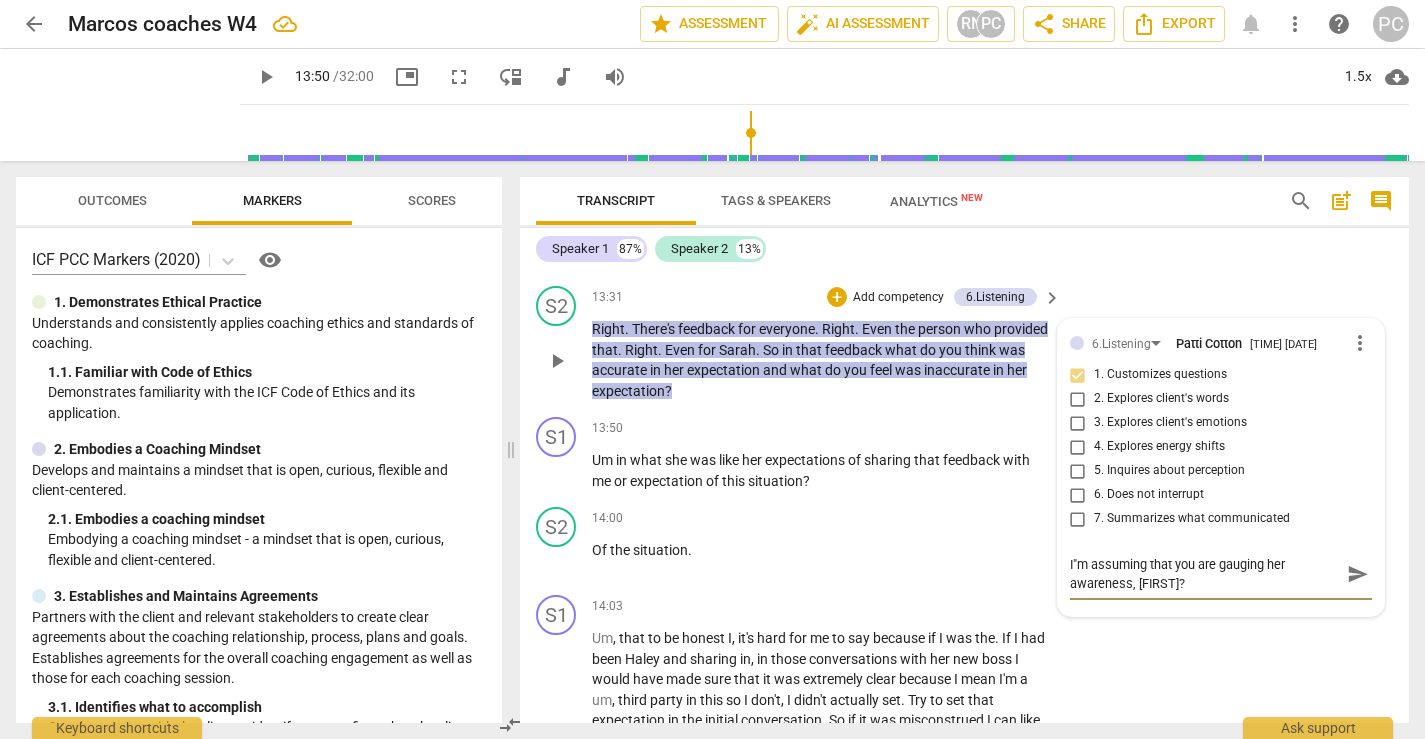 click on "I"m assuming that you are gauging her awareness, [FIRST]?" at bounding box center (1205, 574) 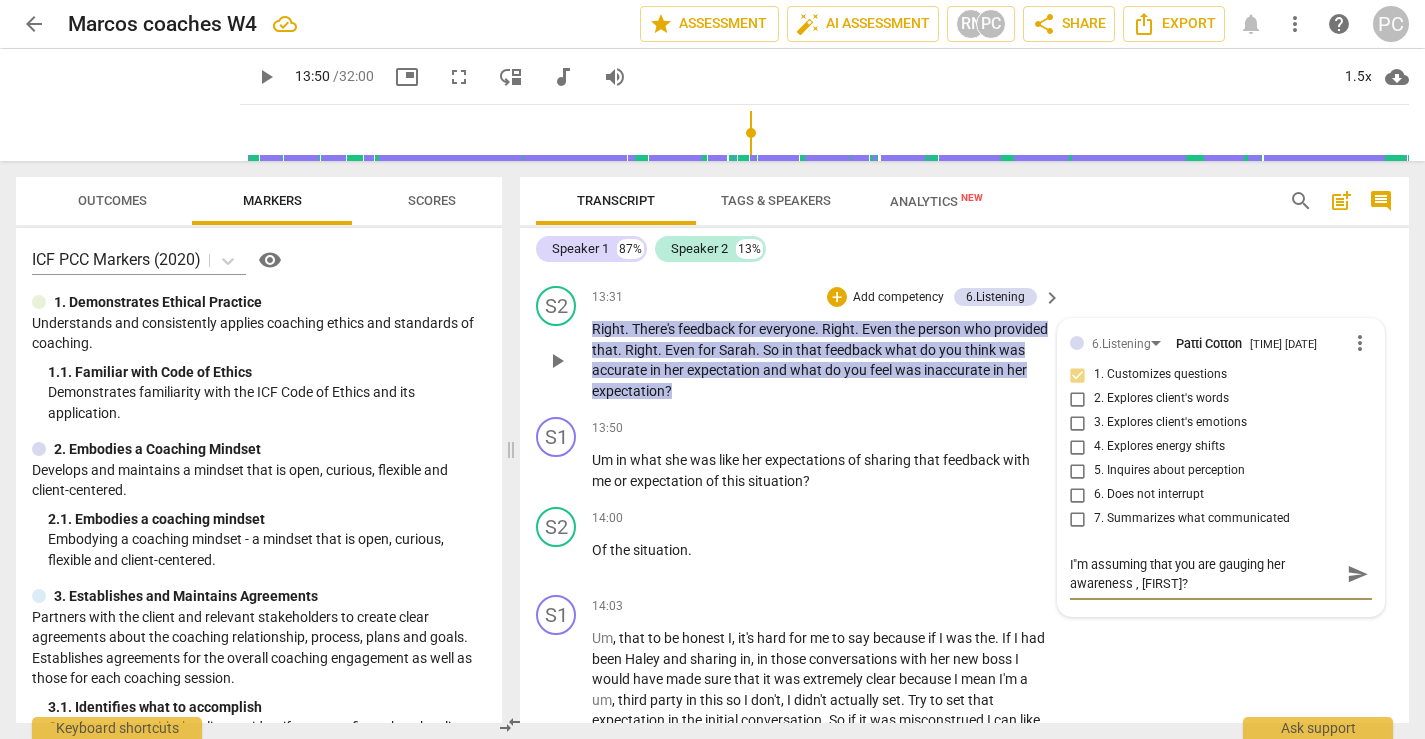 type on "I"m assuming that you are gauging her awareness w, [NAME]?" 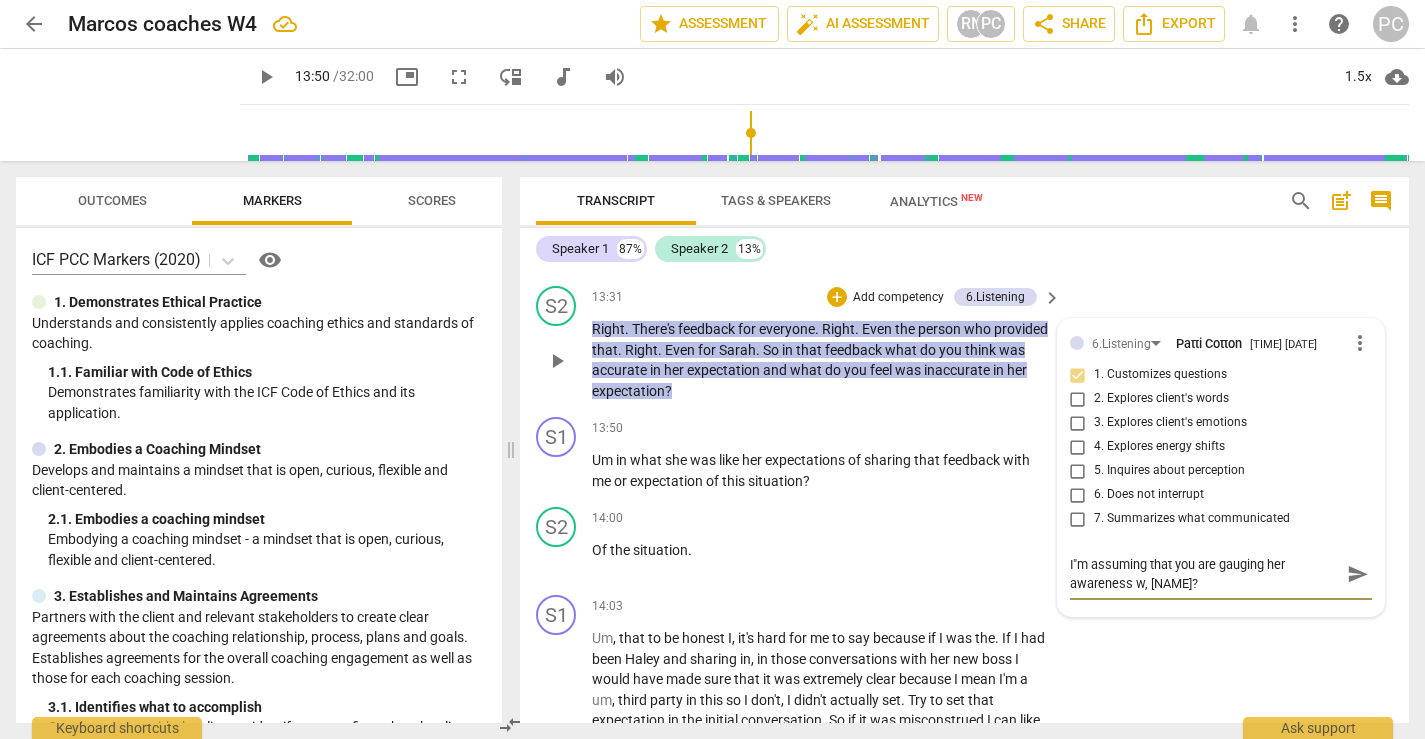 type on "I"m assuming that you are gauging her awareness wi, [FIRST]?" 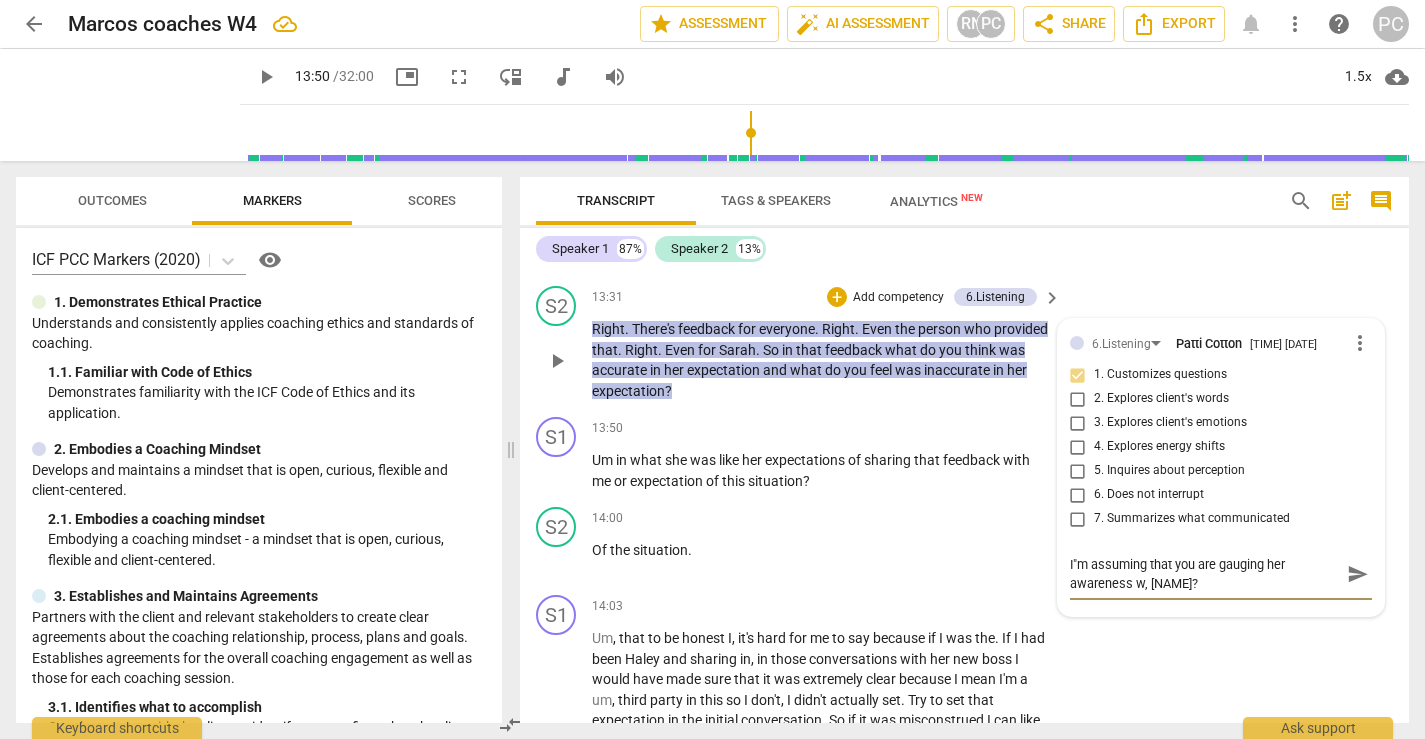 type on "I"m assuming that you are gauging her awareness wi, [FIRST]?" 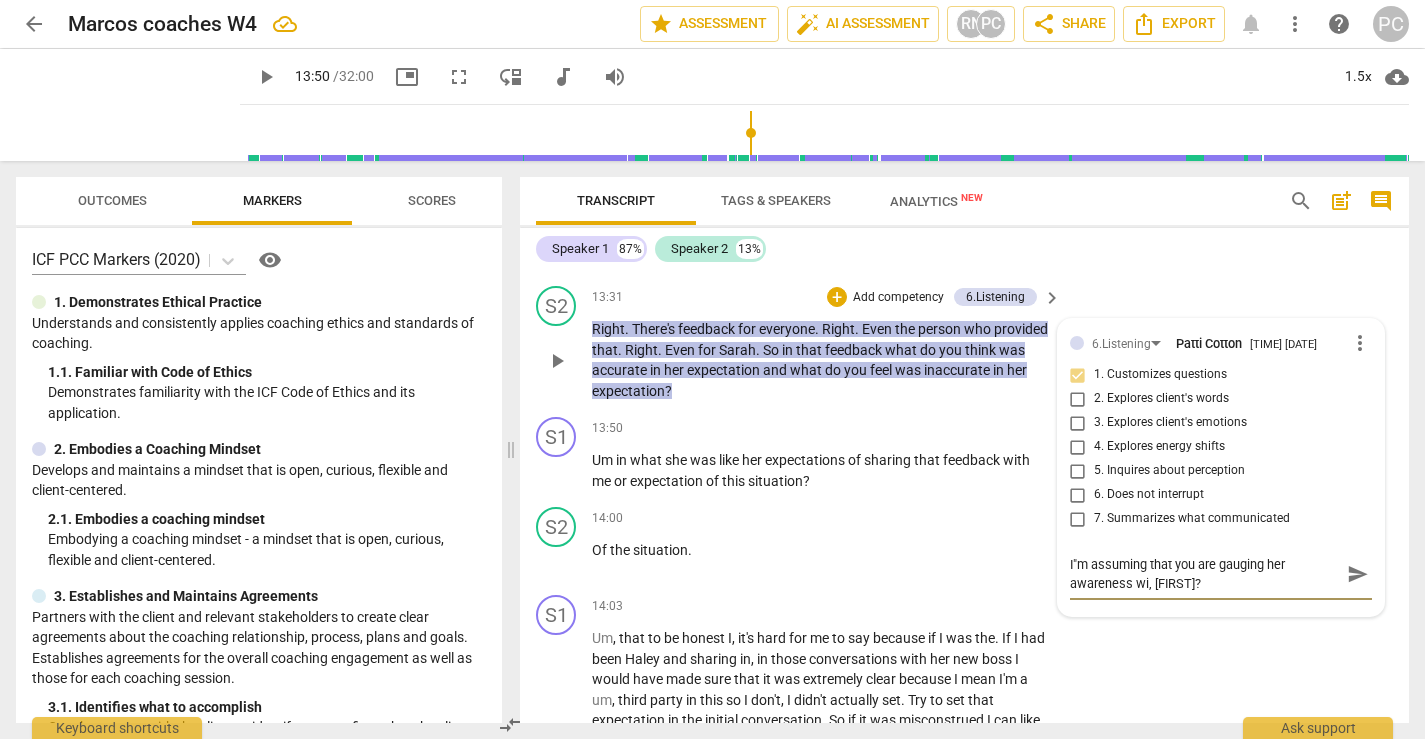 type on "I"m assuming that you are gauging her awareness wit, [NAME]?" 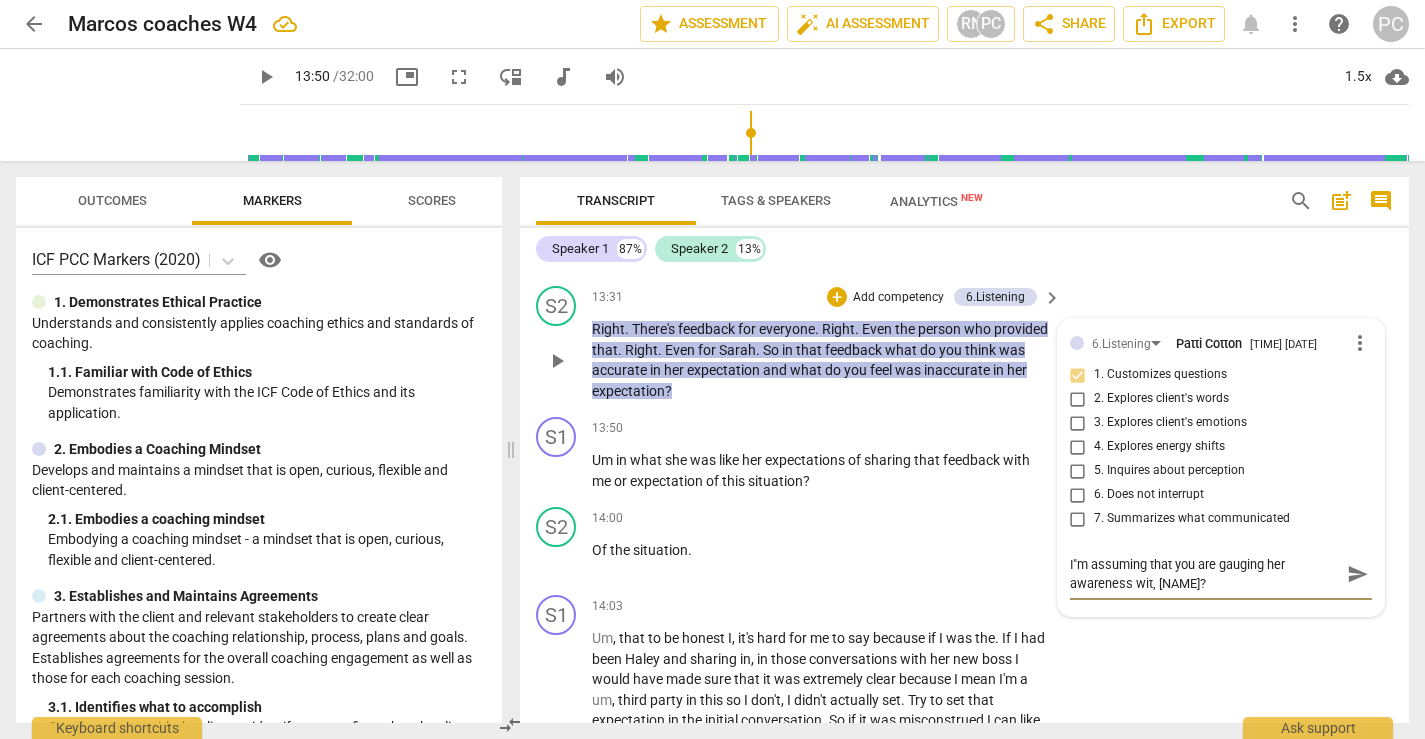 type on "I'm assuming that you are gauging her awareness with, [NAME]?" 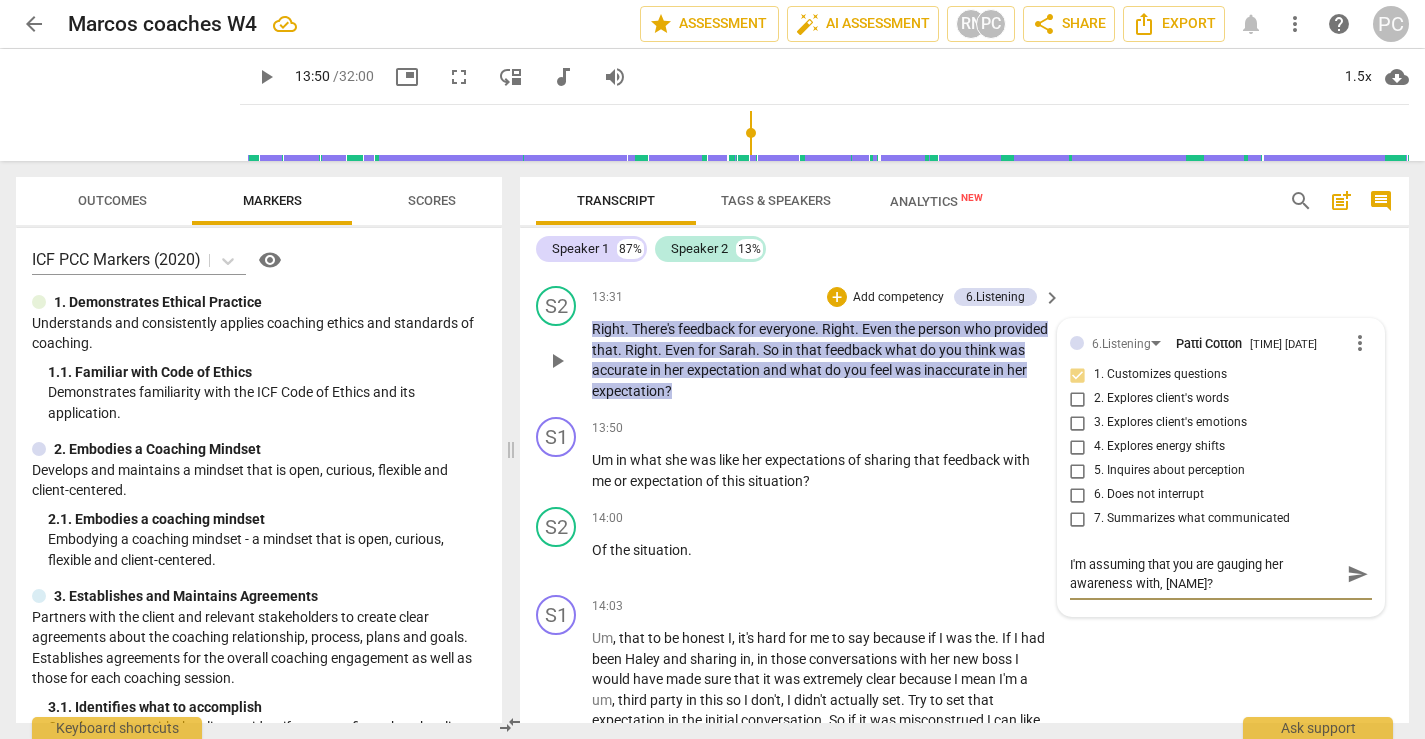 type on "I"m assuming that you are gauging her awareness with , [NAME]?" 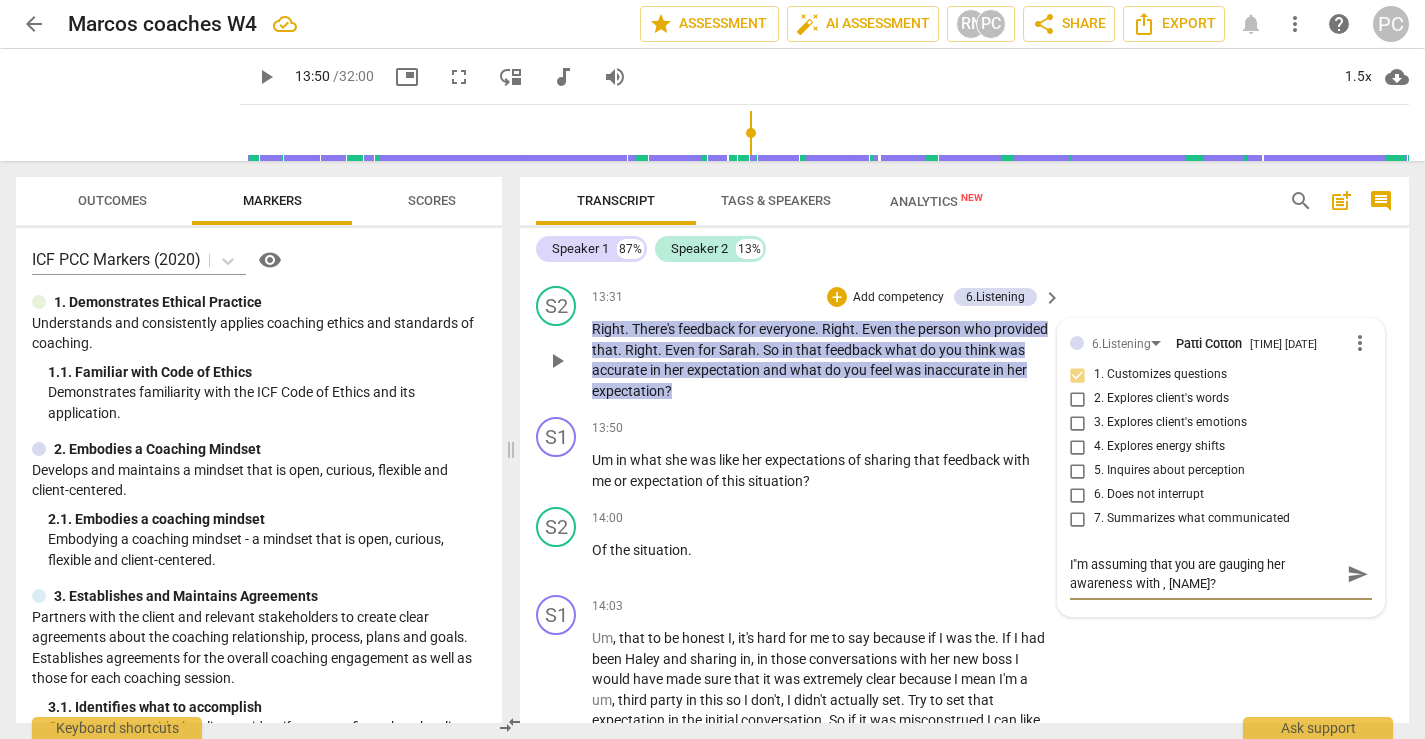 type on "I"m assuming that you are gauging her awareness with t, [NAME]?" 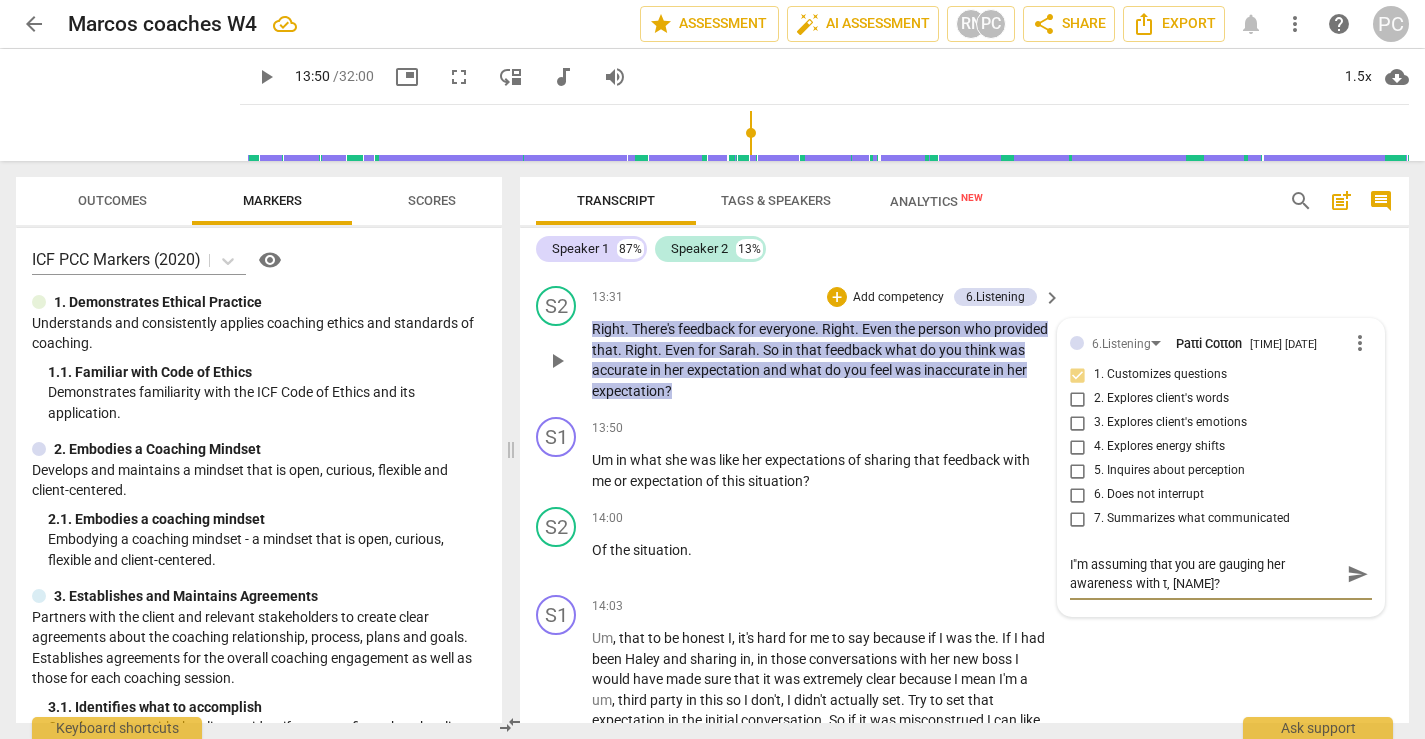 type on "I"m assuming that you are gauging her awareness with th, [NAME]?" 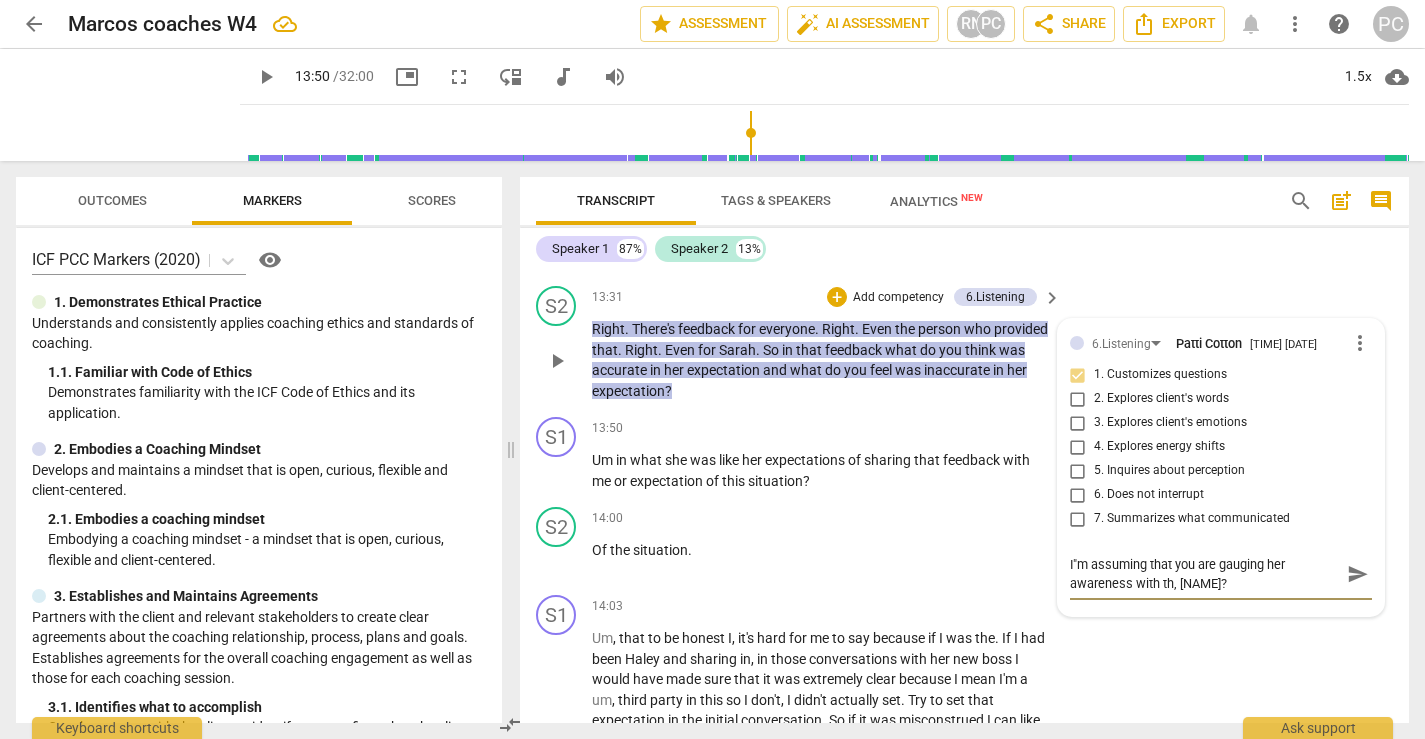 type on "I"m assuming that you are gauging her awareness with thi, [FIRST]?" 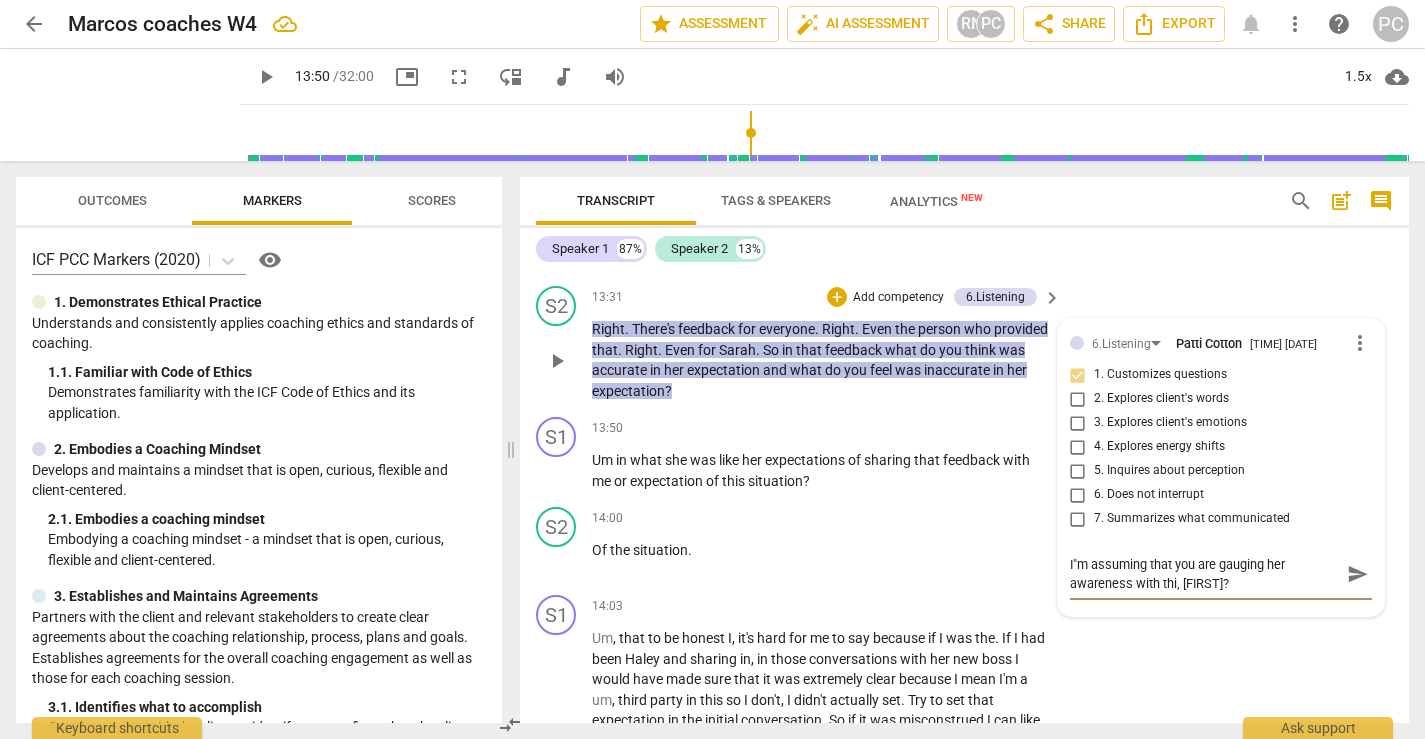type on "I"m assuming that you are gauging her awareness with this, [CLIENT]?" 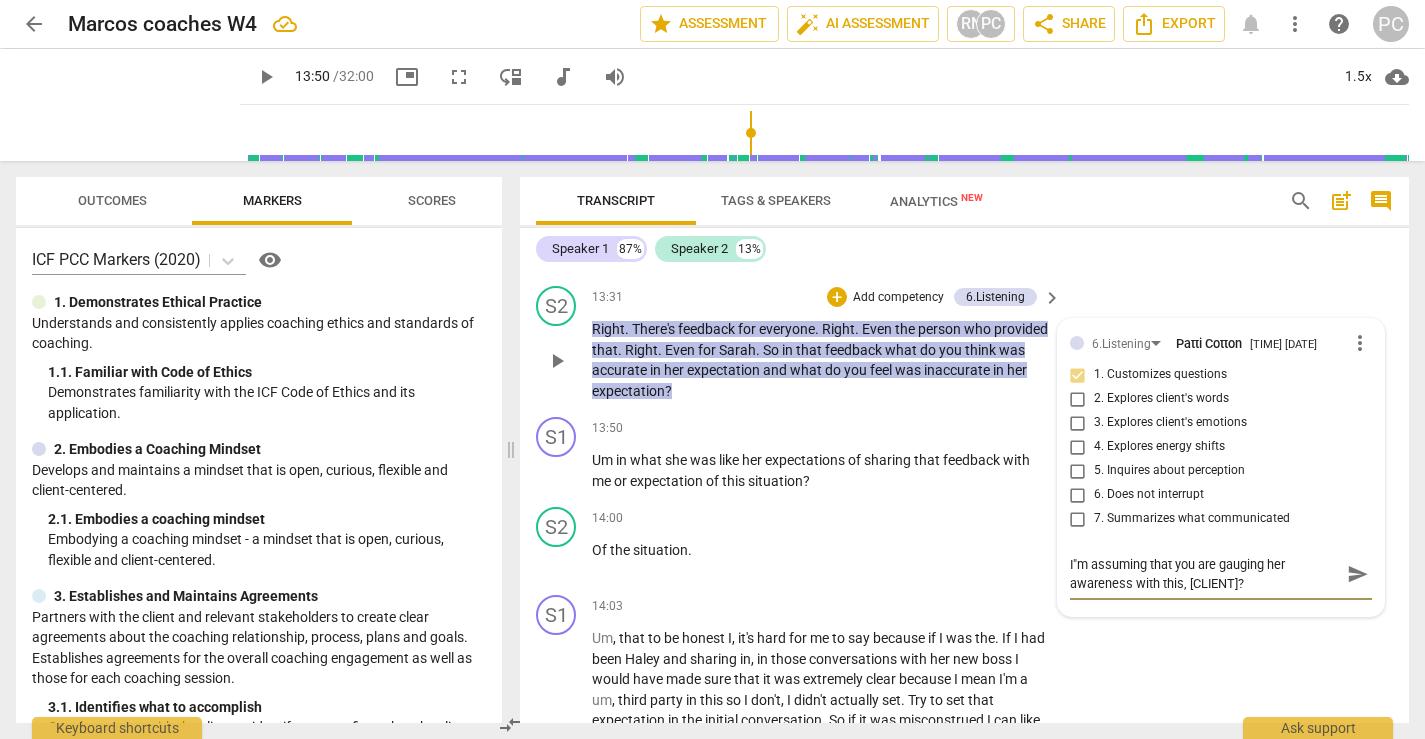 type on "I"m assuming that you are gauging her awareness with this , [FIRST]?" 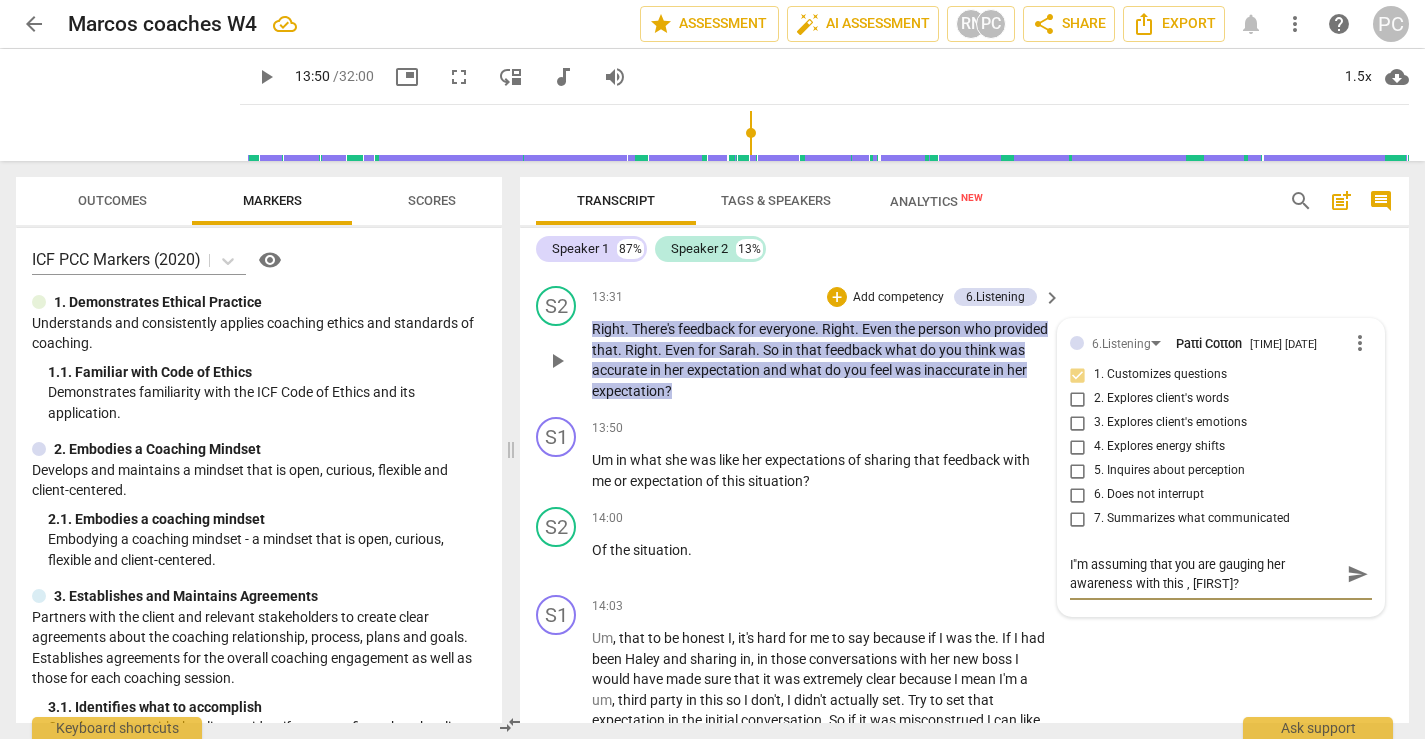 type on "I"m assuming that you are gauging her awareness with this q, [NAME]?" 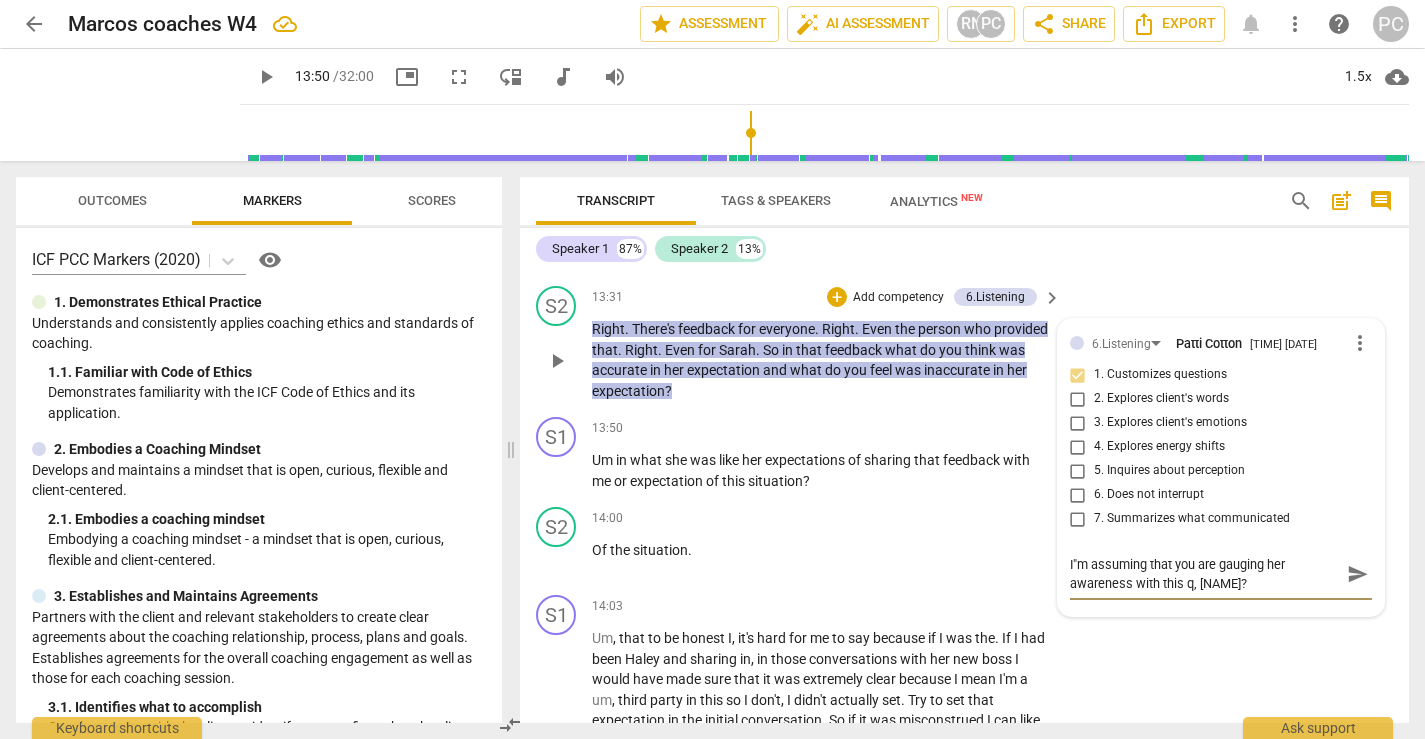 type on "I'm assuming that you are gauging her awareness with this qu, [NAME]?" 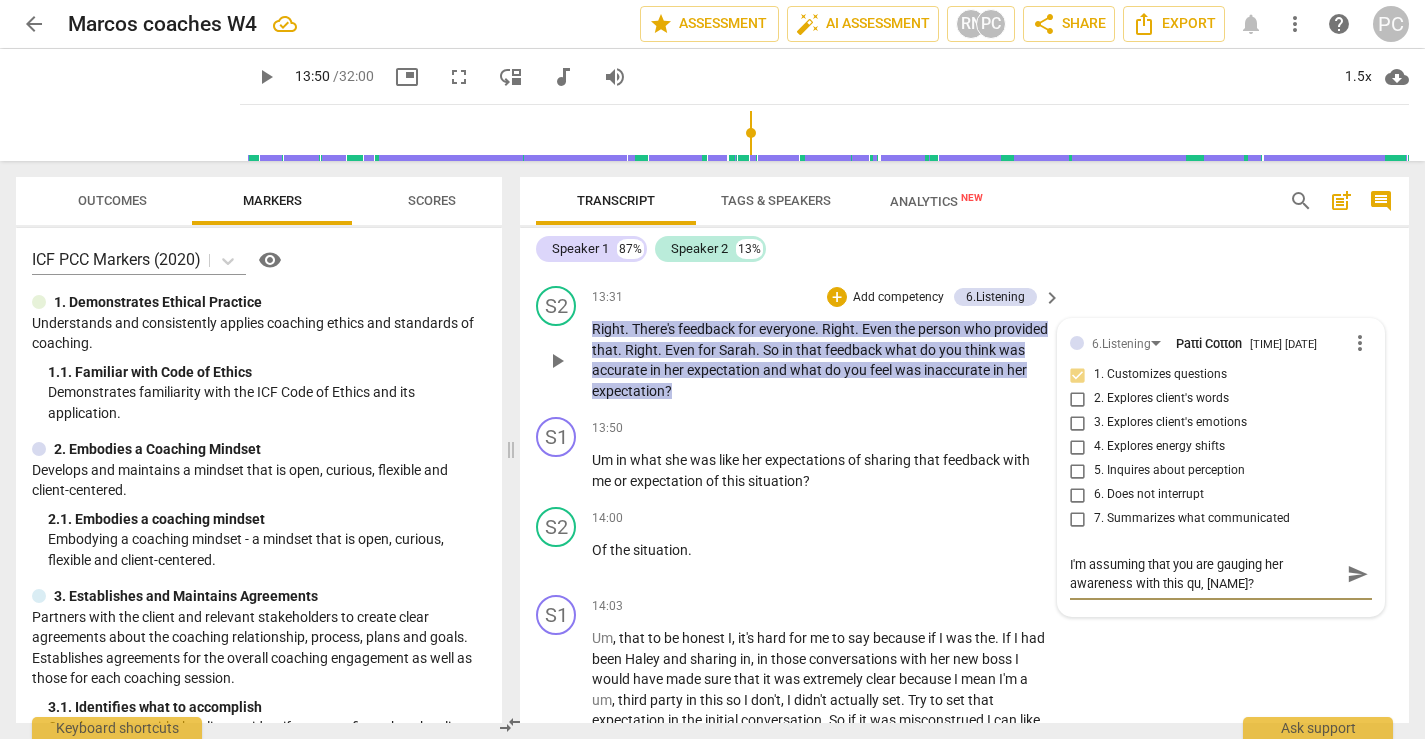 type on "I"m assuming that you are gauging her awareness with this que, [FIRST]?" 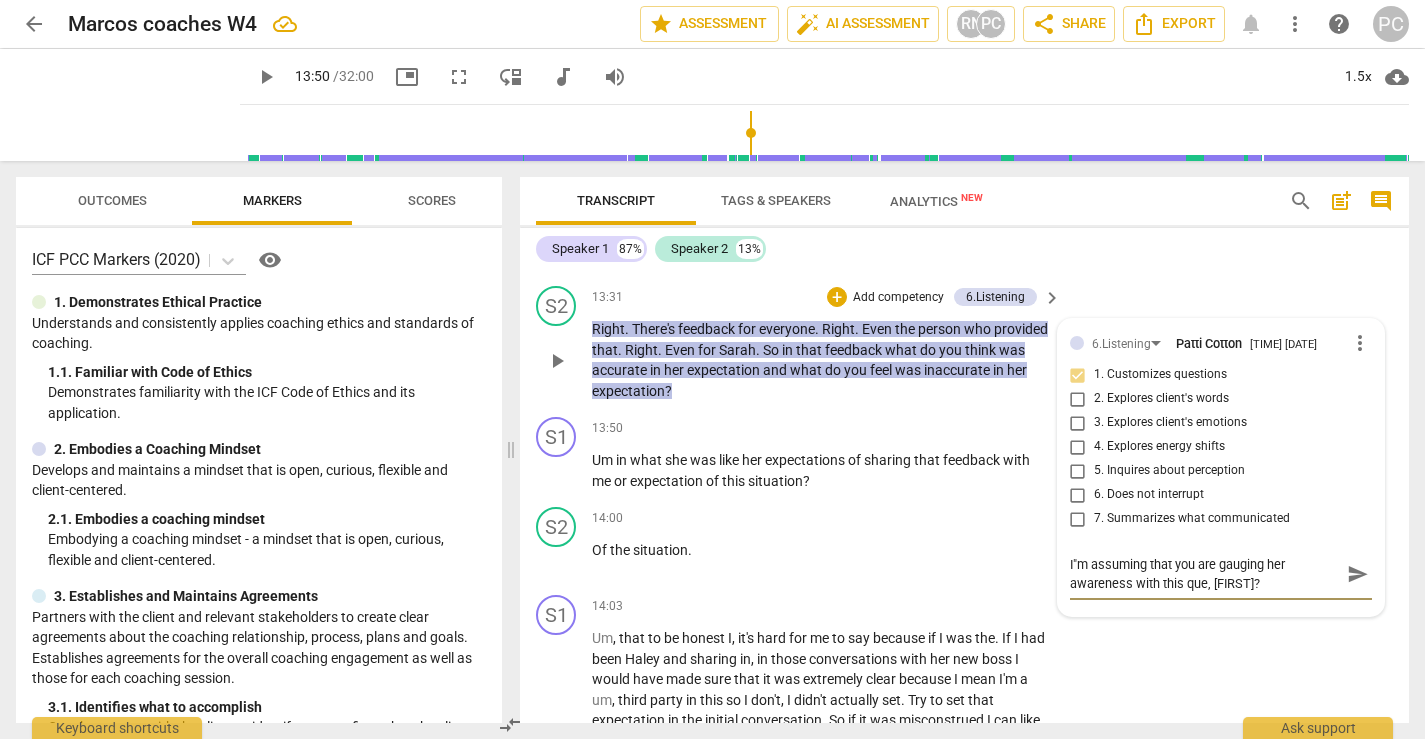 type on "I"m assuming that you are gauging her awareness with this ques, [FIRST]?" 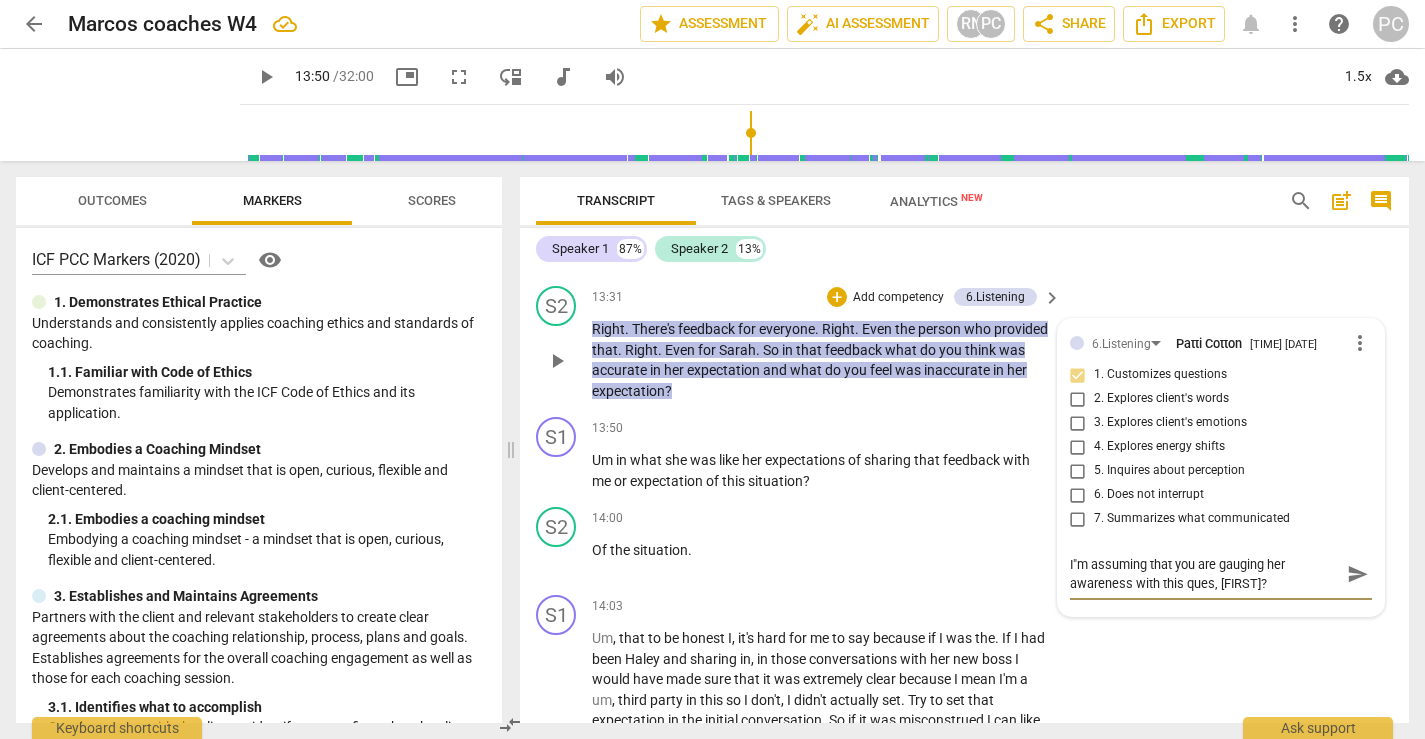 type on "I"m assuming that you are gauging her awareness with this quest, [NAME]?" 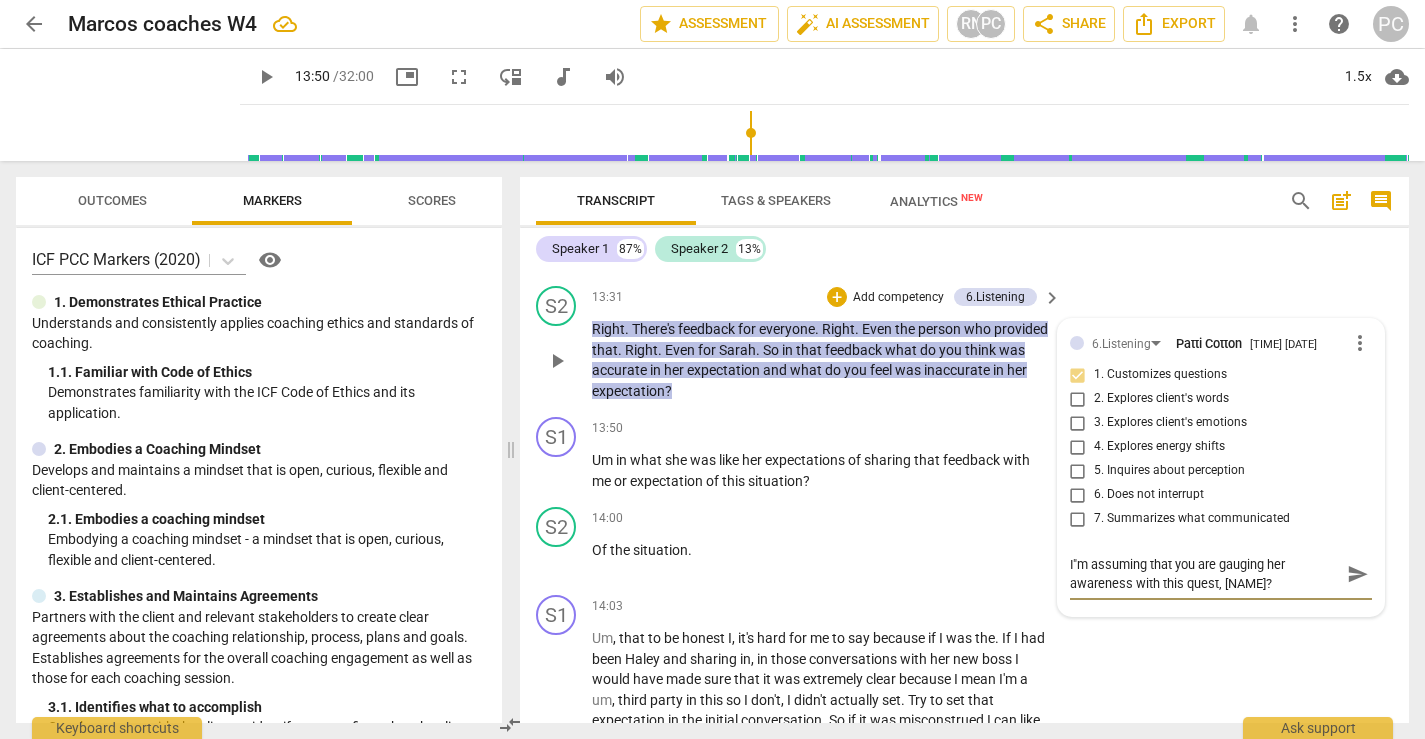 type on "I"m assuming that you are gauging her awareness with this questi, [FIRST]?" 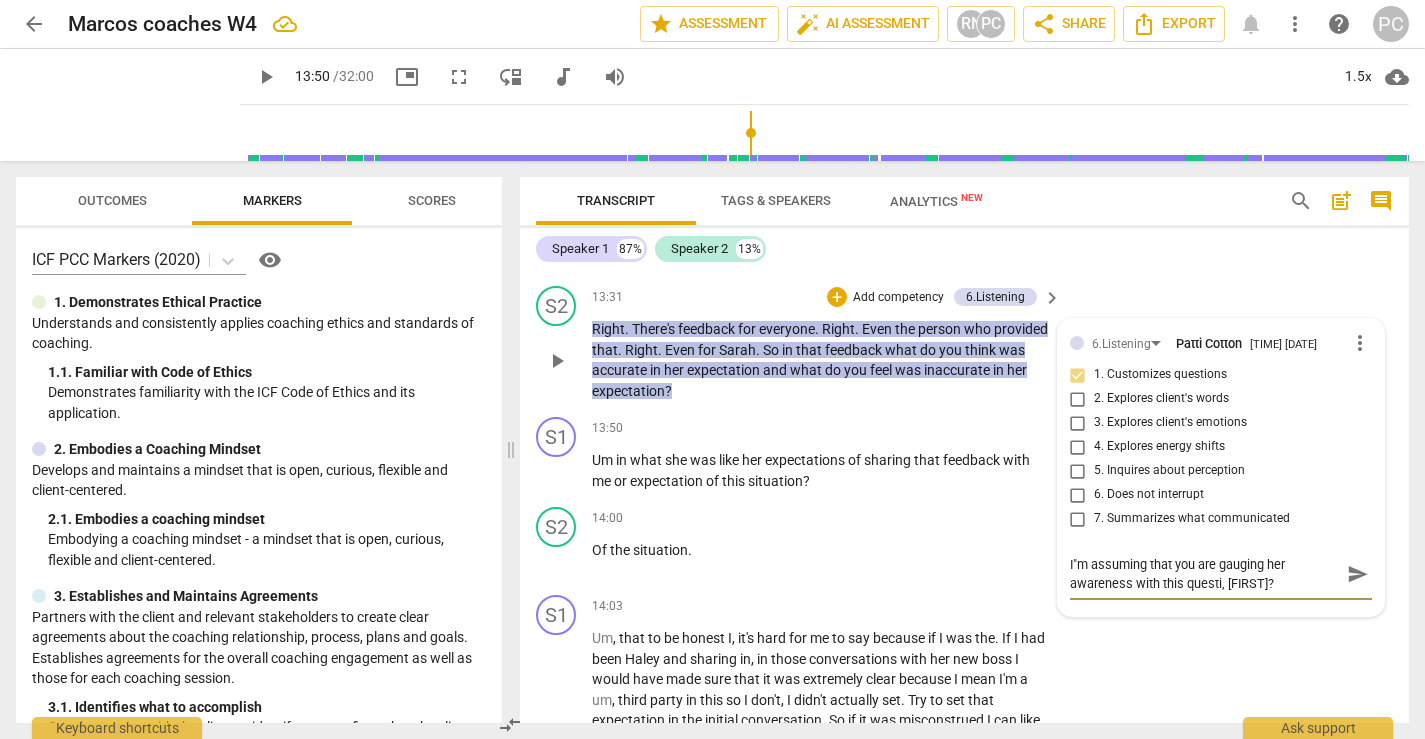 type on "I"m assuming that you are gauging her awareness with this questio, [FIRST]?" 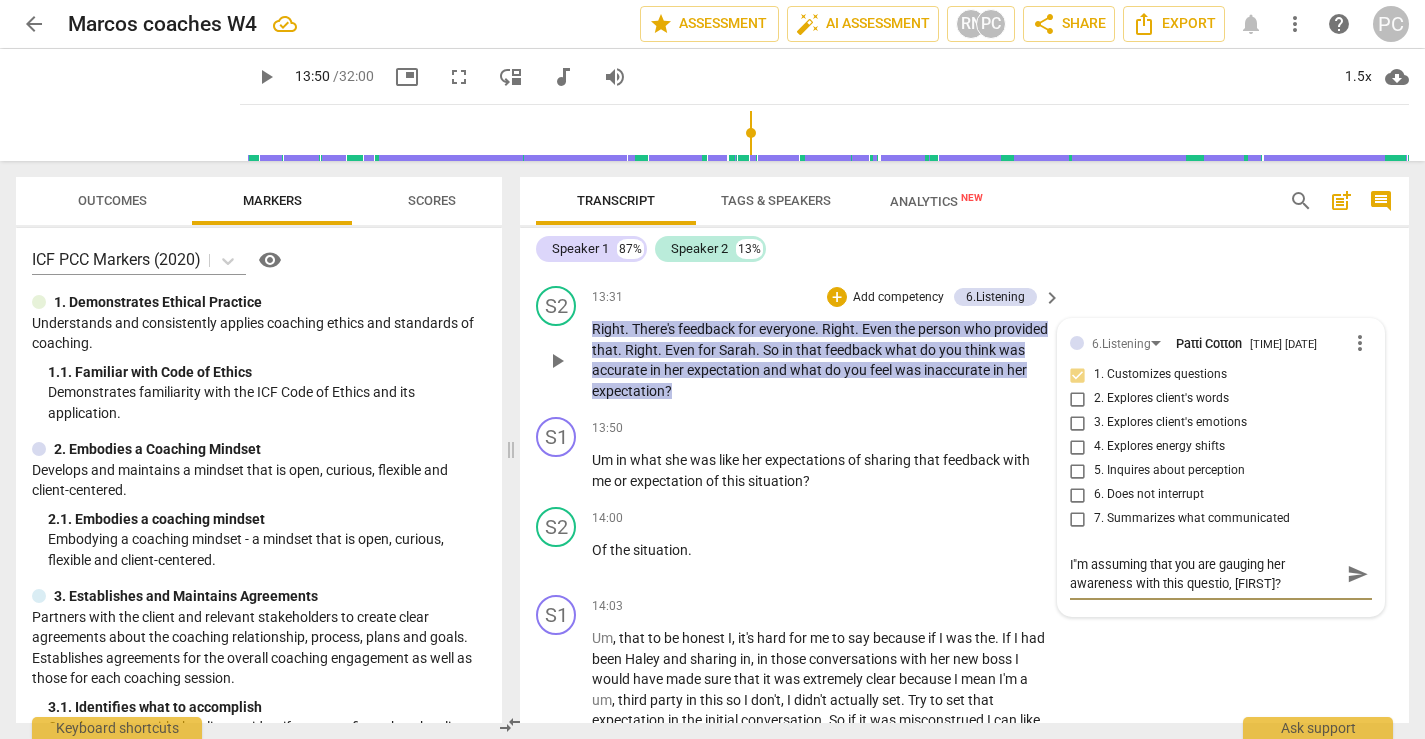 type on "I"m assuming that you are gauging her awareness with this question, [FIRST]?" 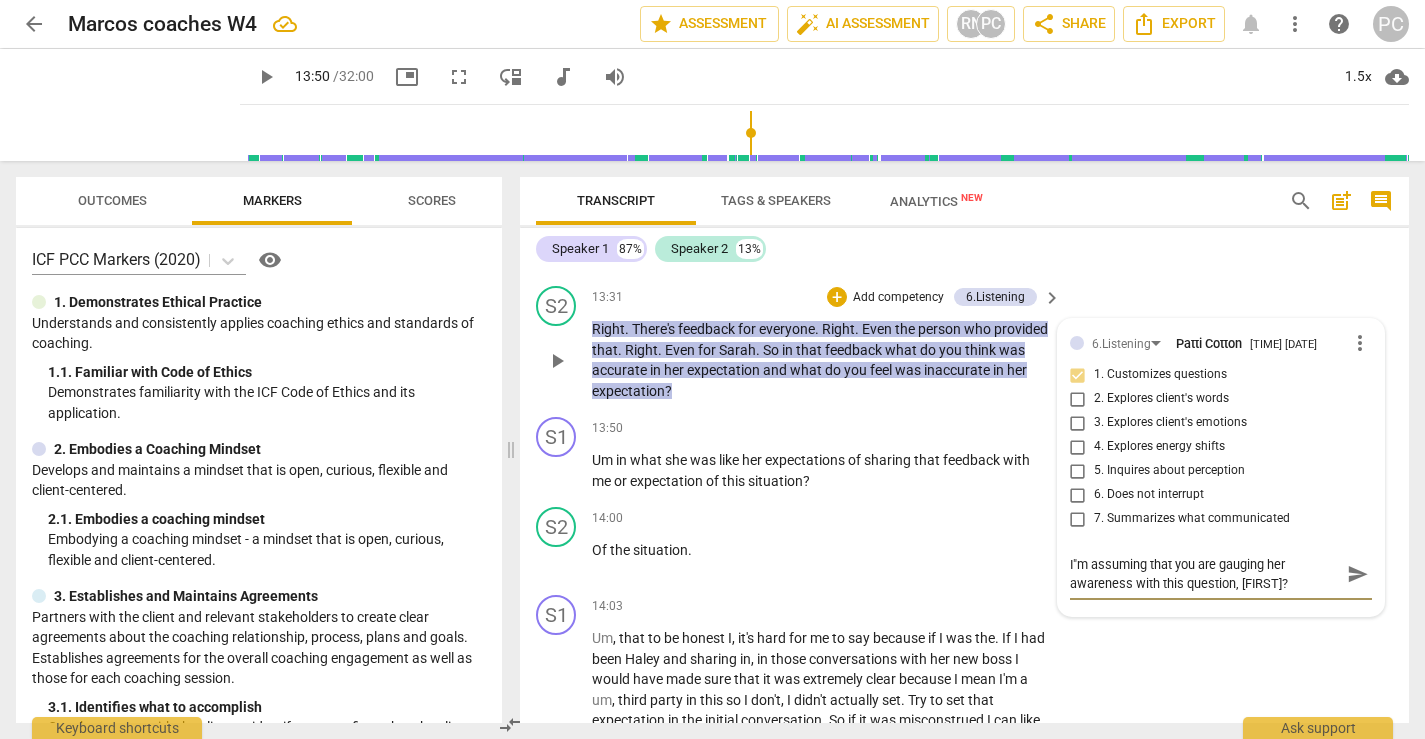 type on "I"m assuming that you are gauging her awareness with this question, [FIRST]?" 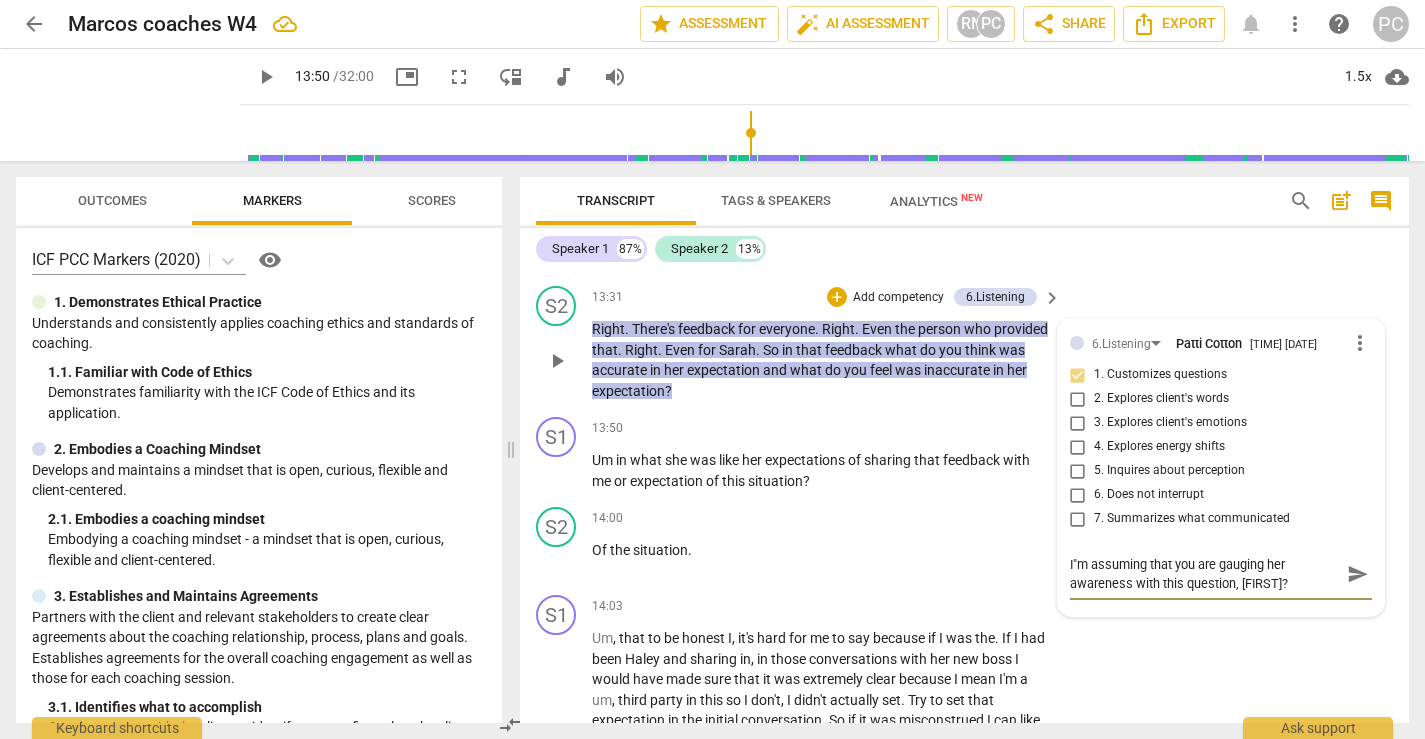 type on "I"m assuming that you are gauging her awareness with this question, [FIRST]?" 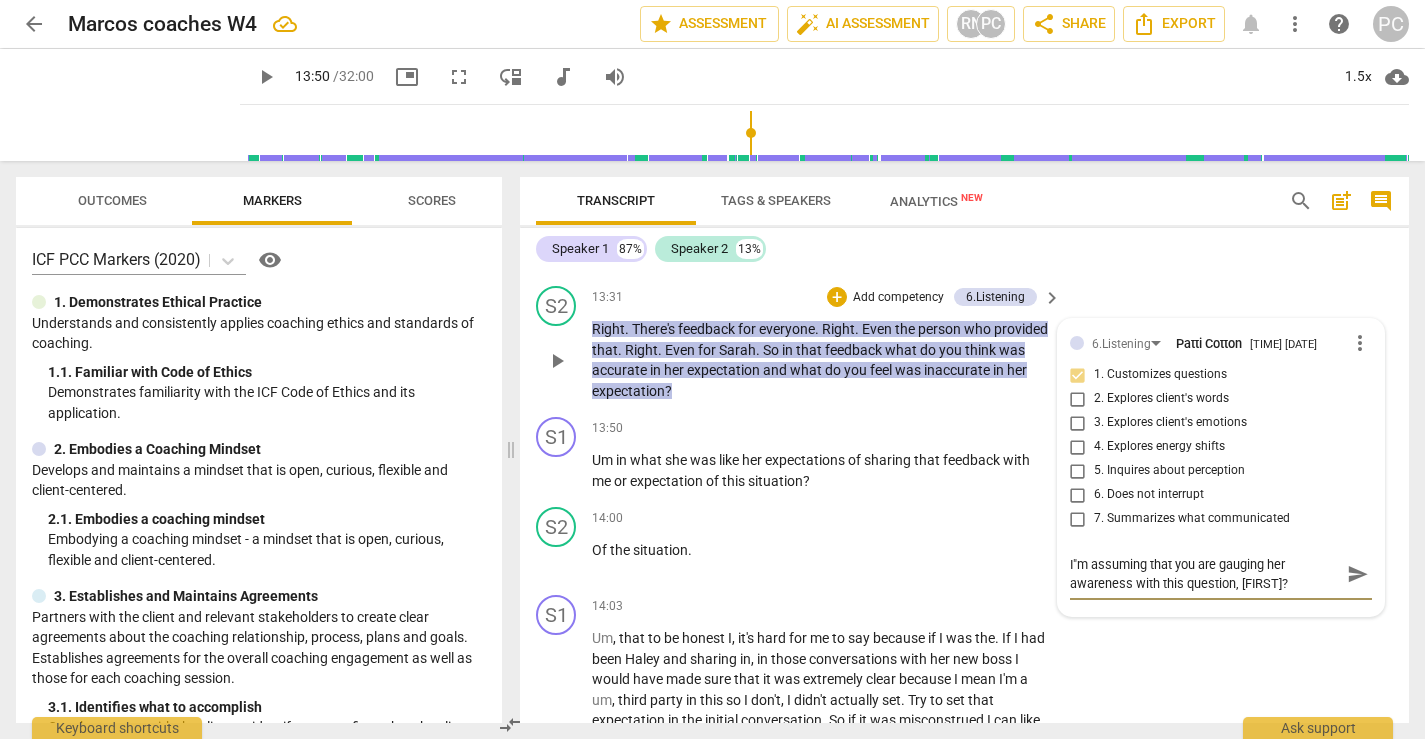 type 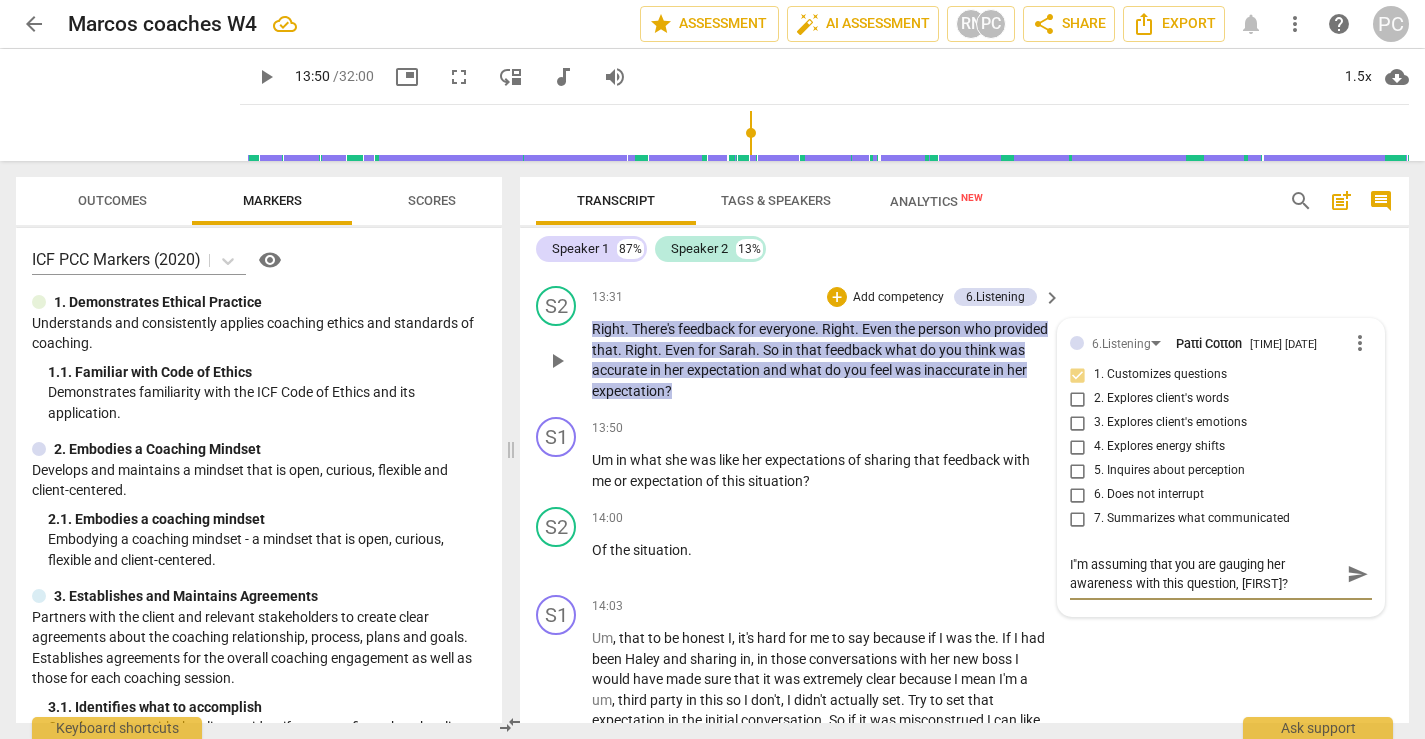 type 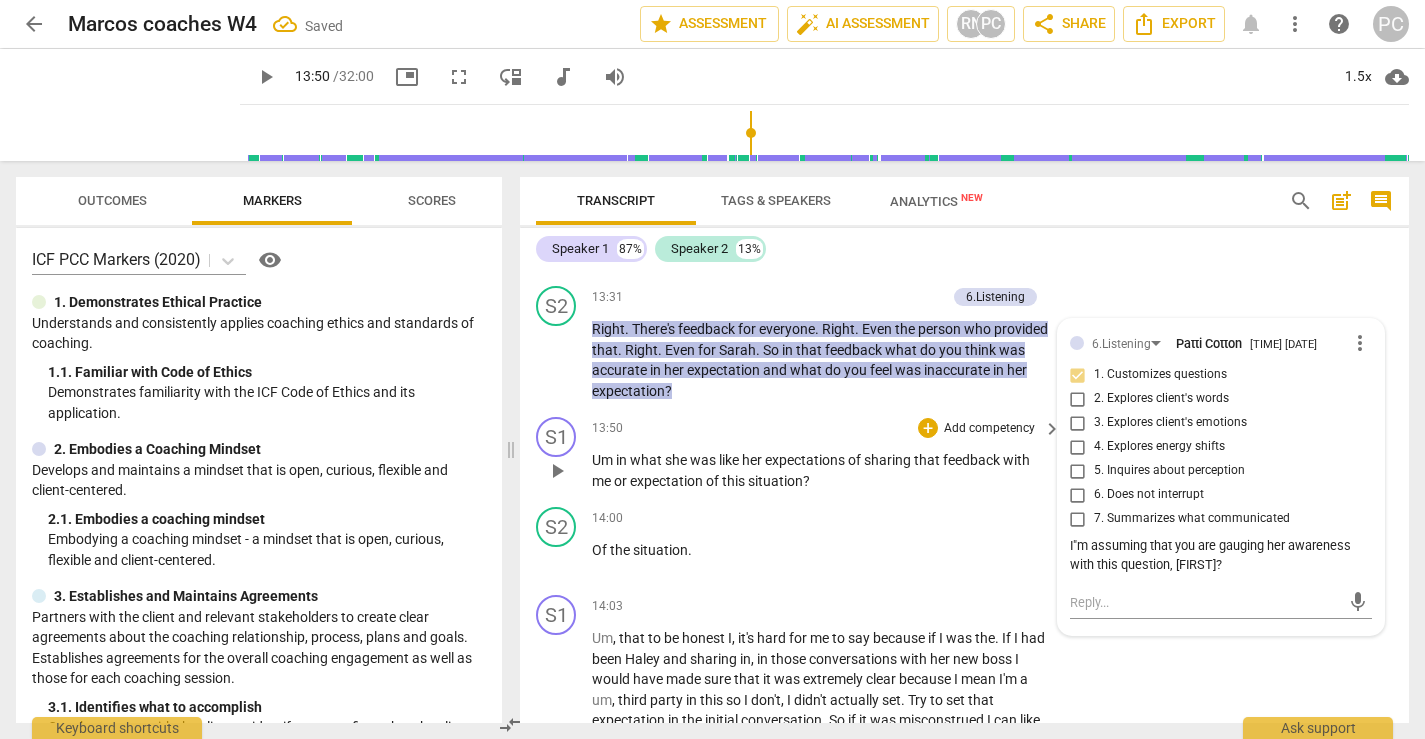click on "play_arrow" at bounding box center [557, 471] 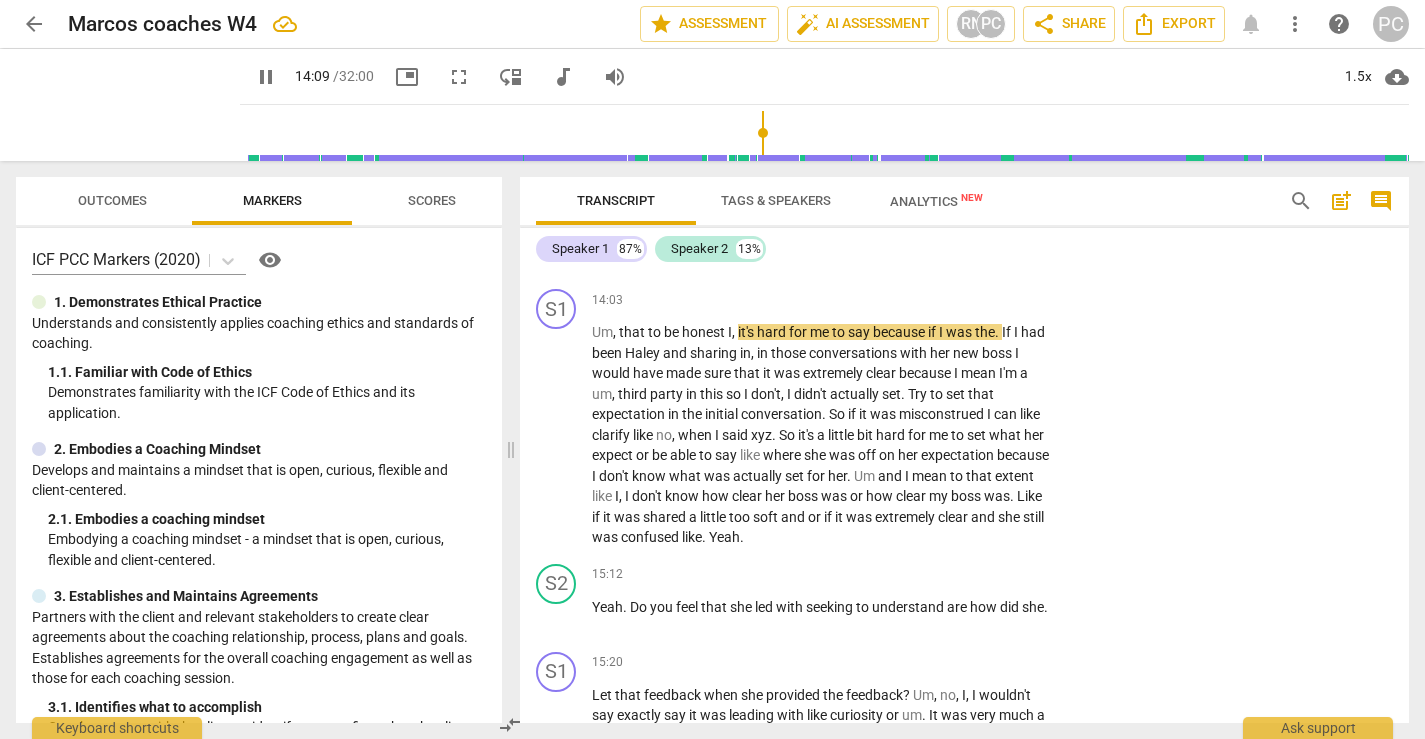 scroll, scrollTop: 5182, scrollLeft: 0, axis: vertical 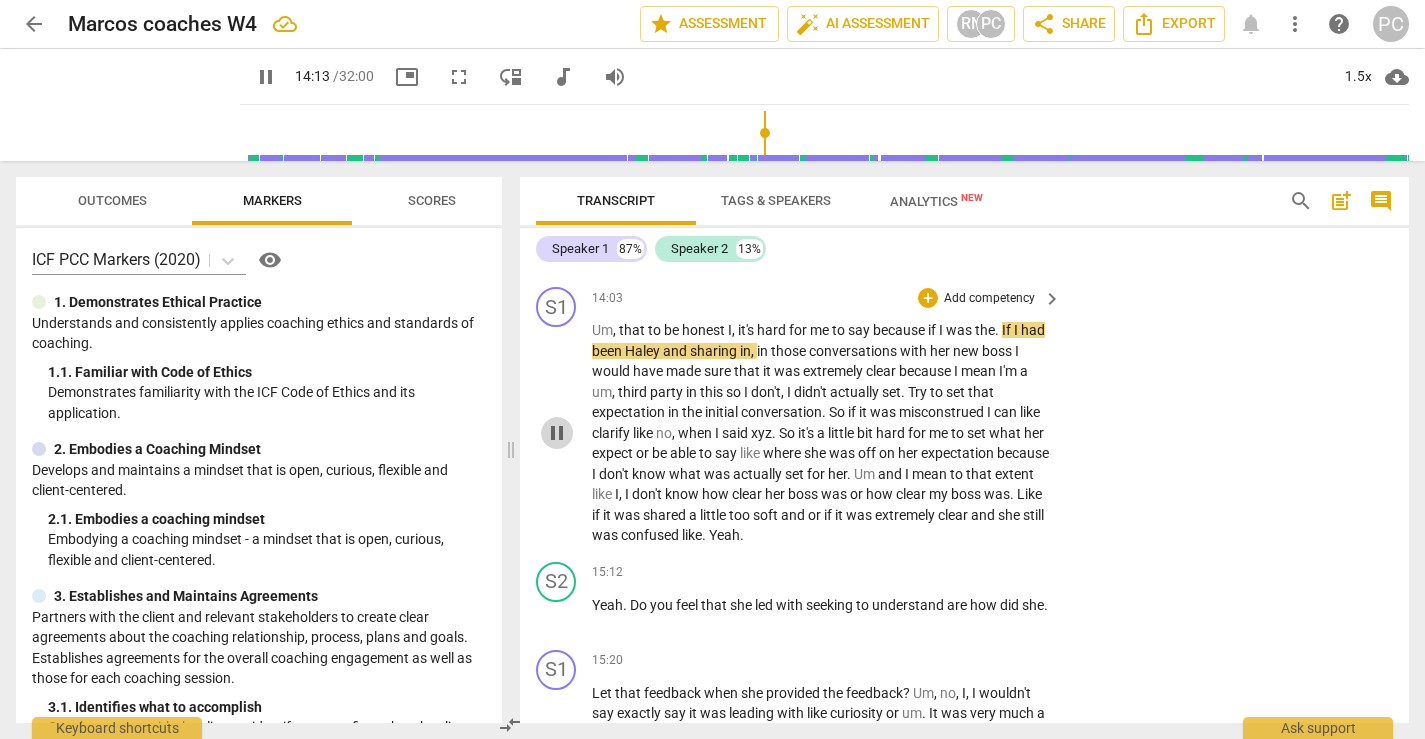 click on "pause" at bounding box center [557, 433] 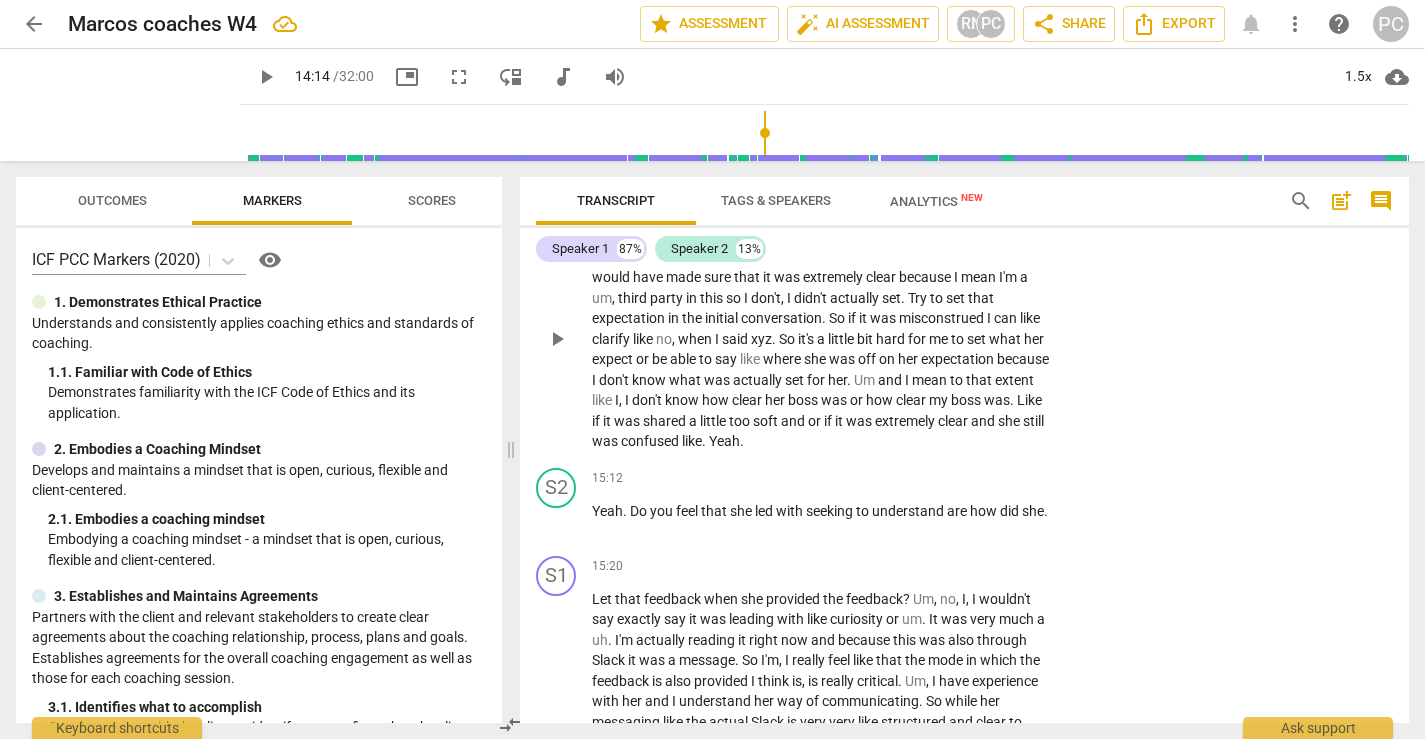 scroll, scrollTop: 5282, scrollLeft: 0, axis: vertical 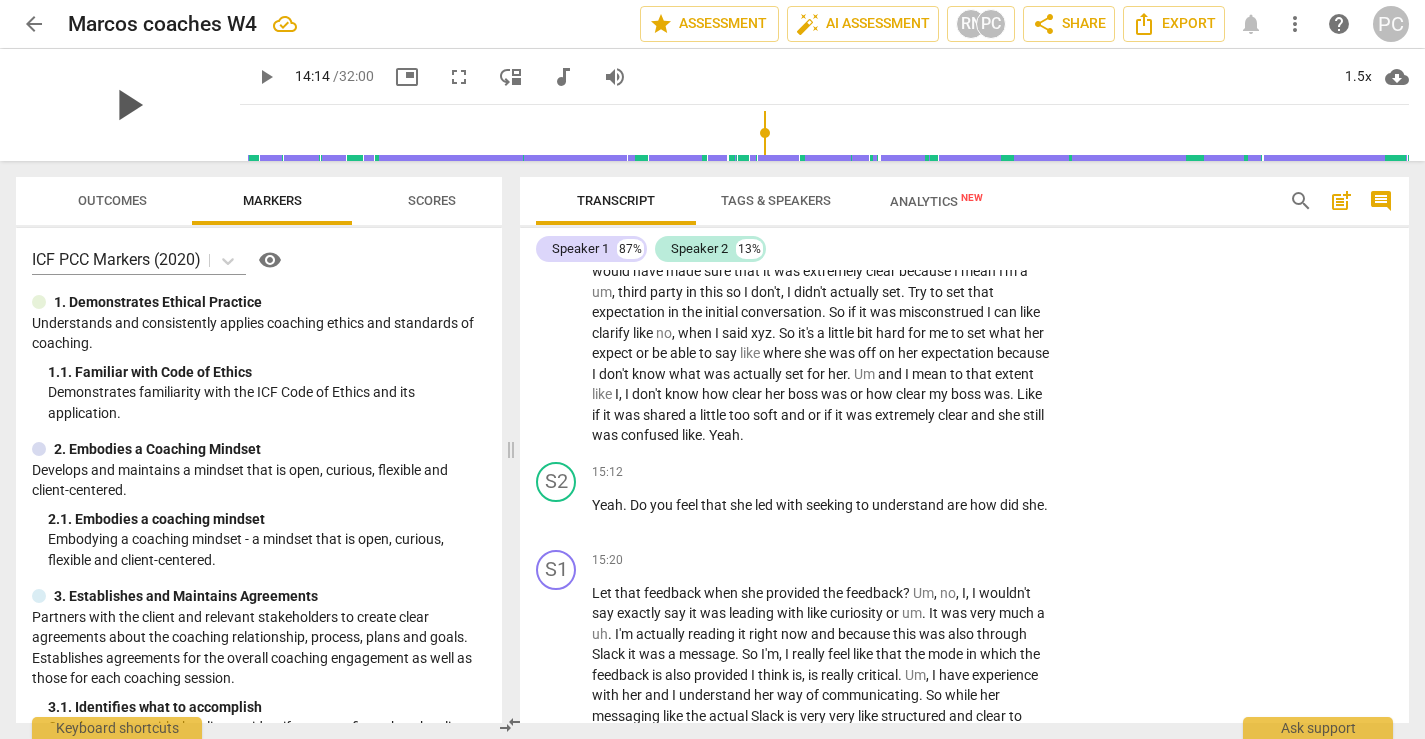 click on "play_arrow" at bounding box center (128, 105) 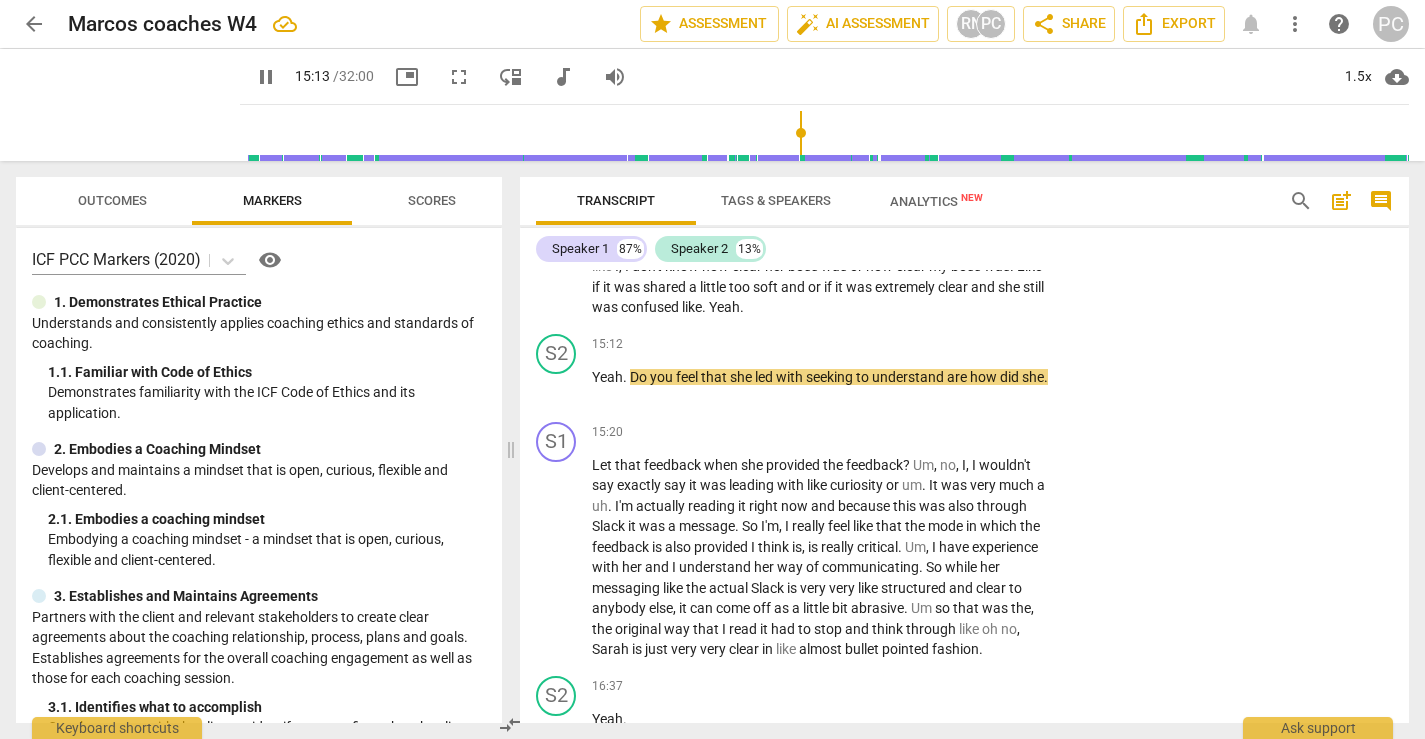 scroll, scrollTop: 5434, scrollLeft: 0, axis: vertical 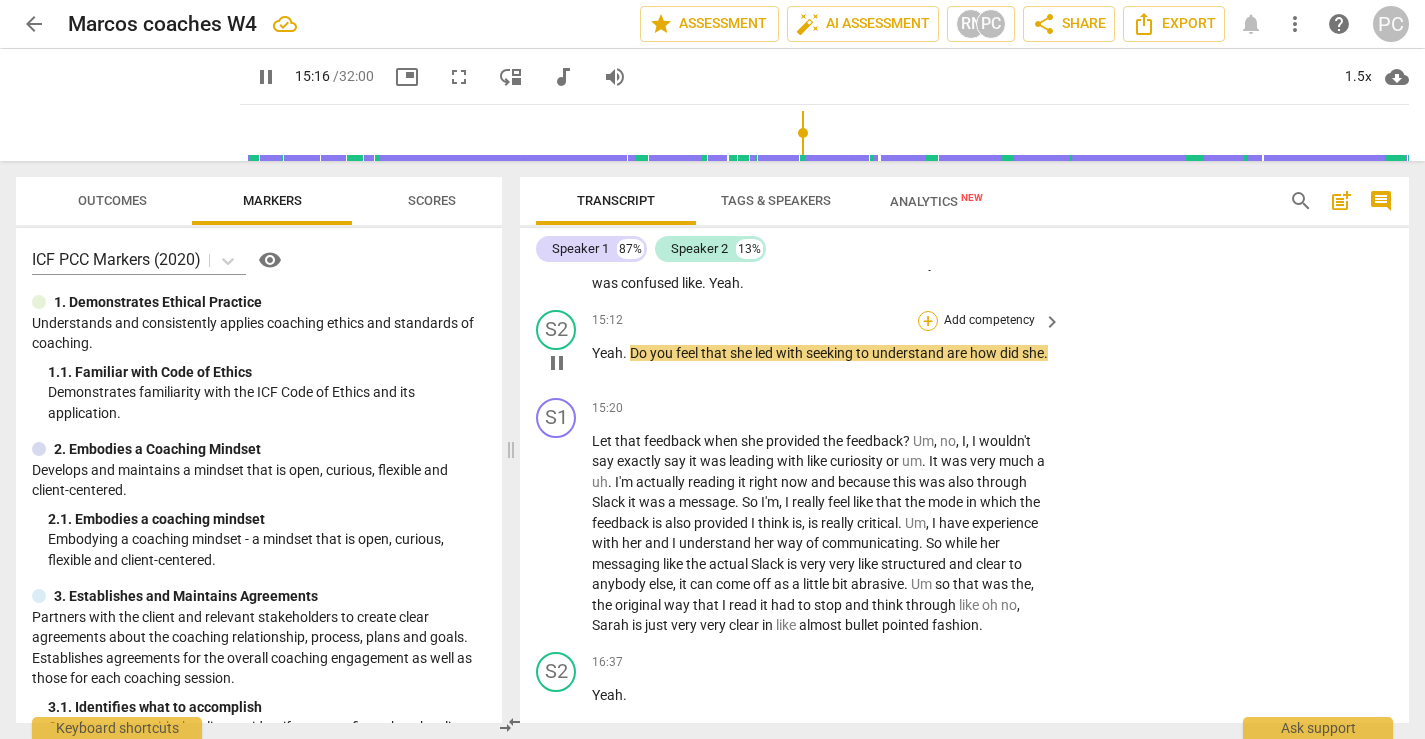 click on "+" at bounding box center [928, 321] 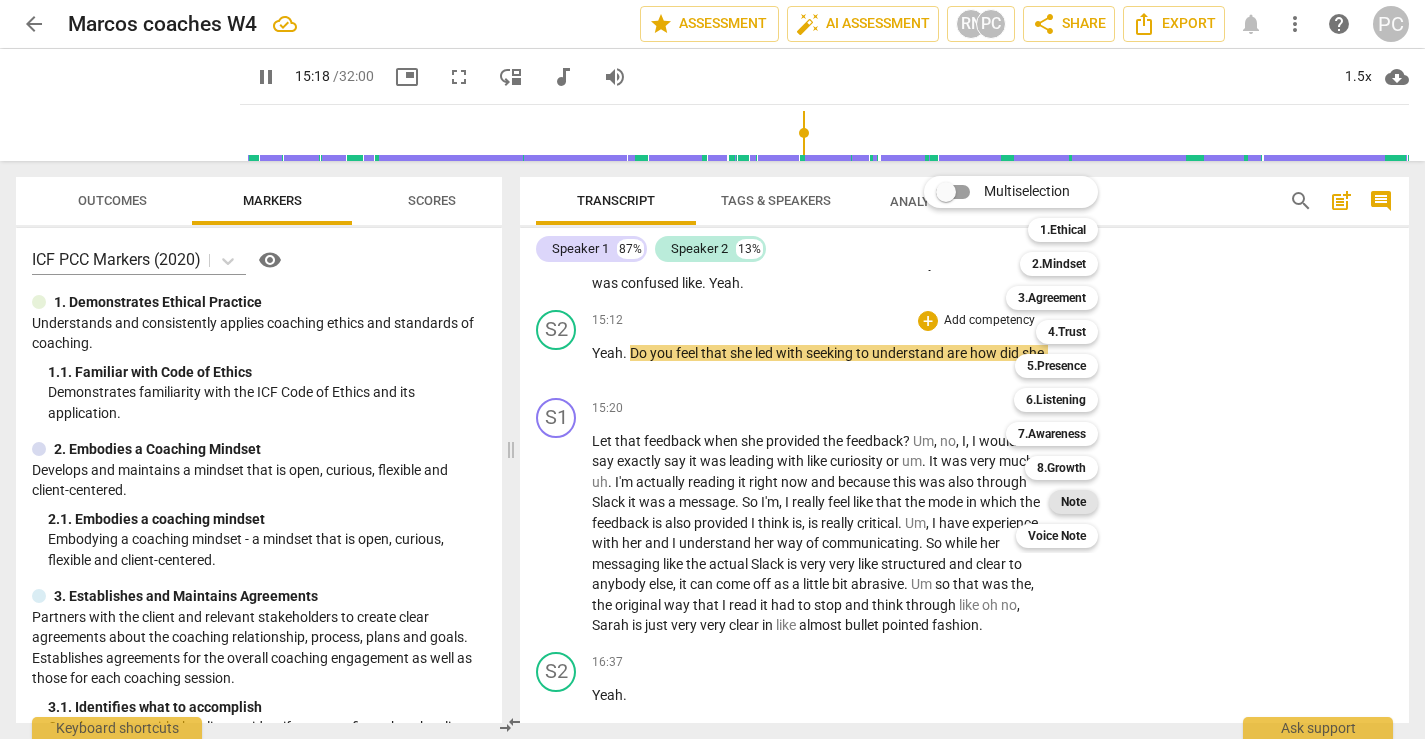 click on "Note" at bounding box center [1073, 502] 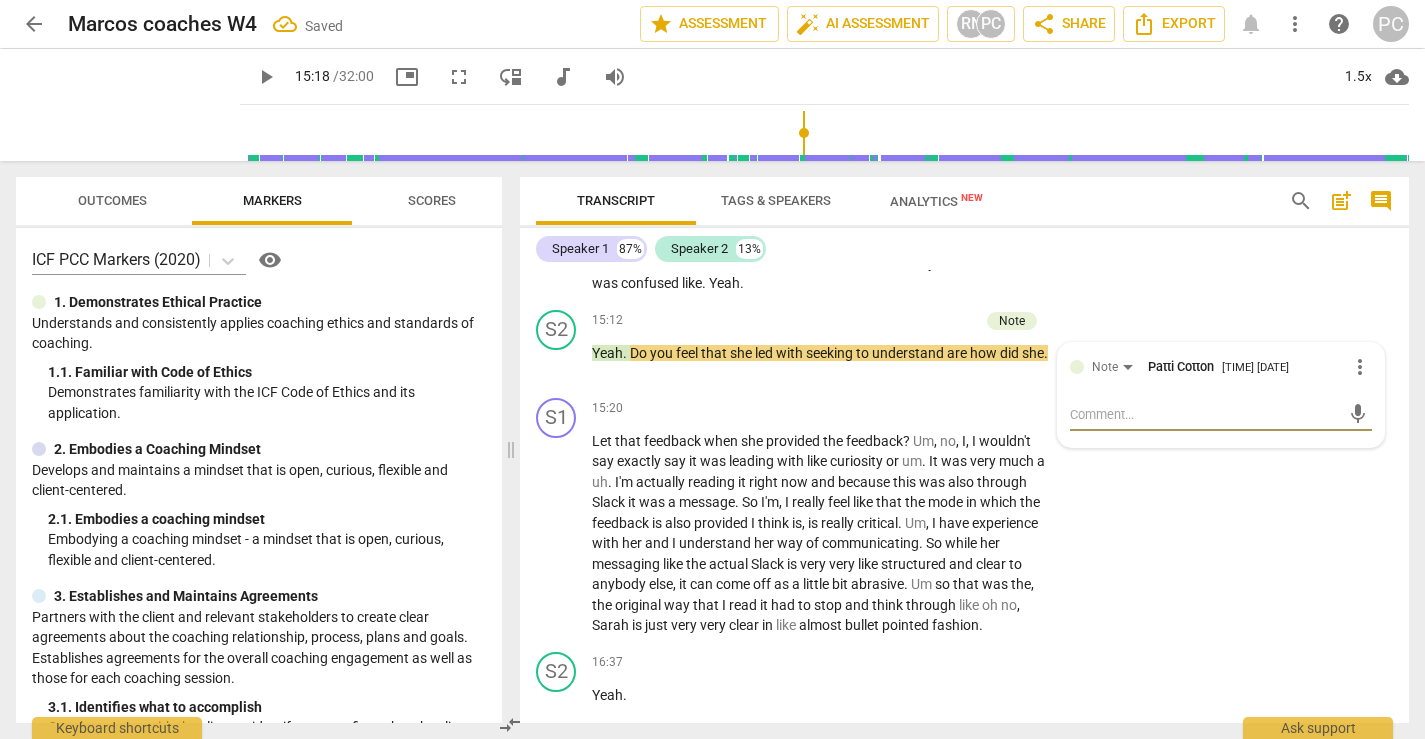 type on "W" 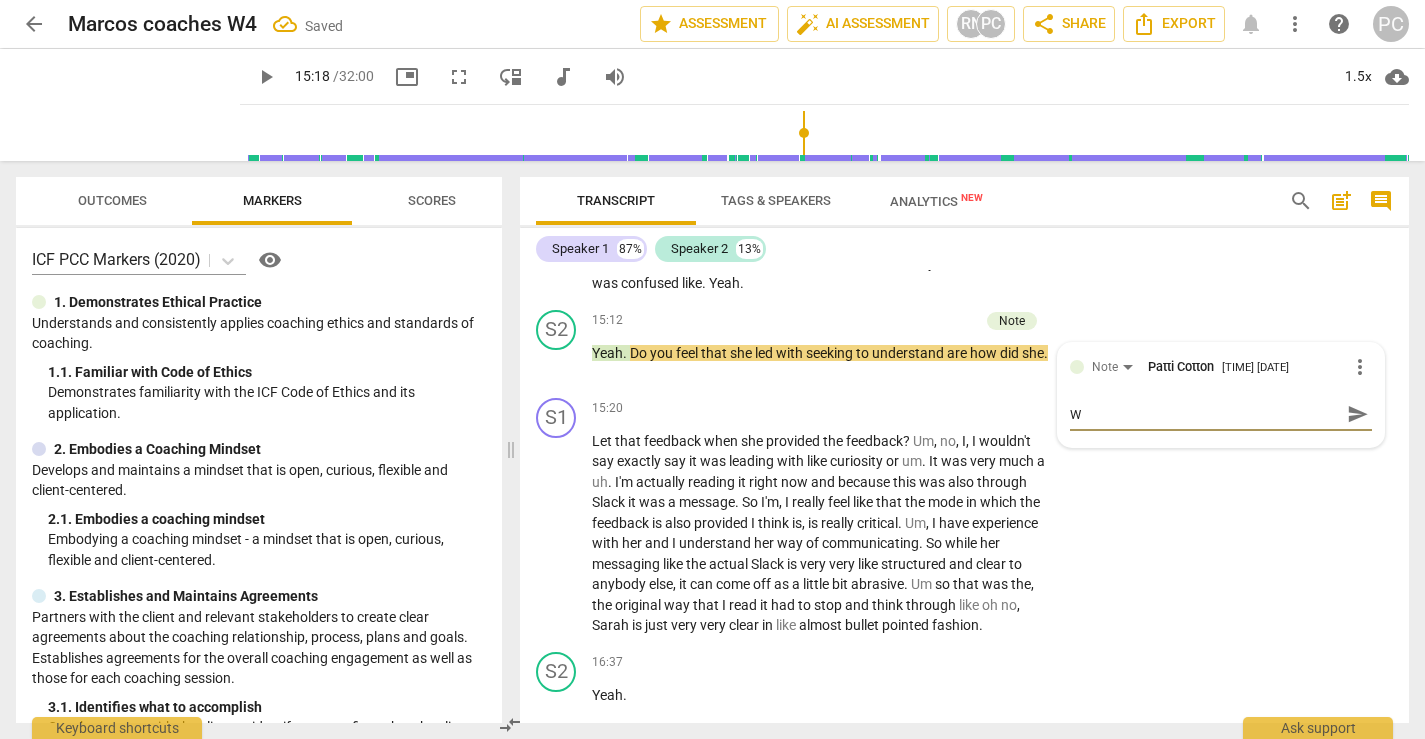 type on "Wo" 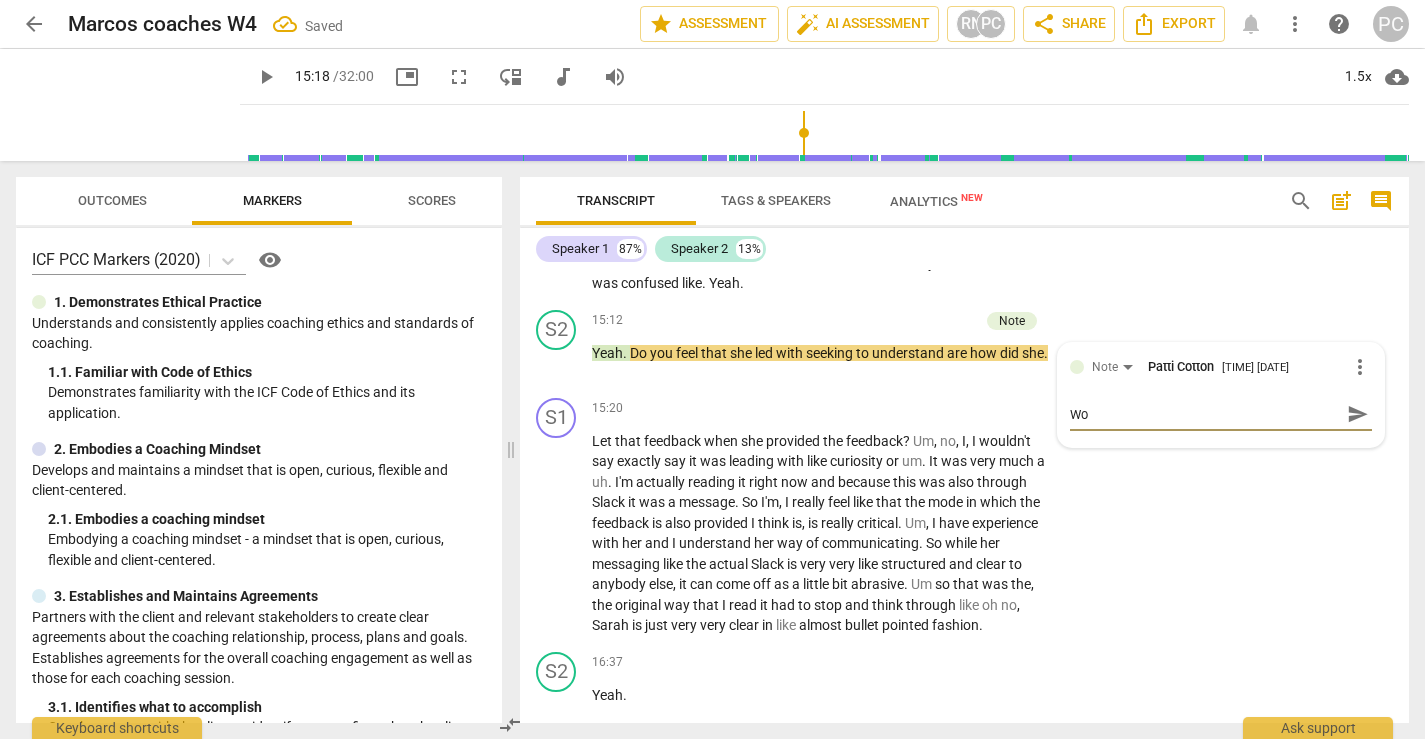 type on "Won" 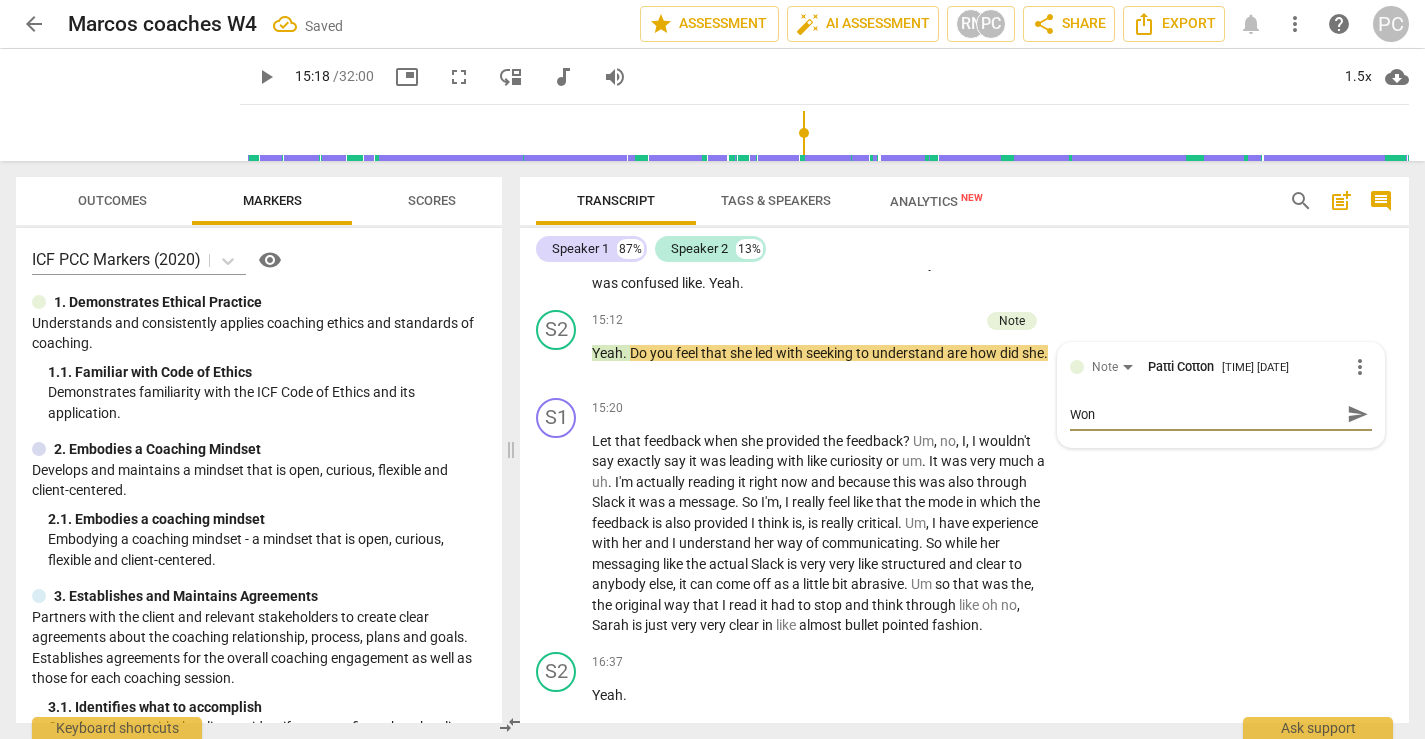 type on "Wond" 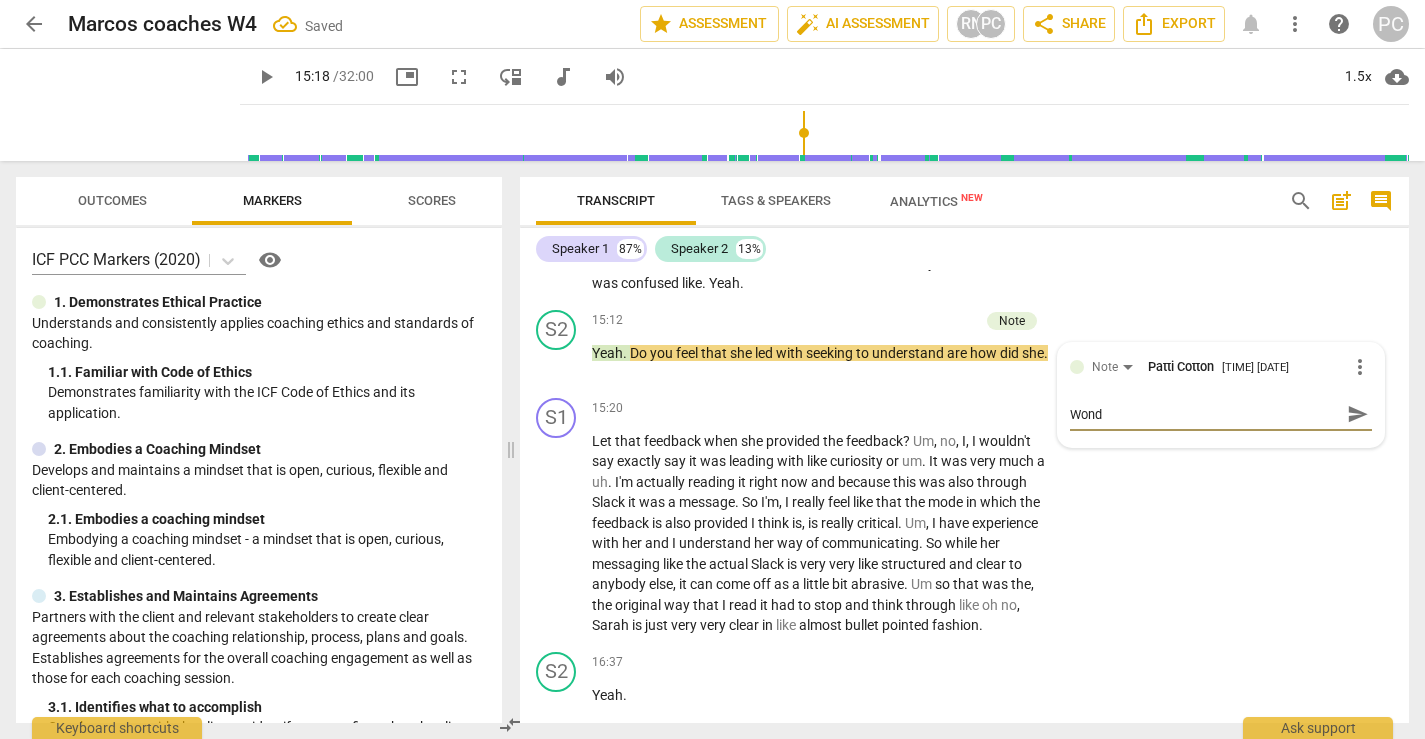 type on "Wonde" 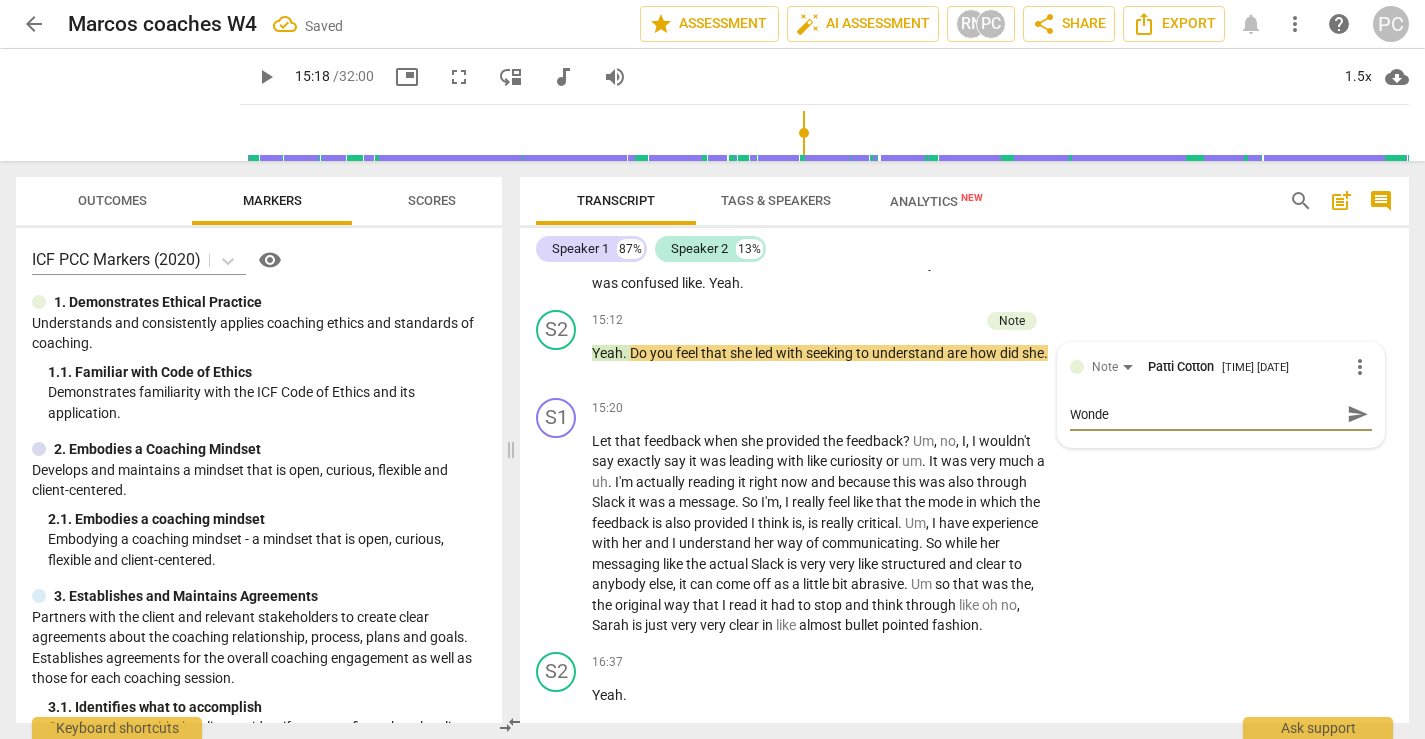 type on "Wonder" 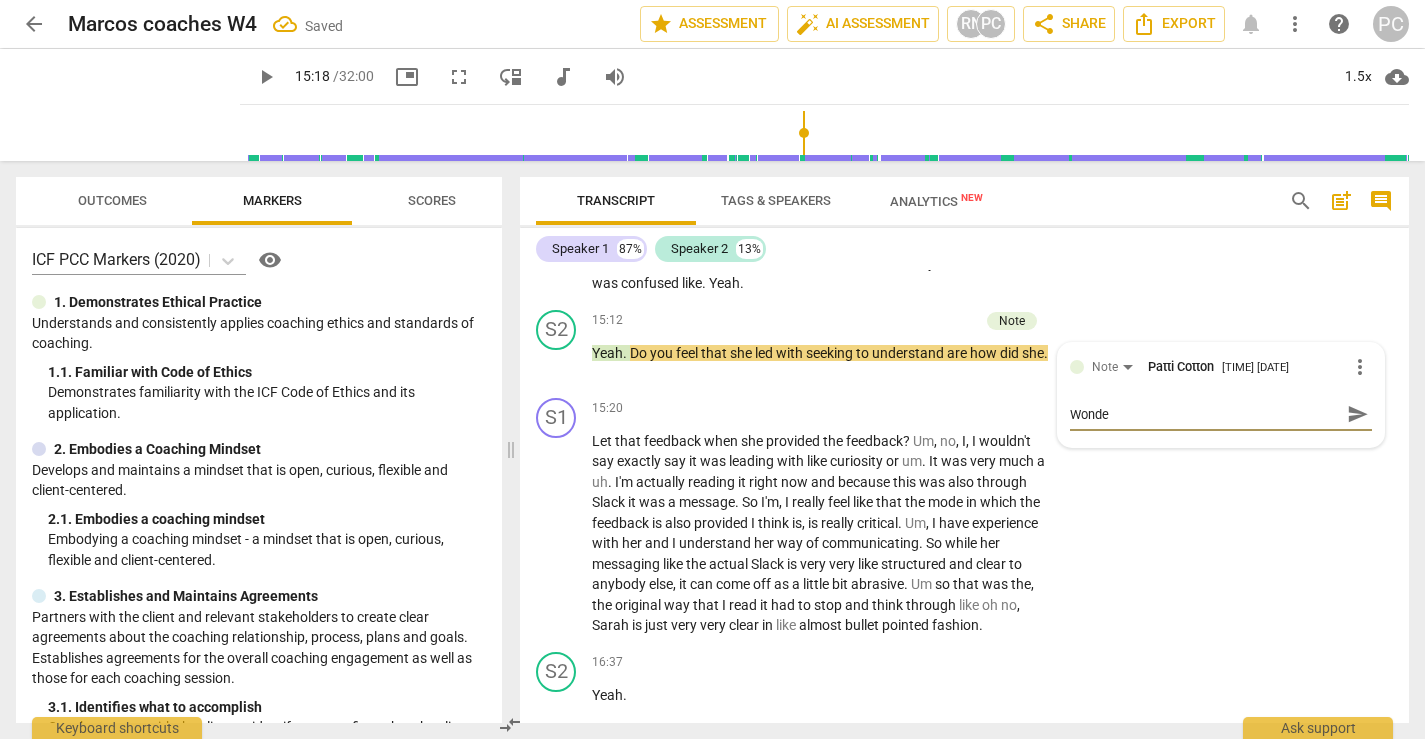 type on "Wonder" 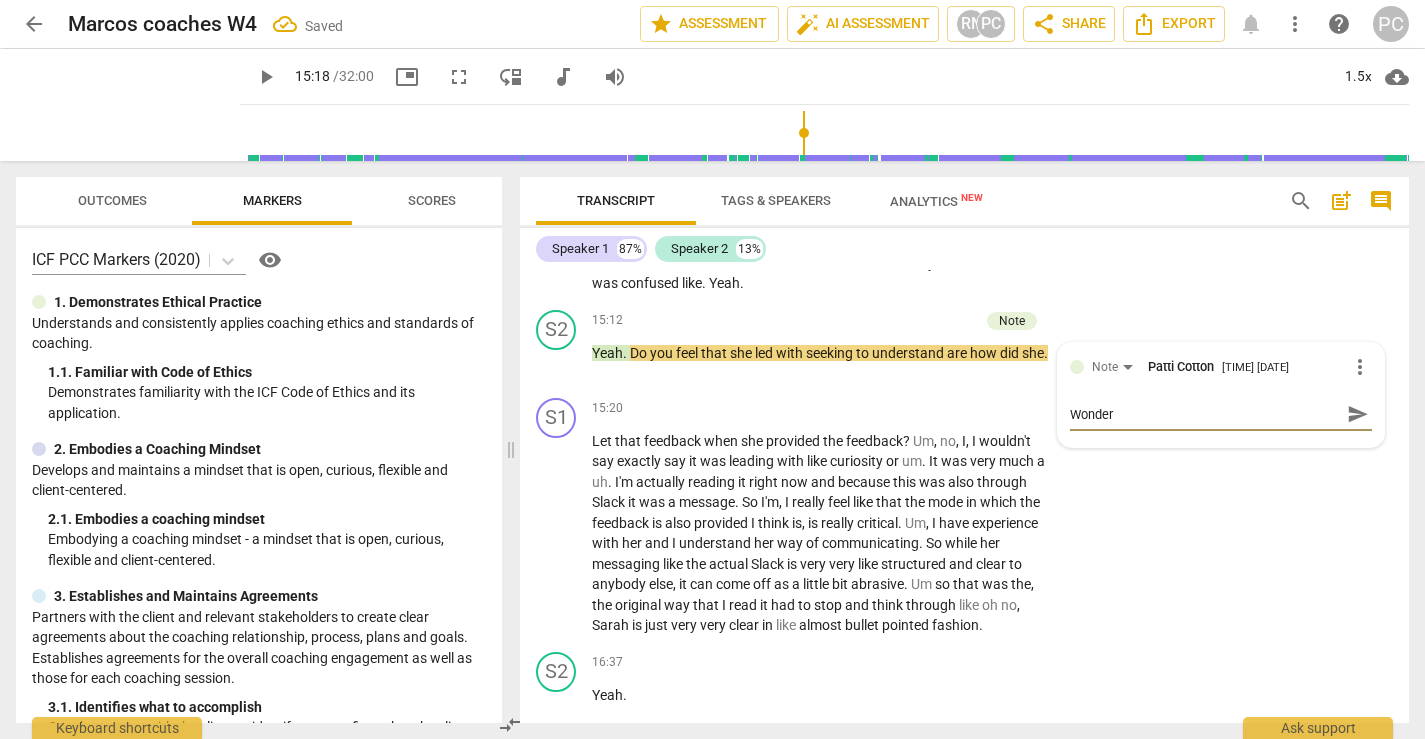 type on "Wonderi" 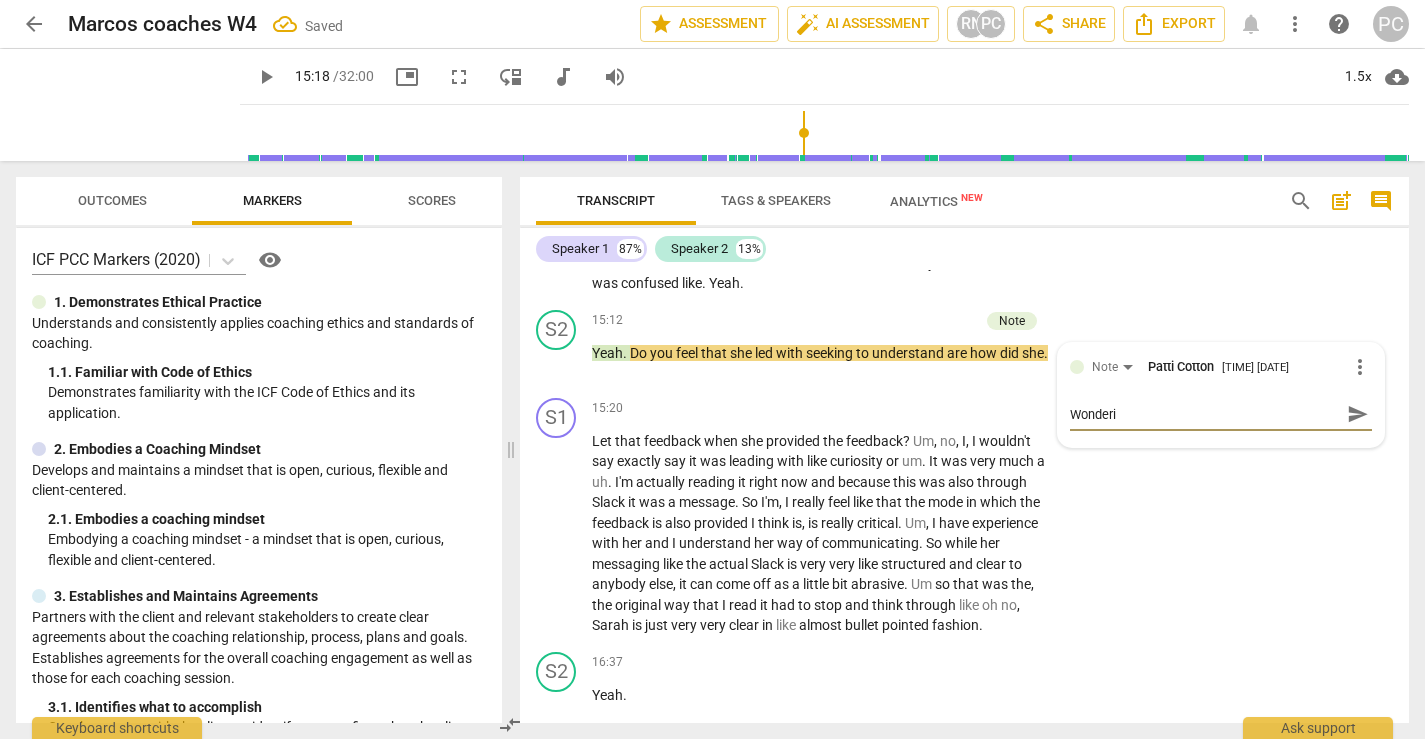 type on "Wonderin" 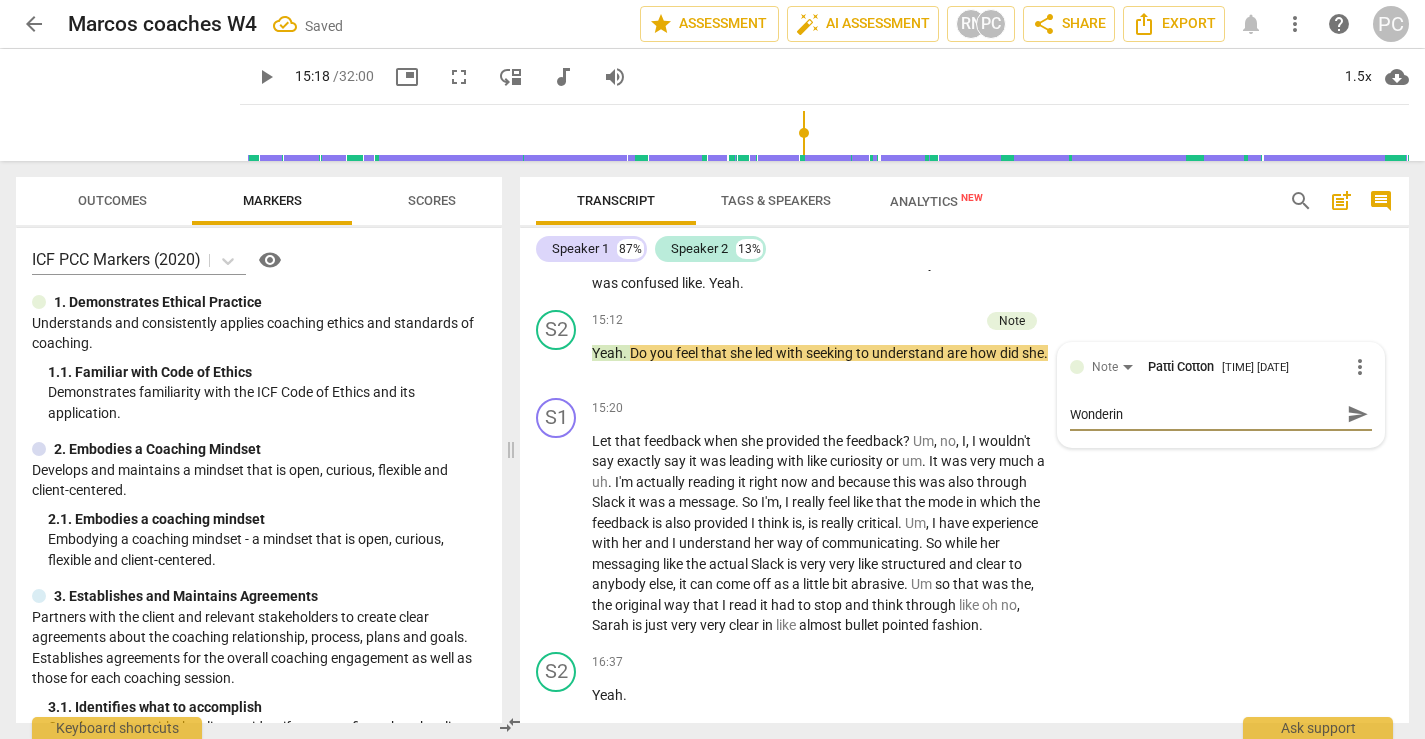 type on "Wondering" 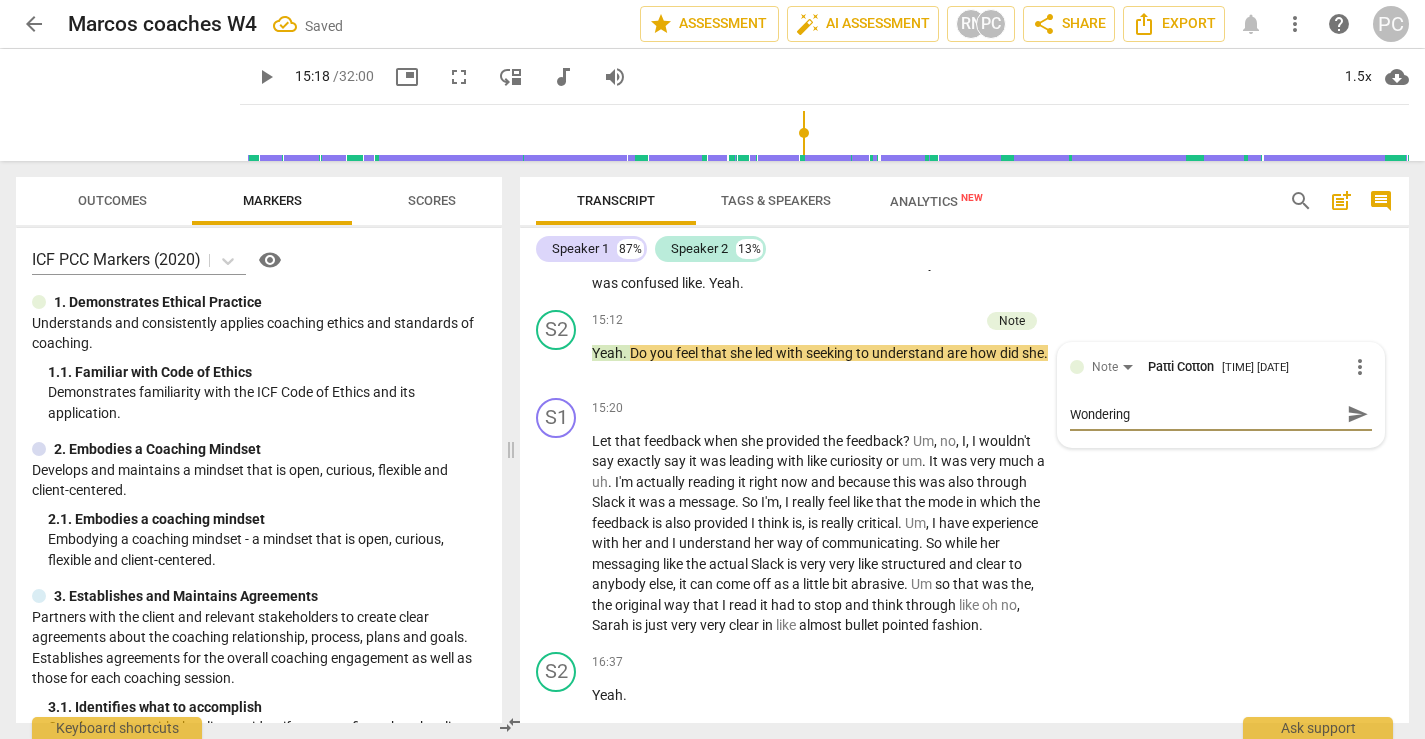 type on "Wondering" 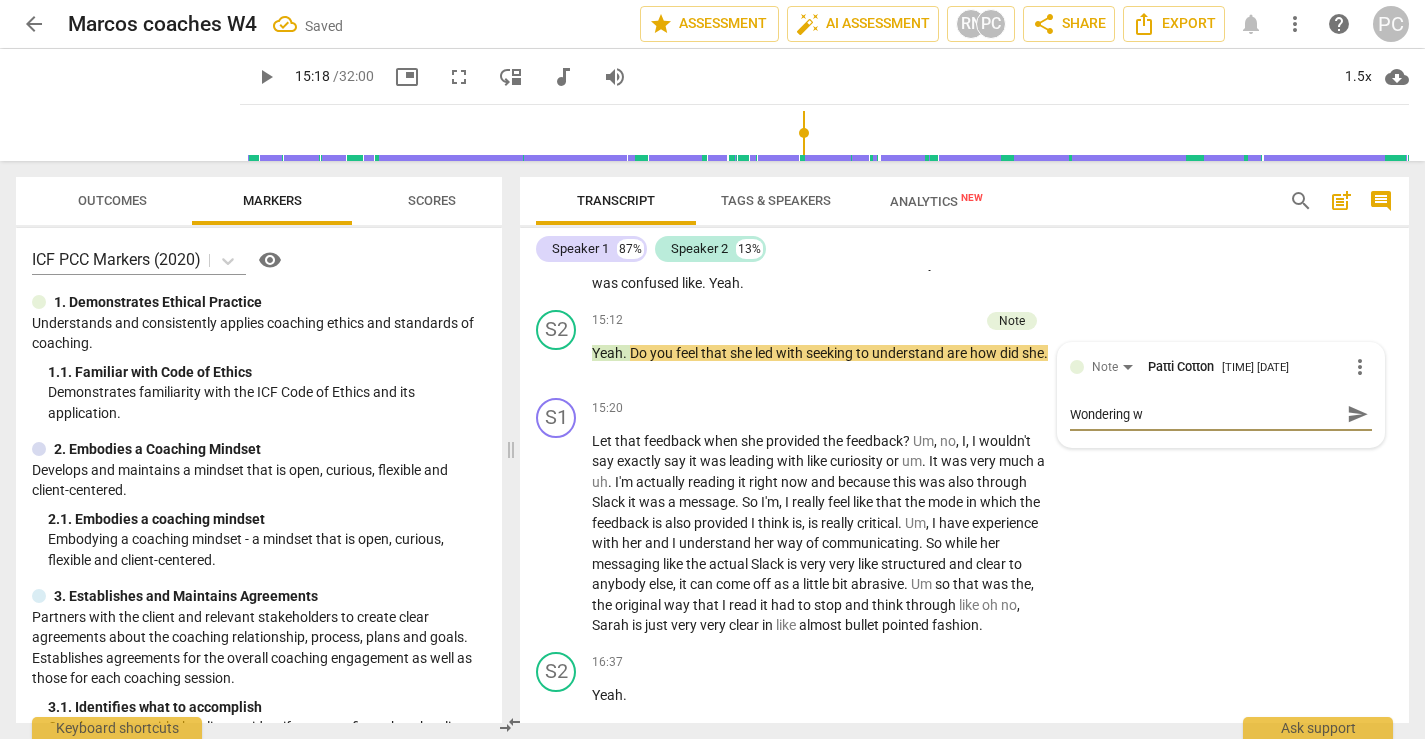 type on "Wondering wh" 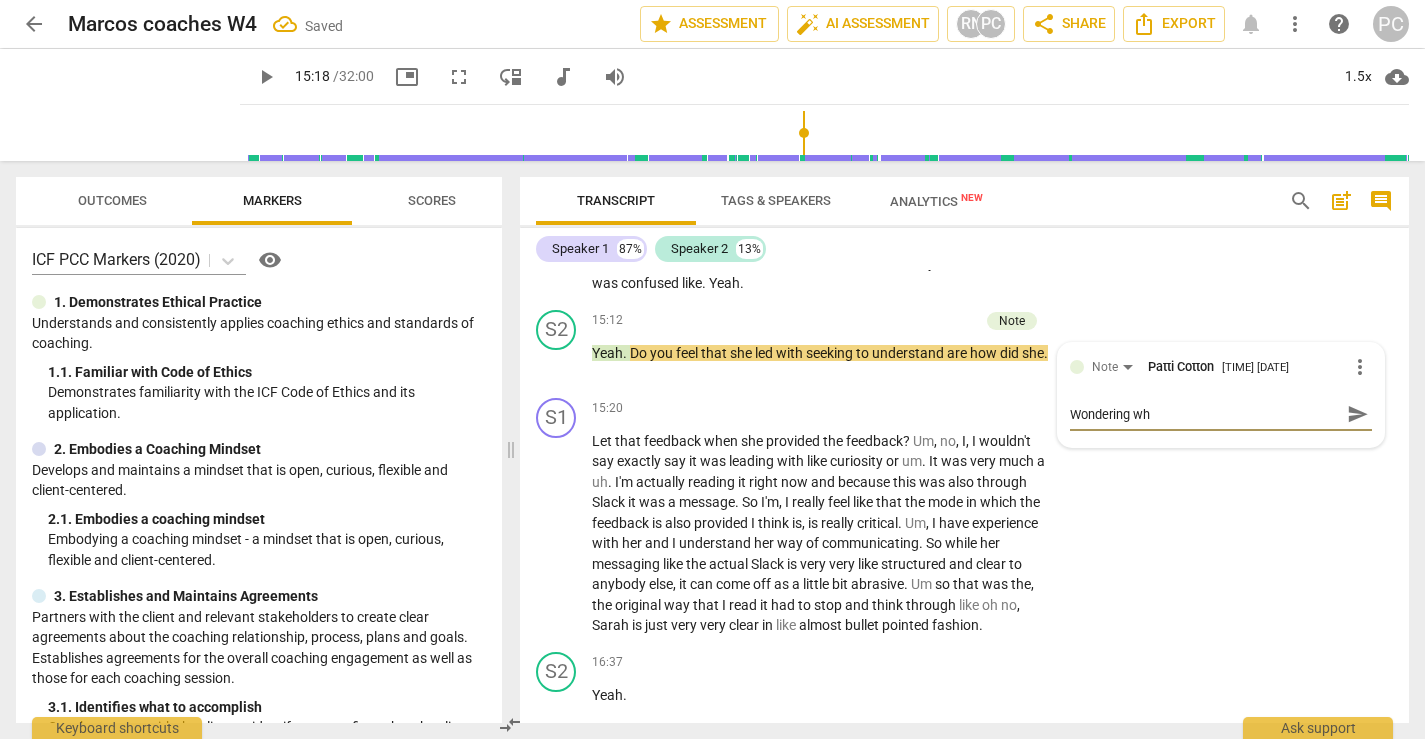 type on "Wondering whe" 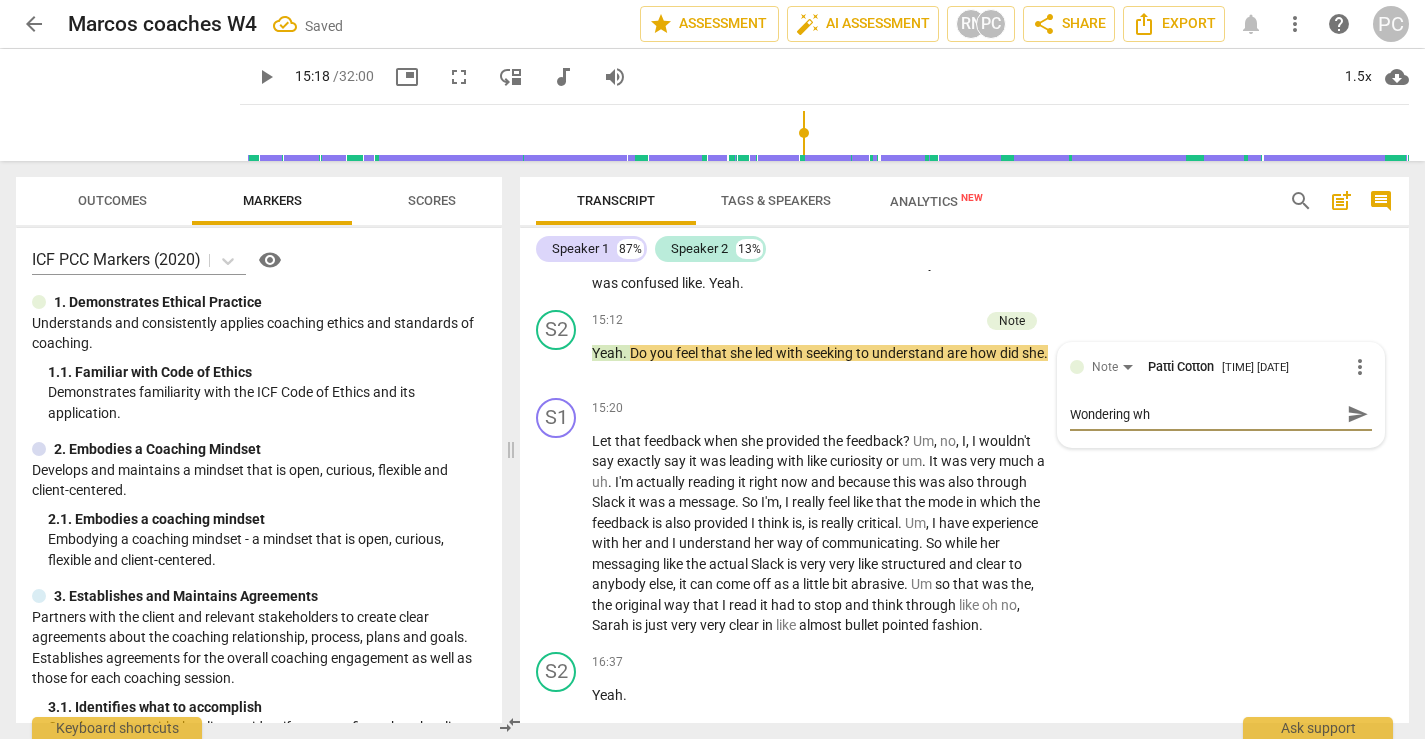 type on "Wondering whe" 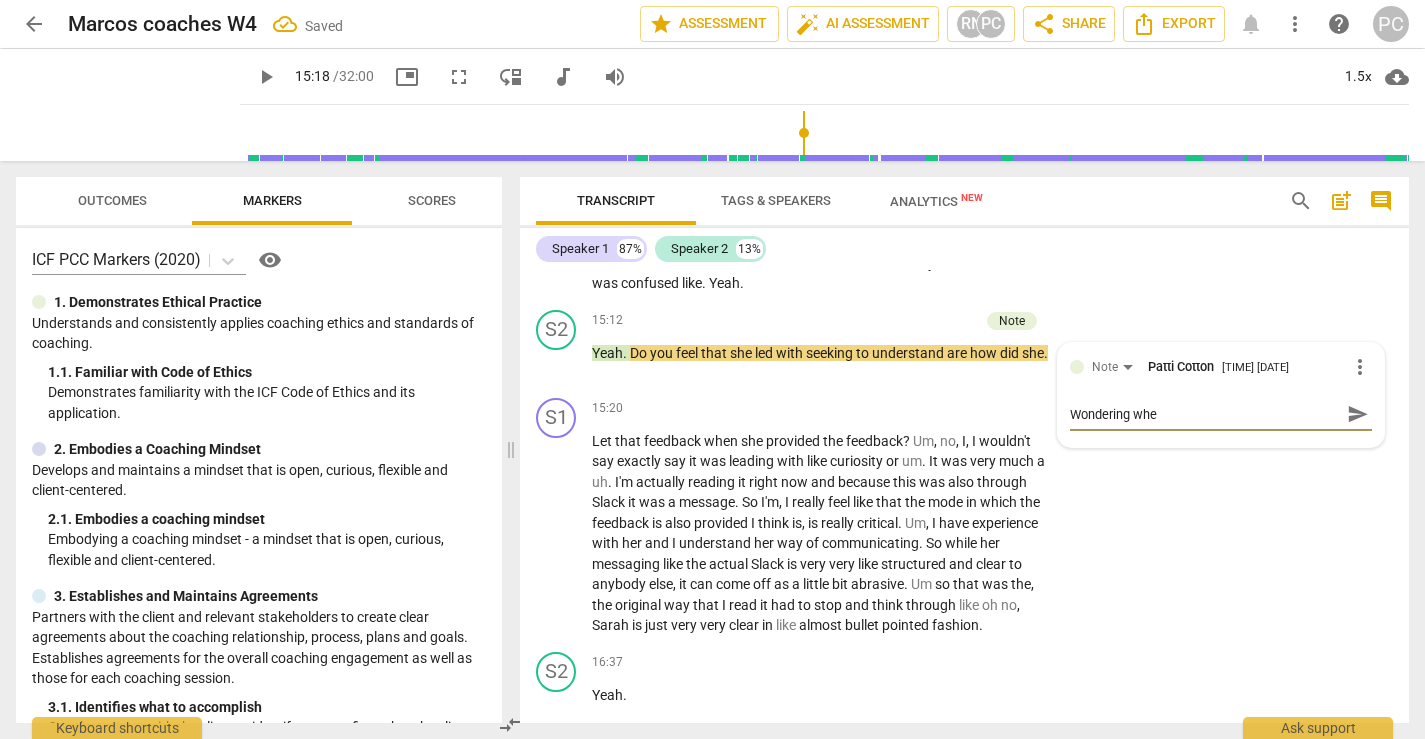 type on "Wondering wher" 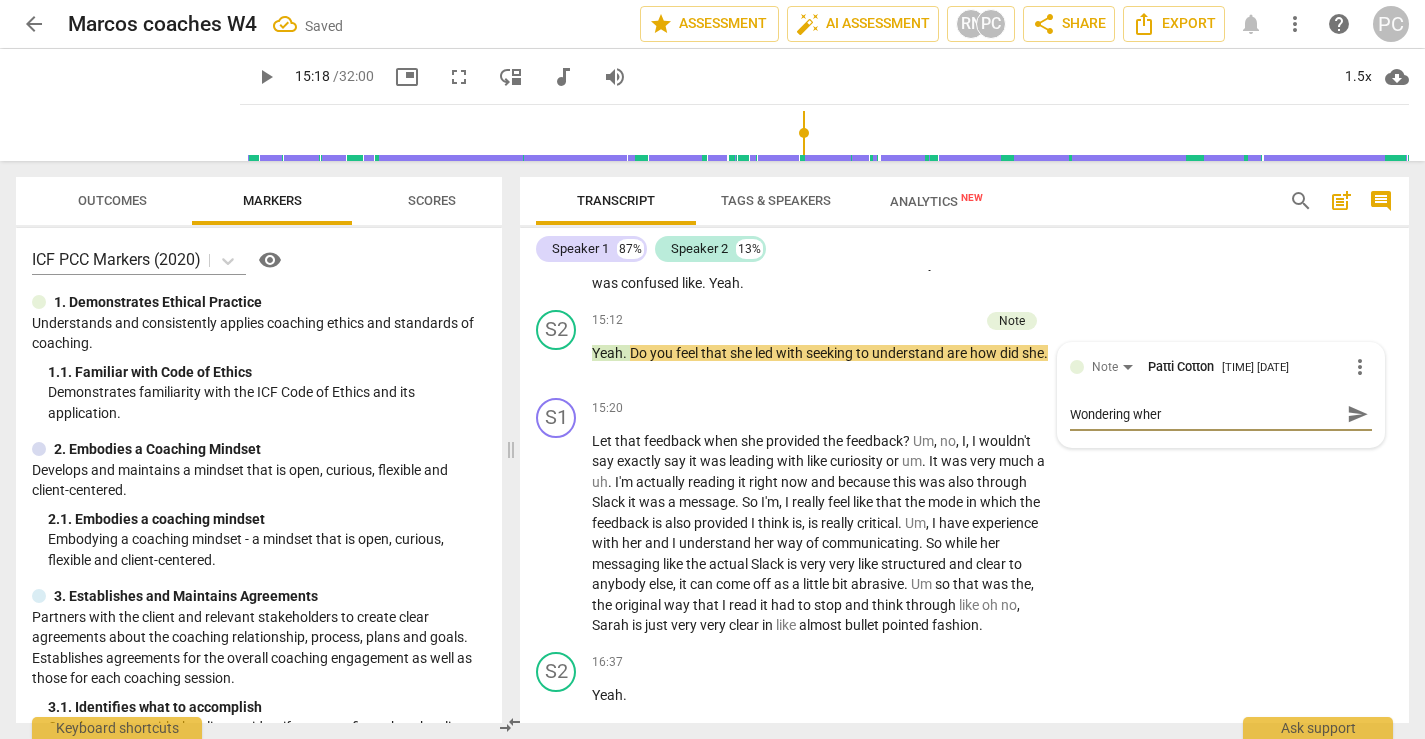 type on "Wondering where" 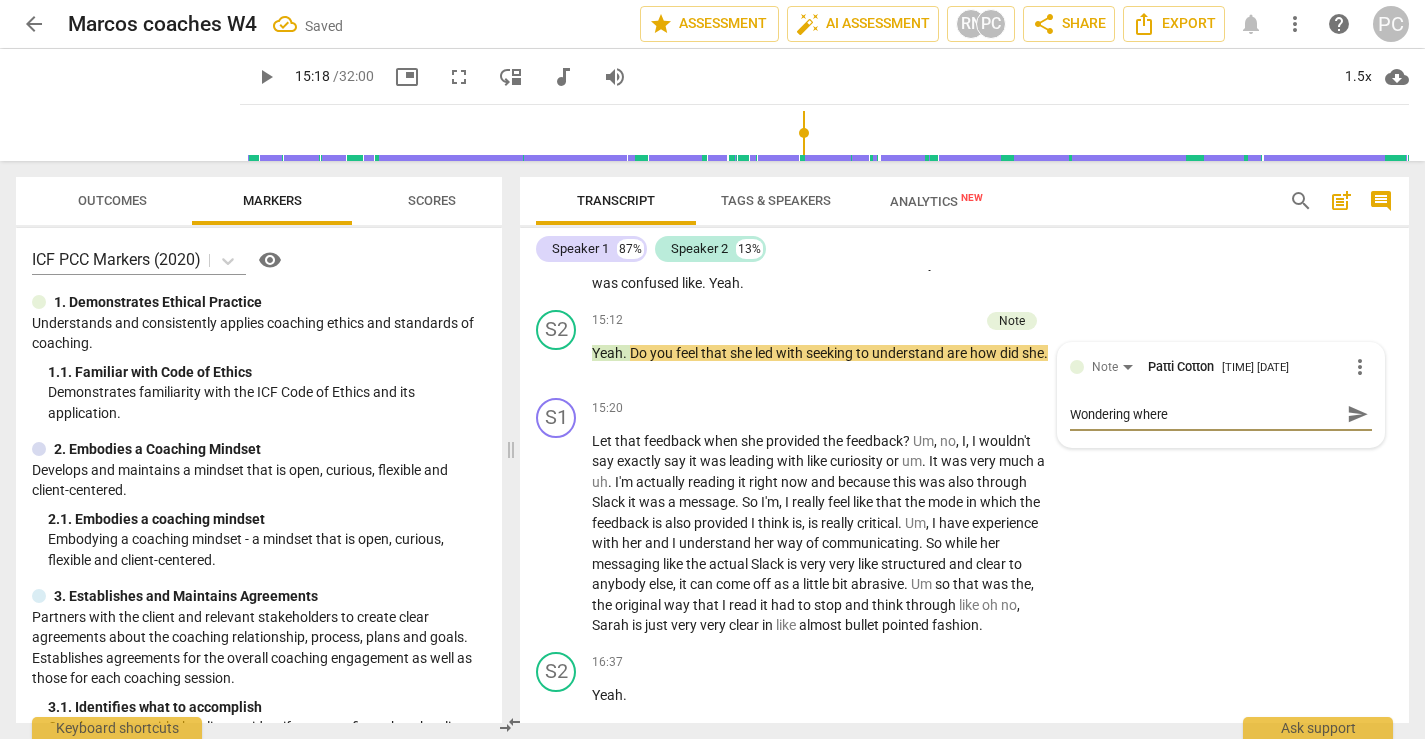 type on "Wondering where" 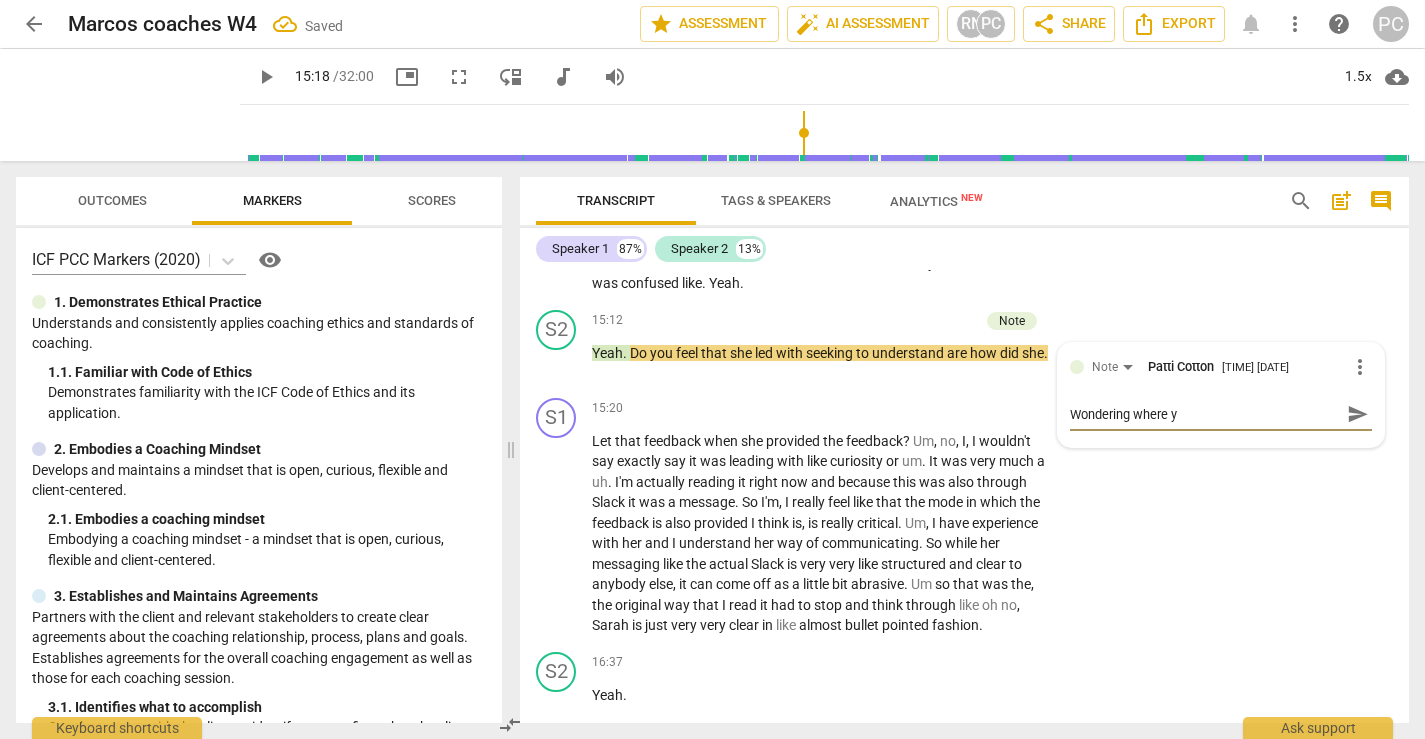 type on "Wondering where yo" 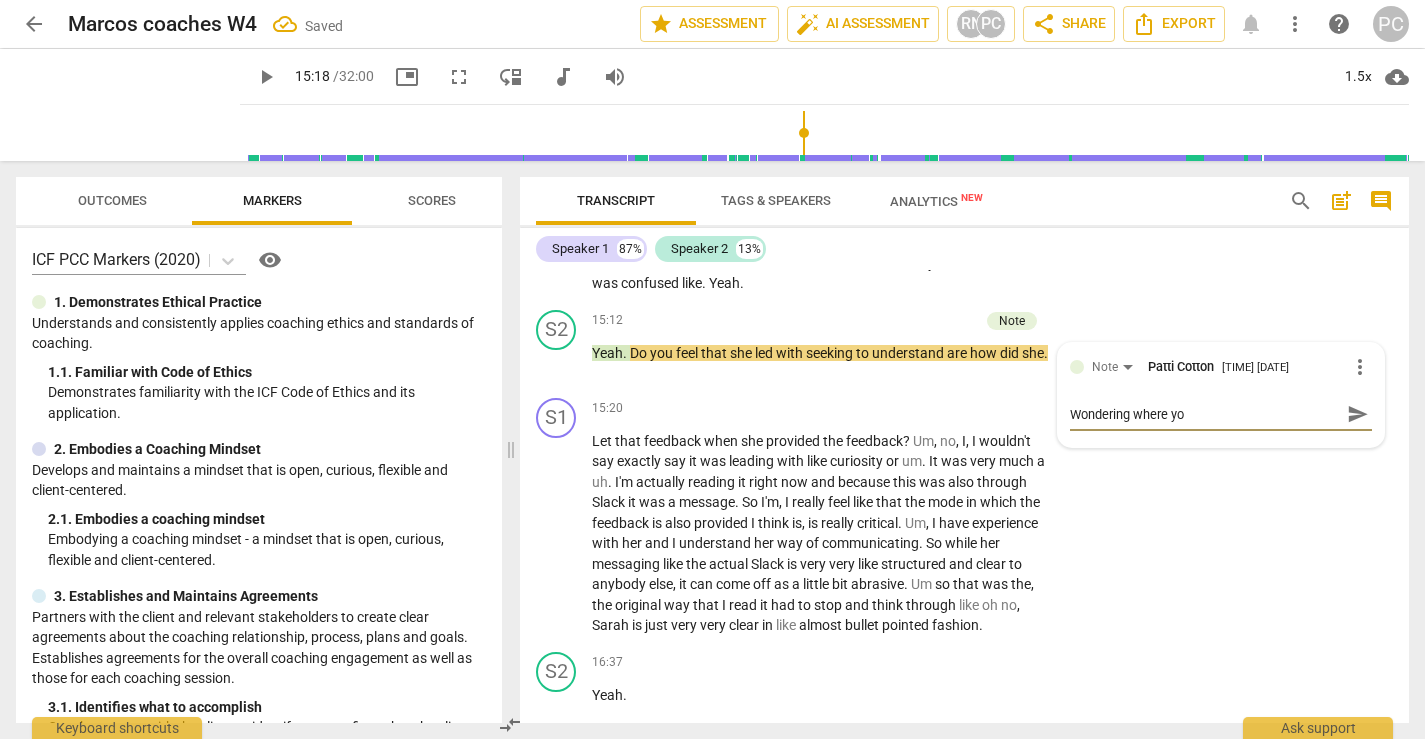 type on "Wondering where you" 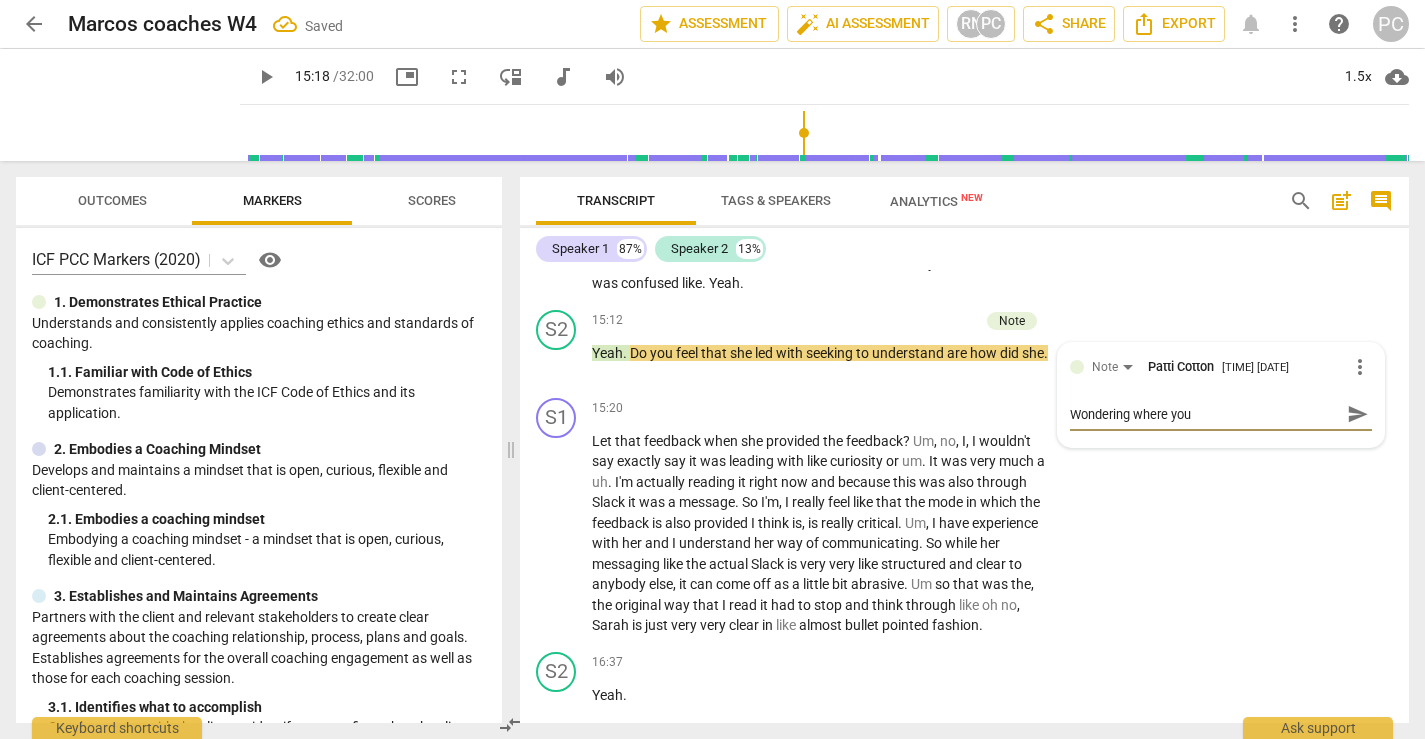 type on "Wondering where you" 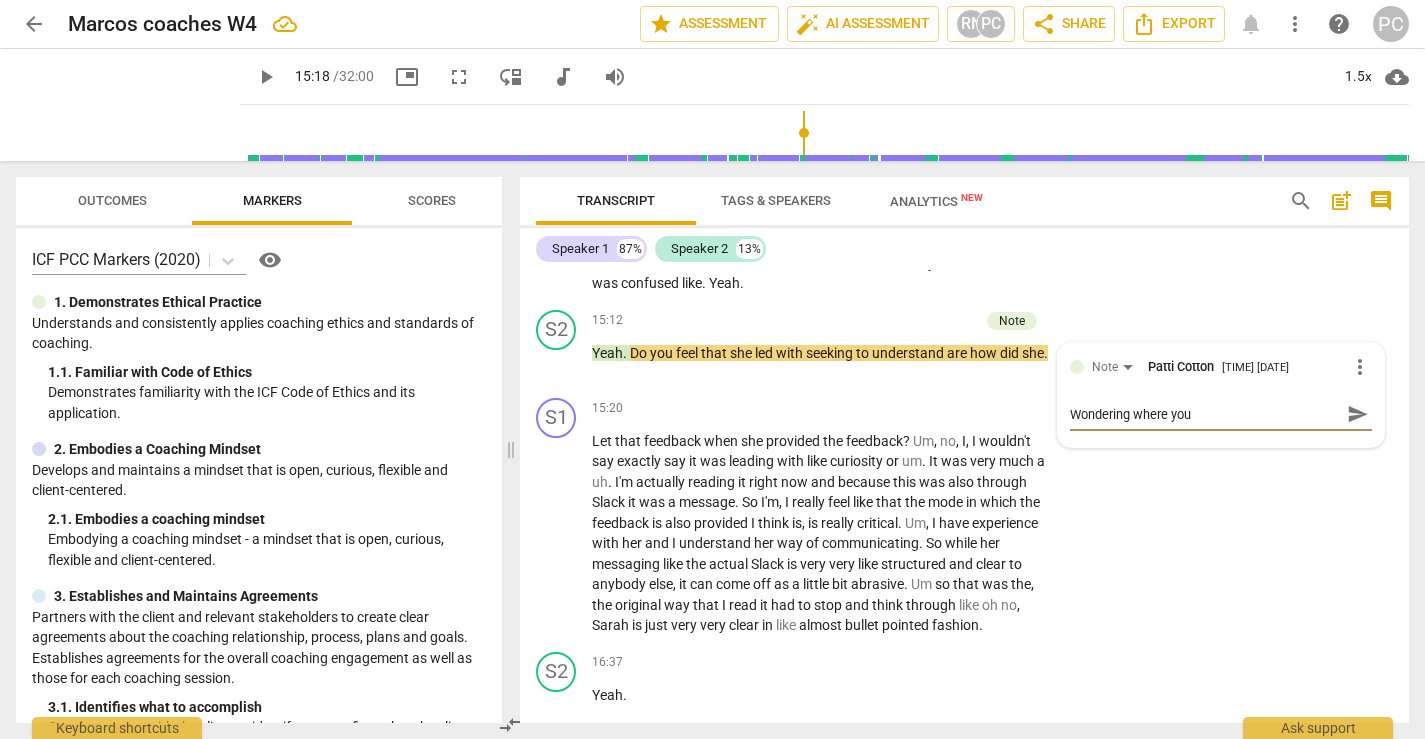 type on "Wondering where you a" 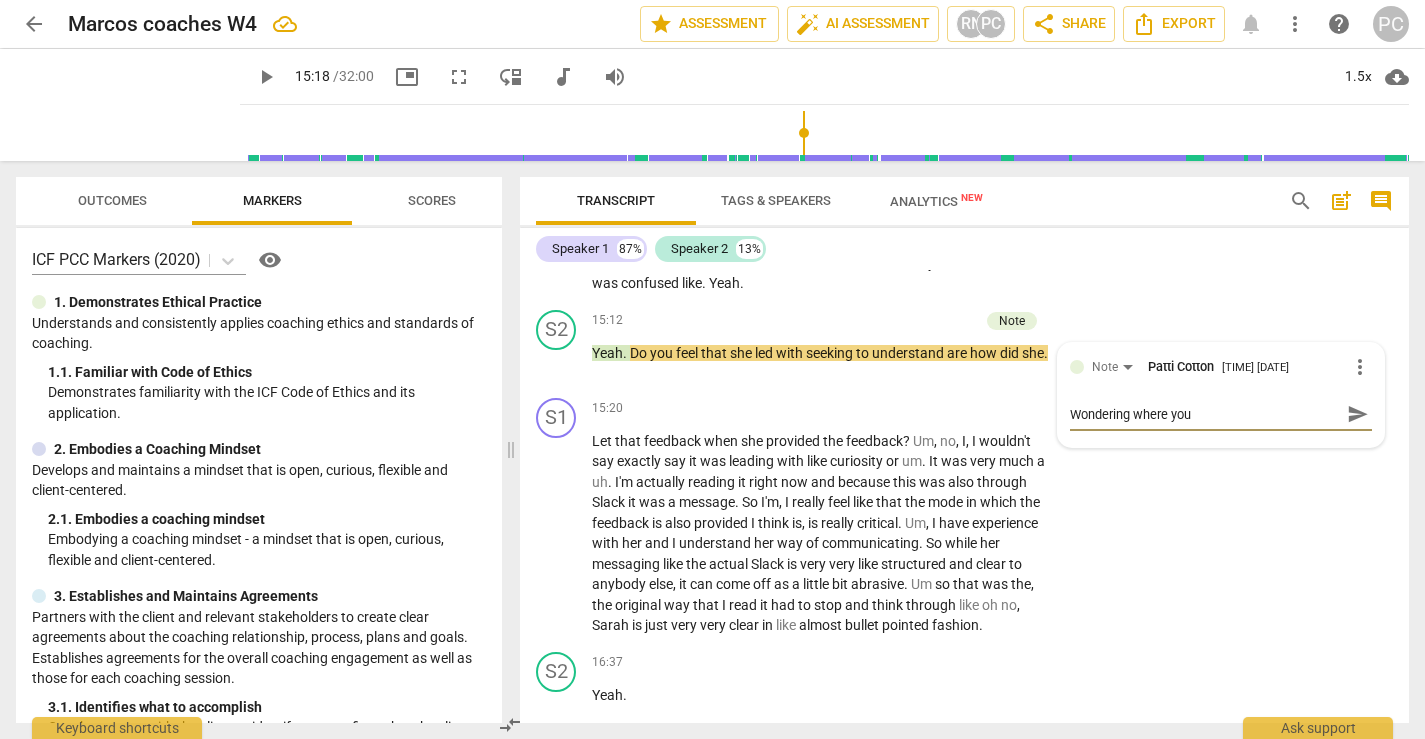 type on "Wondering where you a" 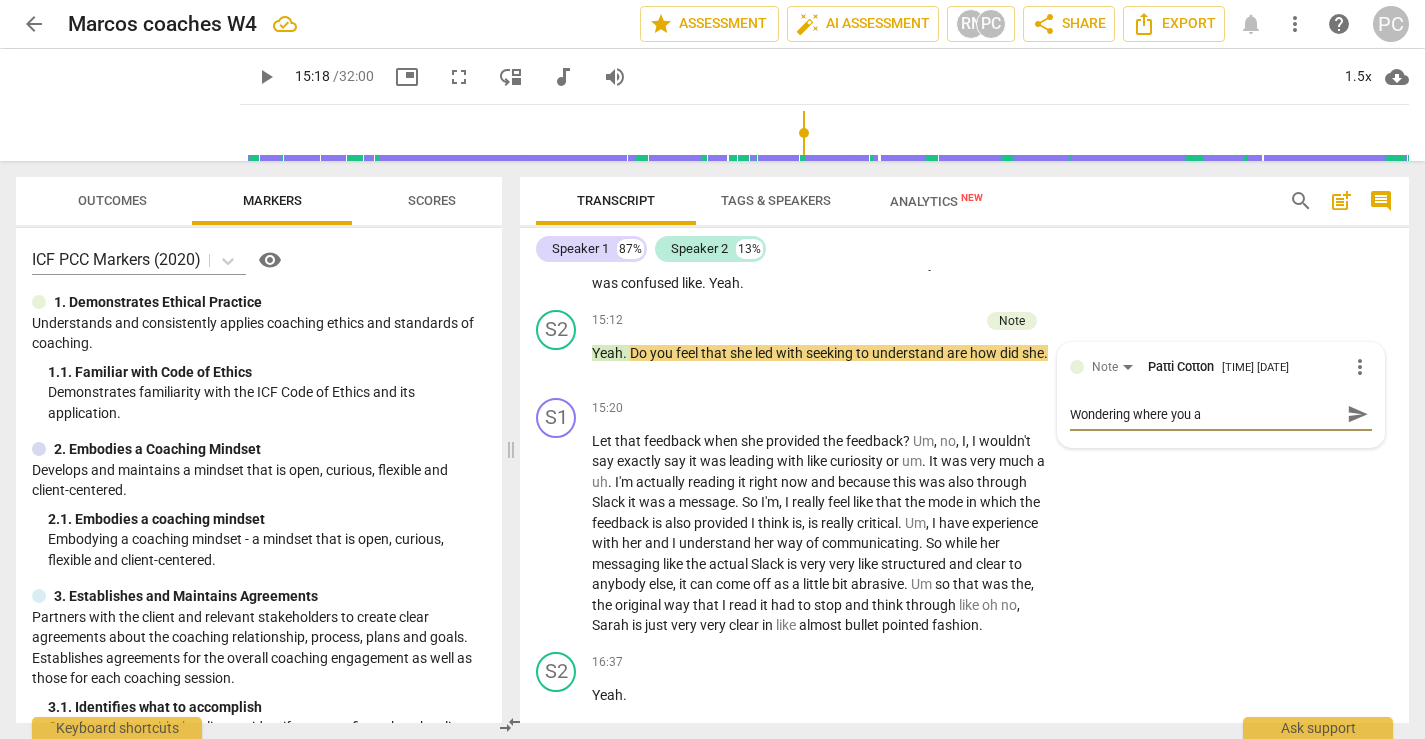type on "Wondering where you ar" 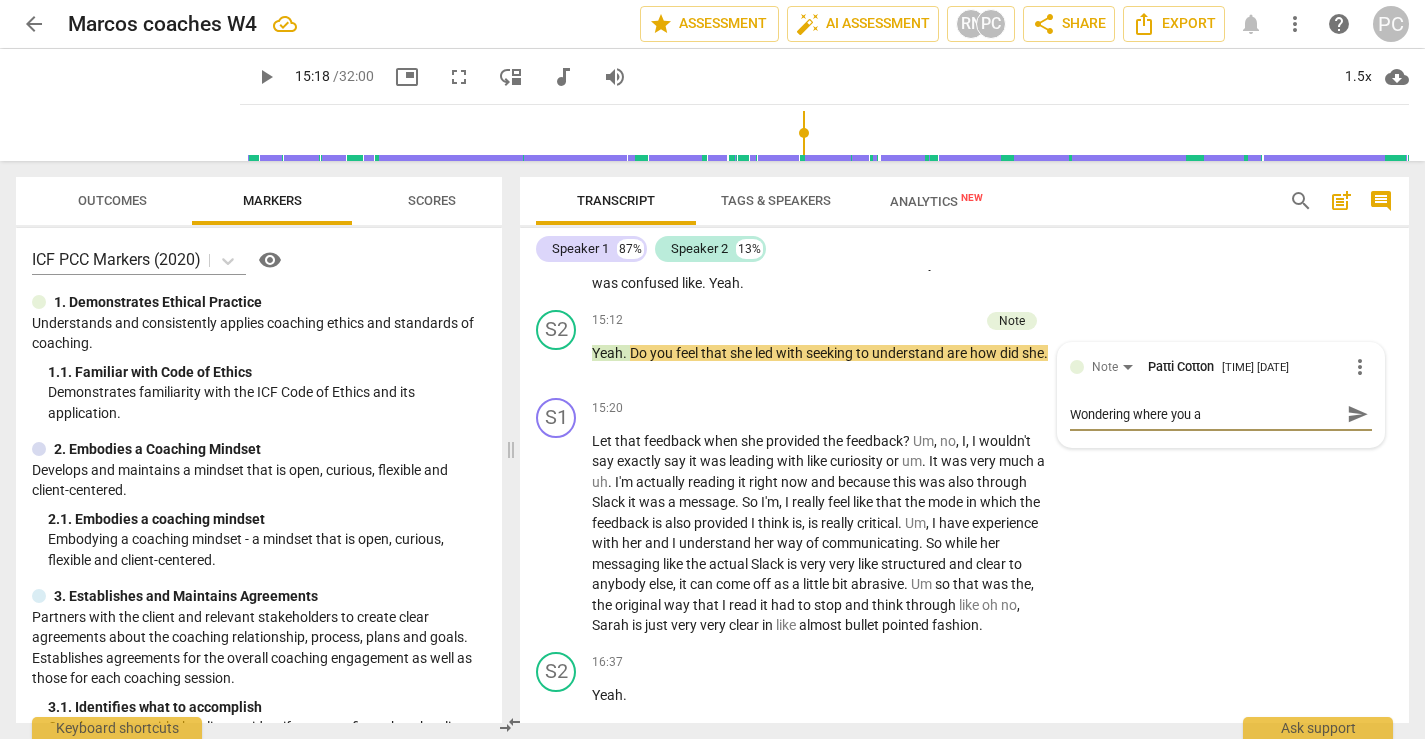 type on "Wondering where you ar" 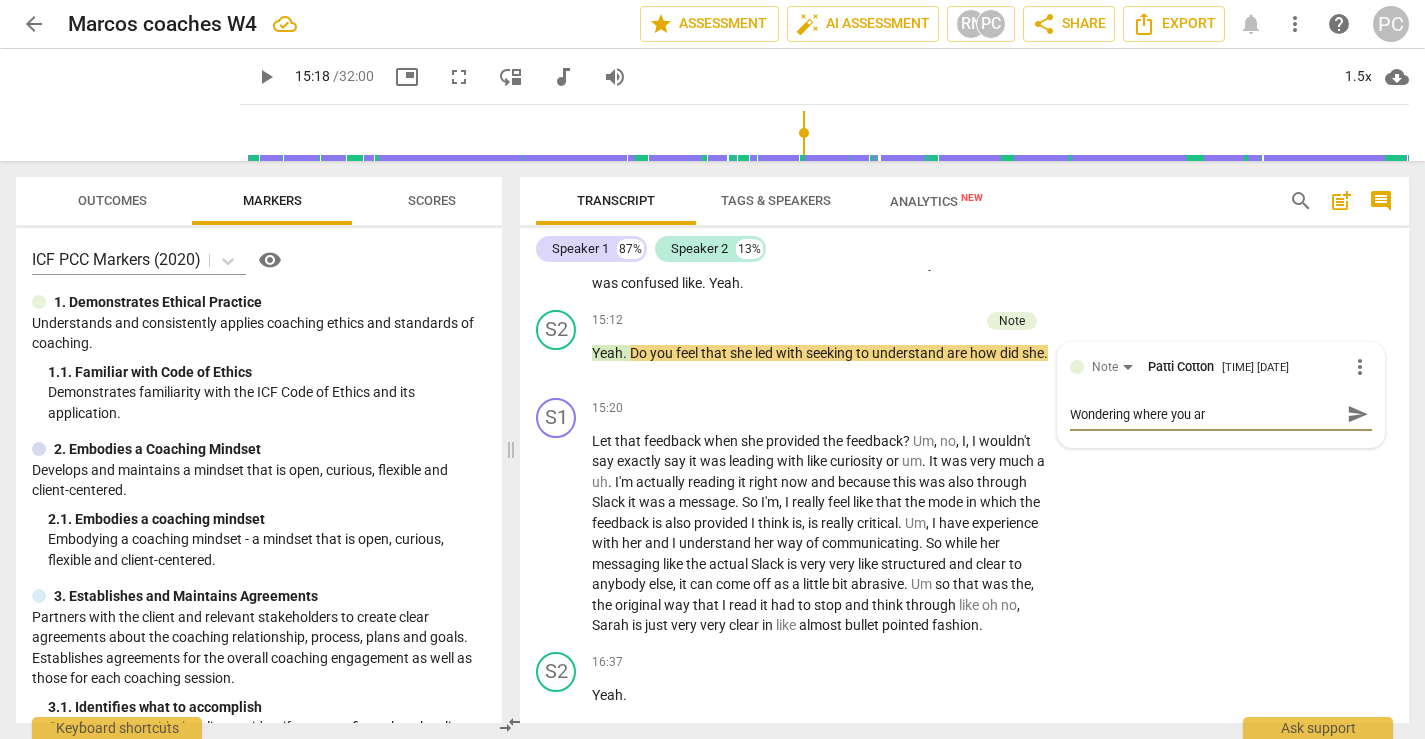 type on "Wondering where you are" 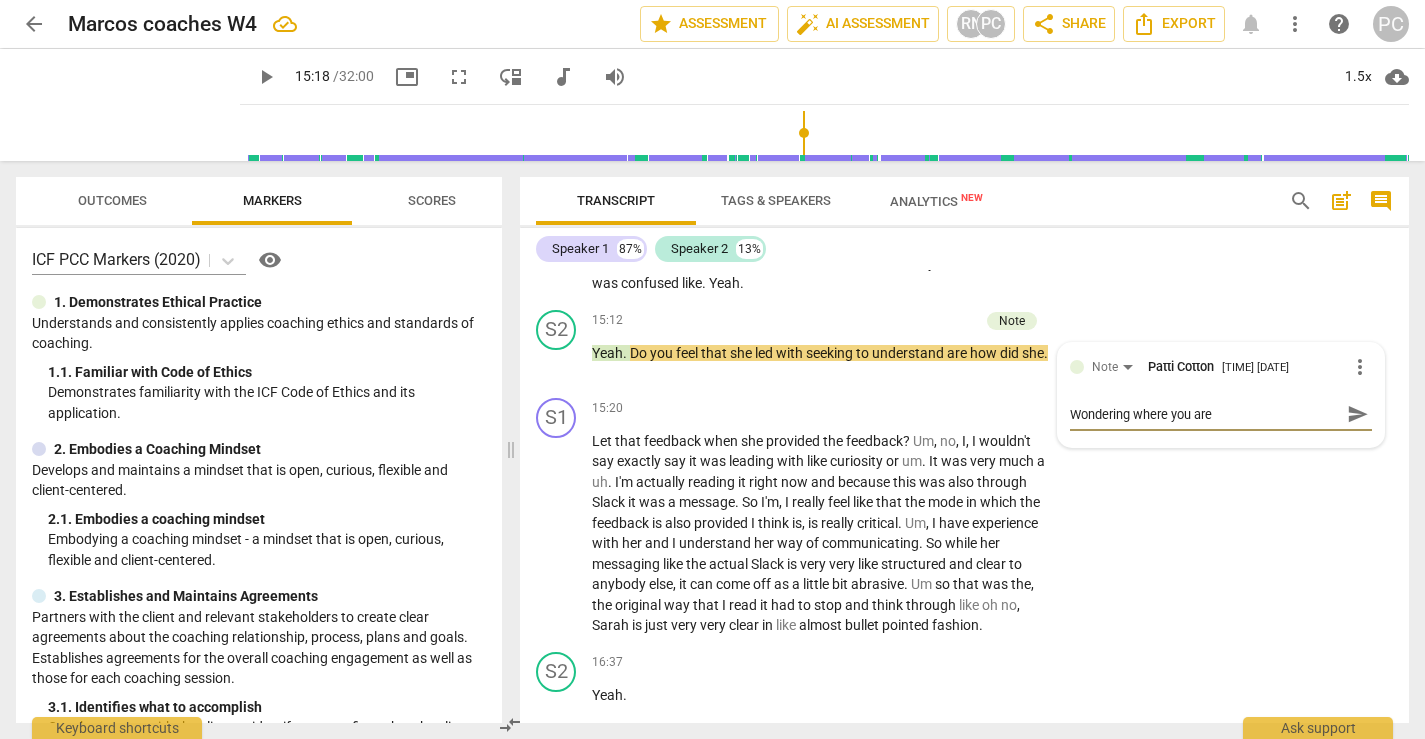 type on "Wondering where you are" 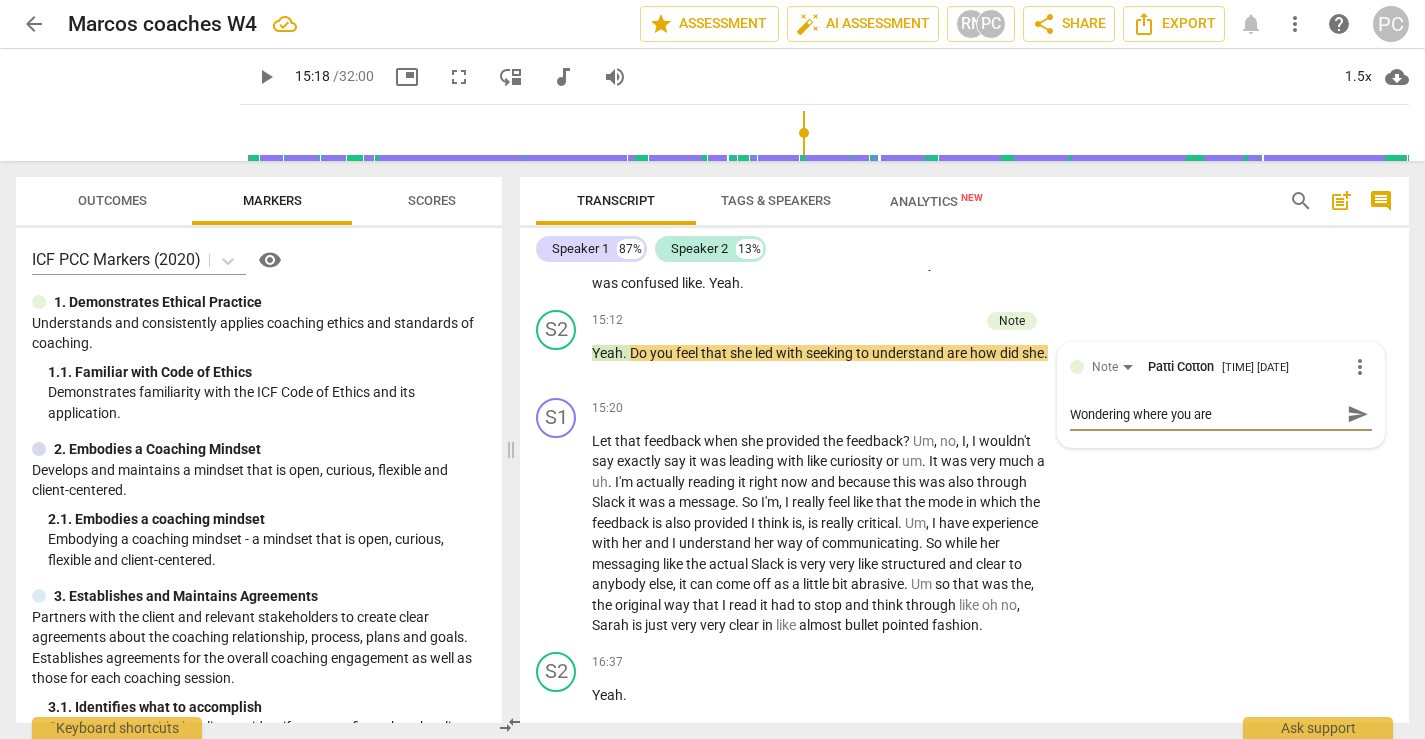 type on "Wondering where you are" 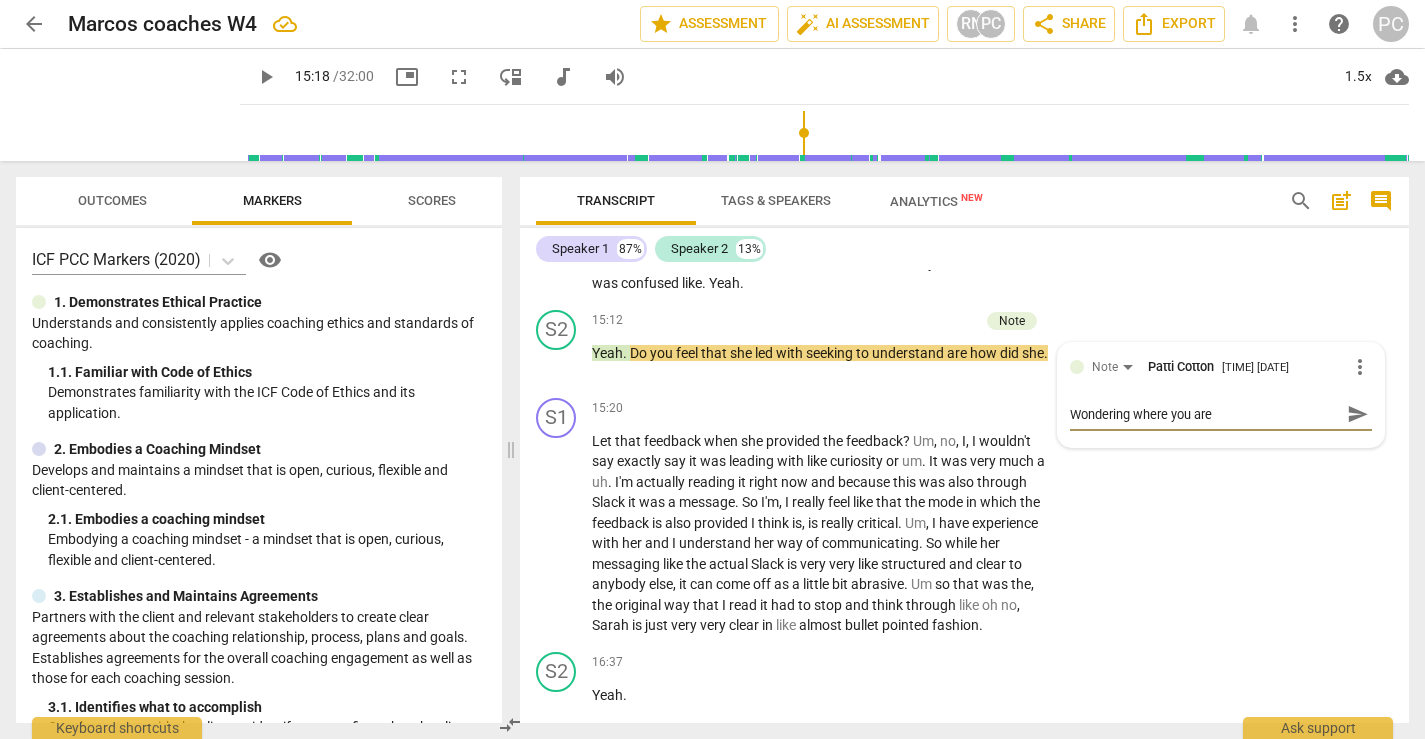 type on "Wondering where you are" 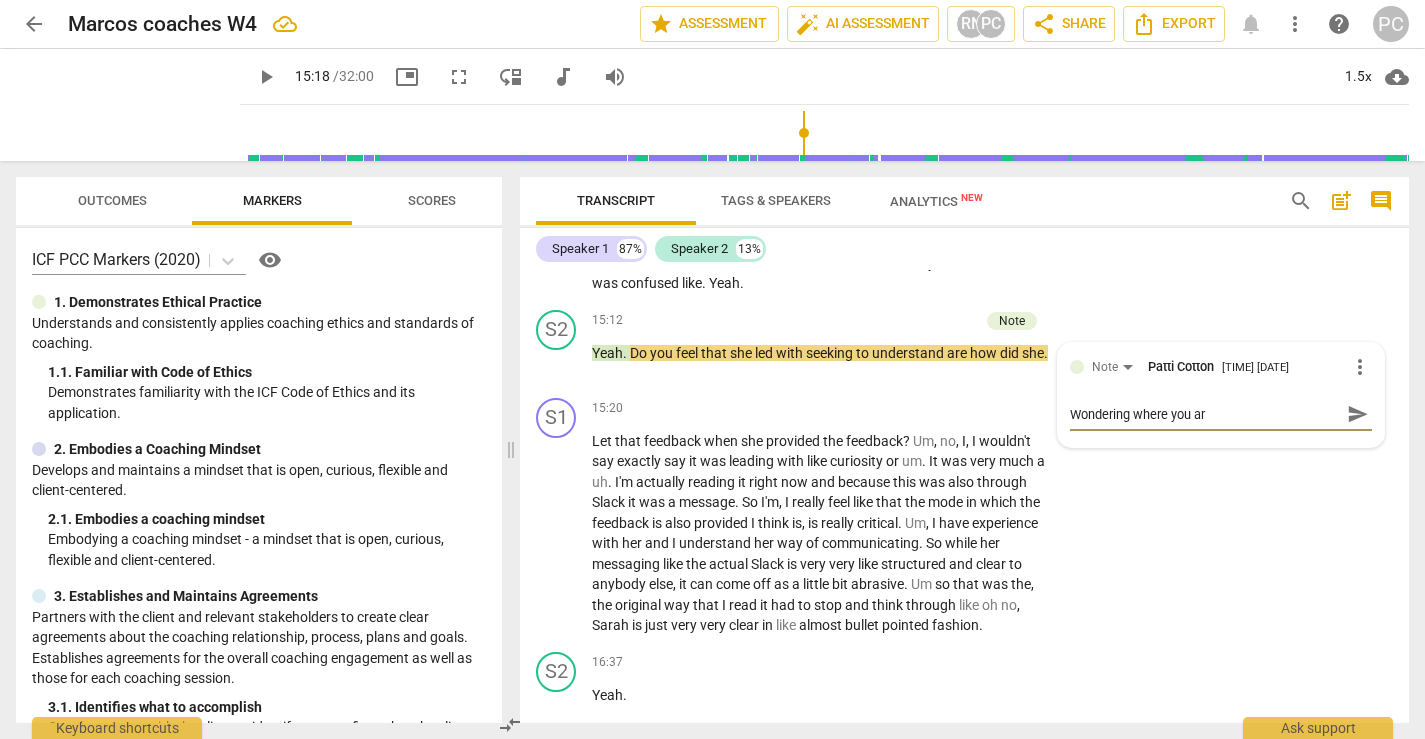 type 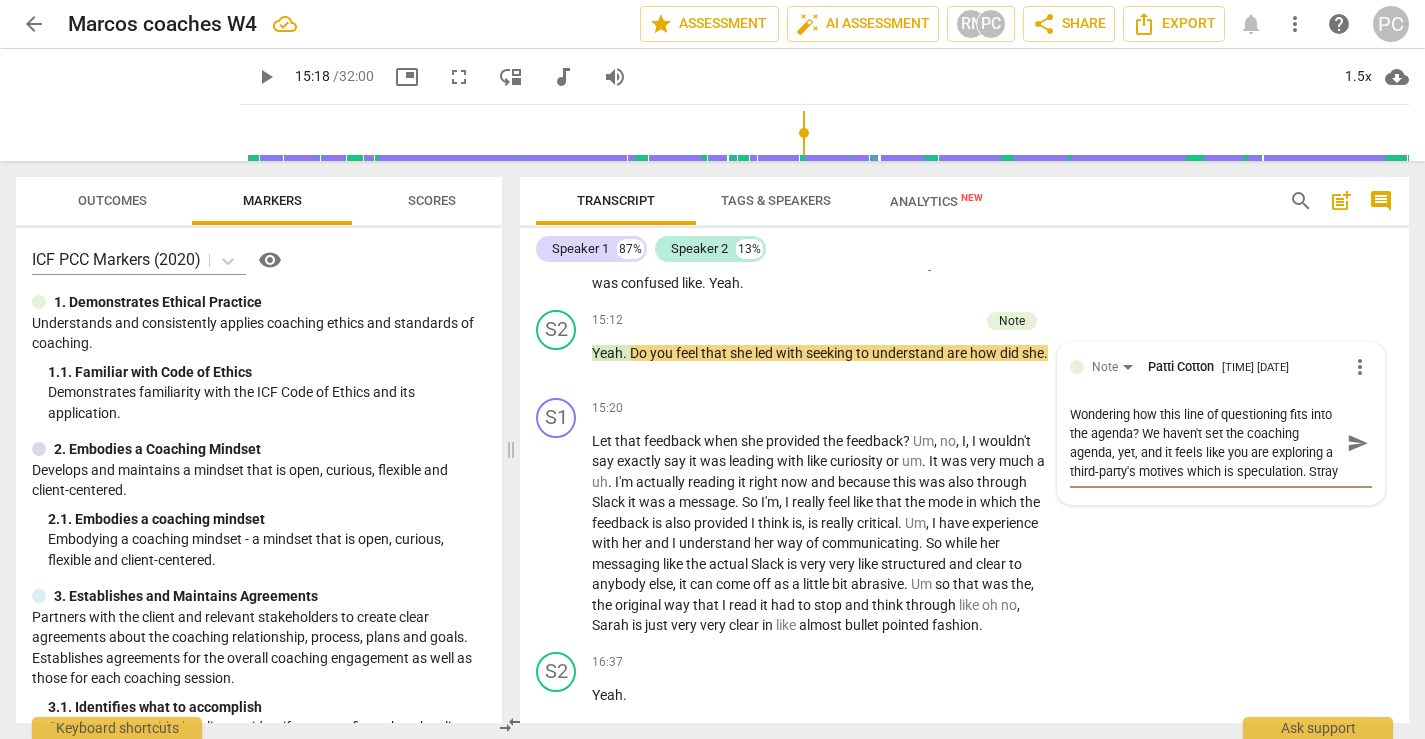 scroll, scrollTop: 17, scrollLeft: 0, axis: vertical 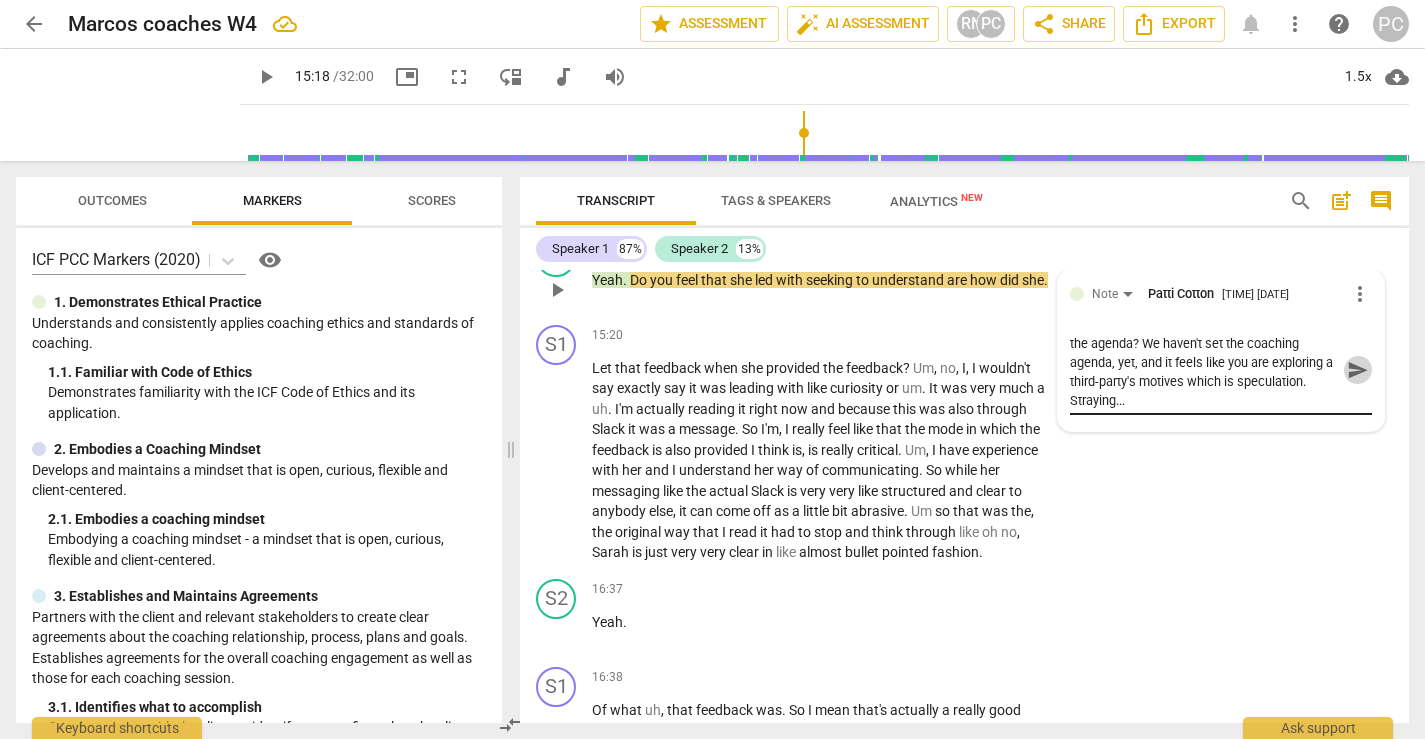 click on "send" at bounding box center (1358, 370) 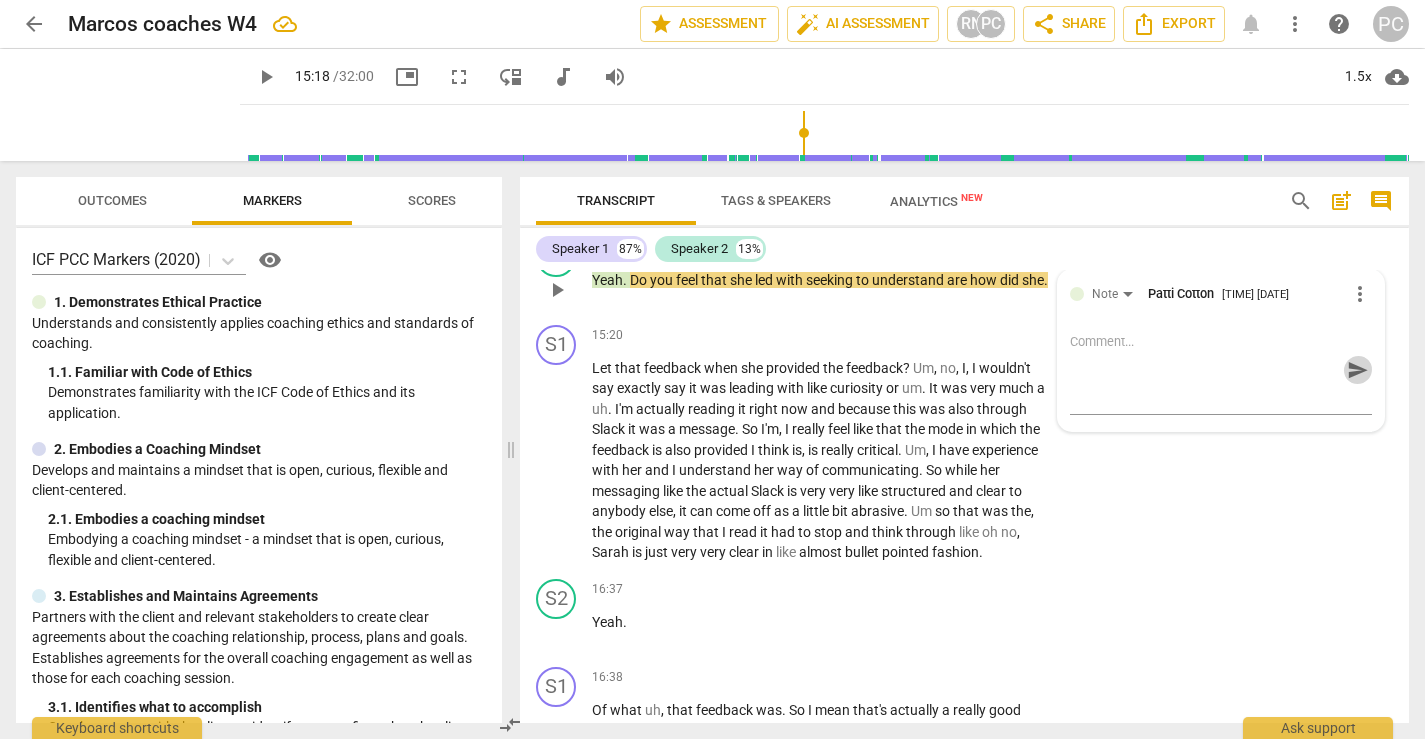 scroll, scrollTop: 0, scrollLeft: 0, axis: both 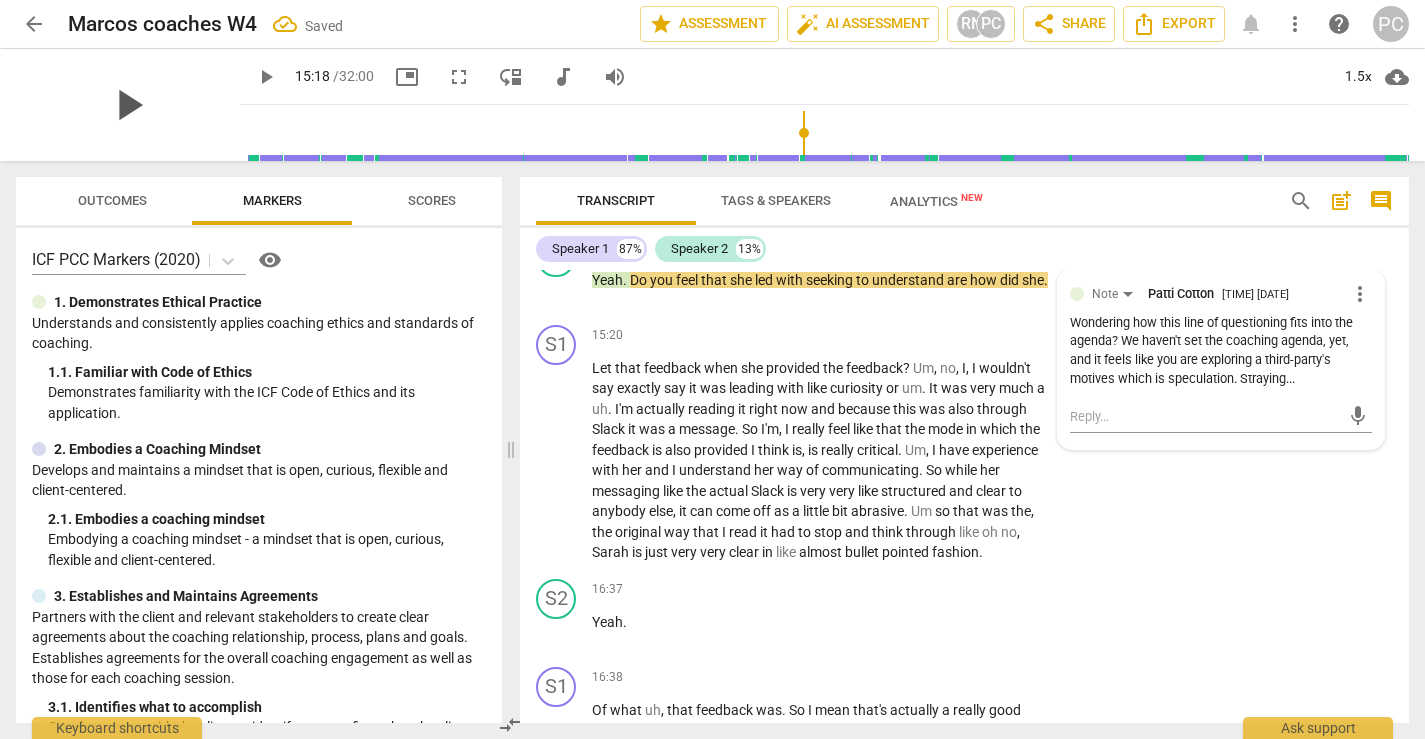 click on "play_arrow" at bounding box center [128, 105] 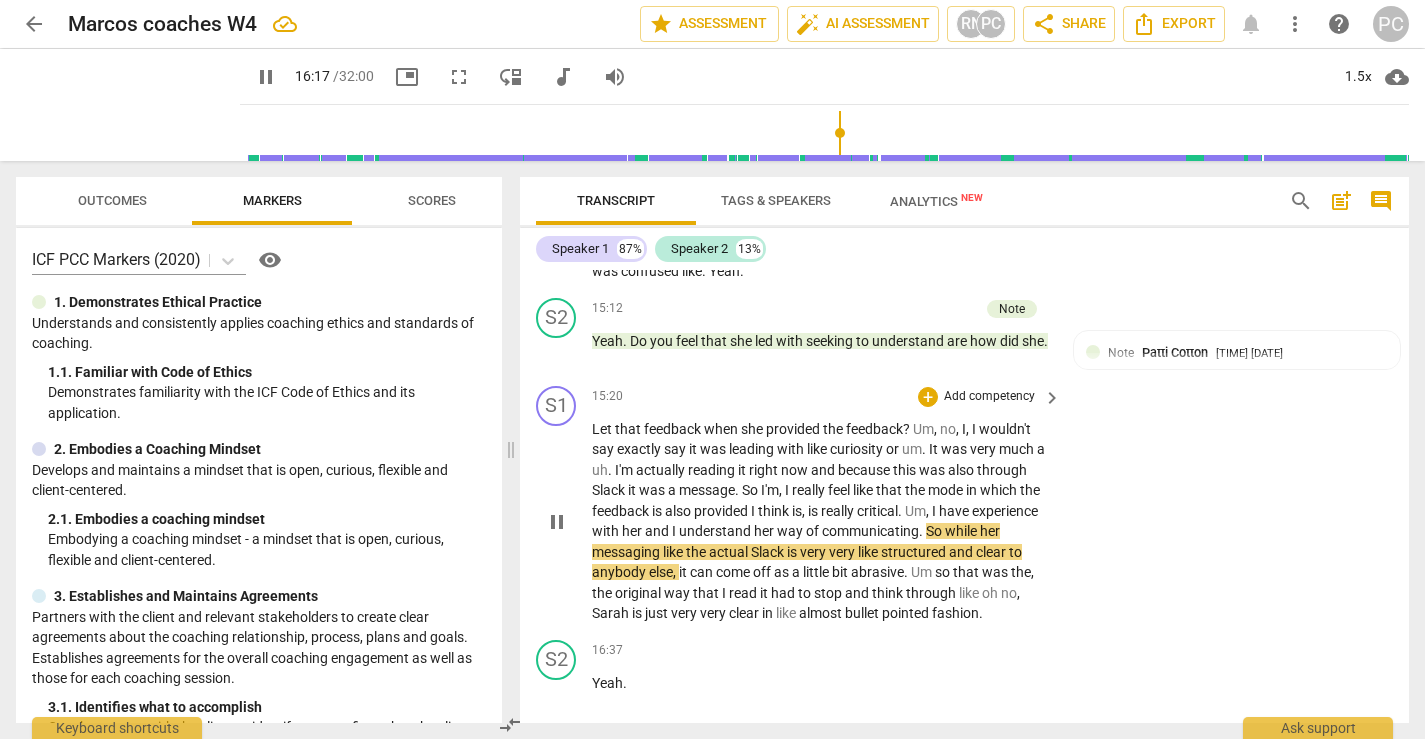 scroll, scrollTop: 5439, scrollLeft: 0, axis: vertical 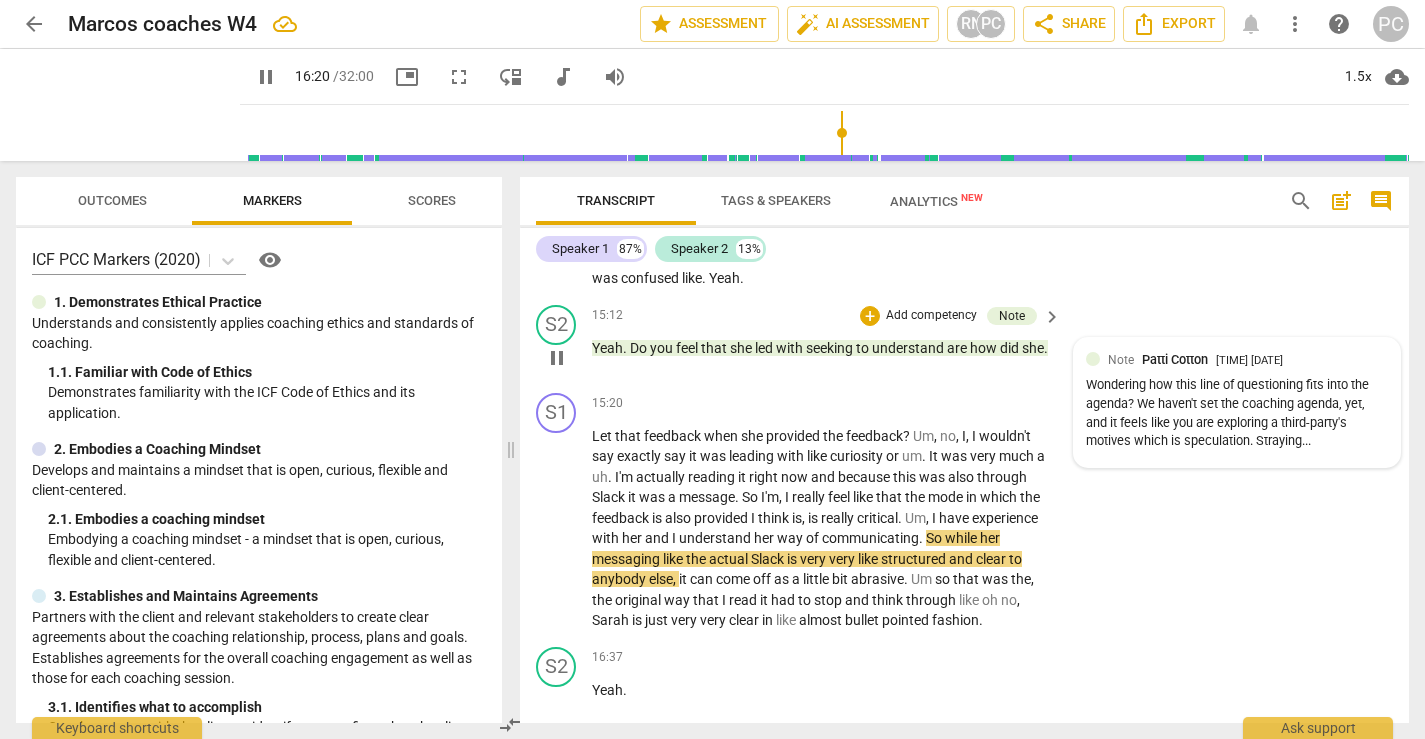 click on "Note [FIRST] [LAST] [TIME] [DATE] Wondering how this line of questioning fits into the agenda? We haven't set the coaching agenda, yet, and it feels like you are exploring a third-party's motives which is speculation. Straying..." at bounding box center [1237, 403] 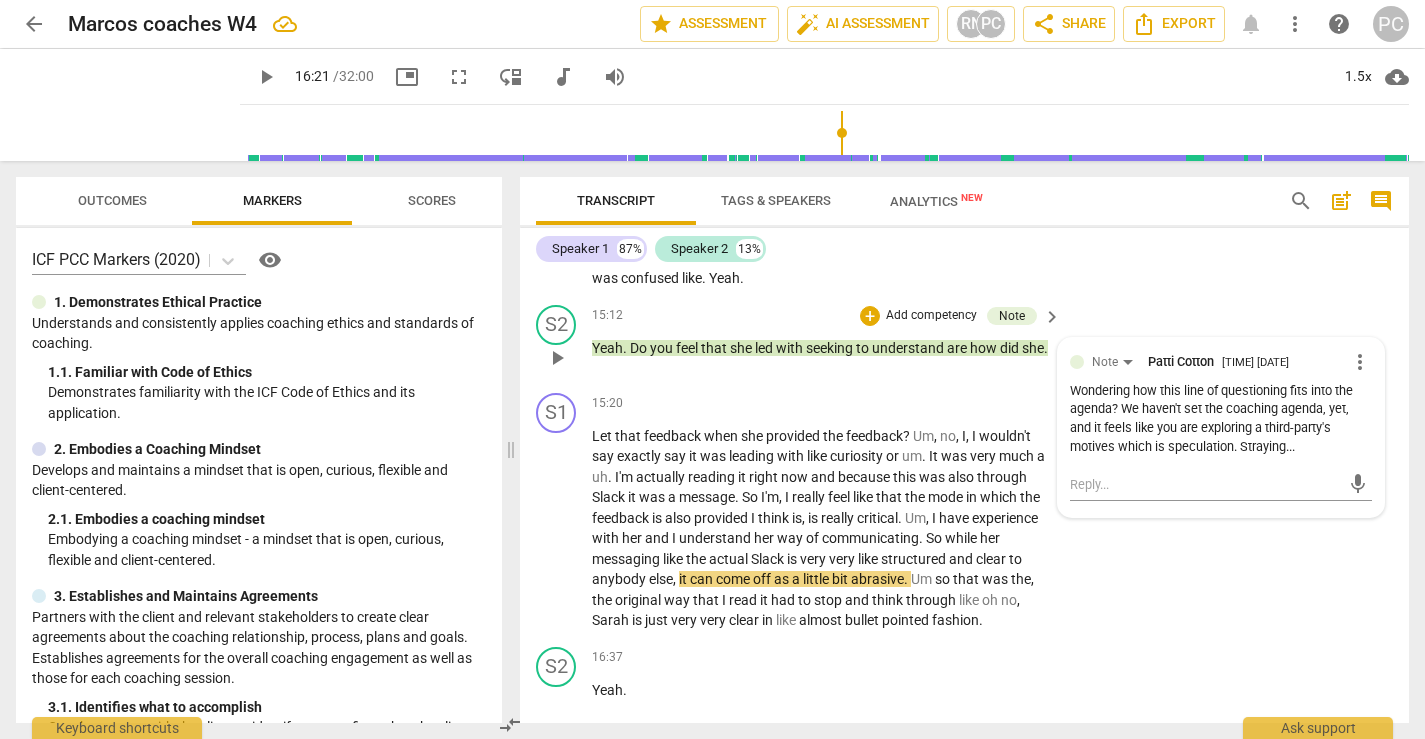 click on "more_vert" at bounding box center (1360, 362) 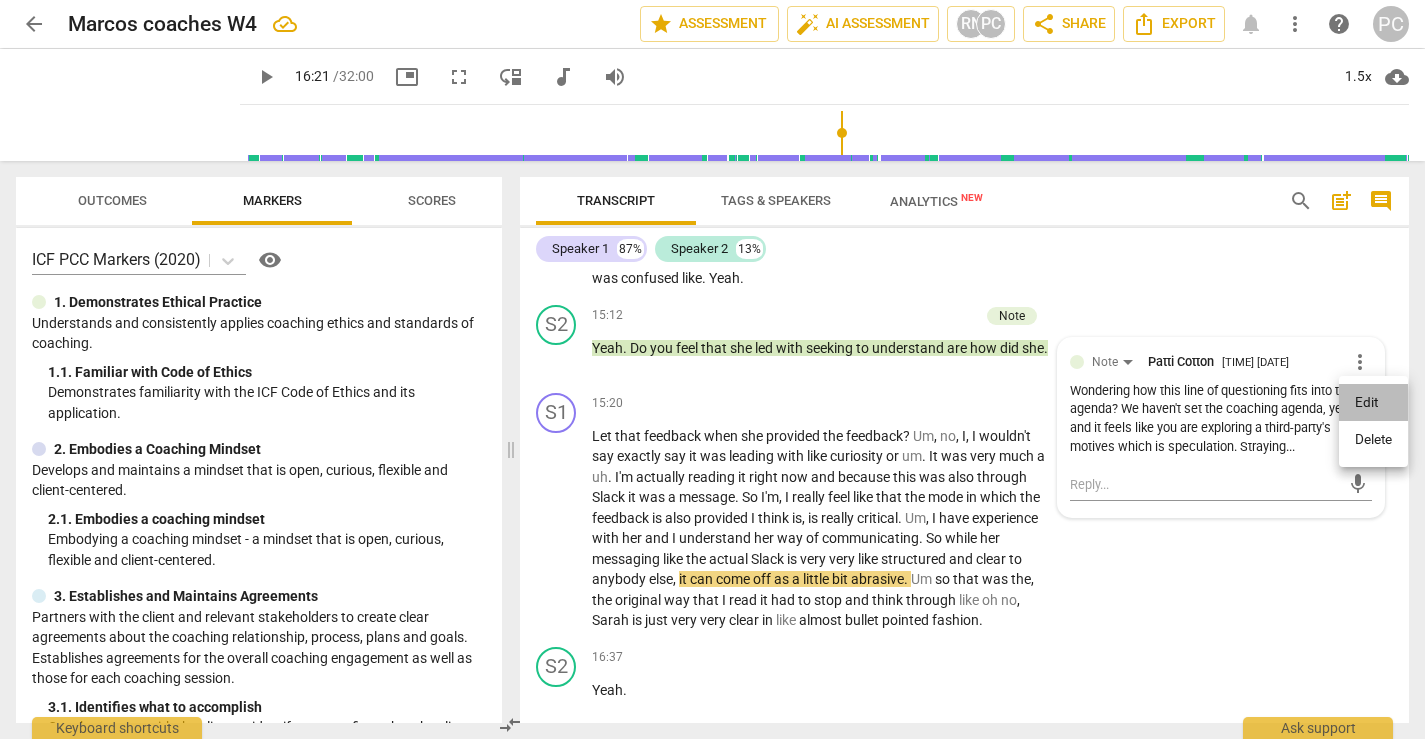 click on "Edit" at bounding box center [1373, 403] 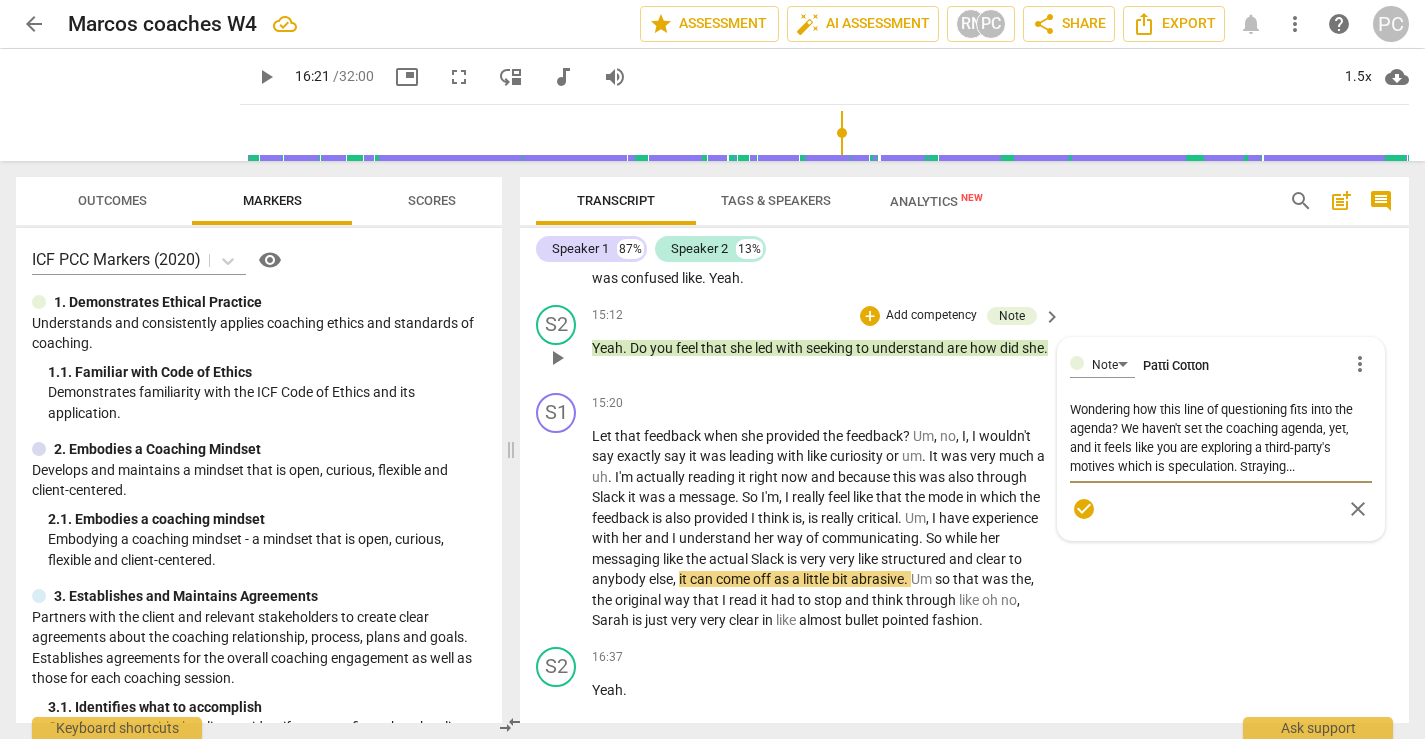 drag, startPoint x: 1314, startPoint y: 509, endPoint x: 1239, endPoint y: 509, distance: 75 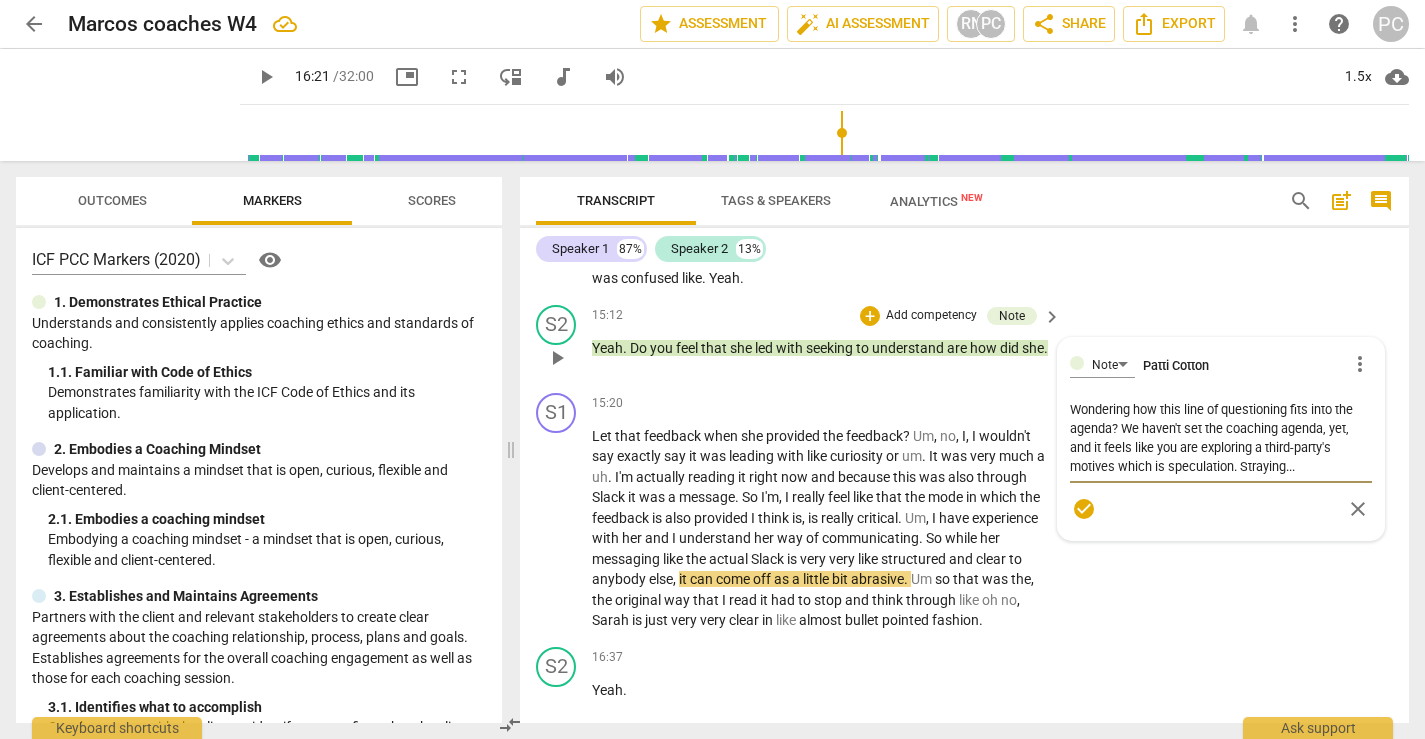 click on "Wondering how this line of questioning fits into the agenda? We haven't set the coaching agenda, yet, and it feels like you are exploring a third-party's motives which is speculation. Straying..." at bounding box center (1221, 438) 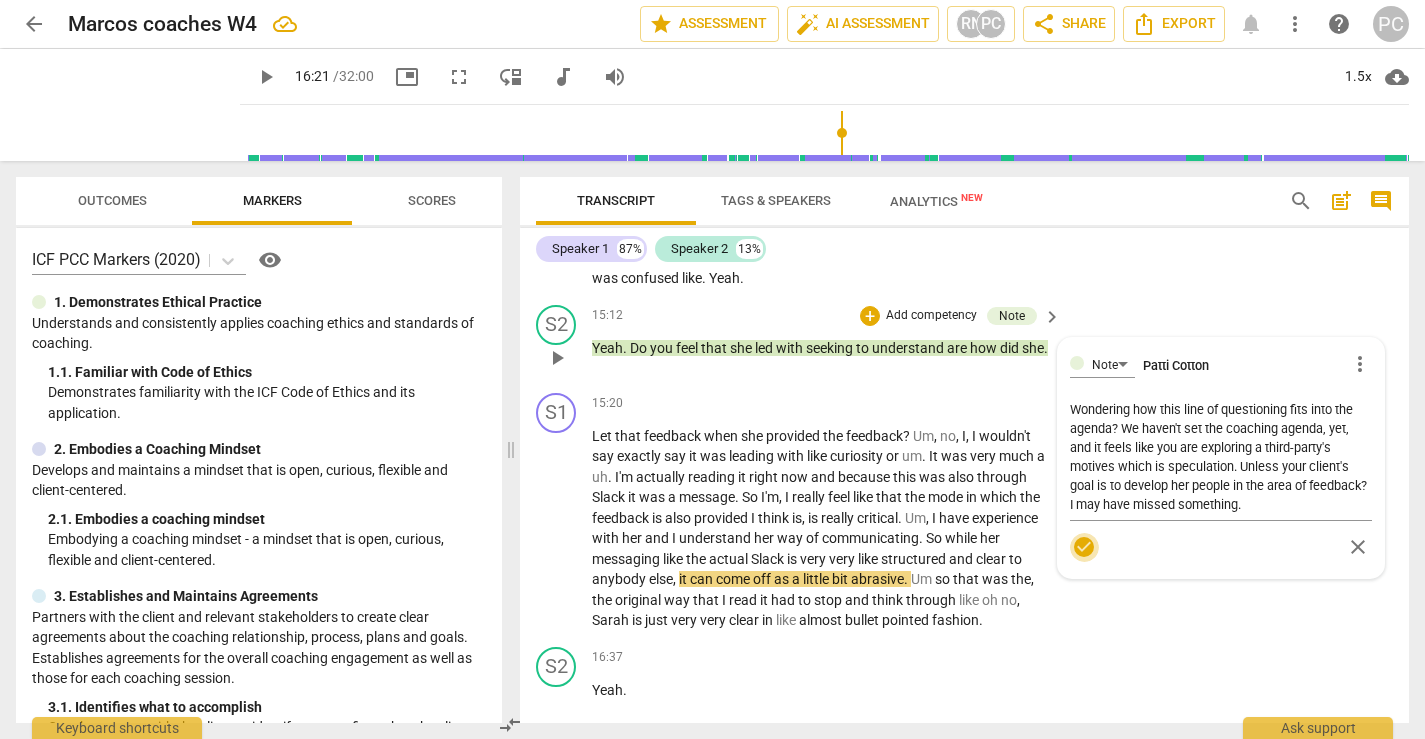 click on "check_circle" at bounding box center [1084, 547] 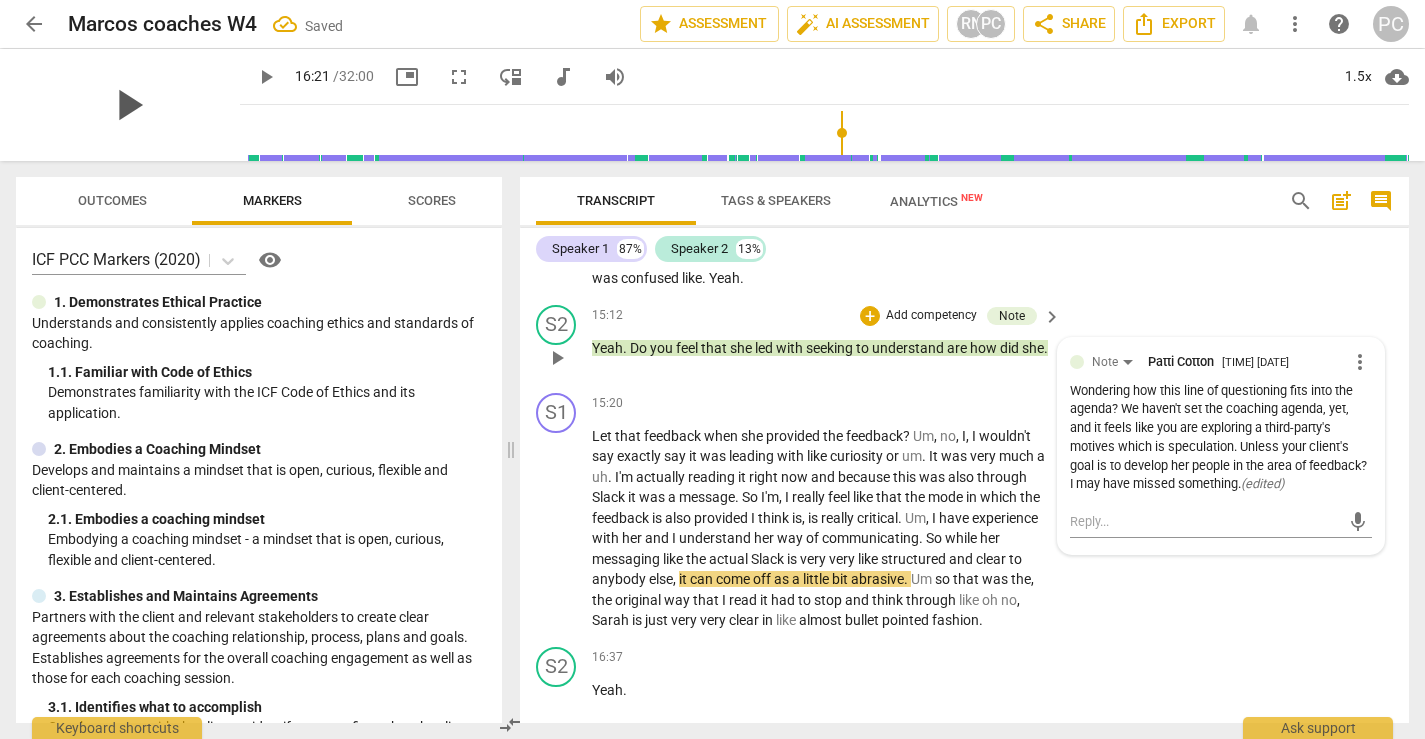 click on "play_arrow" at bounding box center [128, 105] 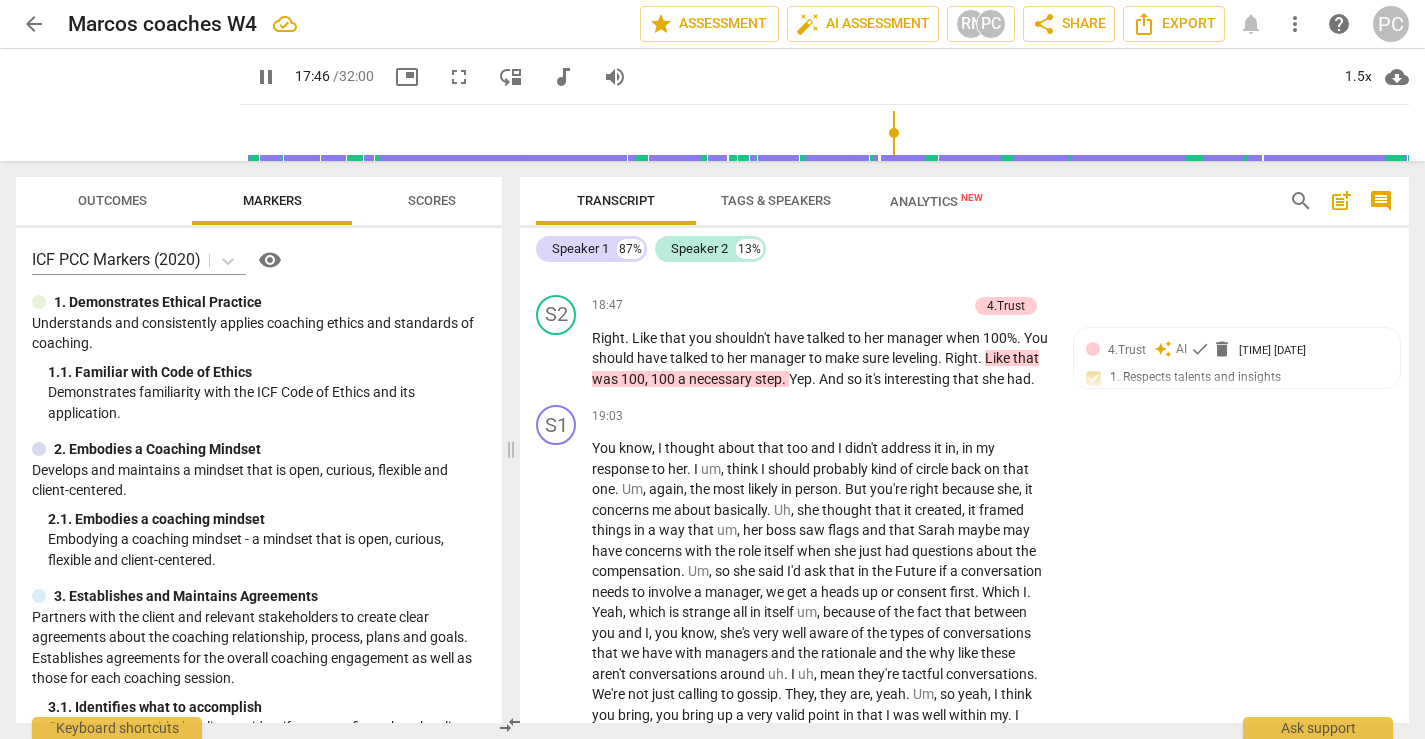 scroll, scrollTop: 6836, scrollLeft: 0, axis: vertical 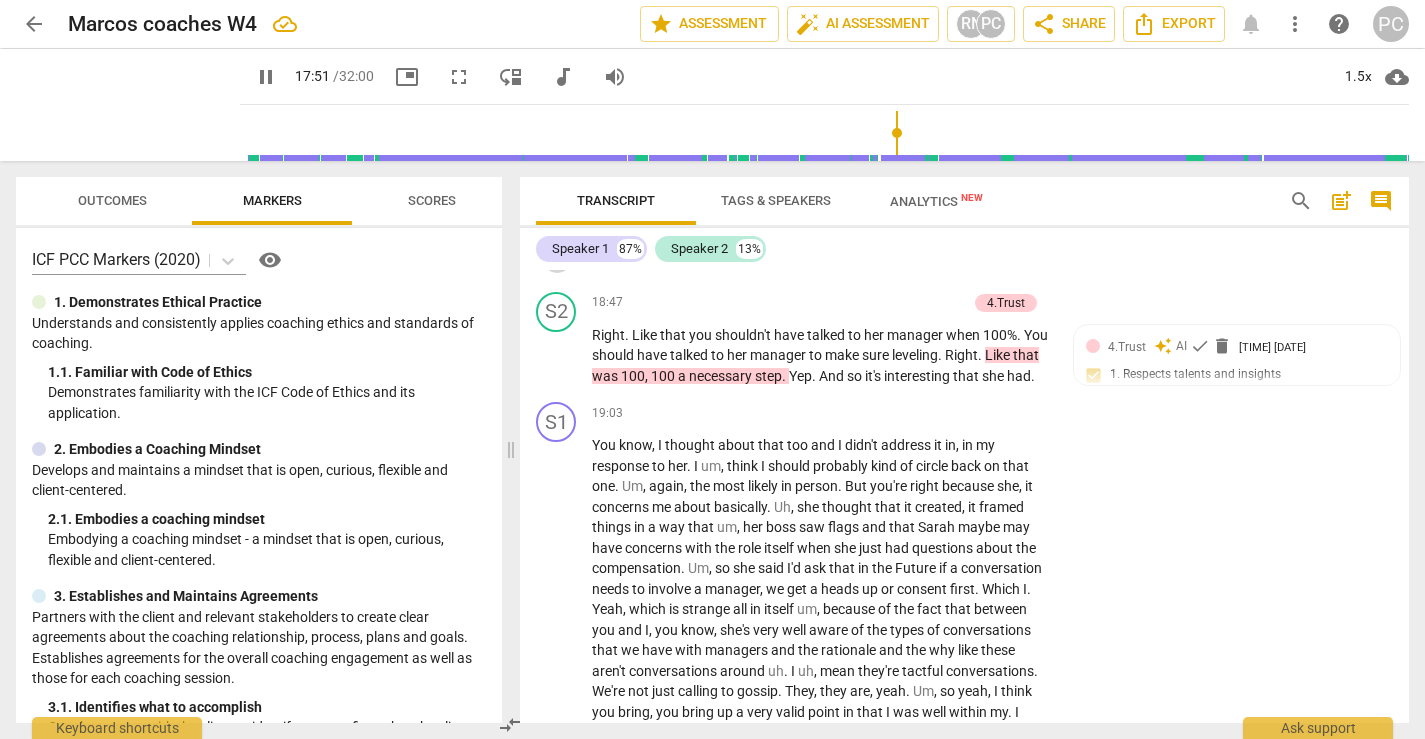 click on "pause" at bounding box center [557, 257] 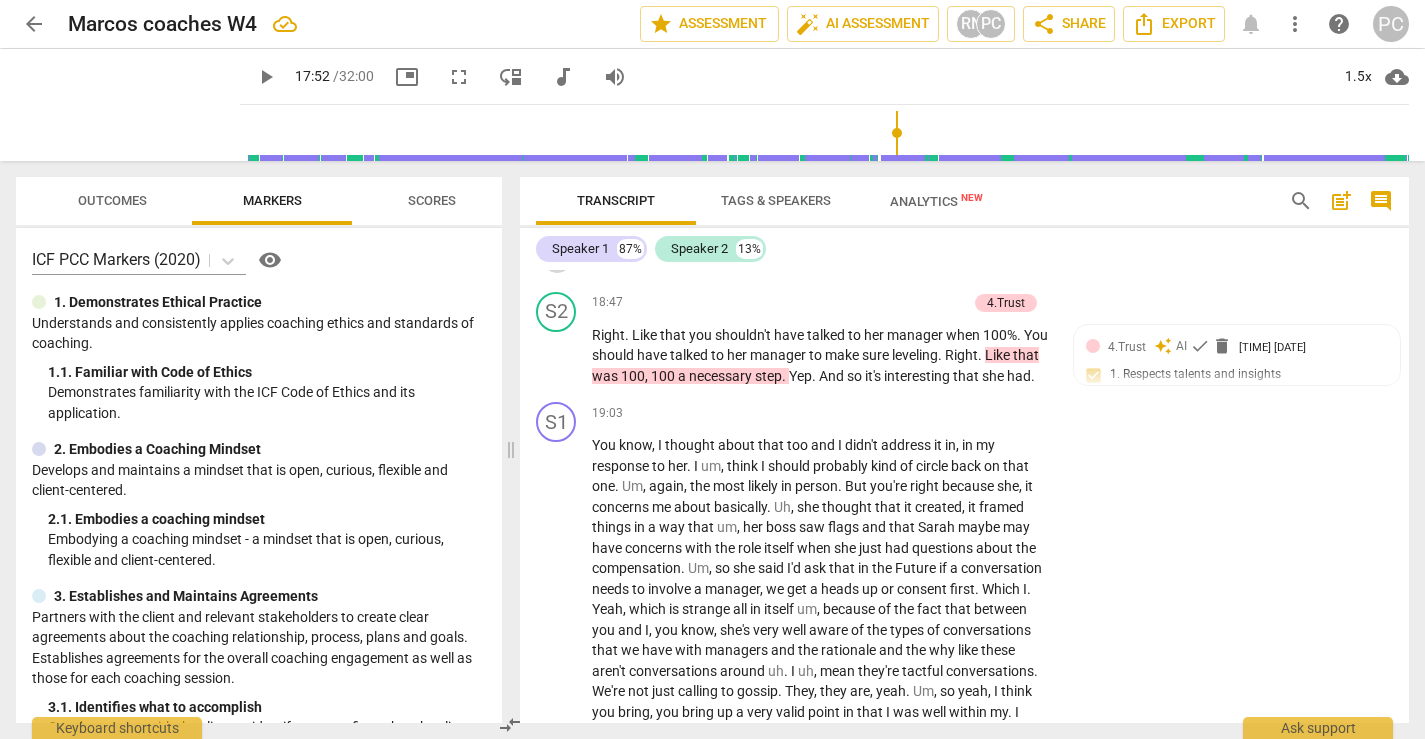 click on "play_arrow" at bounding box center [557, 257] 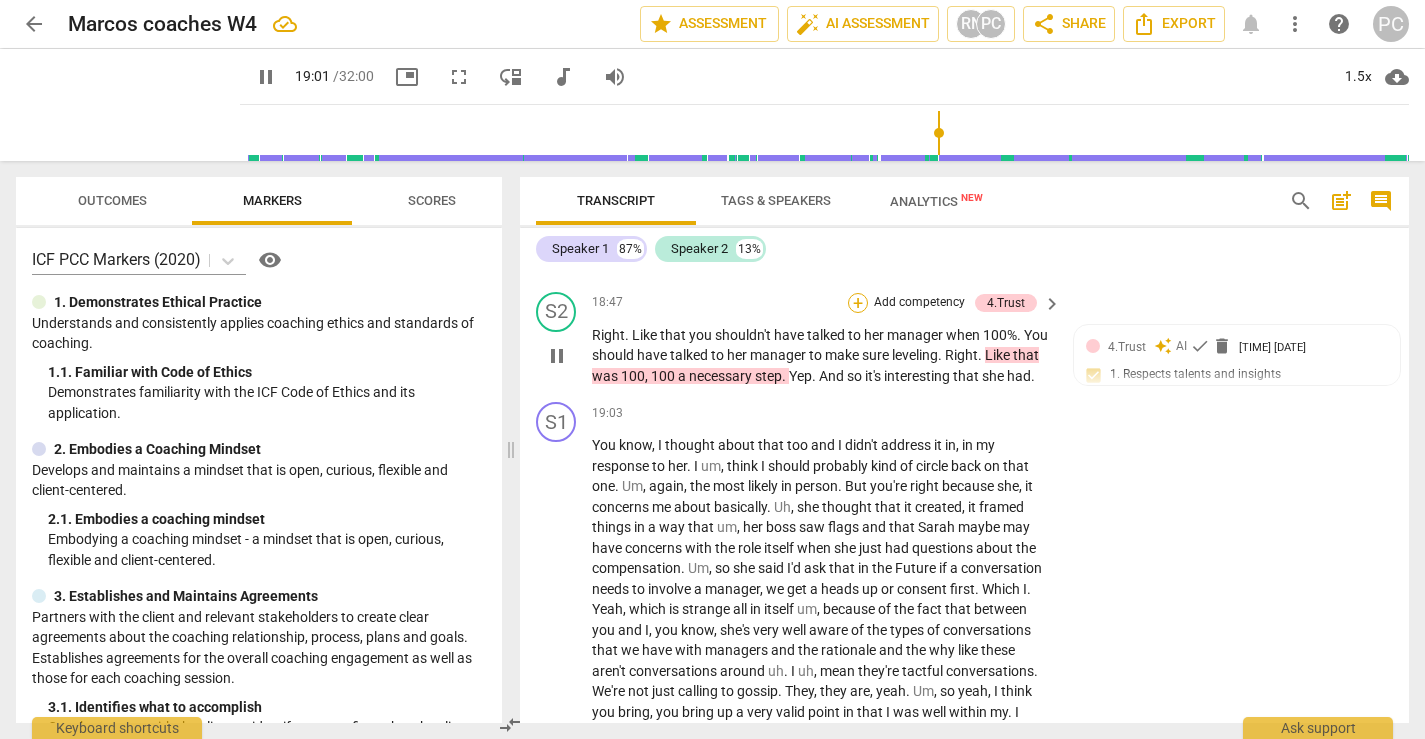 click on "+" at bounding box center (858, 303) 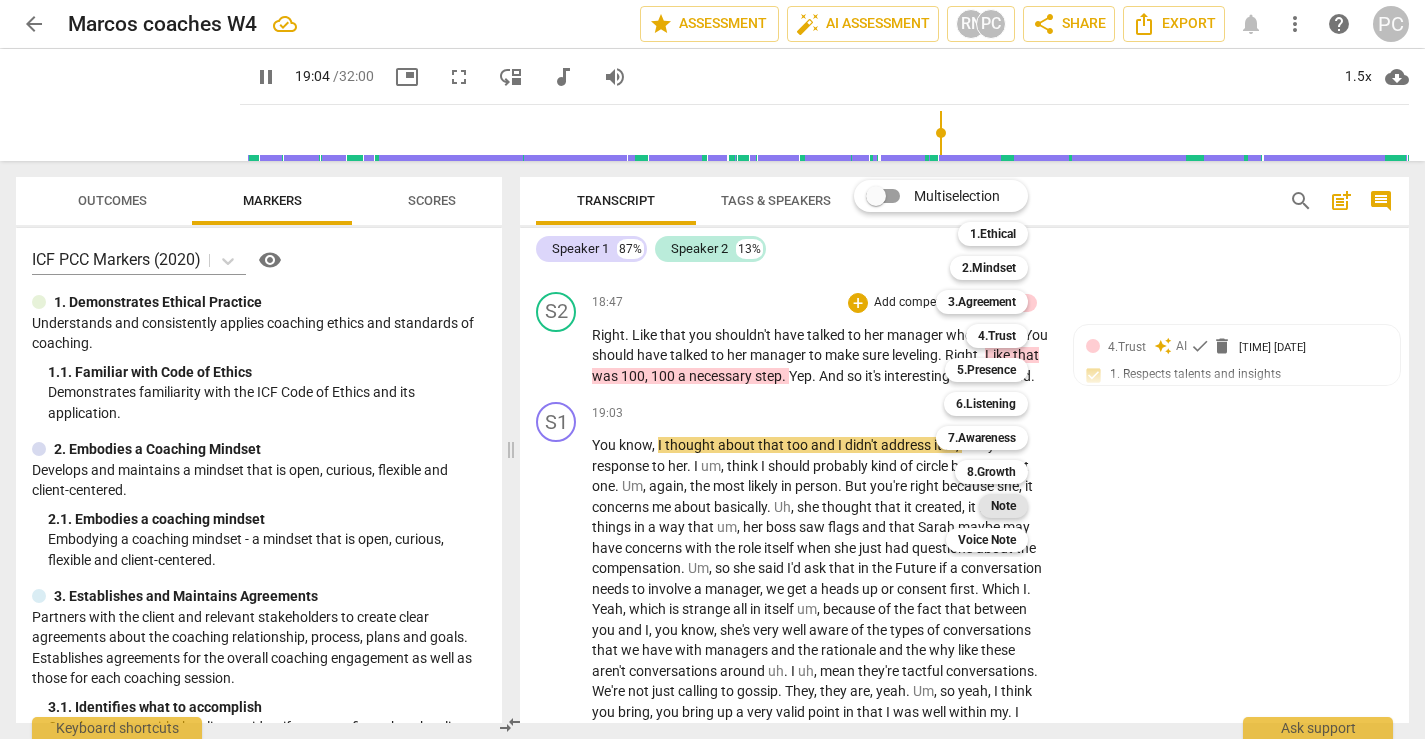 click on "Note" at bounding box center (1003, 506) 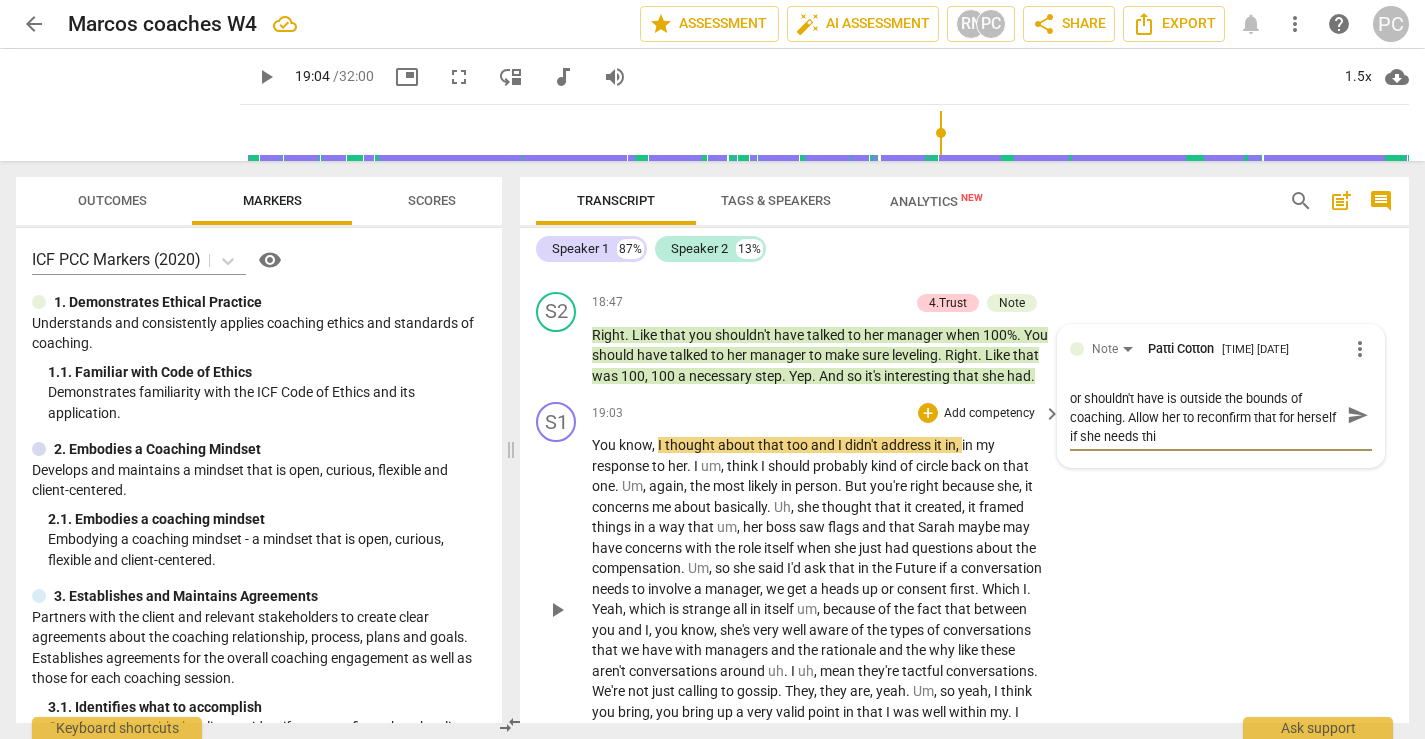 scroll, scrollTop: 0, scrollLeft: 0, axis: both 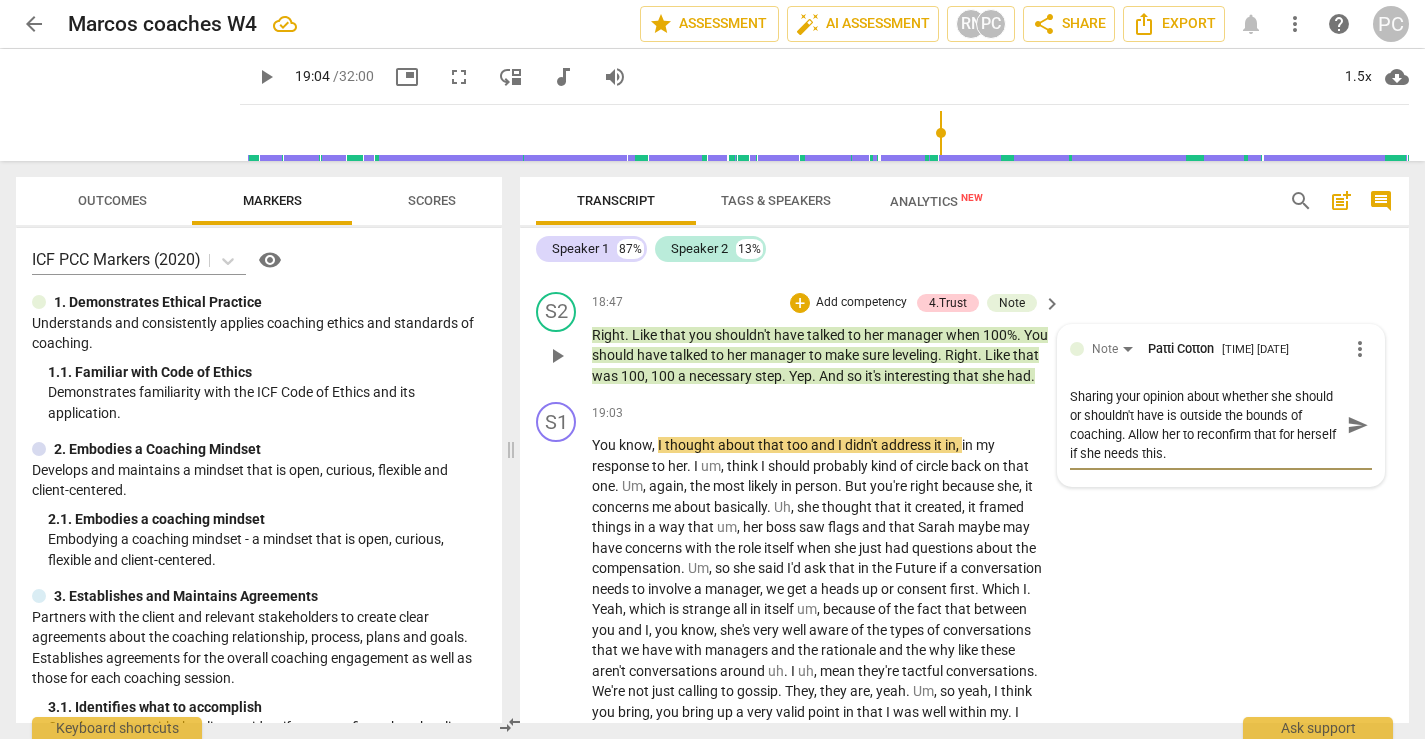 click on "send" at bounding box center (1358, 425) 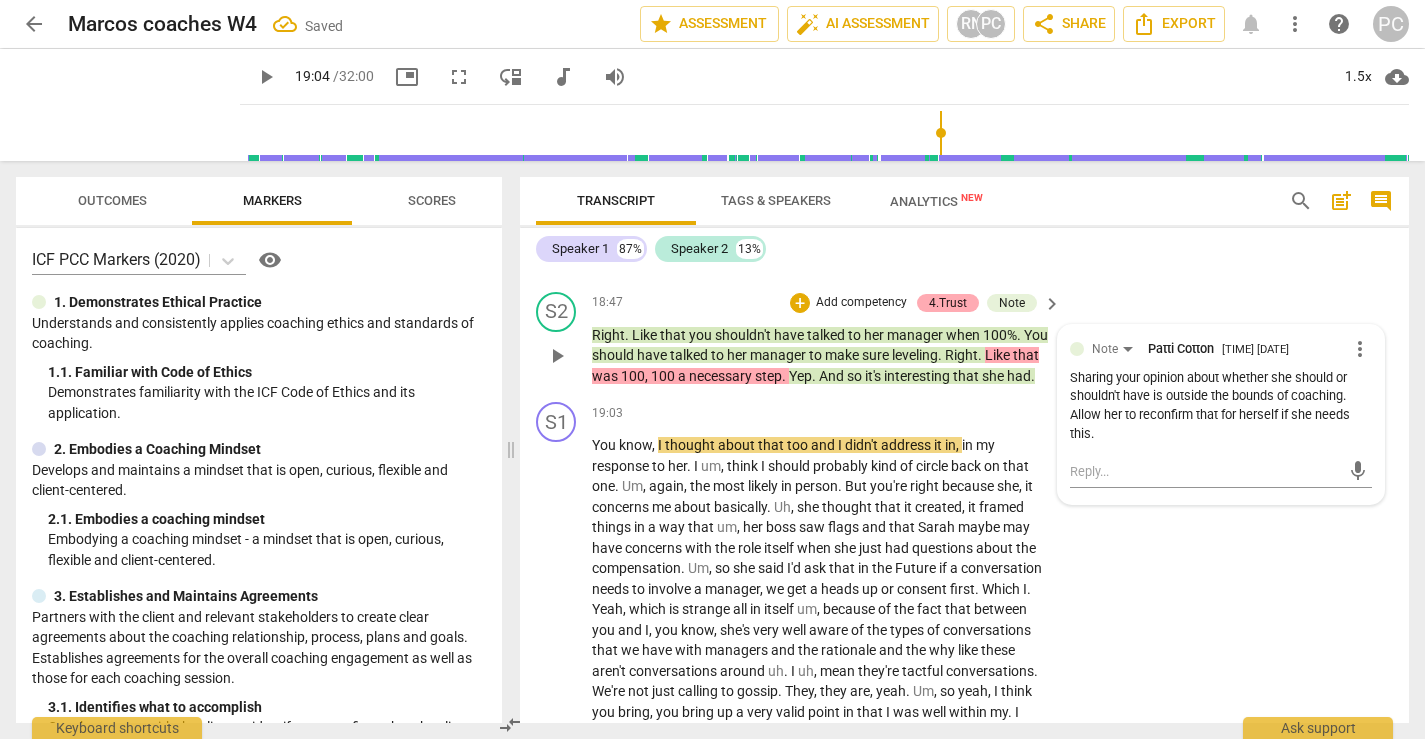 click on "4.Trust" at bounding box center [948, 303] 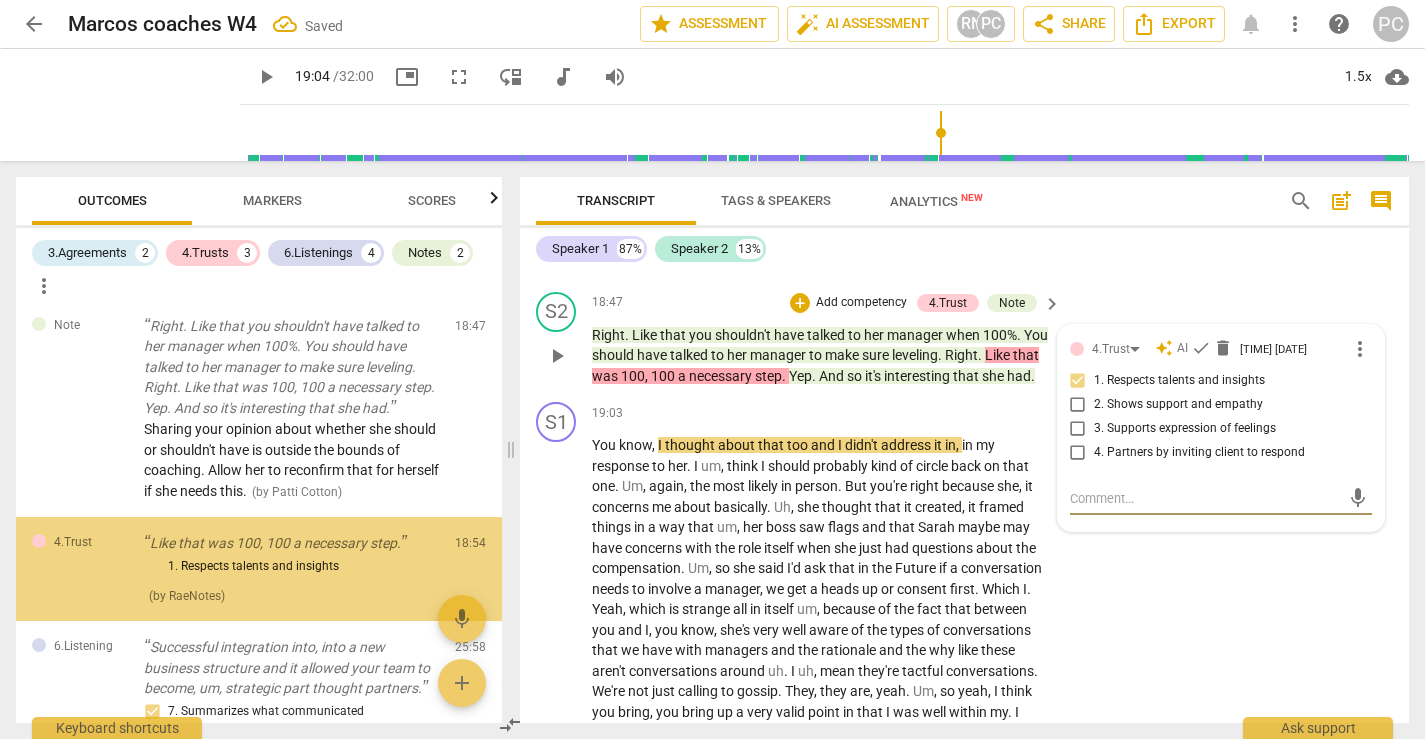 scroll, scrollTop: 1294, scrollLeft: 0, axis: vertical 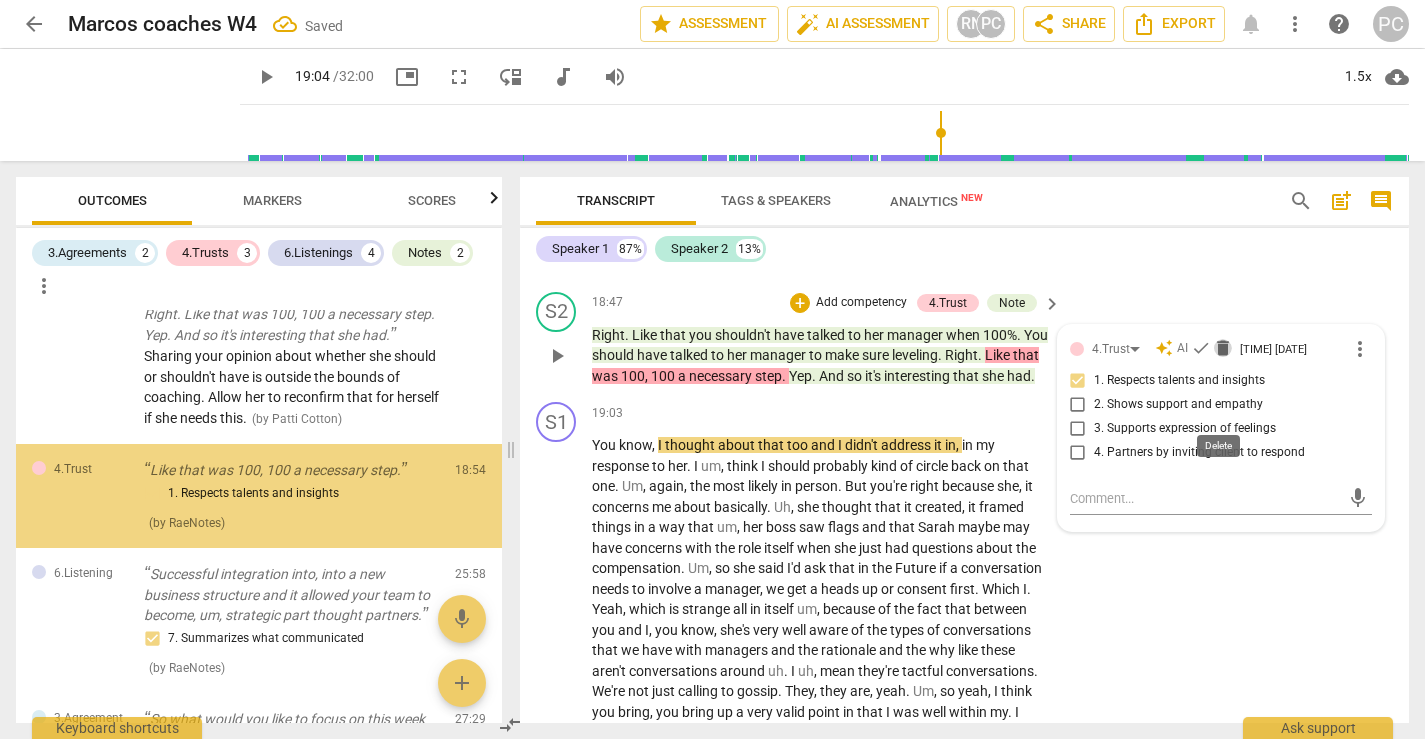click on "delete" at bounding box center [1223, 348] 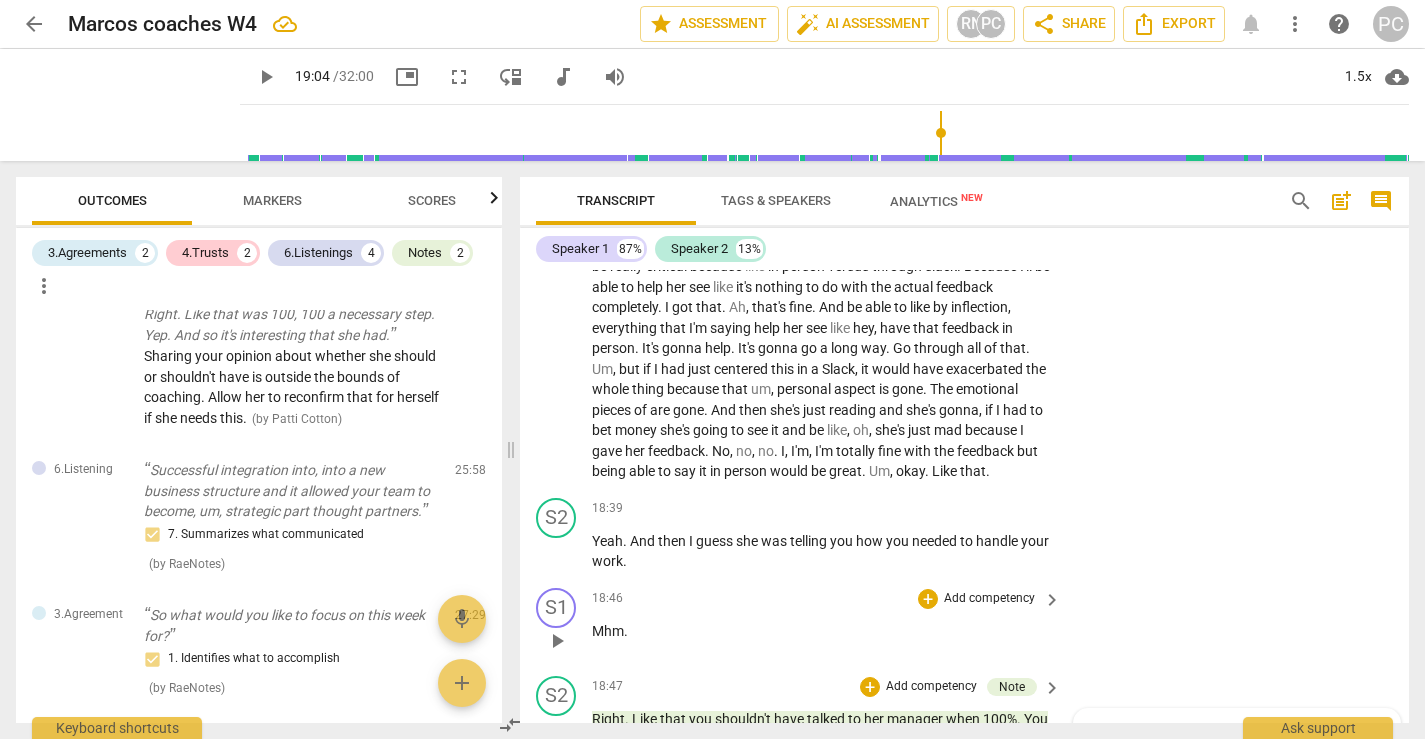scroll, scrollTop: 6456, scrollLeft: 0, axis: vertical 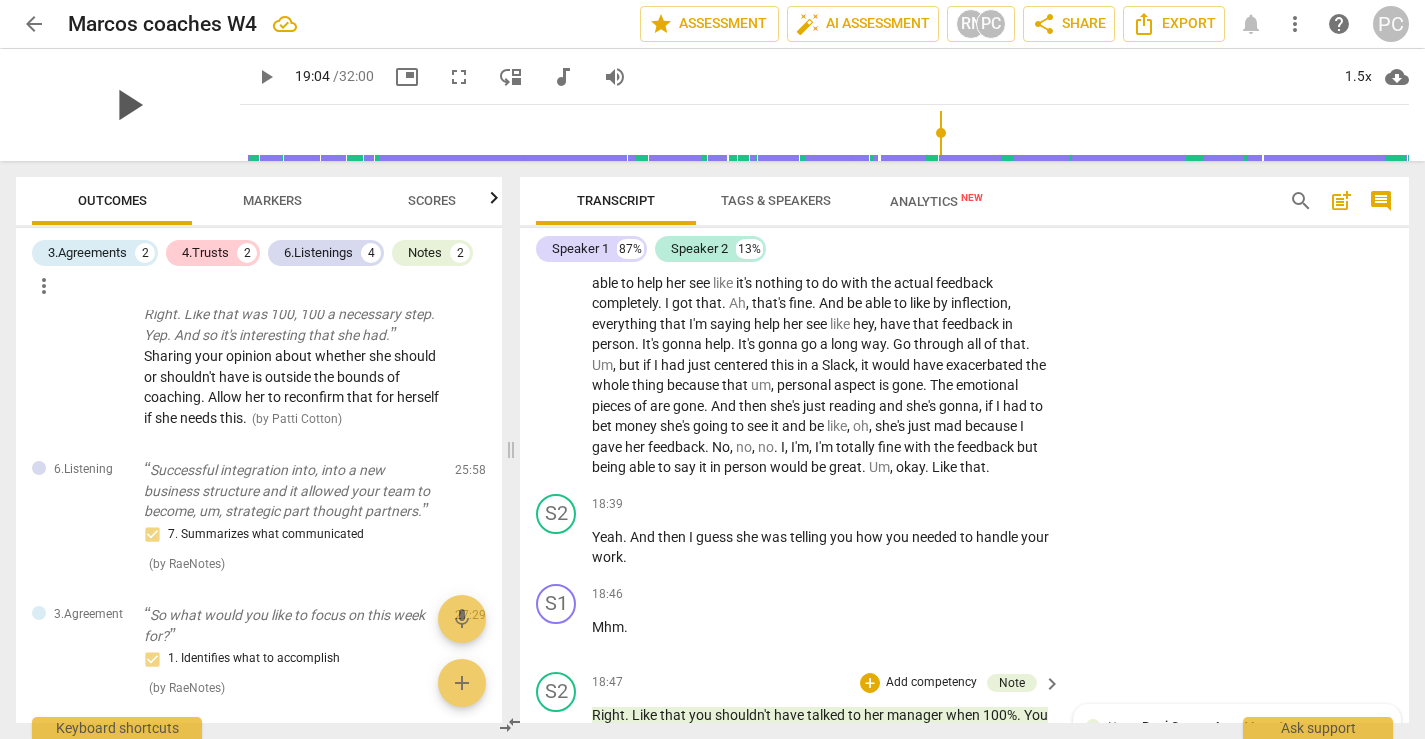 click on "play_arrow" at bounding box center (128, 105) 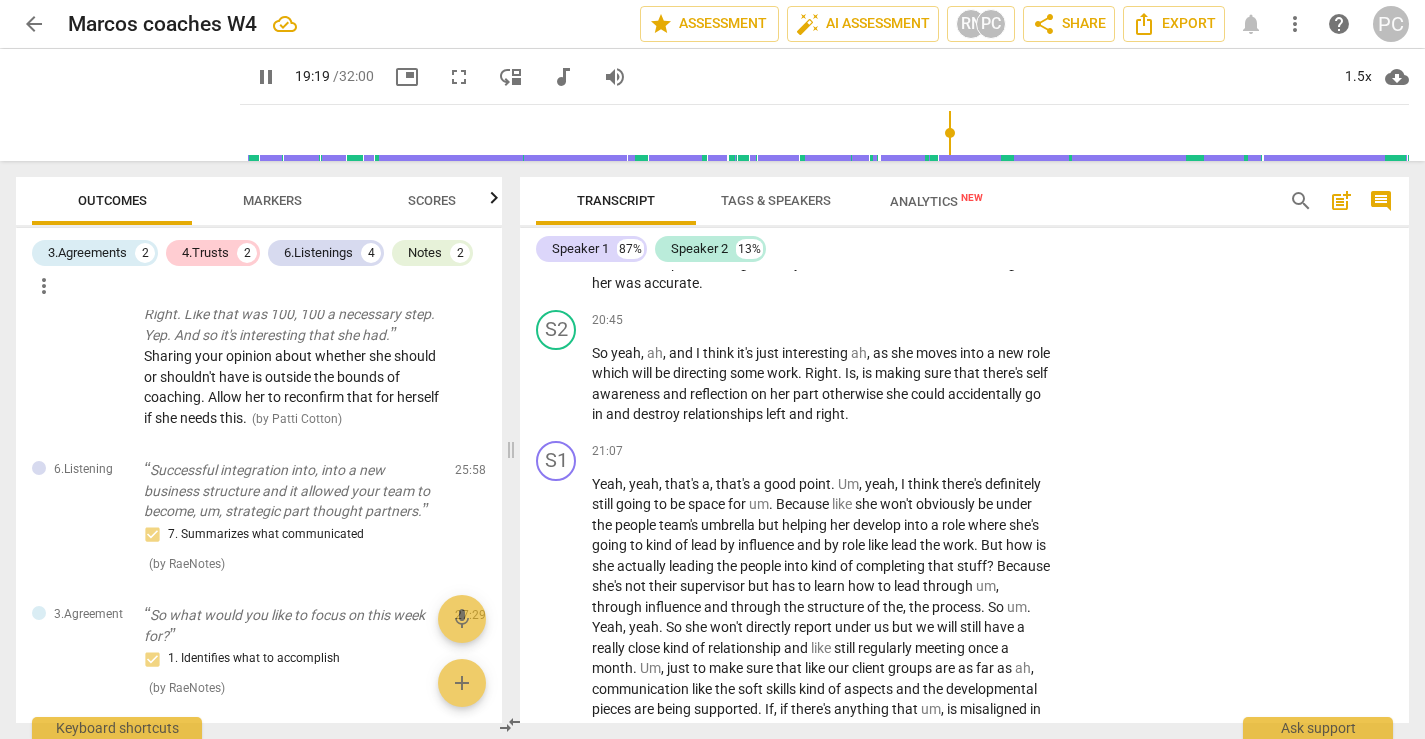 scroll, scrollTop: 7327, scrollLeft: 0, axis: vertical 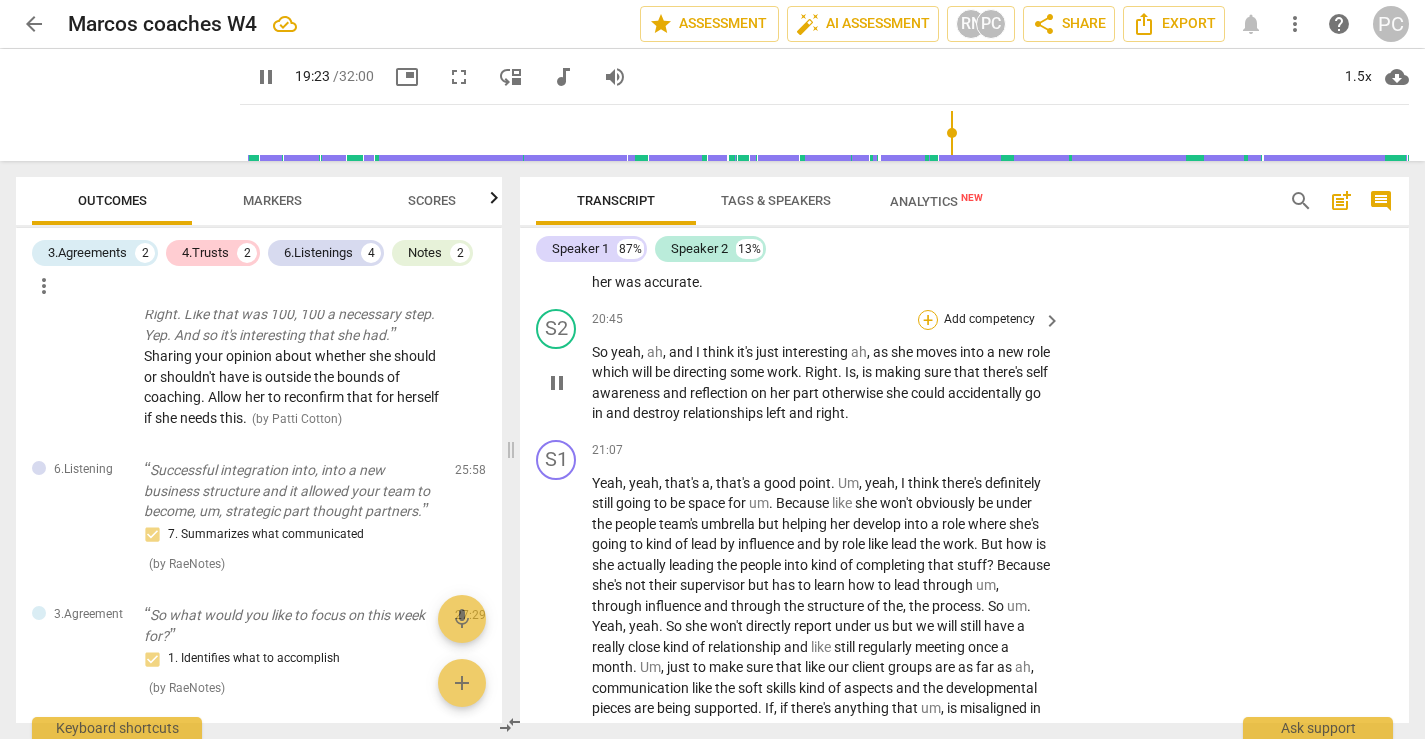 click on "+" at bounding box center (928, 320) 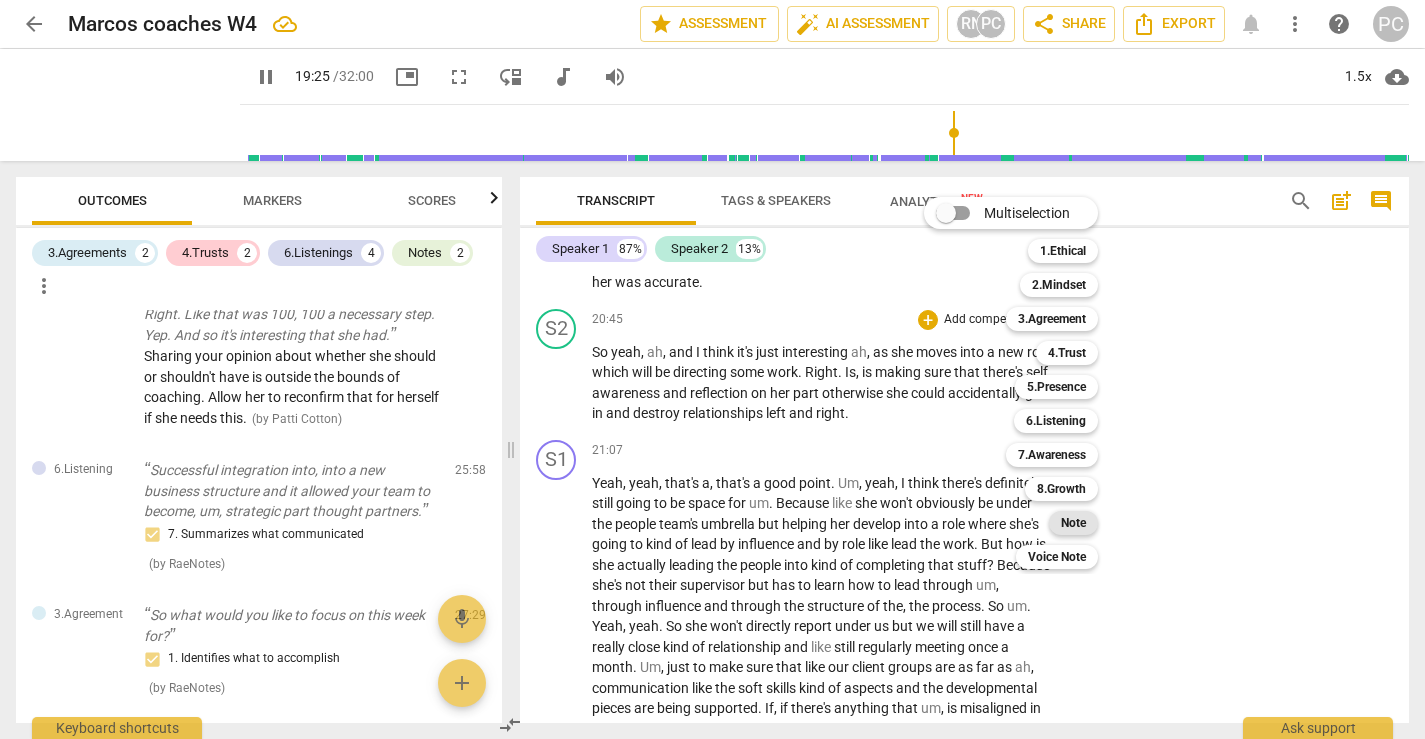 click on "Note" at bounding box center (1073, 523) 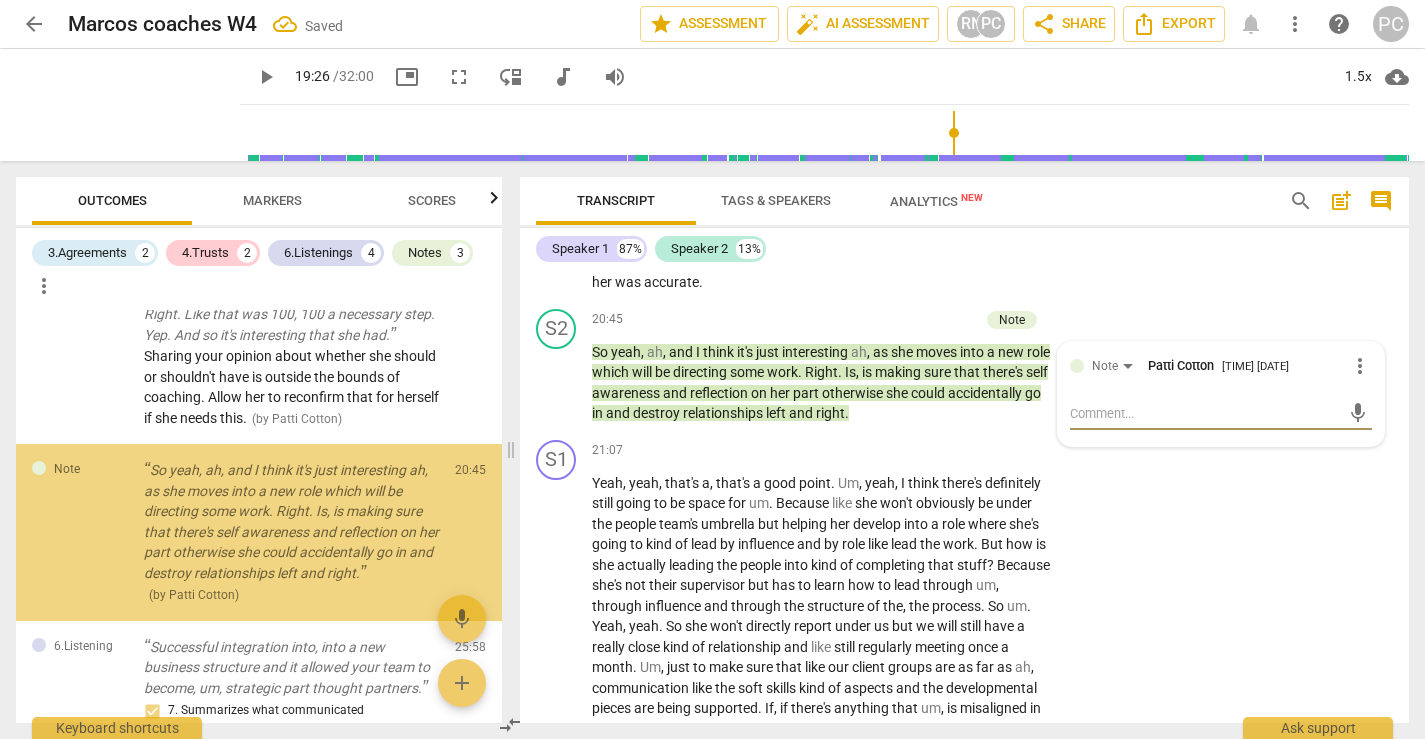 scroll, scrollTop: 1330, scrollLeft: 0, axis: vertical 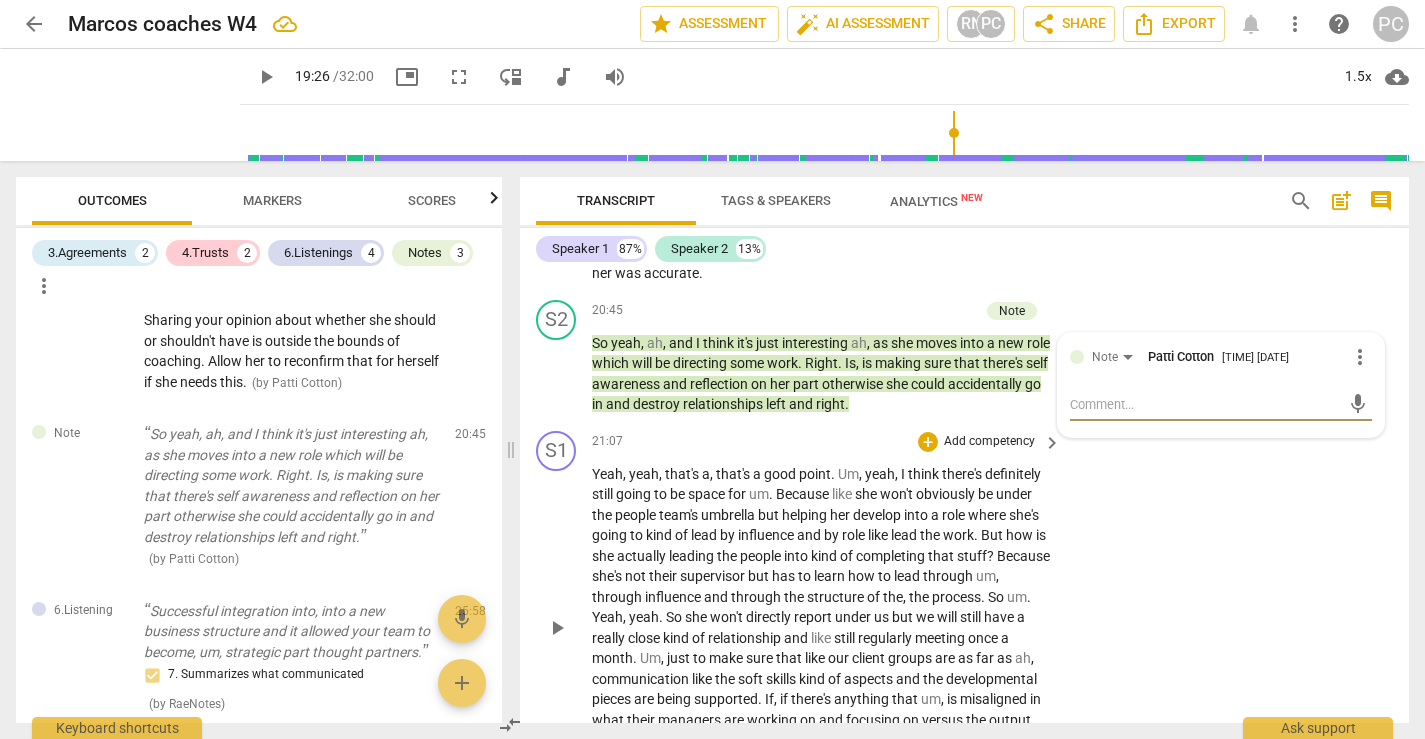 click on "S1 play_arrow pause 21:07 + Add competency keyboard_arrow_right Yeah ,   yeah ,   that's   a ,   that's   a   good   point .   Um ,   yeah ,   I   think   there's   definitely   still   going   to   be   space   for   um .   Because   like   she   won't   obviously   be   under   the   people   team's   umbrella   but   helping   her   develop   into   a   role   where   she's   going   to   kind   of   lead   by   influence   and   by   role   like   lead   the   work .   But   how   is   she   actually   leading   the   people   into   kind   of   completing   that   stuff ?   Because   she's   not   their   supervisor   but   has   to   learn   how   to   lead   through   um ,   through   influence   and   through   the   structure   of   the ,   the   process .   So   um .   Yeah ,   yeah .   So   she   won't   directly   report   under   us   but   we   will   still   have   a   really   close   kind   of   relationship   and   like   still   regularly   meeting   once   a   month .   Um ,   just   to" at bounding box center [964, 611] 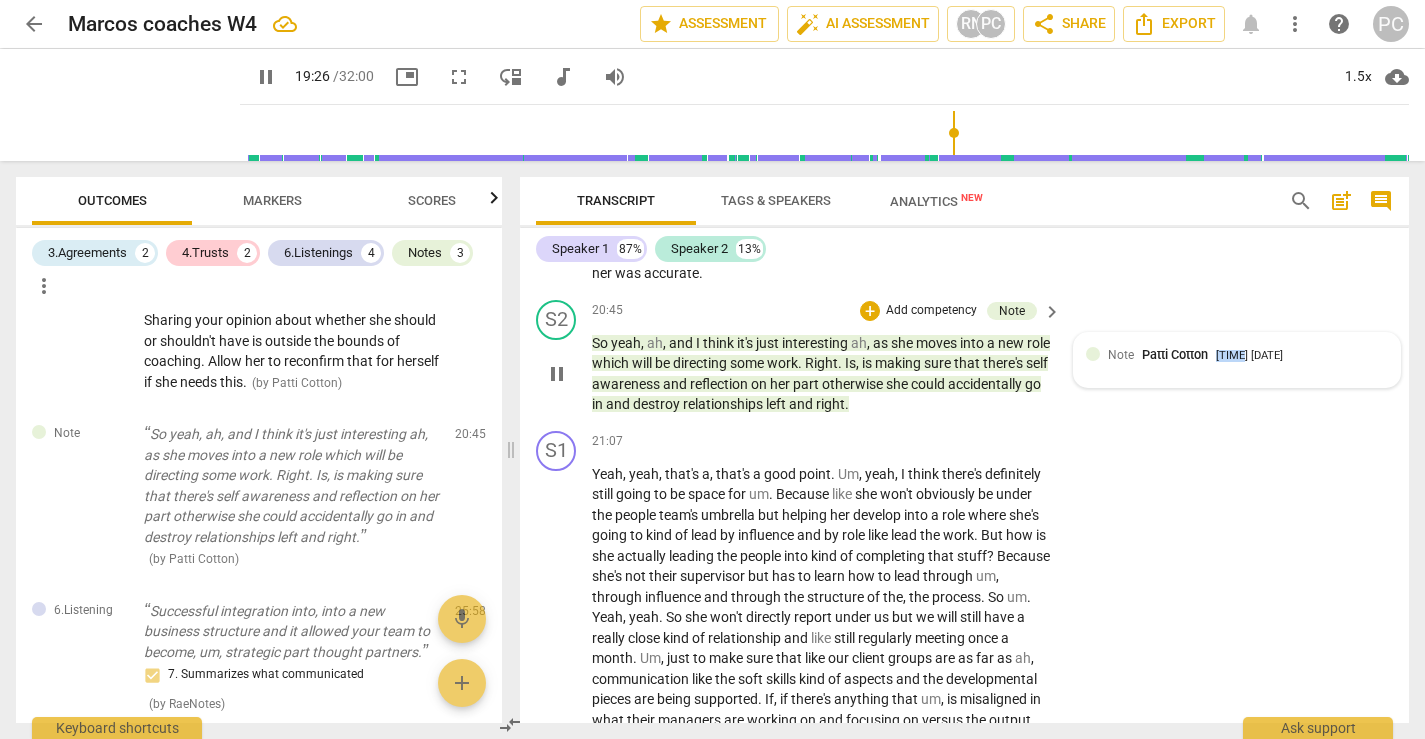 click on "Note [PERSON] [TIME] [DATE]" at bounding box center (1248, 354) 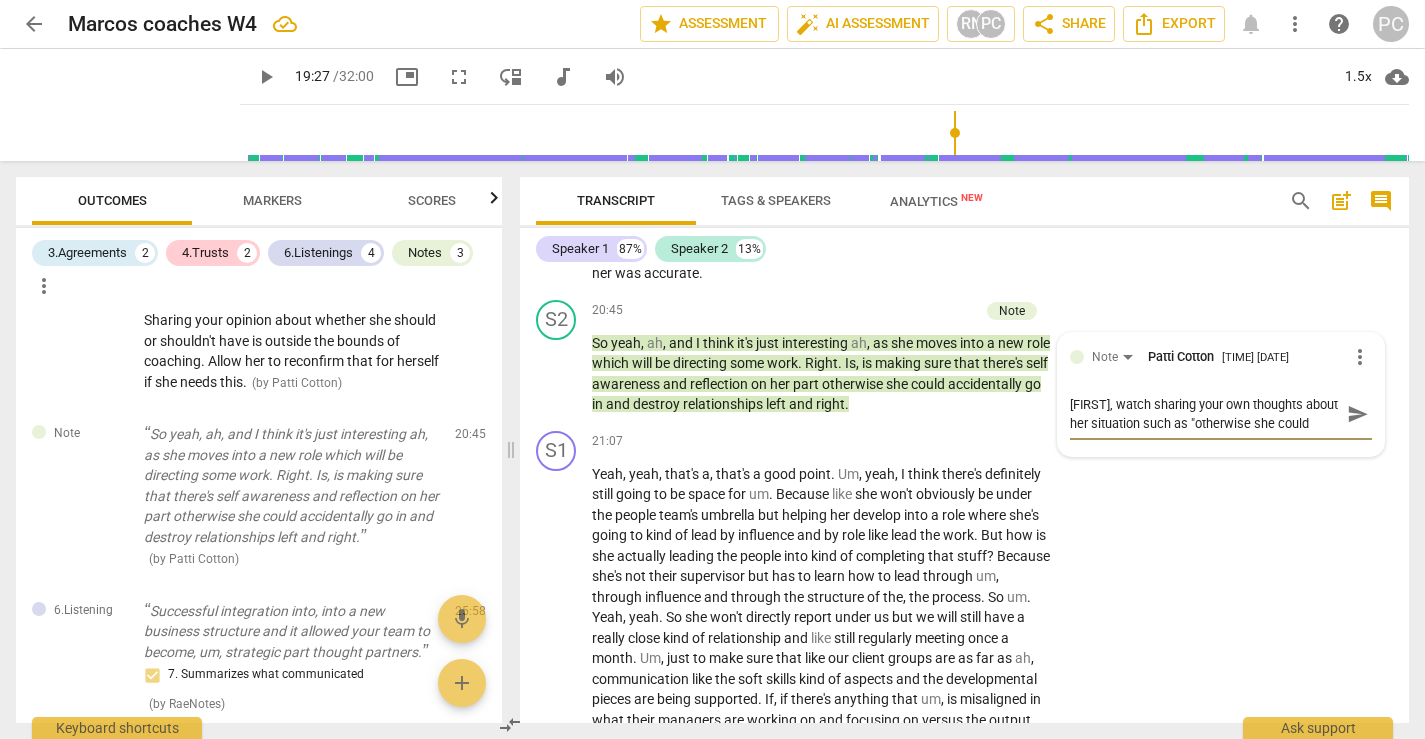 scroll, scrollTop: 17, scrollLeft: 0, axis: vertical 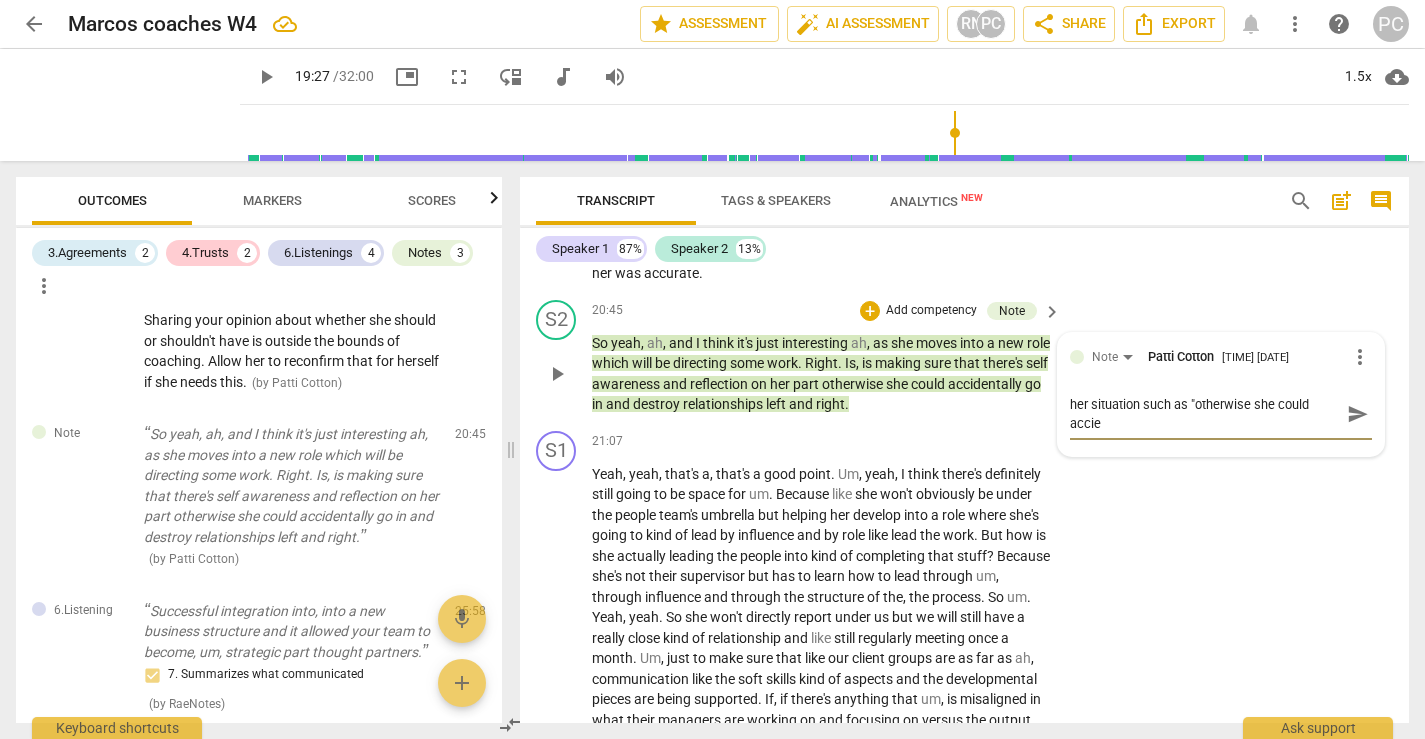 drag, startPoint x: 1134, startPoint y: 488, endPoint x: 1175, endPoint y: 472, distance: 44.011364 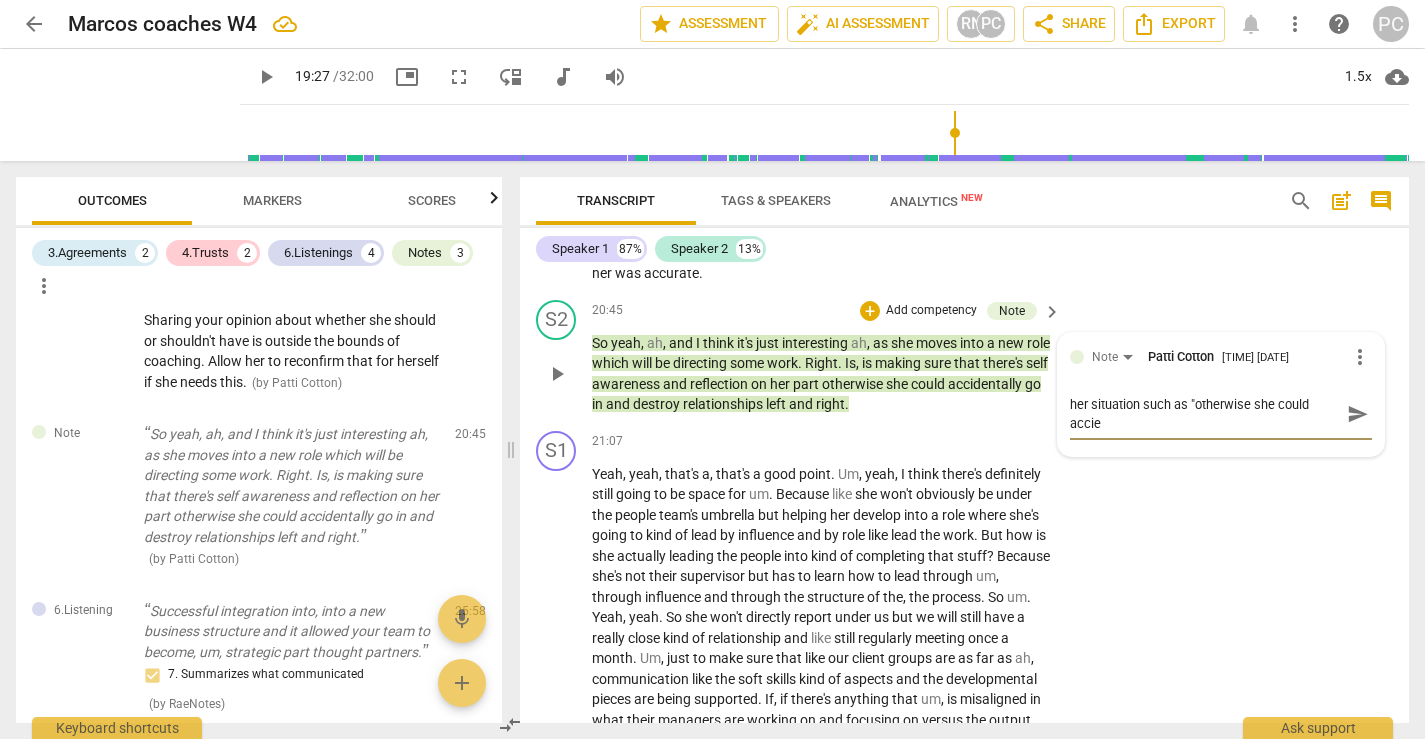 click on "[FIRST], watch sharing your own thoughts about her situation such as "otherwise she could accie" at bounding box center [1205, 414] 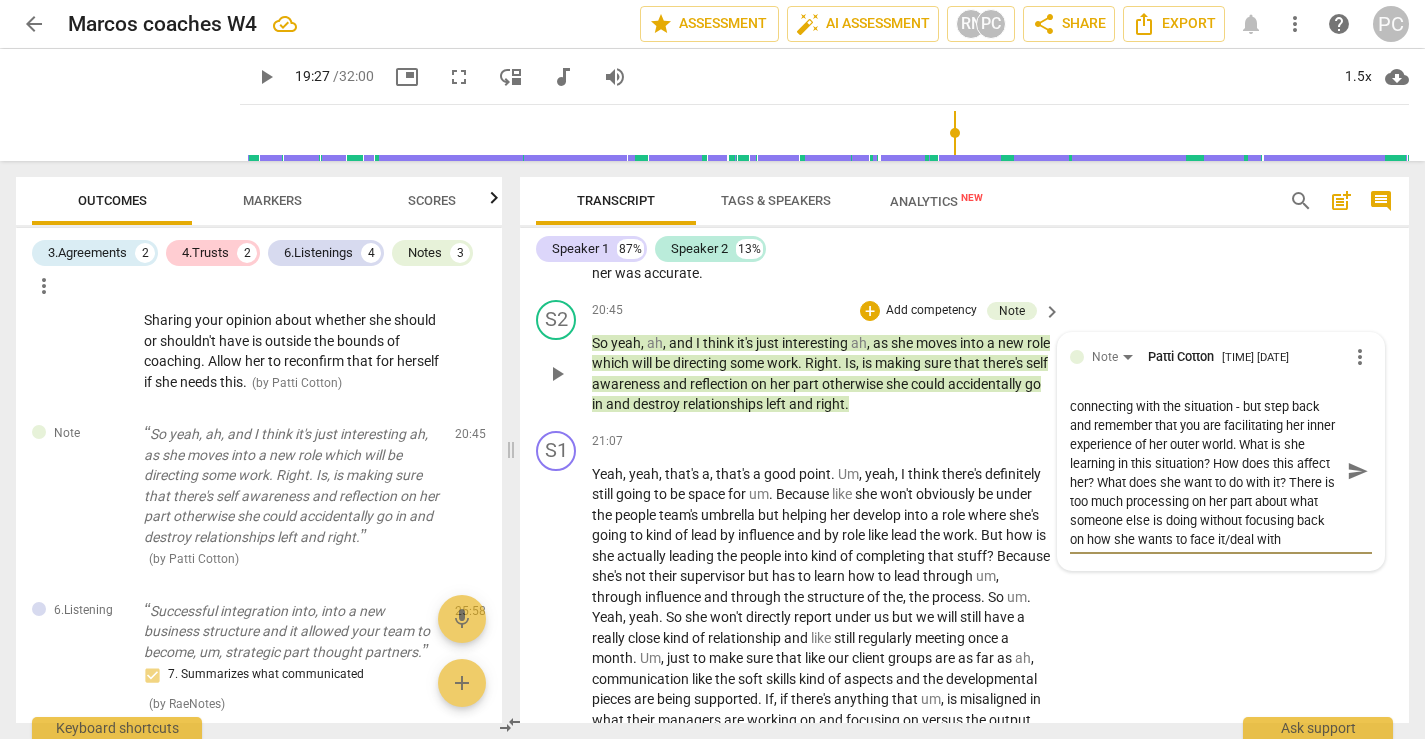 scroll, scrollTop: 55, scrollLeft: 0, axis: vertical 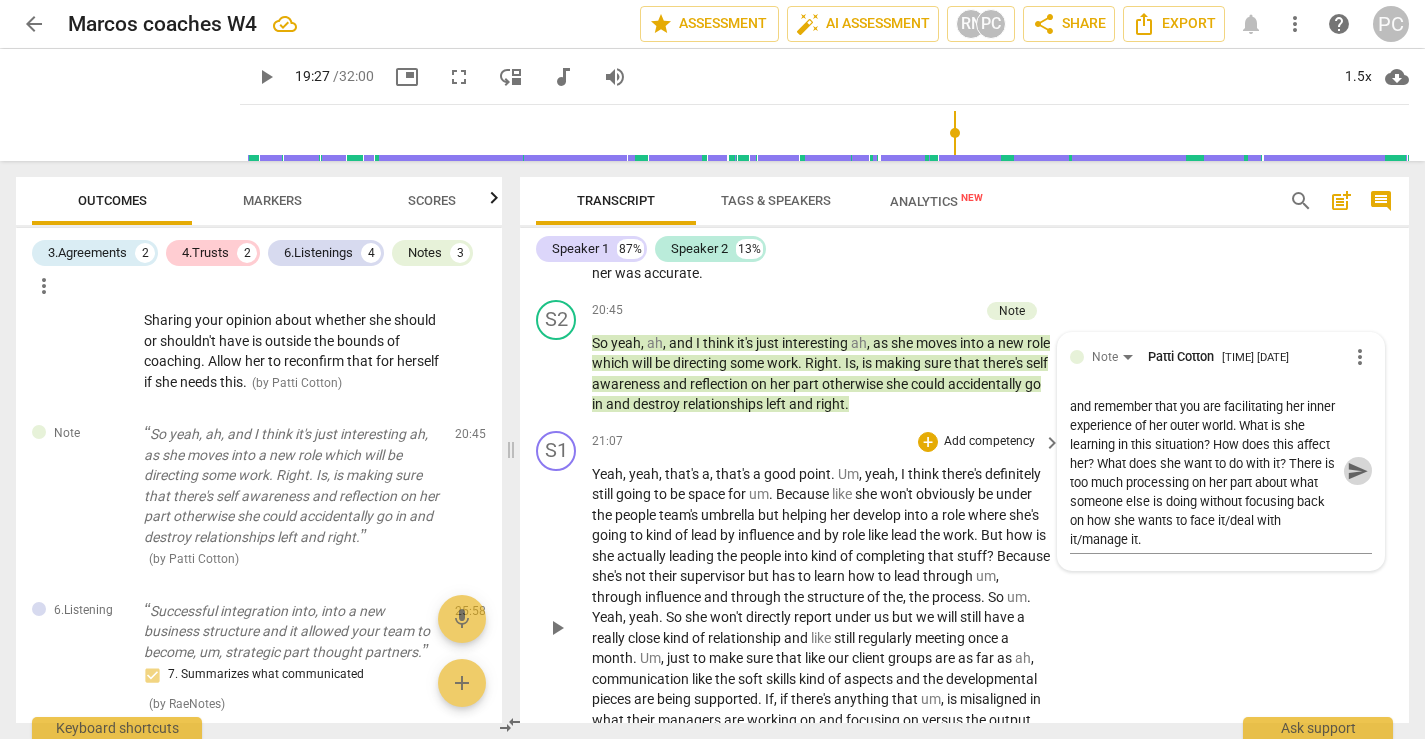drag, startPoint x: 1352, startPoint y: 534, endPoint x: 1163, endPoint y: 530, distance: 189.04233 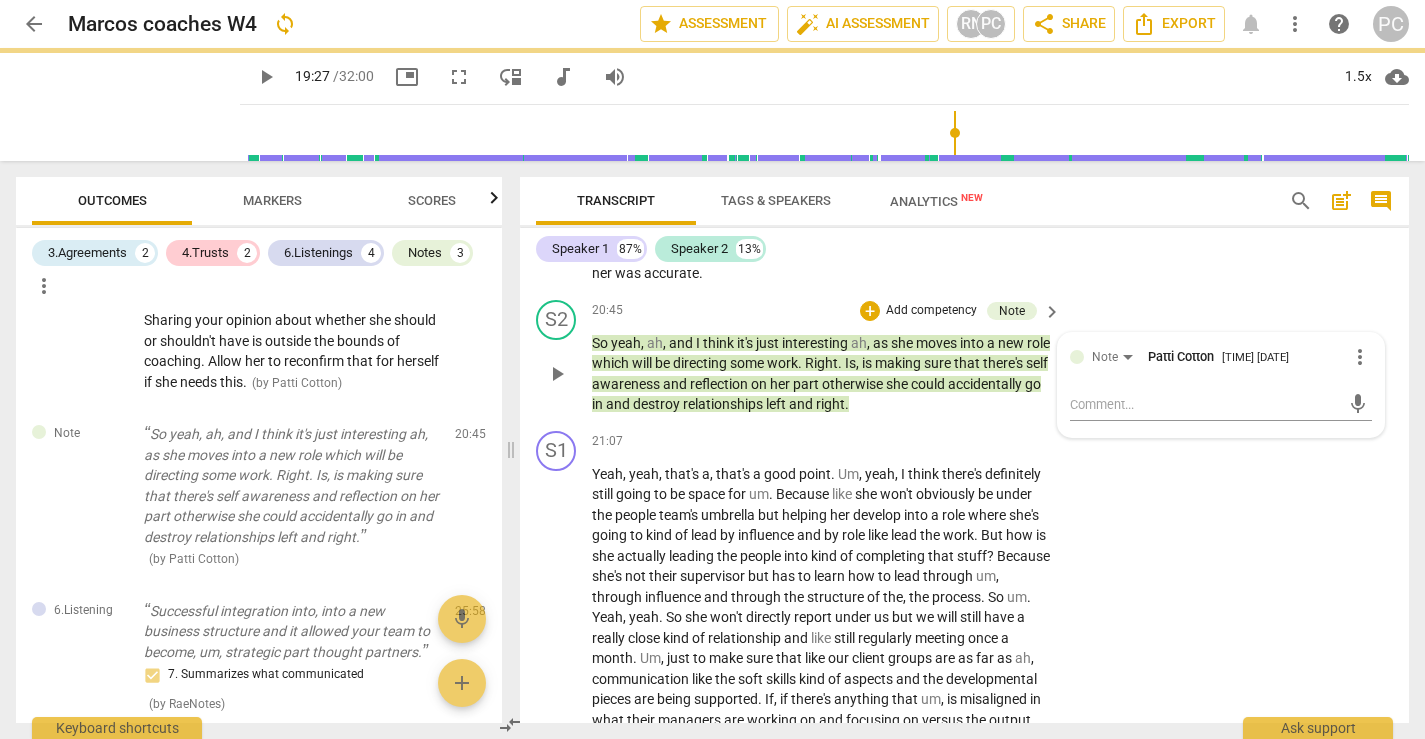 scroll, scrollTop: 0, scrollLeft: 0, axis: both 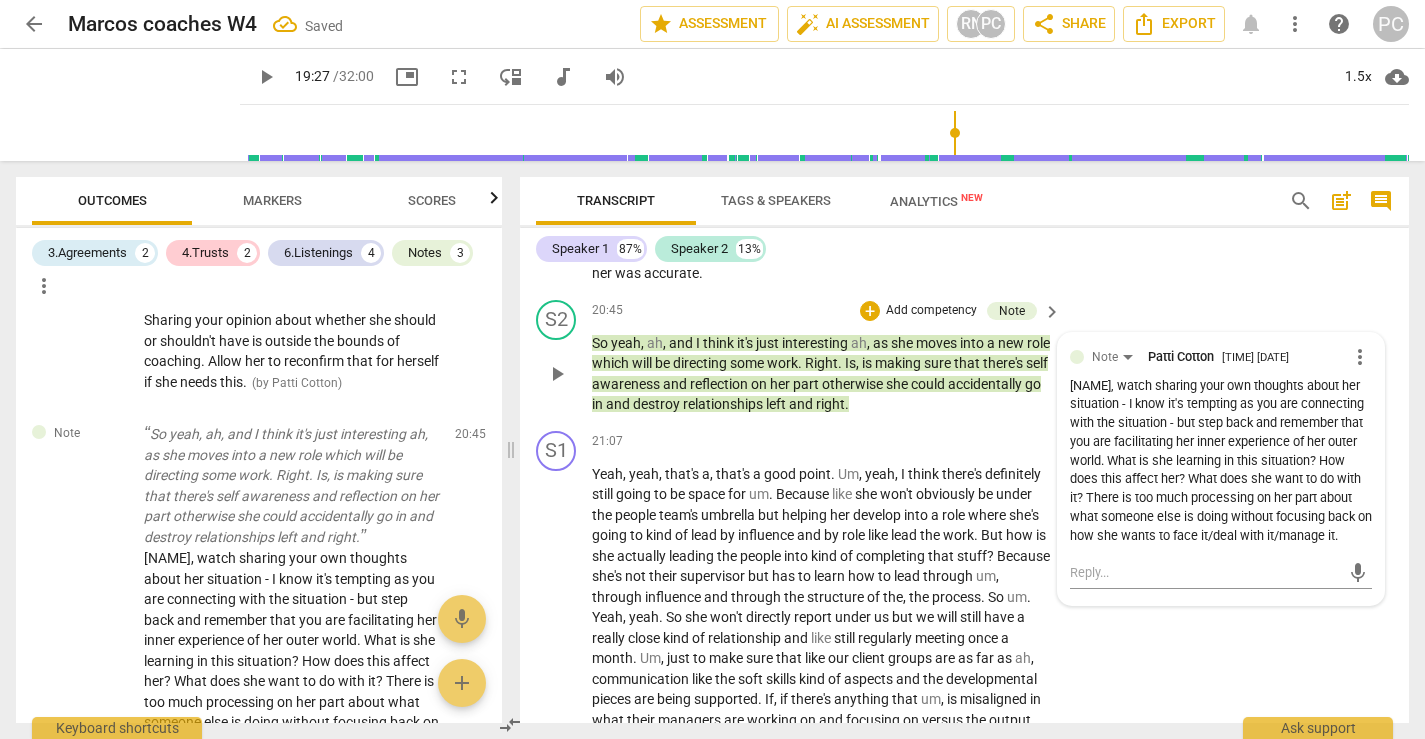 click on "play_arrow" at bounding box center [557, 374] 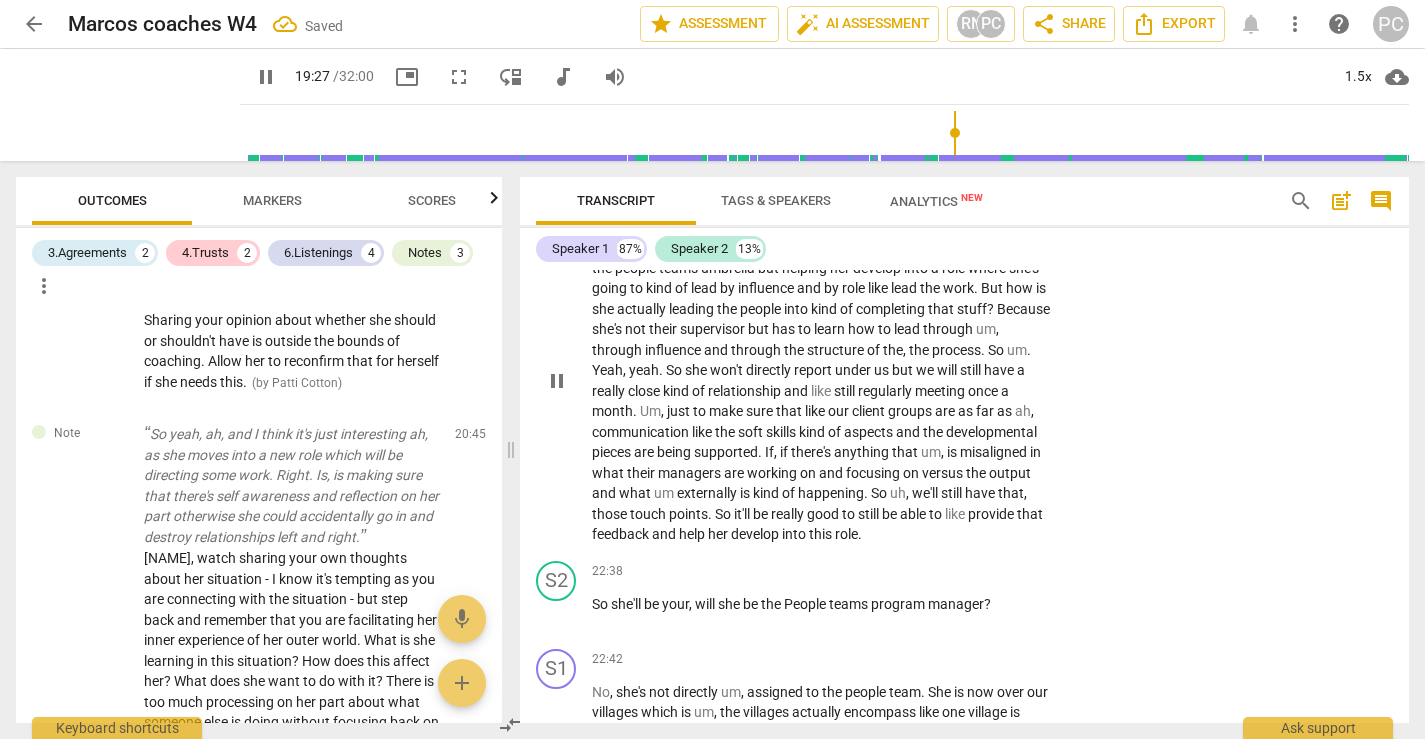 scroll, scrollTop: 7625, scrollLeft: 0, axis: vertical 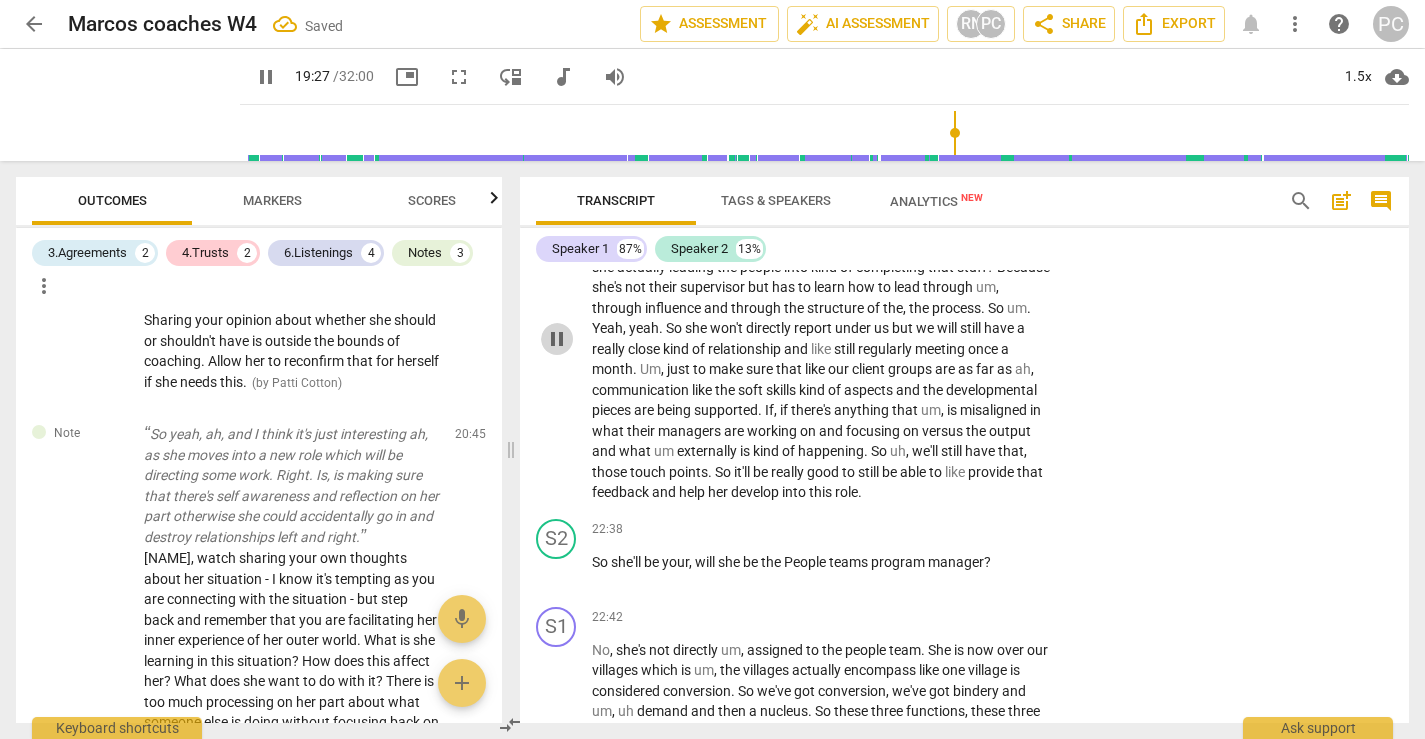 click on "pause" at bounding box center (557, 339) 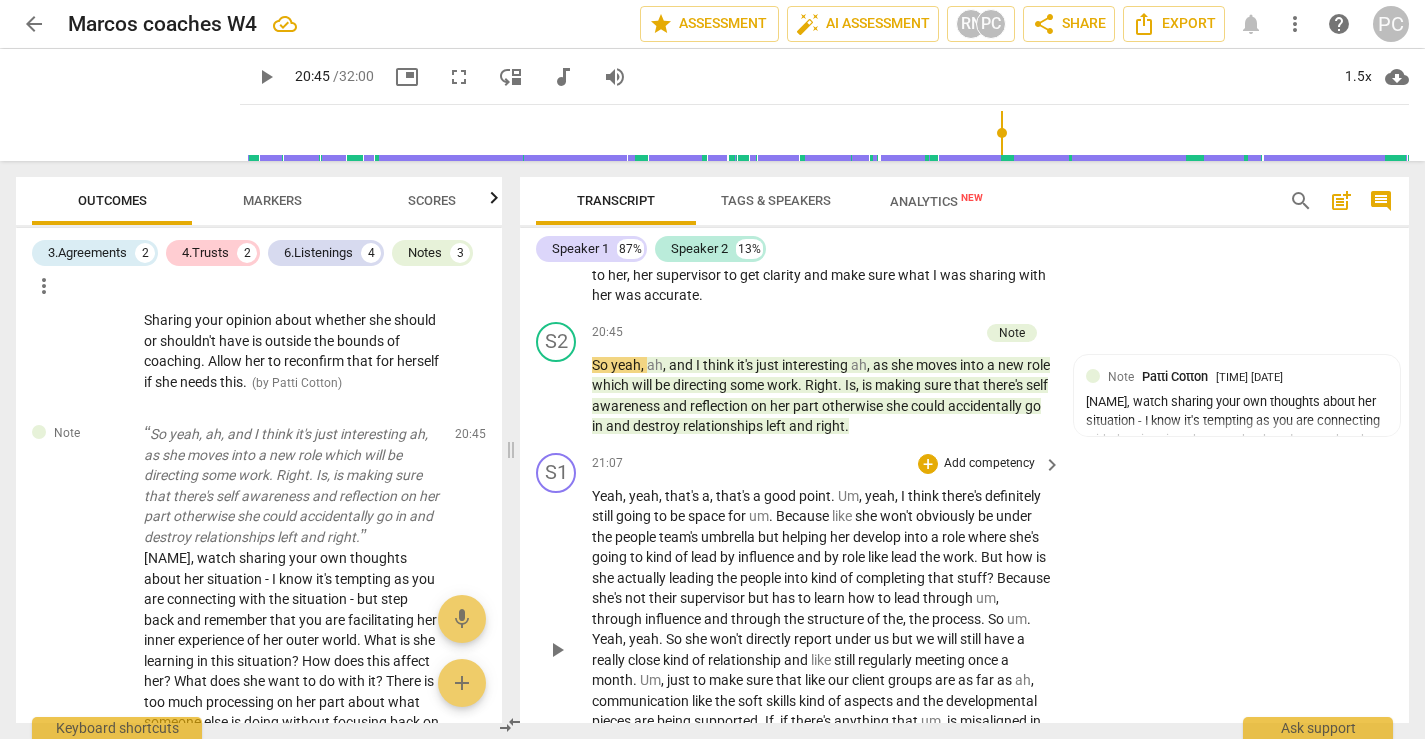 scroll, scrollTop: 7313, scrollLeft: 0, axis: vertical 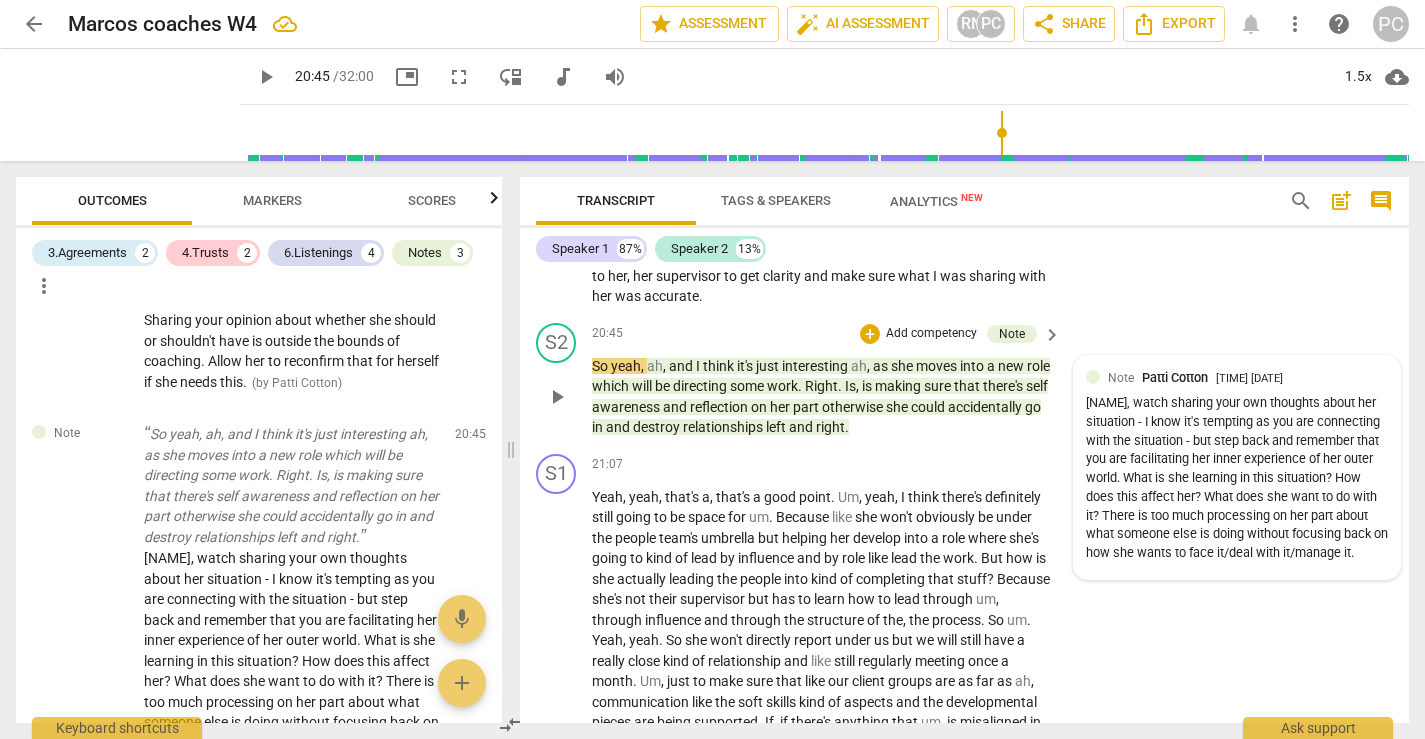 click on "[NAME], watch sharing your own thoughts about her situation - I know it's tempting as you are connecting with the situation - but step back and remember that you are facilitating her inner experience of her outer world. What is she learning in this situation? How does this affect her? What does she want to do with it? There is too much processing on her part about what someone else is doing without focusing back on how she wants to face it/deal with it/manage it." at bounding box center (1237, 478) 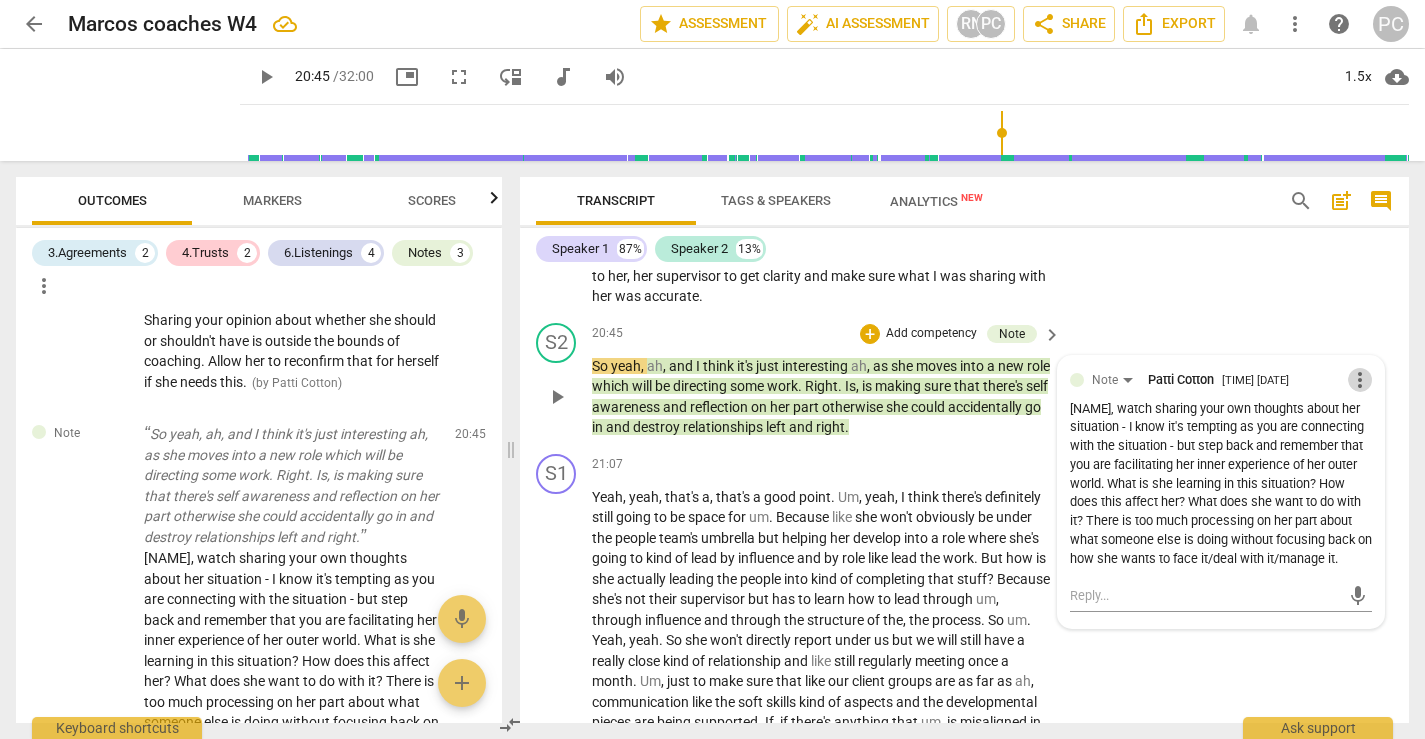 click on "more_vert" at bounding box center [1360, 380] 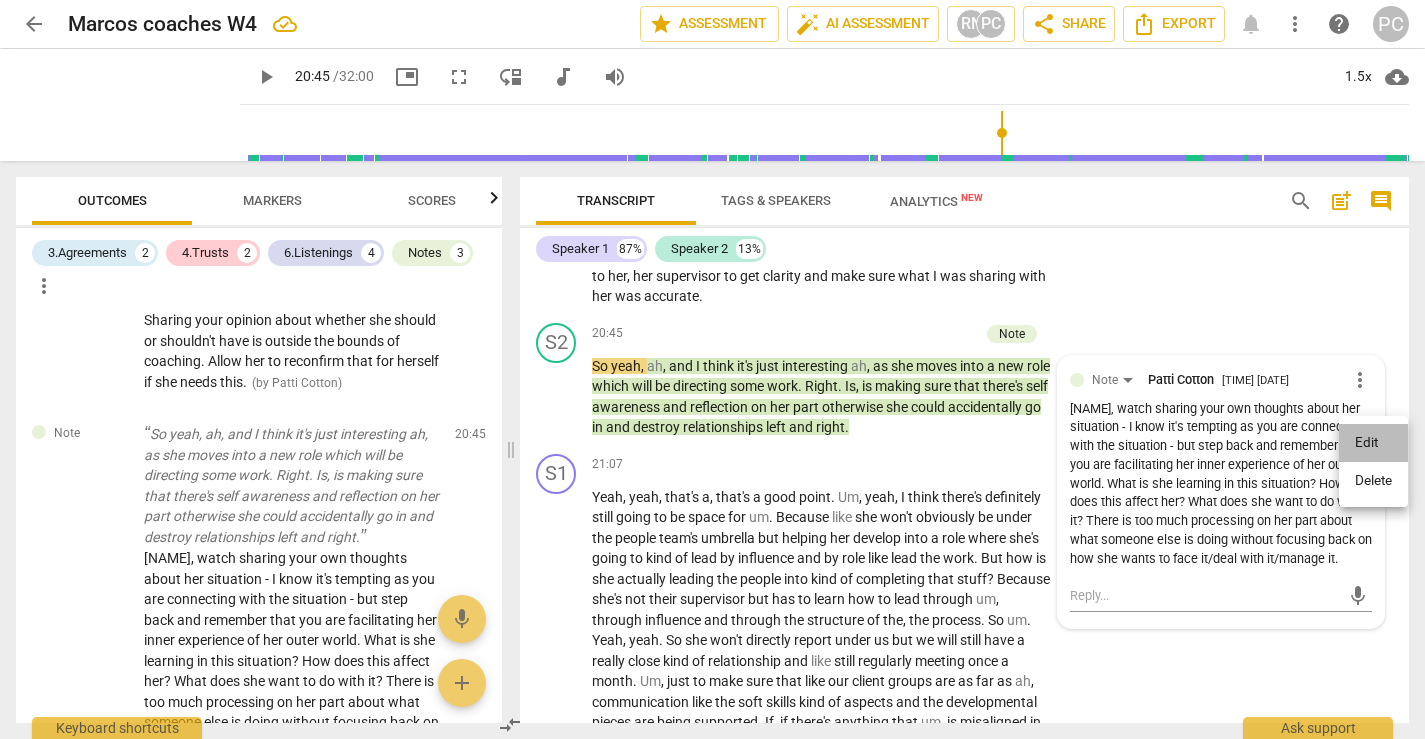 click on "Edit" at bounding box center (1373, 443) 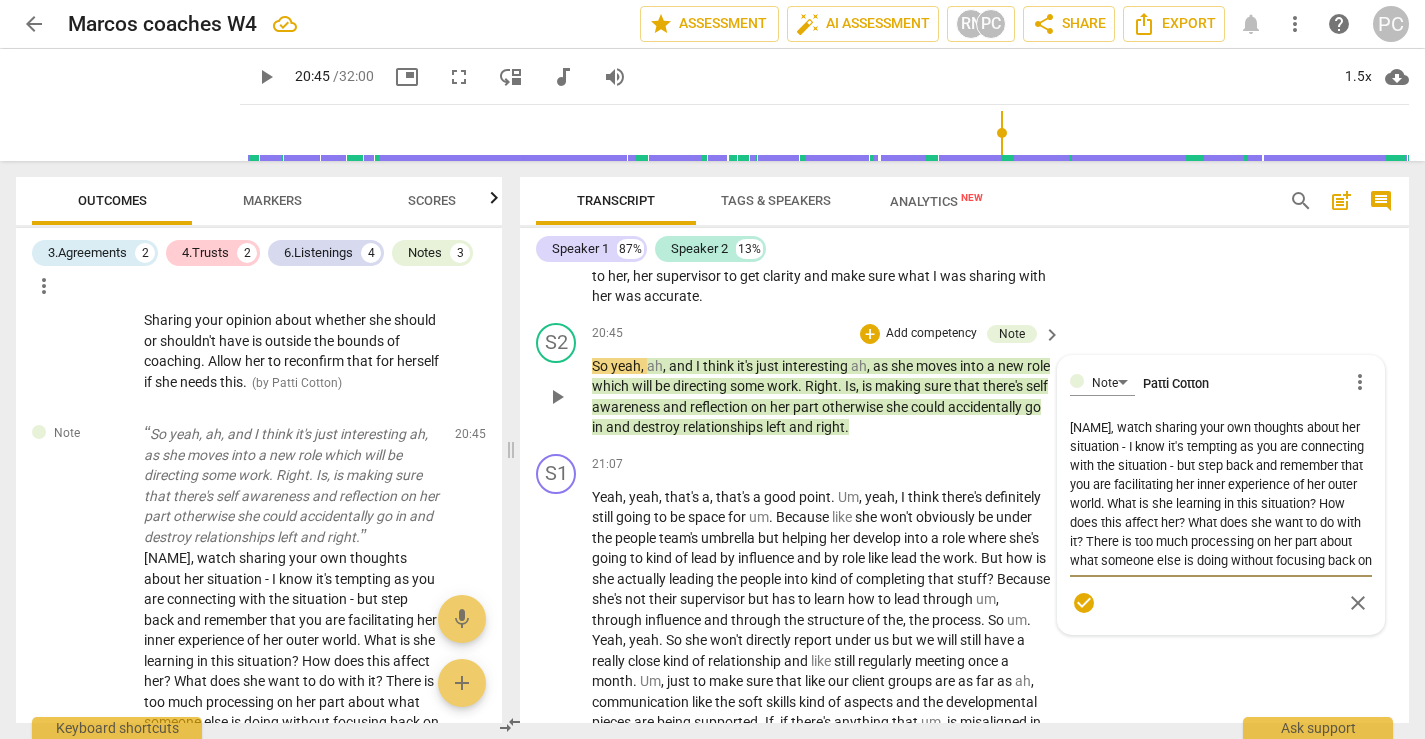scroll, scrollTop: 38, scrollLeft: 0, axis: vertical 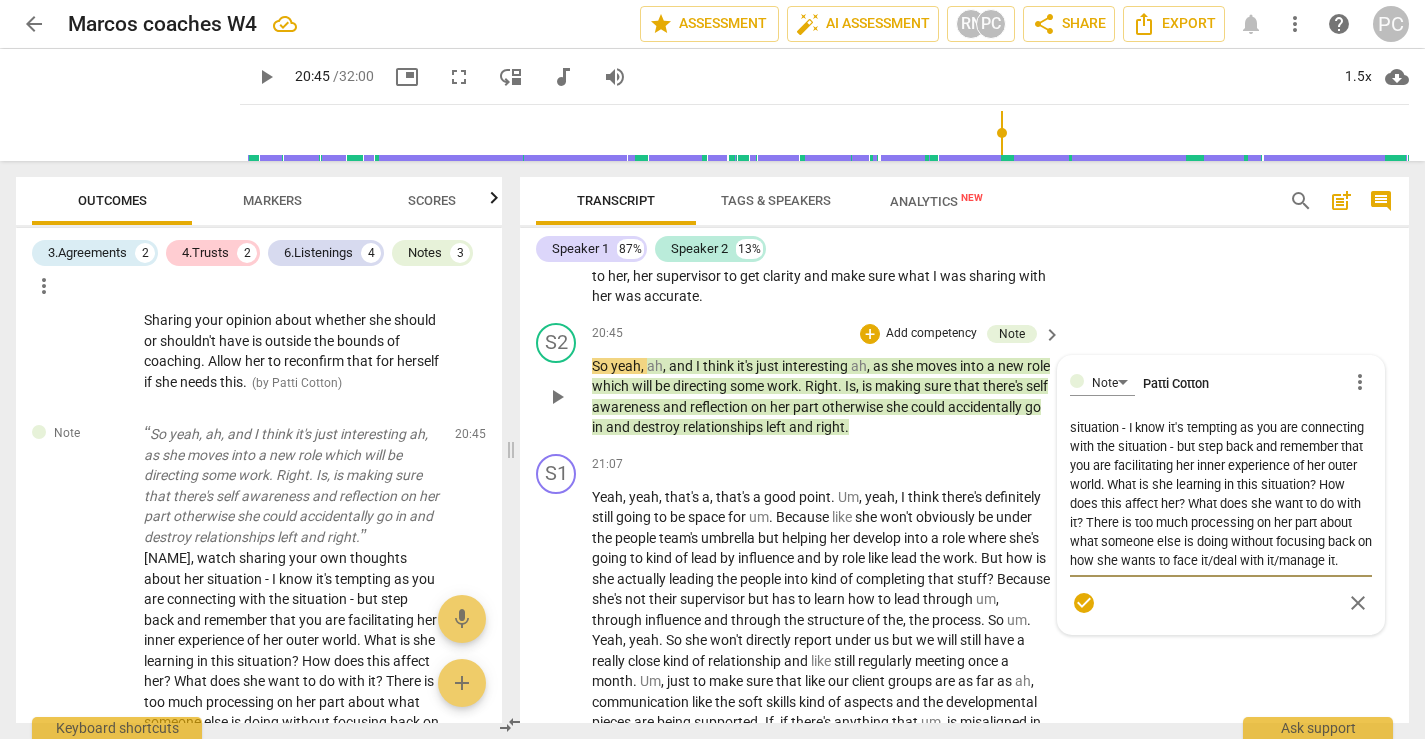 click on "[NAME], watch sharing your own thoughts about her situation - I know it's tempting as you are connecting with the situation - but step back and remember that you are facilitating her inner experience of her outer world. What is she learning in this situation? How does this affect her? What does she want to do with it? There is too much processing on her part about what someone else is doing without focusing back on how she wants to face it/deal with it/manage it." at bounding box center [1221, 494] 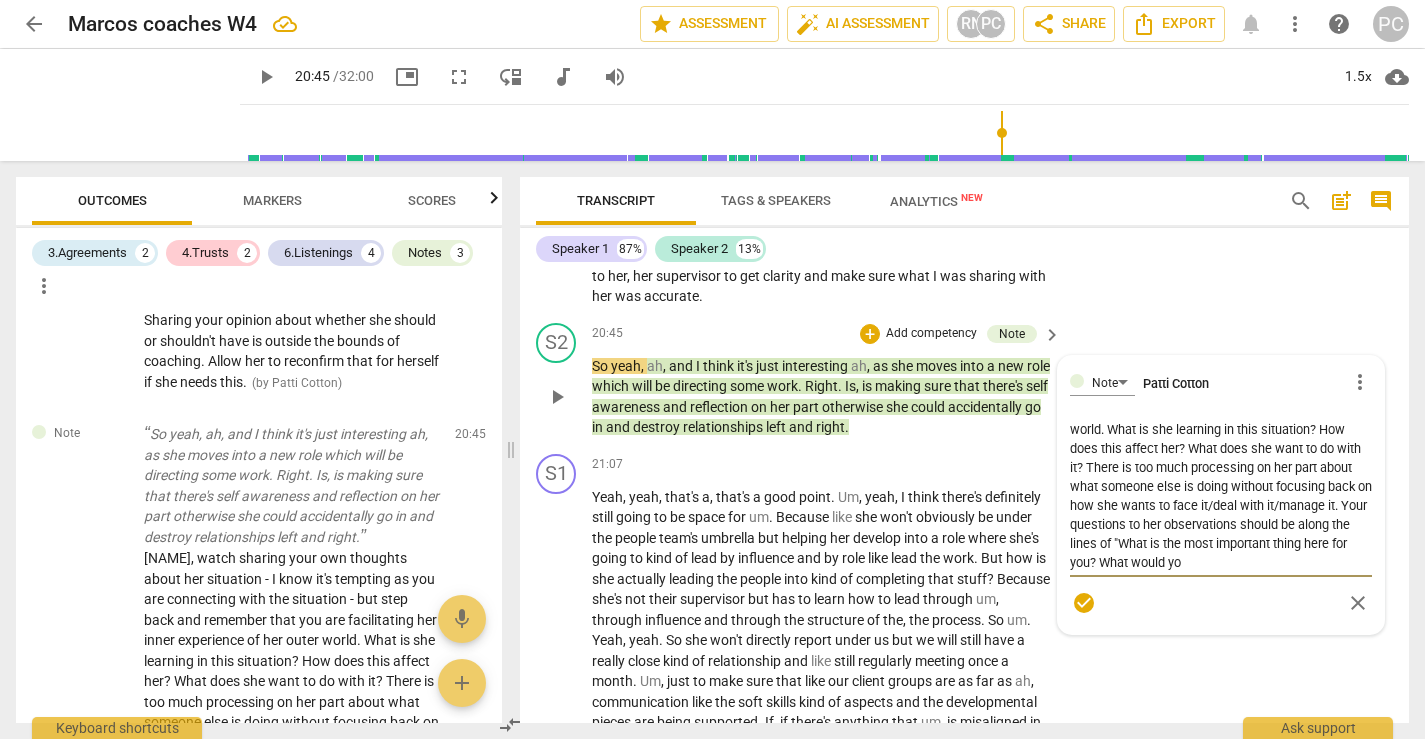 scroll, scrollTop: 93, scrollLeft: 0, axis: vertical 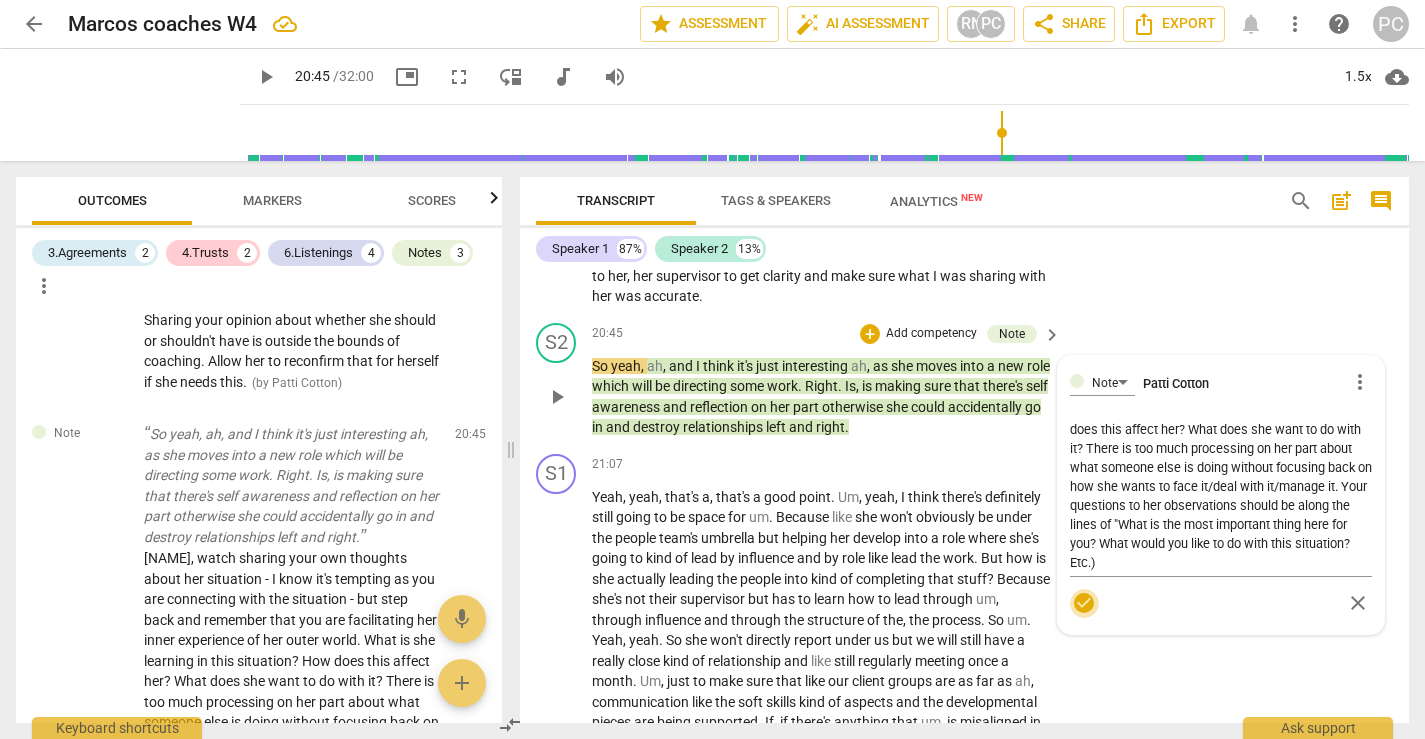 click on "check_circle" at bounding box center (1084, 603) 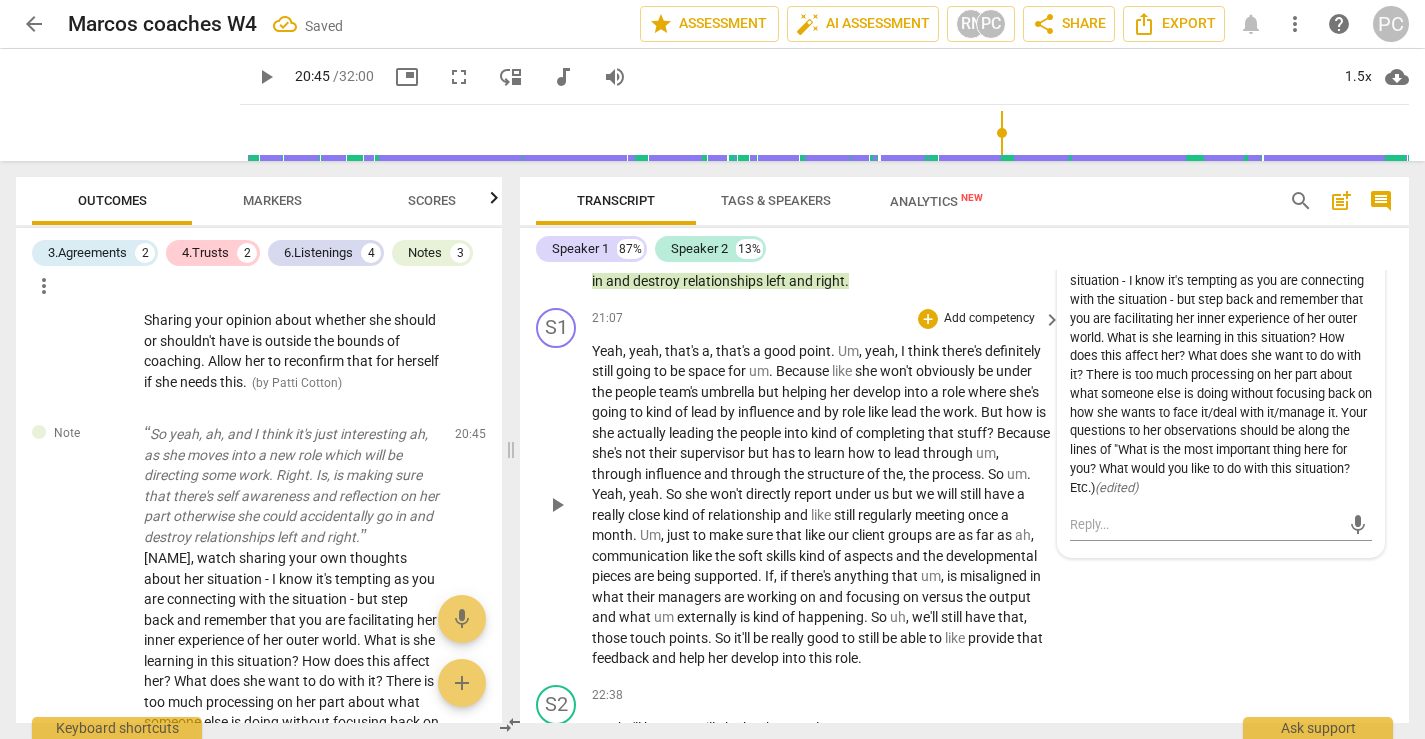 scroll, scrollTop: 7498, scrollLeft: 0, axis: vertical 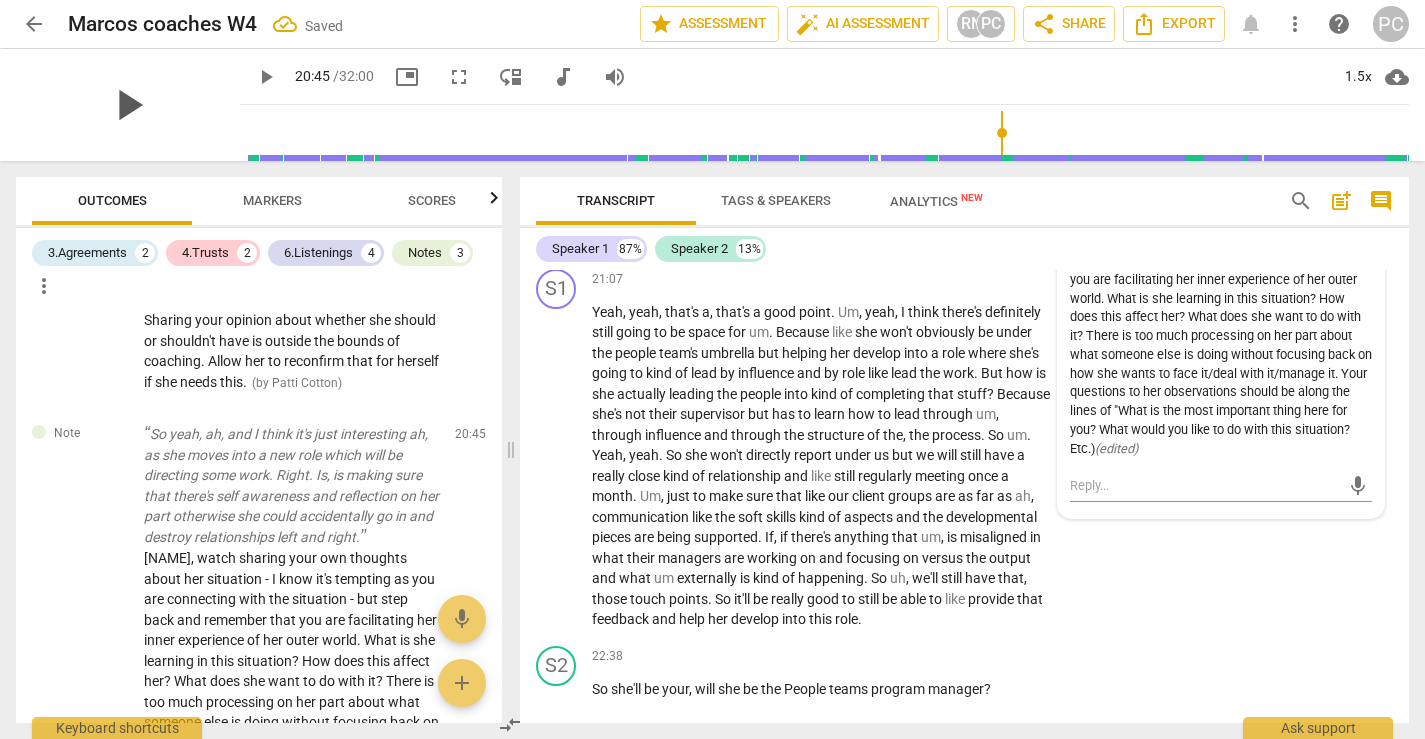 click on "play_arrow" at bounding box center (128, 105) 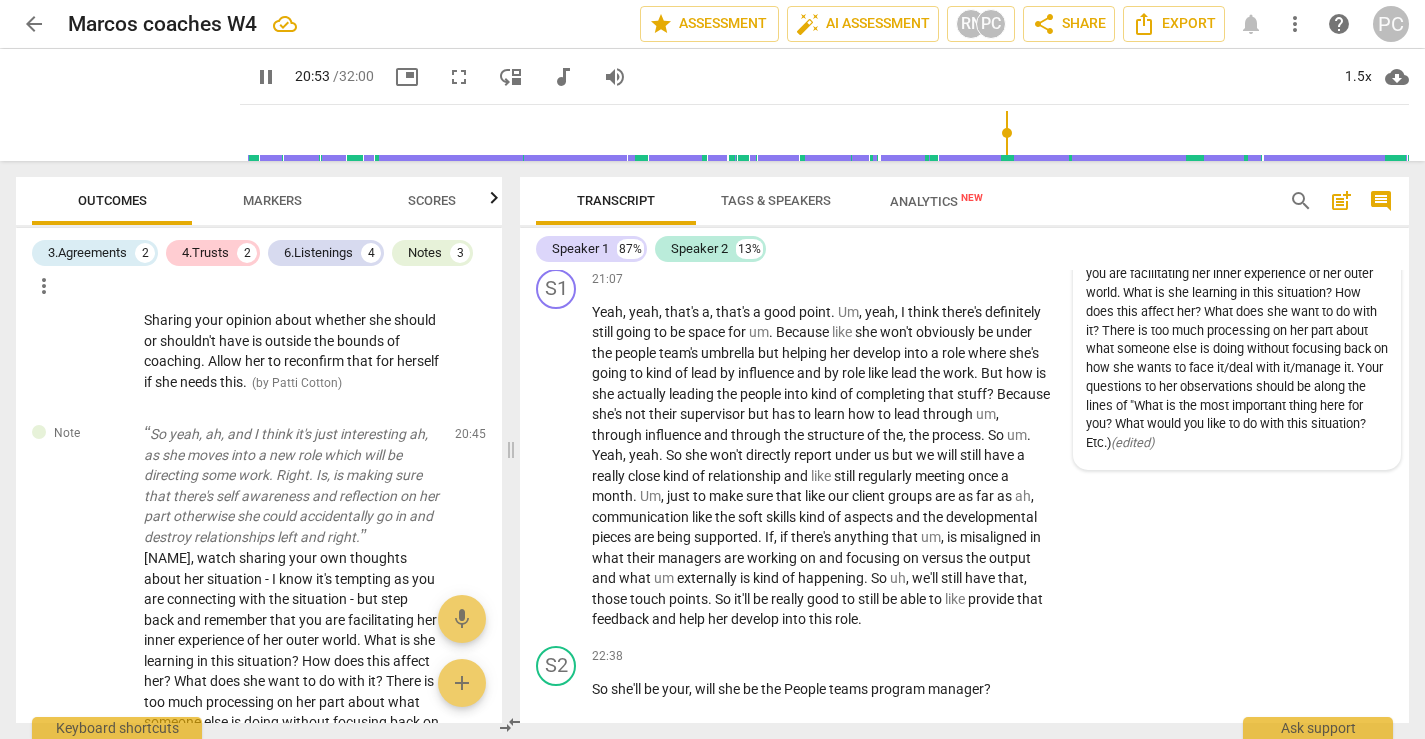 click at bounding box center (828, 133) 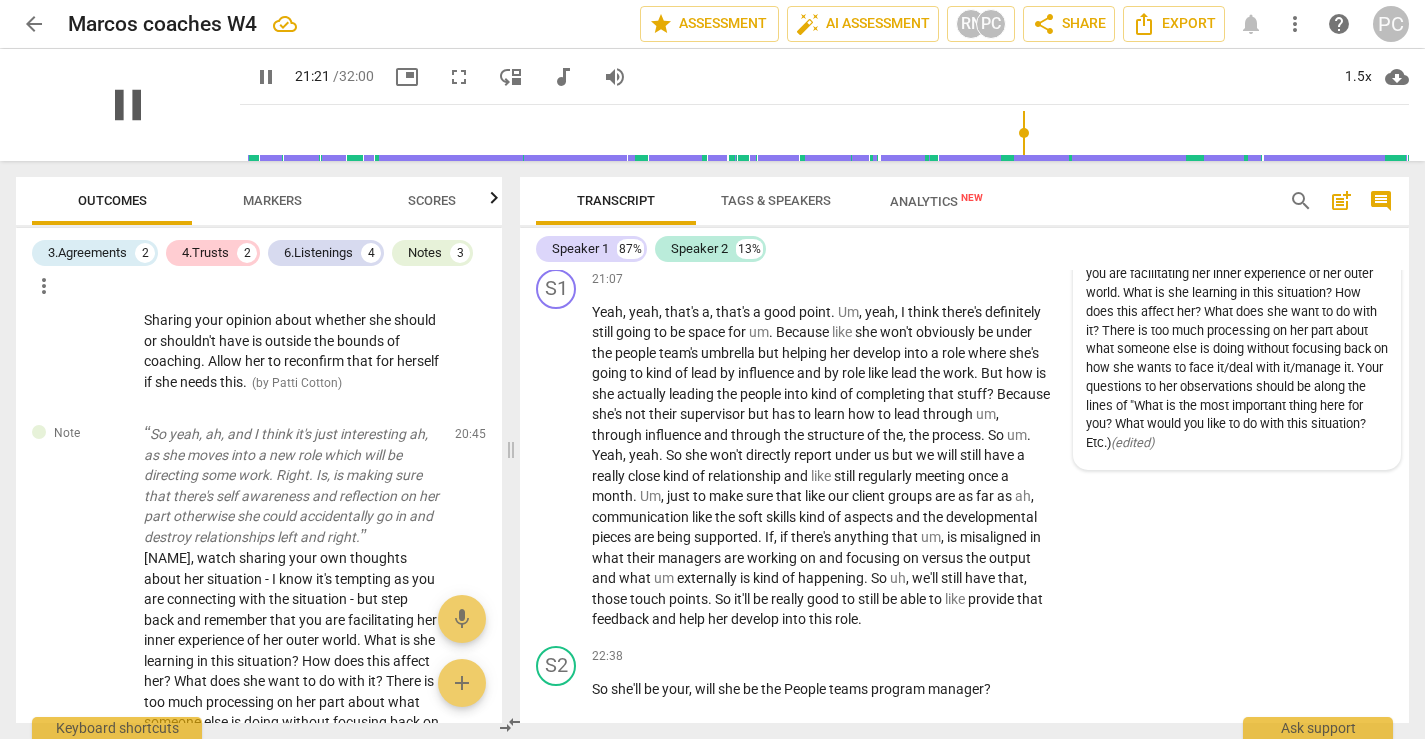 click on "pause" at bounding box center [128, 105] 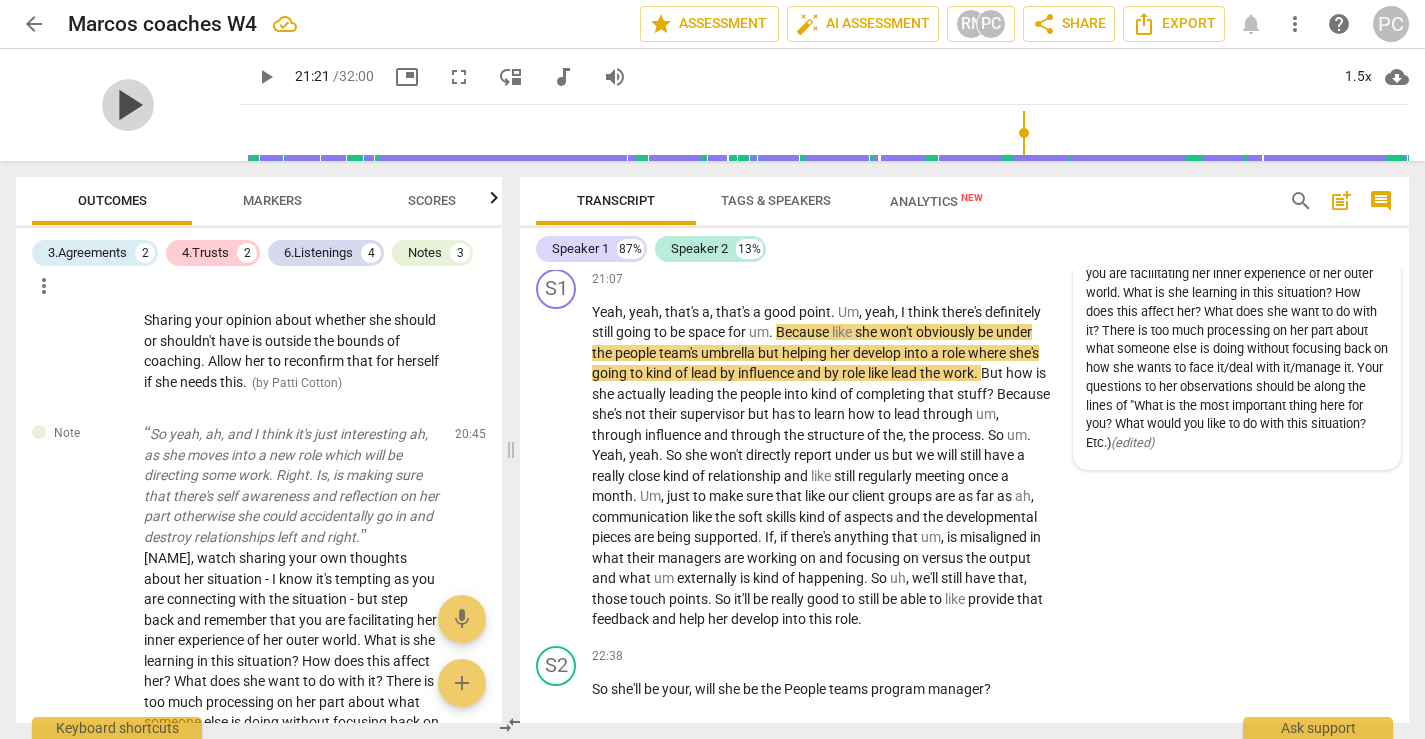click on "play_arrow" at bounding box center [128, 105] 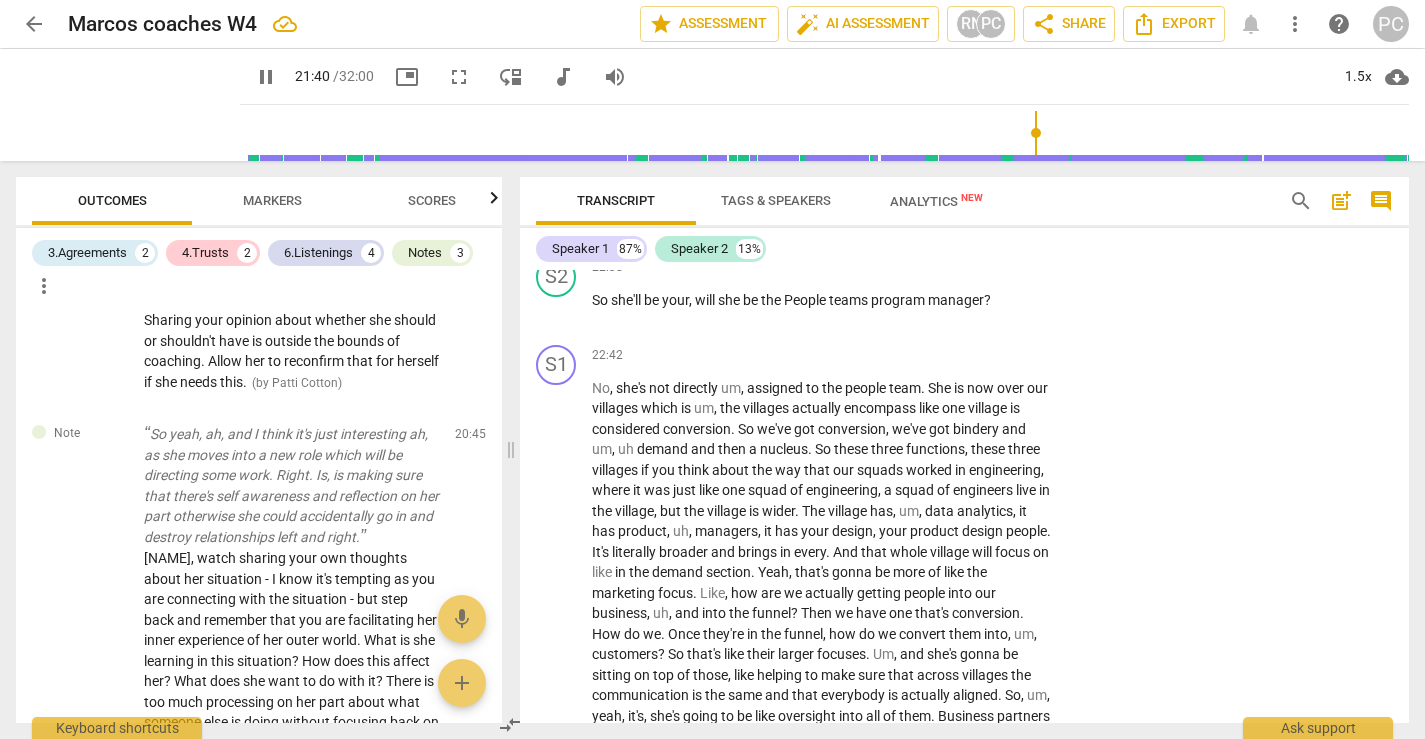 scroll, scrollTop: 7895, scrollLeft: 0, axis: vertical 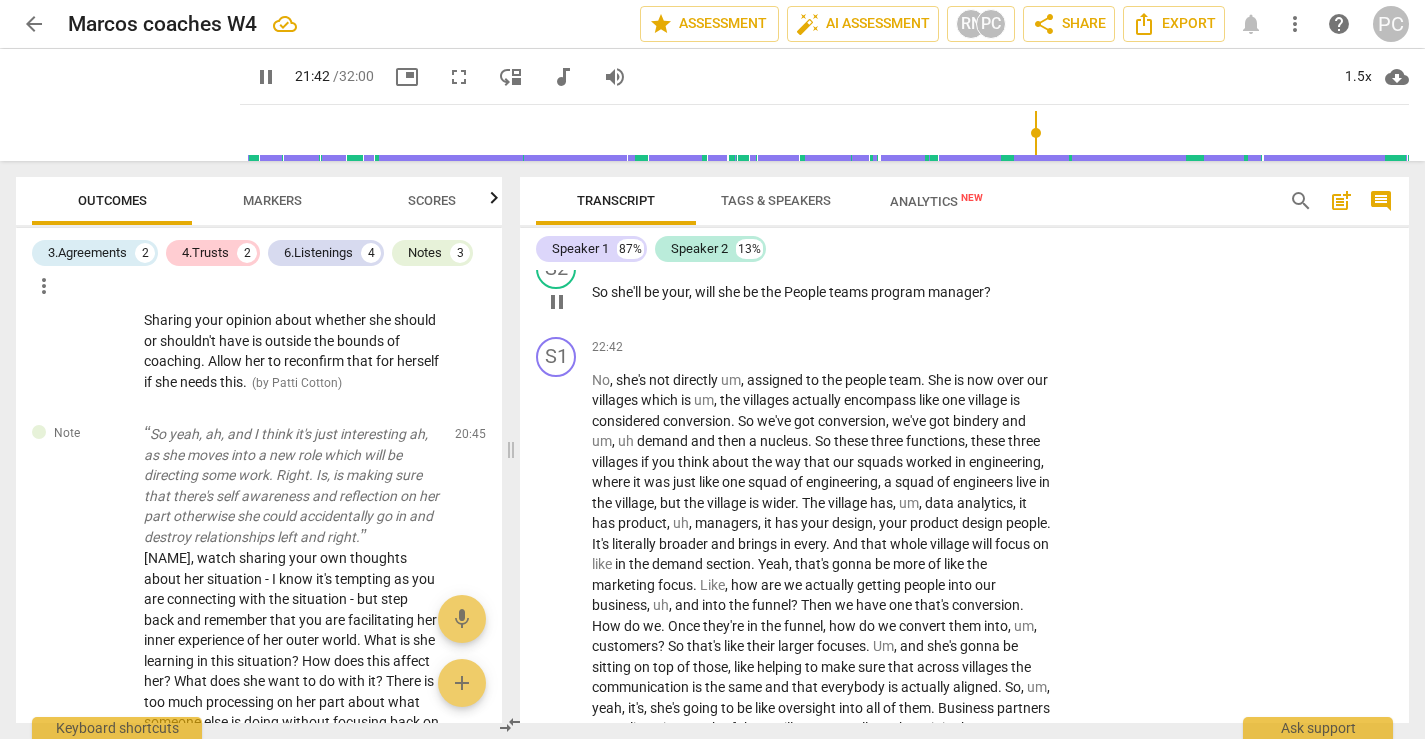 click on "pause" at bounding box center [557, 302] 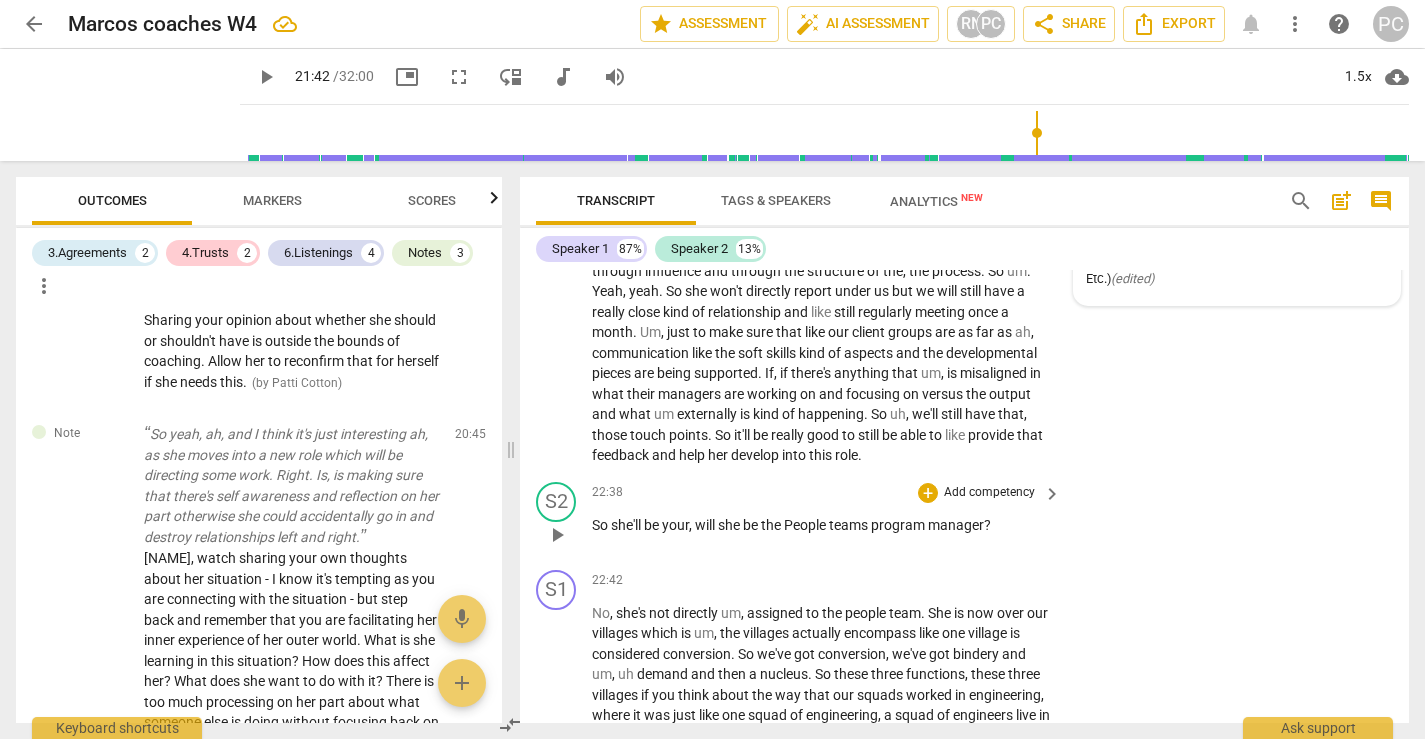 scroll, scrollTop: 7657, scrollLeft: 0, axis: vertical 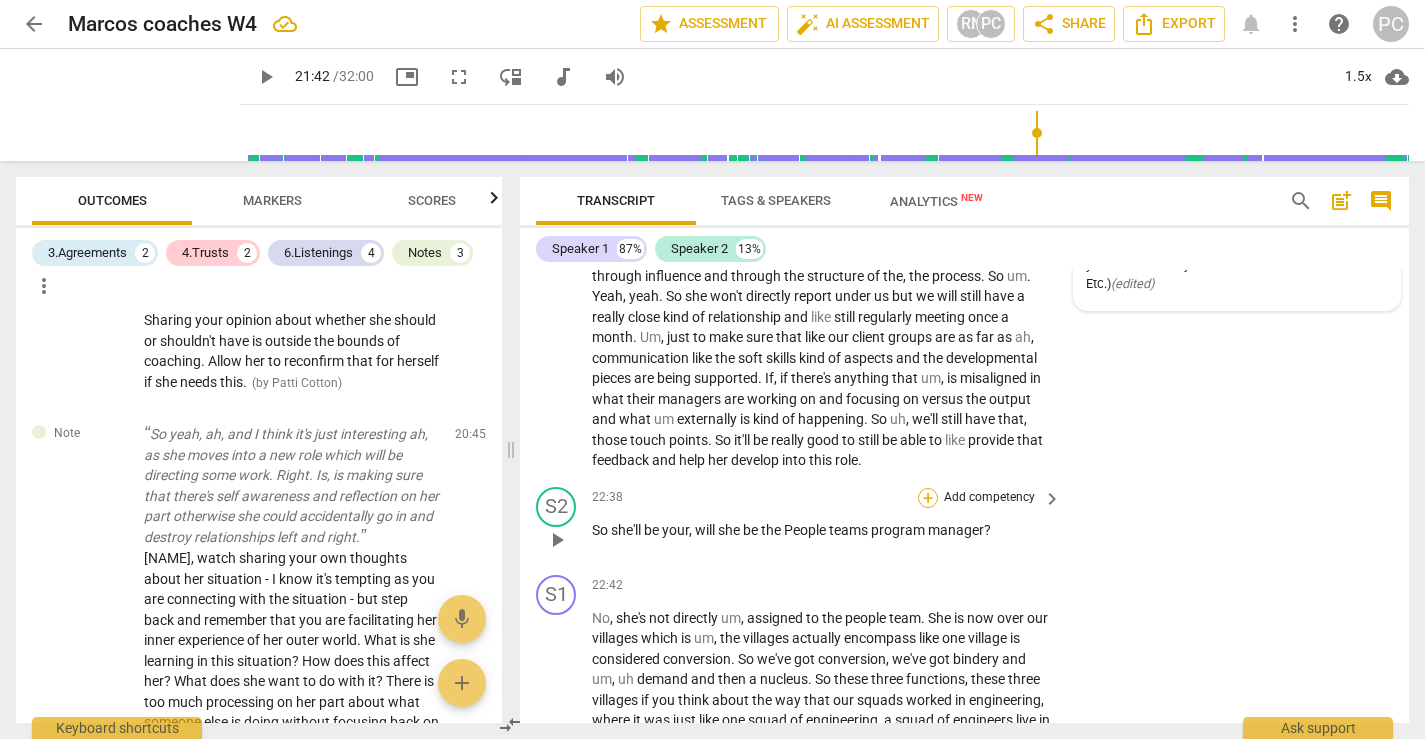 click on "+" at bounding box center (928, 498) 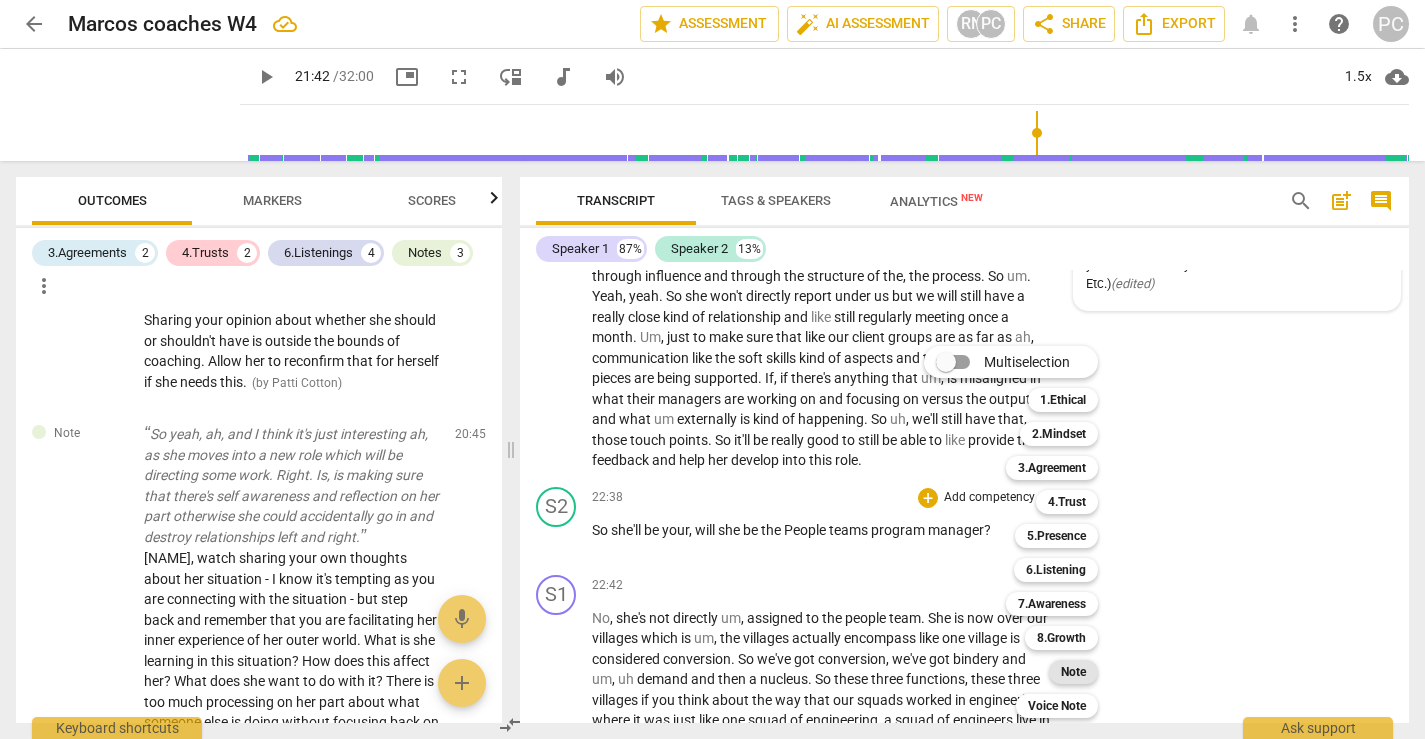 click on "Note" at bounding box center [1073, 672] 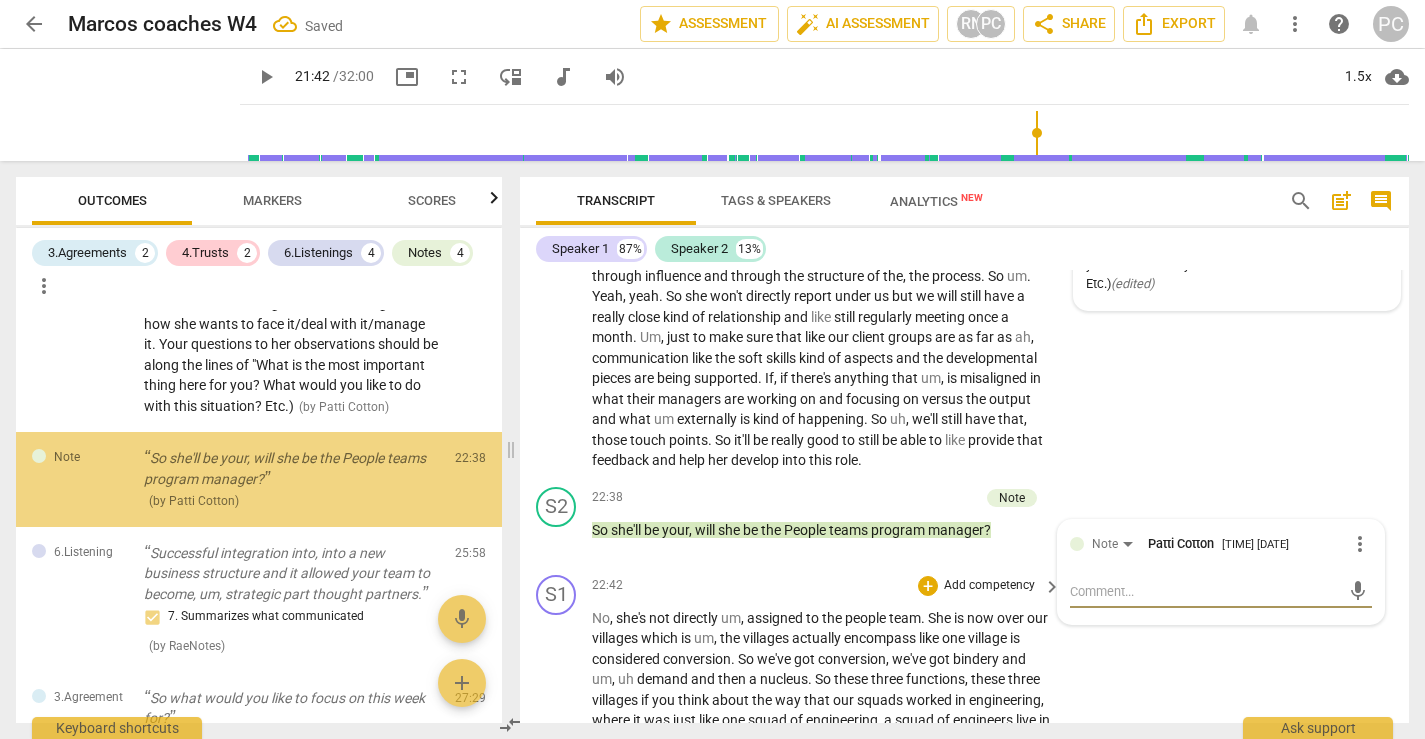 scroll, scrollTop: 1753, scrollLeft: 0, axis: vertical 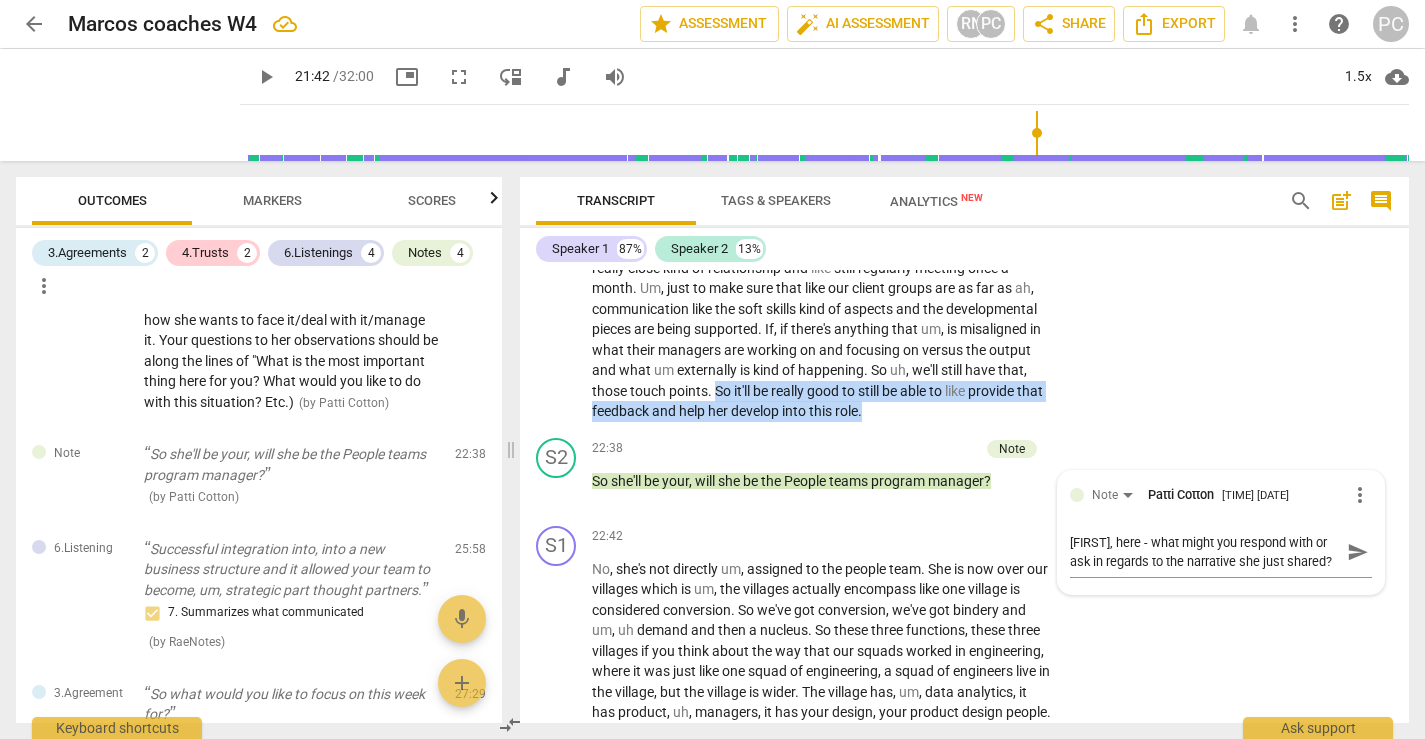 drag, startPoint x: 715, startPoint y: 455, endPoint x: 921, endPoint y: 472, distance: 206.70027 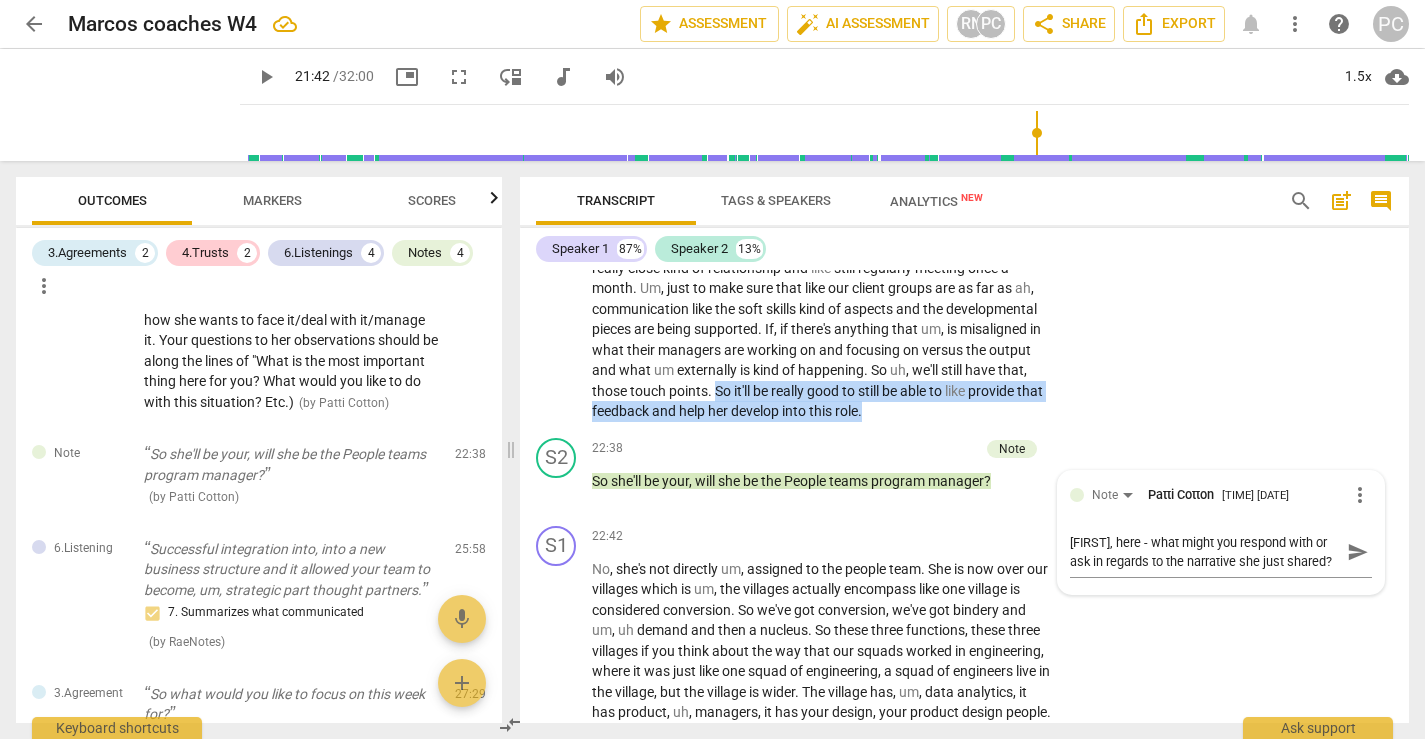 click on "Yeah , yeah , that's a , that's a good point . Um , yeah , I think there's definitely still going to be space for um . Because like she won't obviously be under the people team's umbrella but helping her develop into a role where she's going to kind of lead by influence and by role like lead the work . But how is she actually leading the people into kind of completing that stuff ? Because she's not their supervisor but has to learn how to lead through um , through influence and through the structure of the , the process . So um . Yeah , yeah . So she won't directly report under us but we will still have a really close kind of relationship and like still regularly meeting once a month . Um , just to make sure that like our client groups are as" at bounding box center (821, 258) 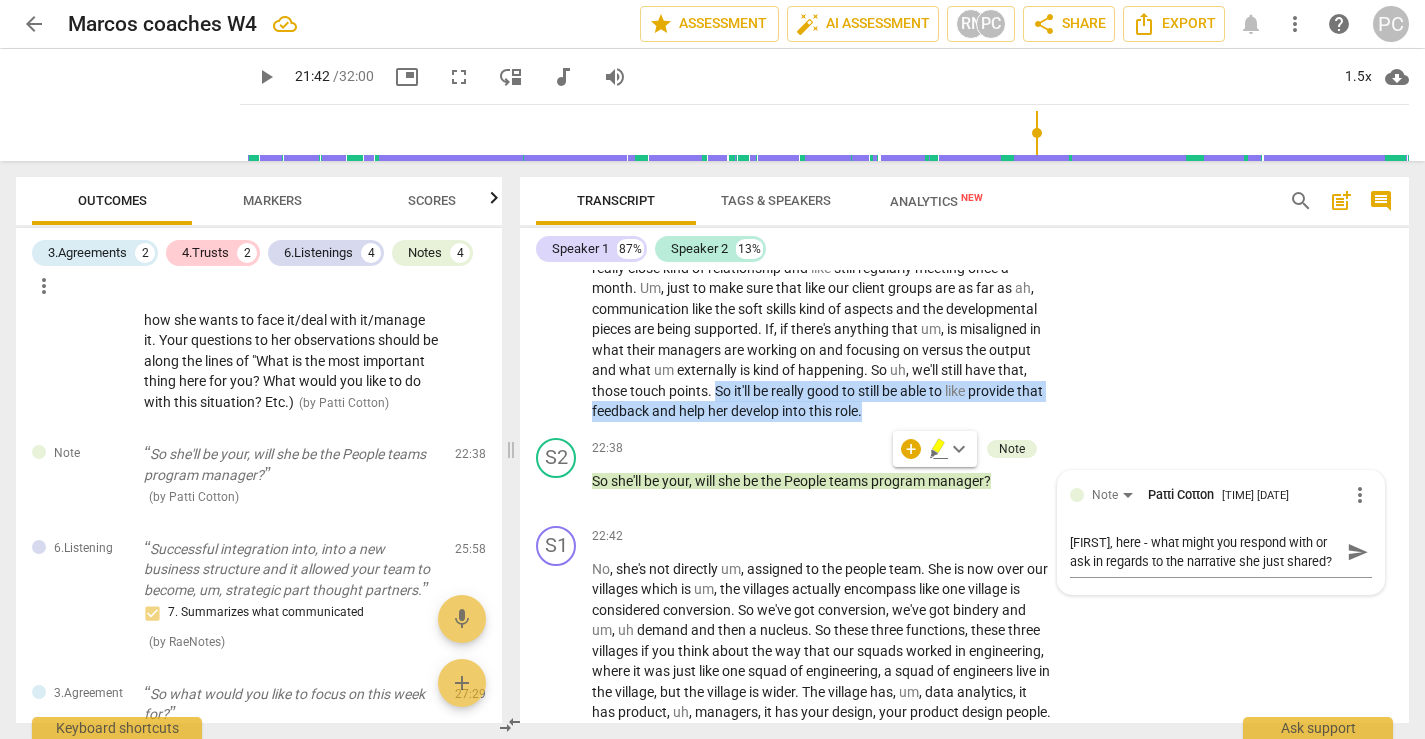 copy on "So   it'll   be   really   good   to   still   be   able   to   like   provide   that   feedback   and   help   her   develop   into   this   role ." 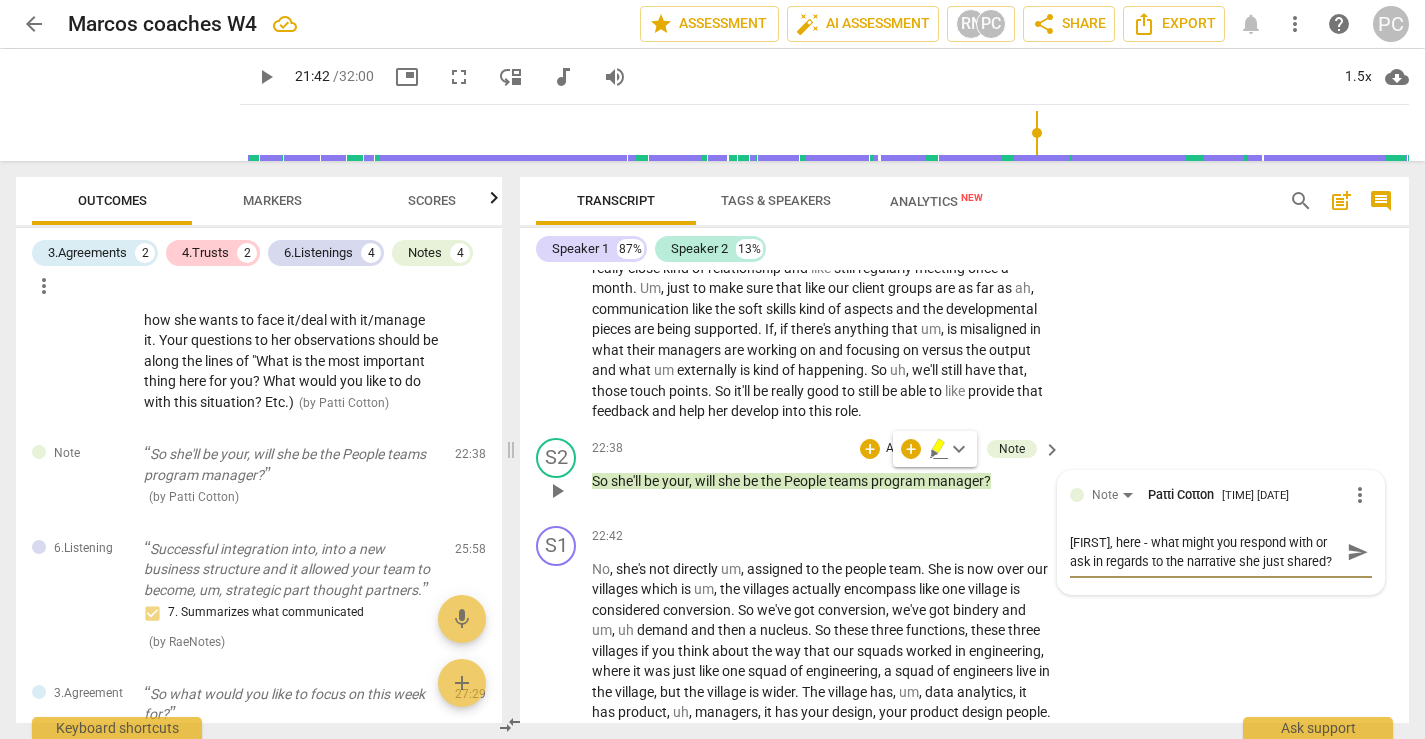 click on "[FIRST], here - what might you respond with or ask in regards to the narrative she just shared?" at bounding box center (1205, 552) 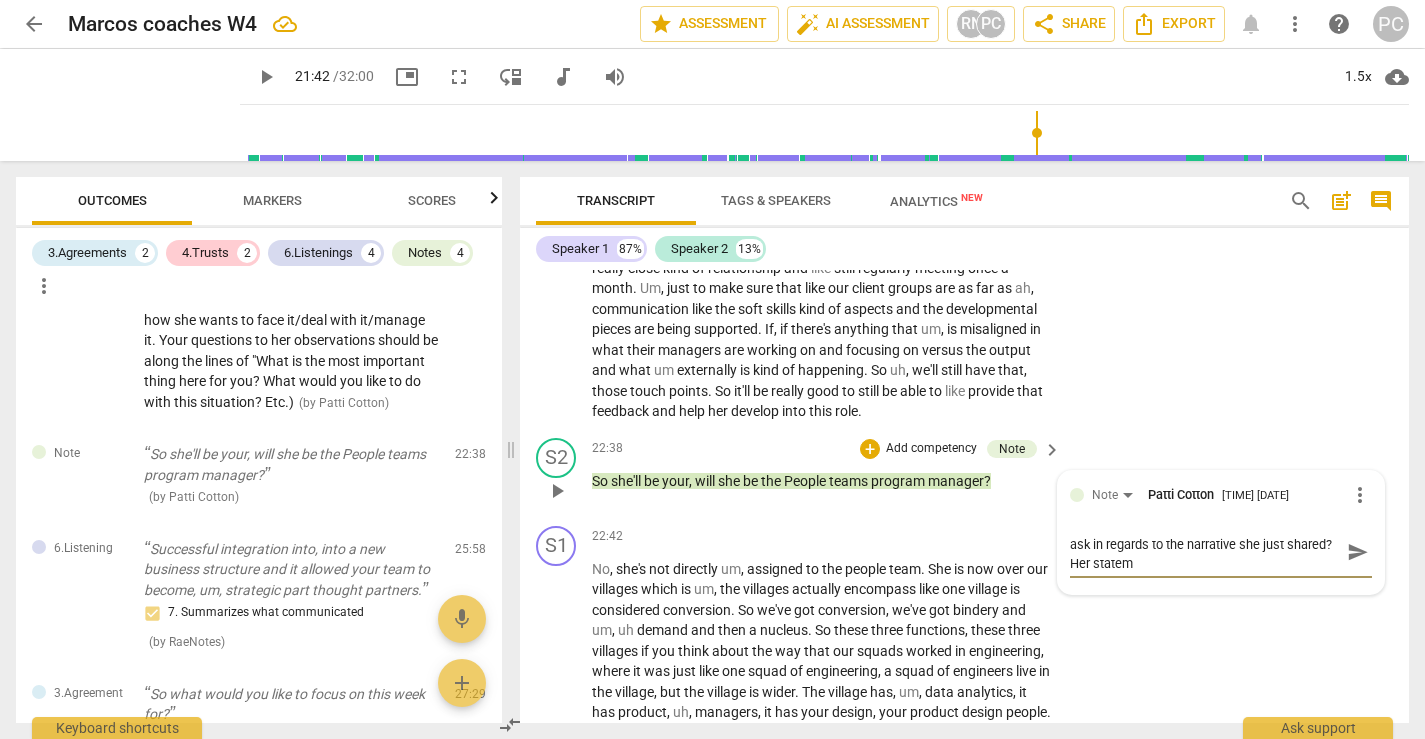 scroll, scrollTop: 0, scrollLeft: 0, axis: both 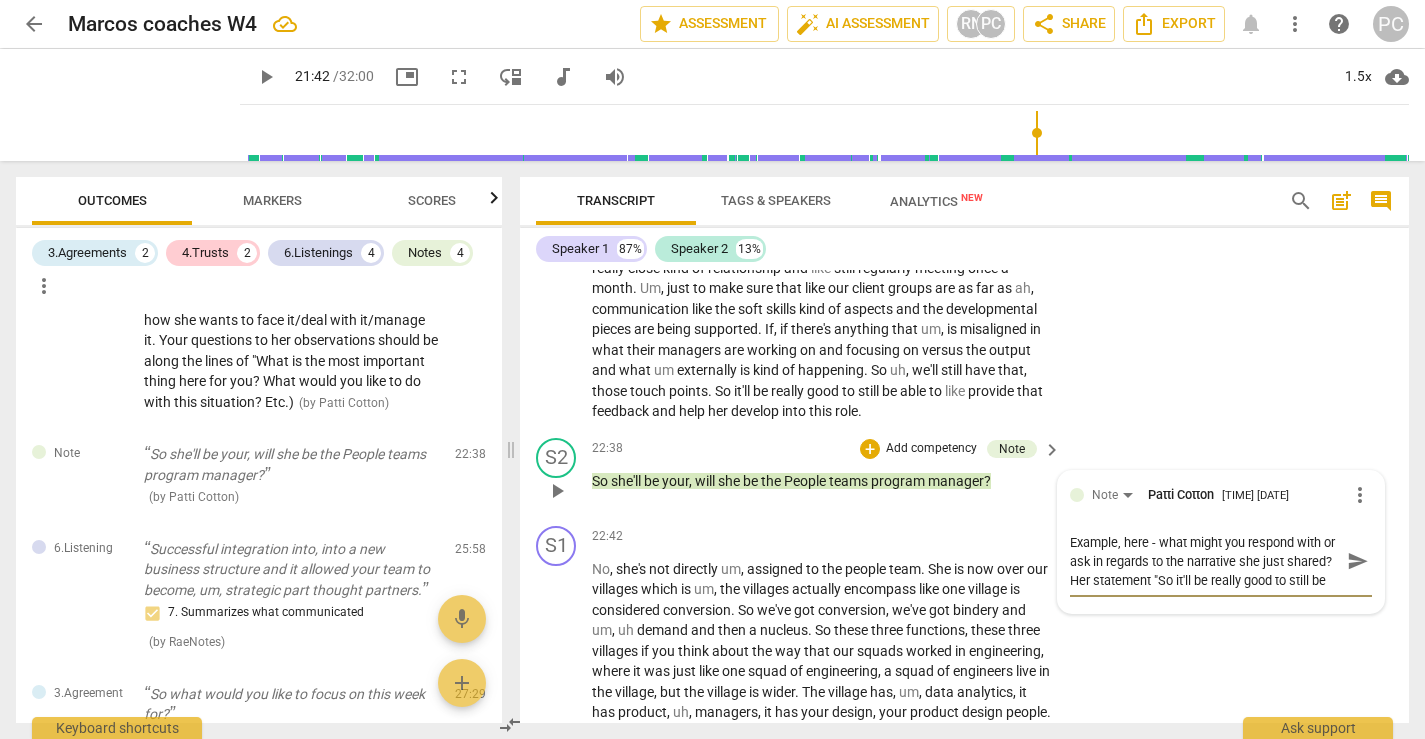 paste on "So it'll be really good to still be able to like provide that feedback and help her develop into this role." 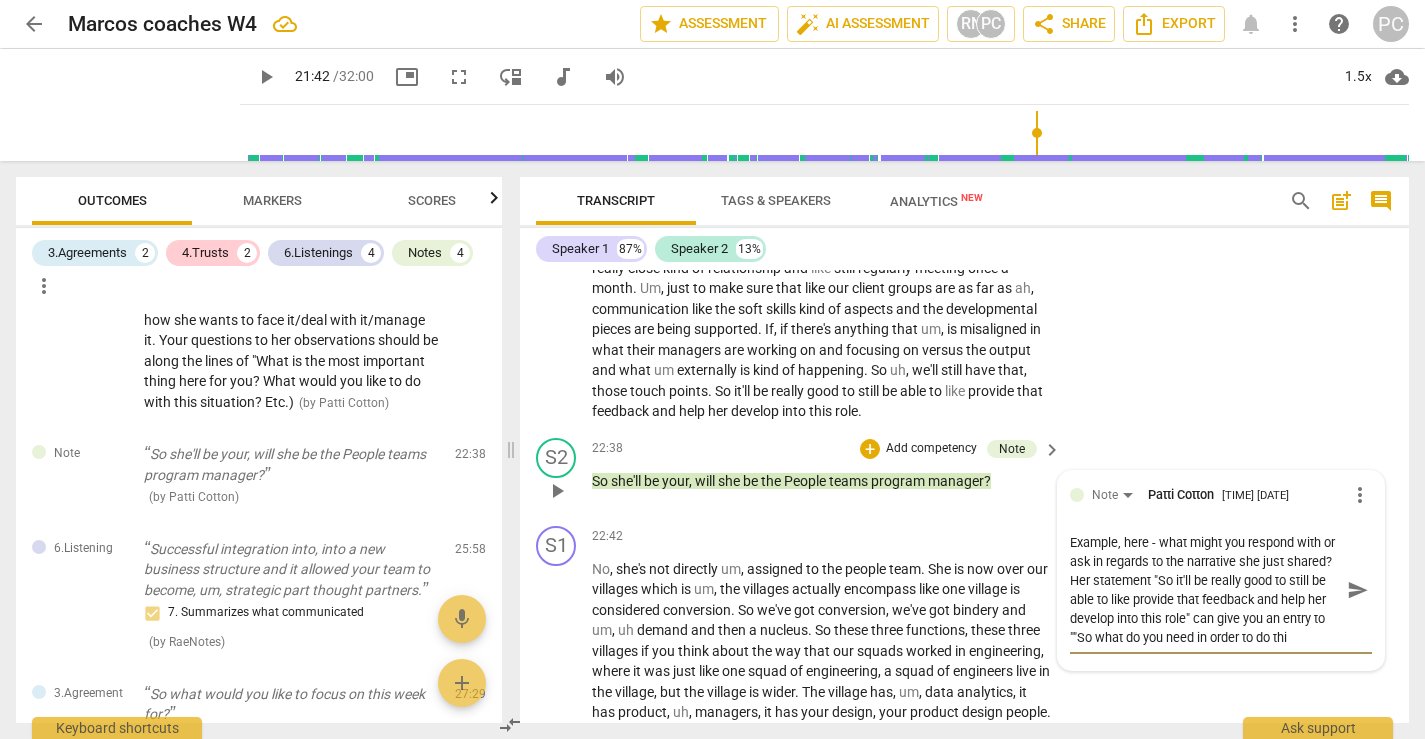 scroll, scrollTop: 17, scrollLeft: 0, axis: vertical 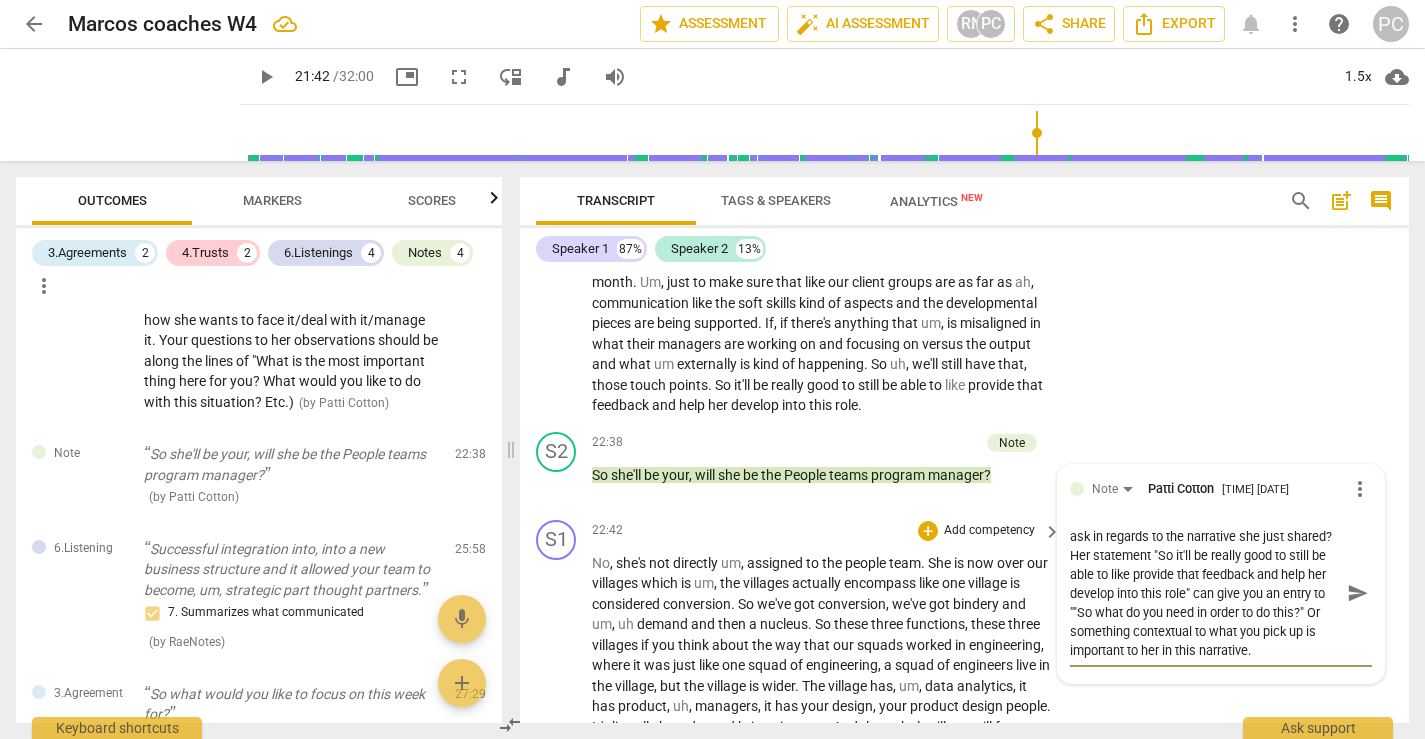 drag, startPoint x: 1348, startPoint y: 655, endPoint x: 1329, endPoint y: 650, distance: 19.646883 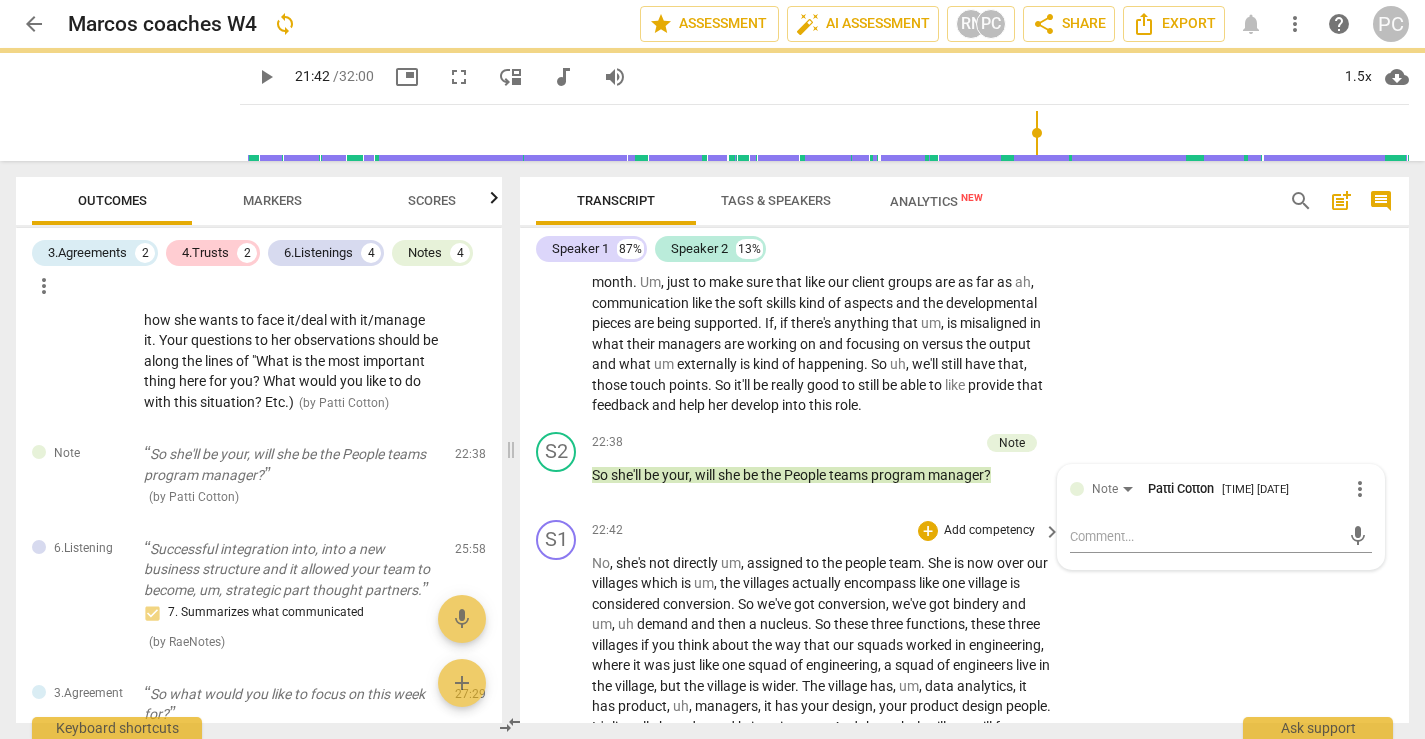 scroll, scrollTop: 0, scrollLeft: 0, axis: both 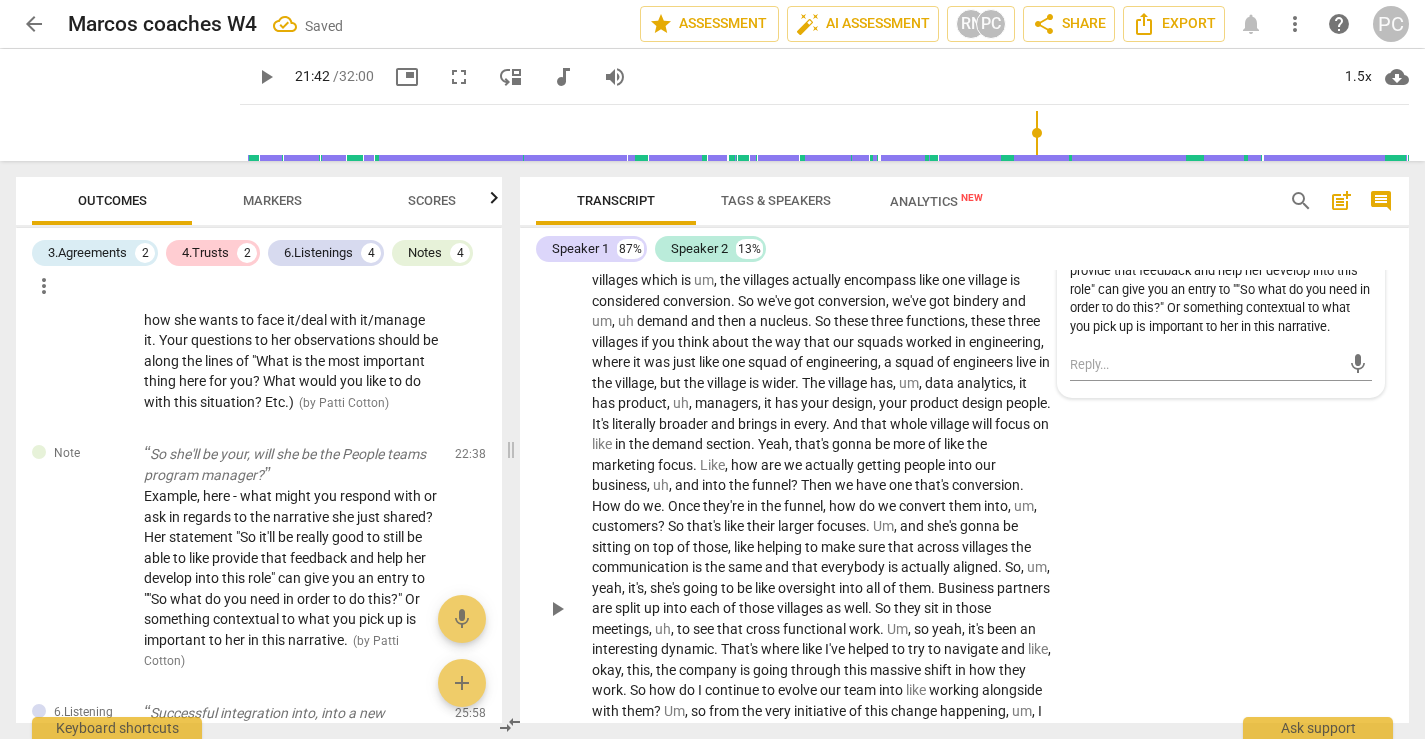click on "play_arrow" at bounding box center [557, 609] 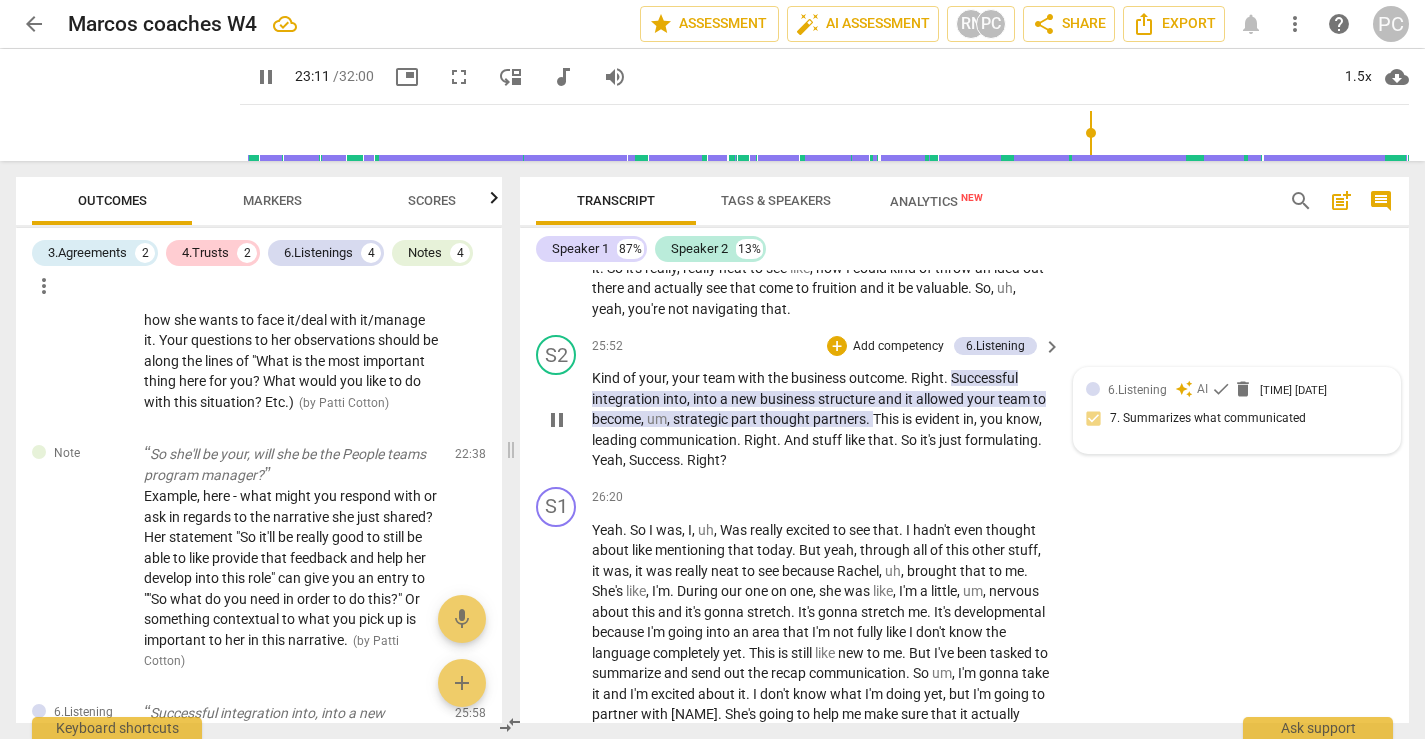 scroll, scrollTop: 8673, scrollLeft: 0, axis: vertical 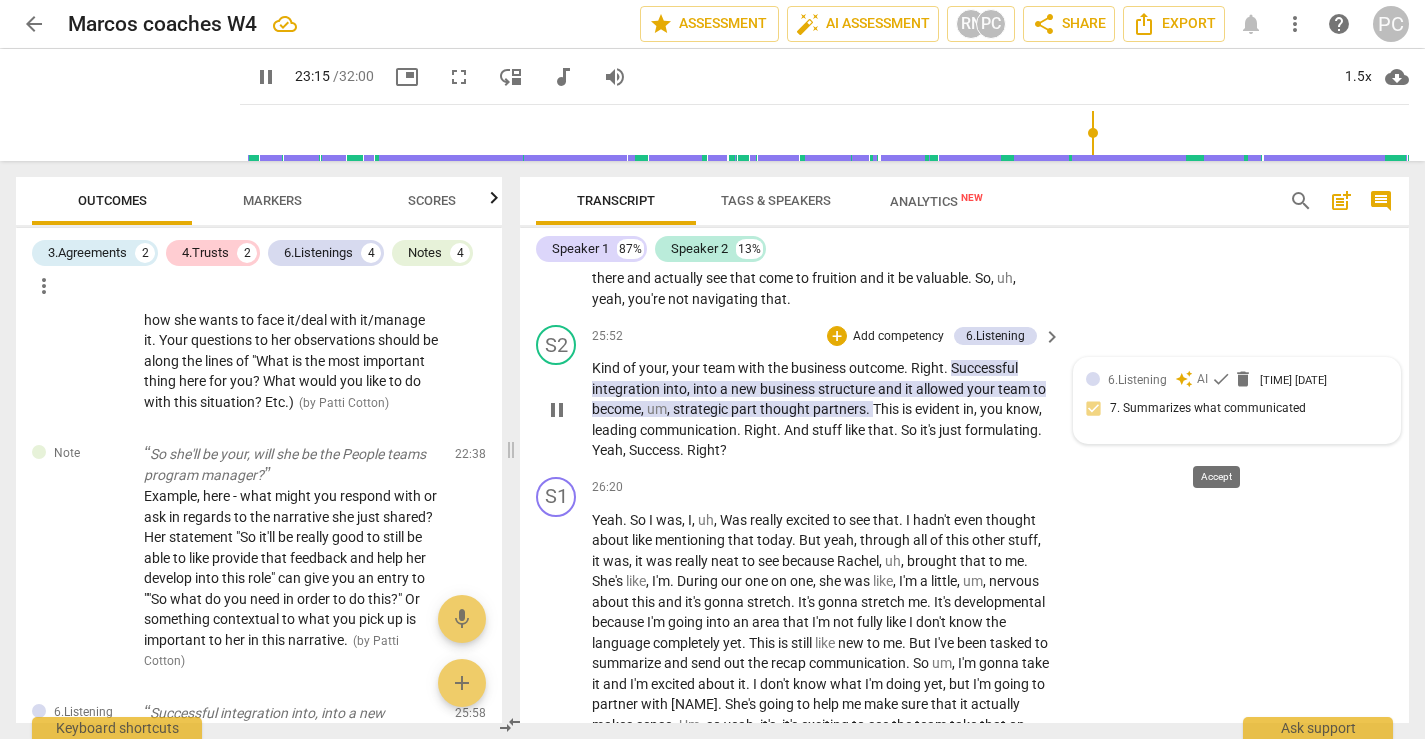 click on "check" at bounding box center (1221, 379) 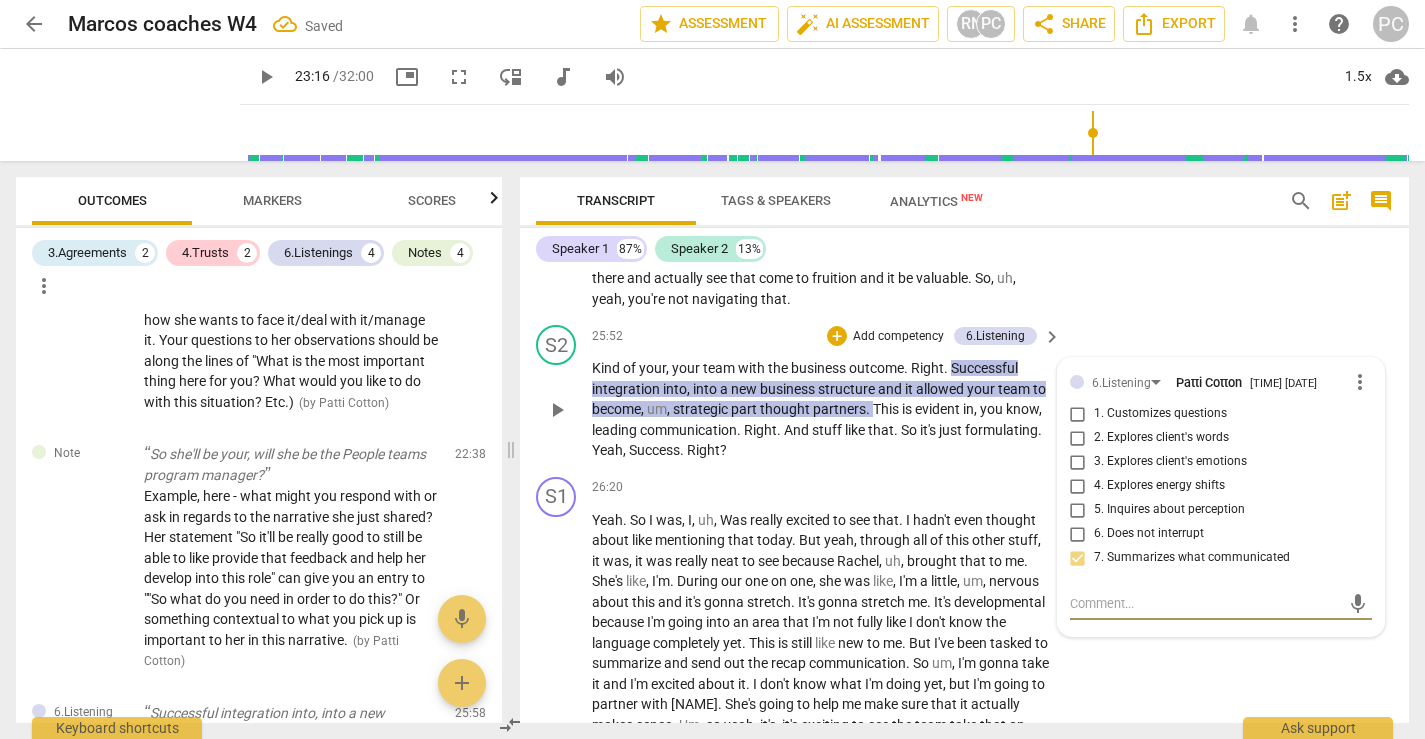 click on "play_arrow" at bounding box center [557, 410] 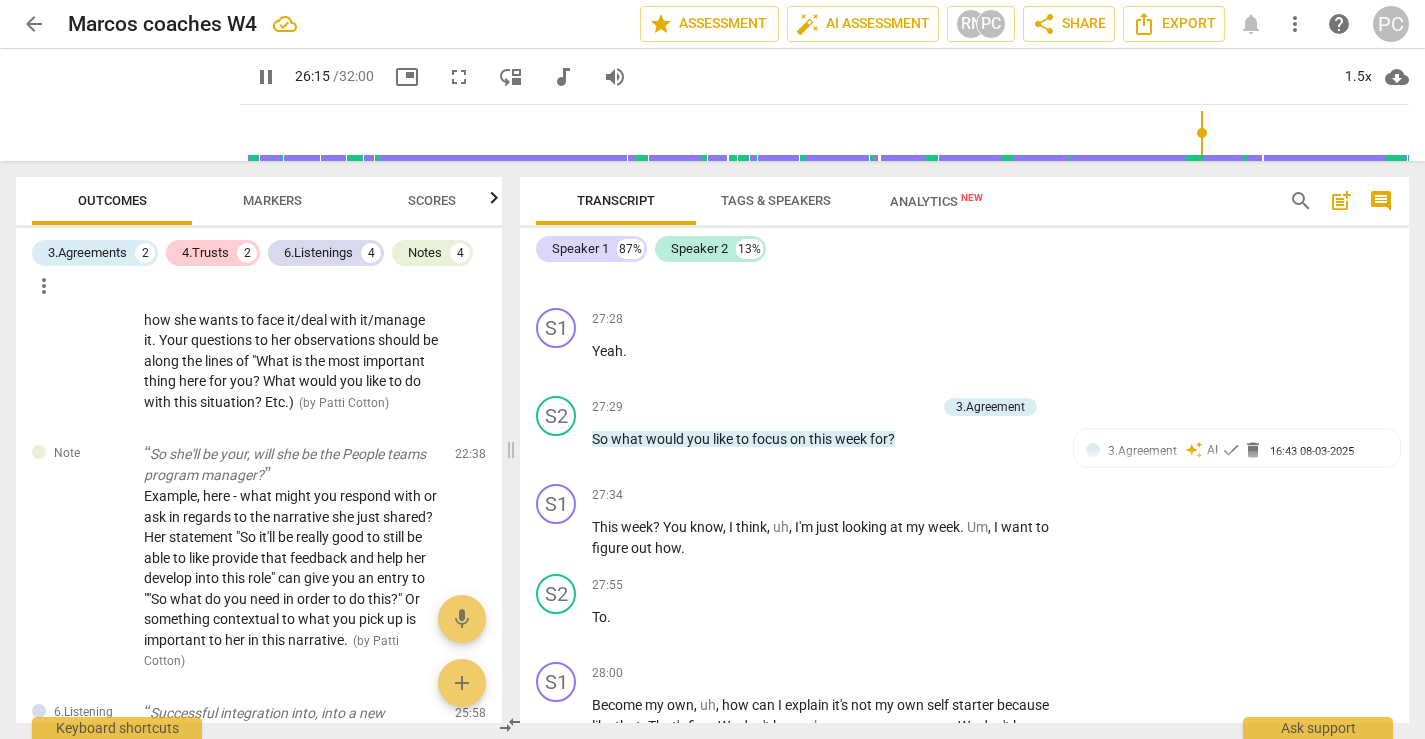 scroll, scrollTop: 9251, scrollLeft: 0, axis: vertical 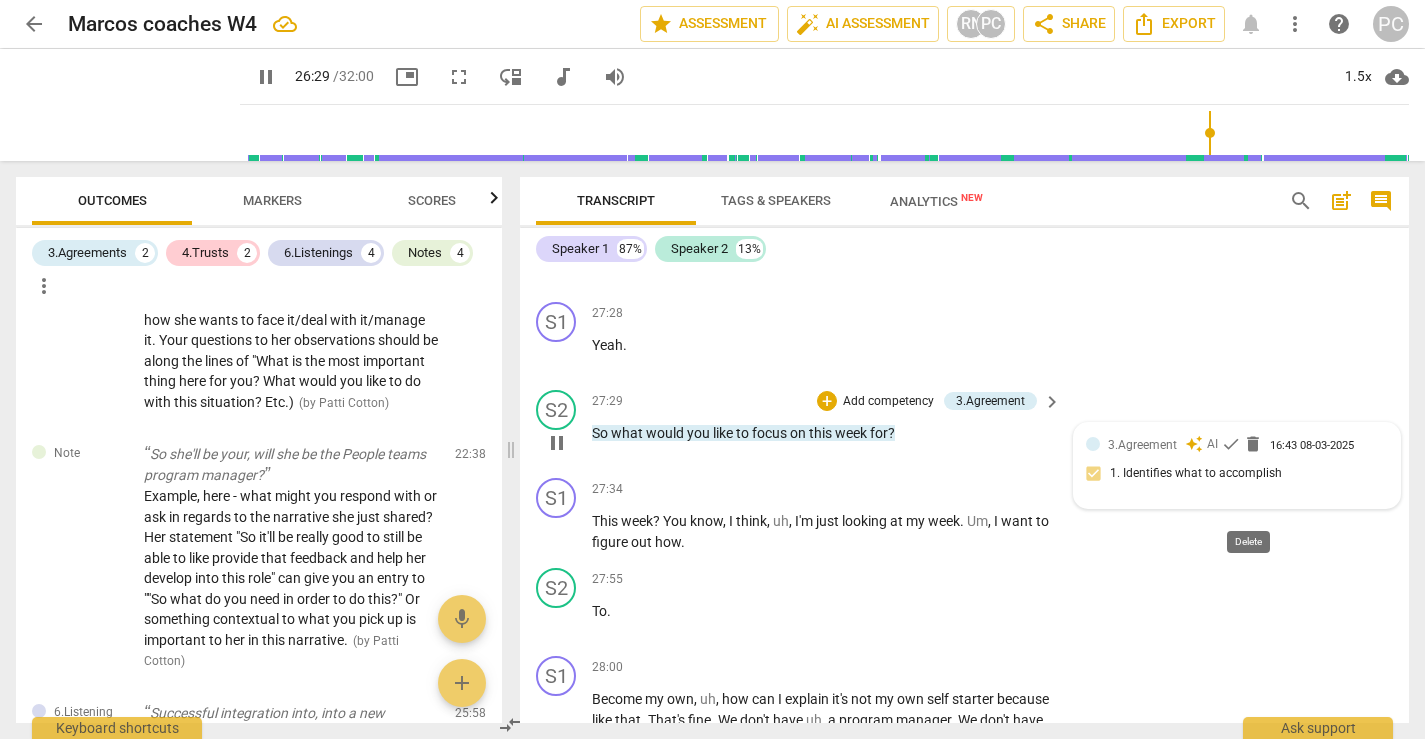 click on "delete" at bounding box center [1253, 444] 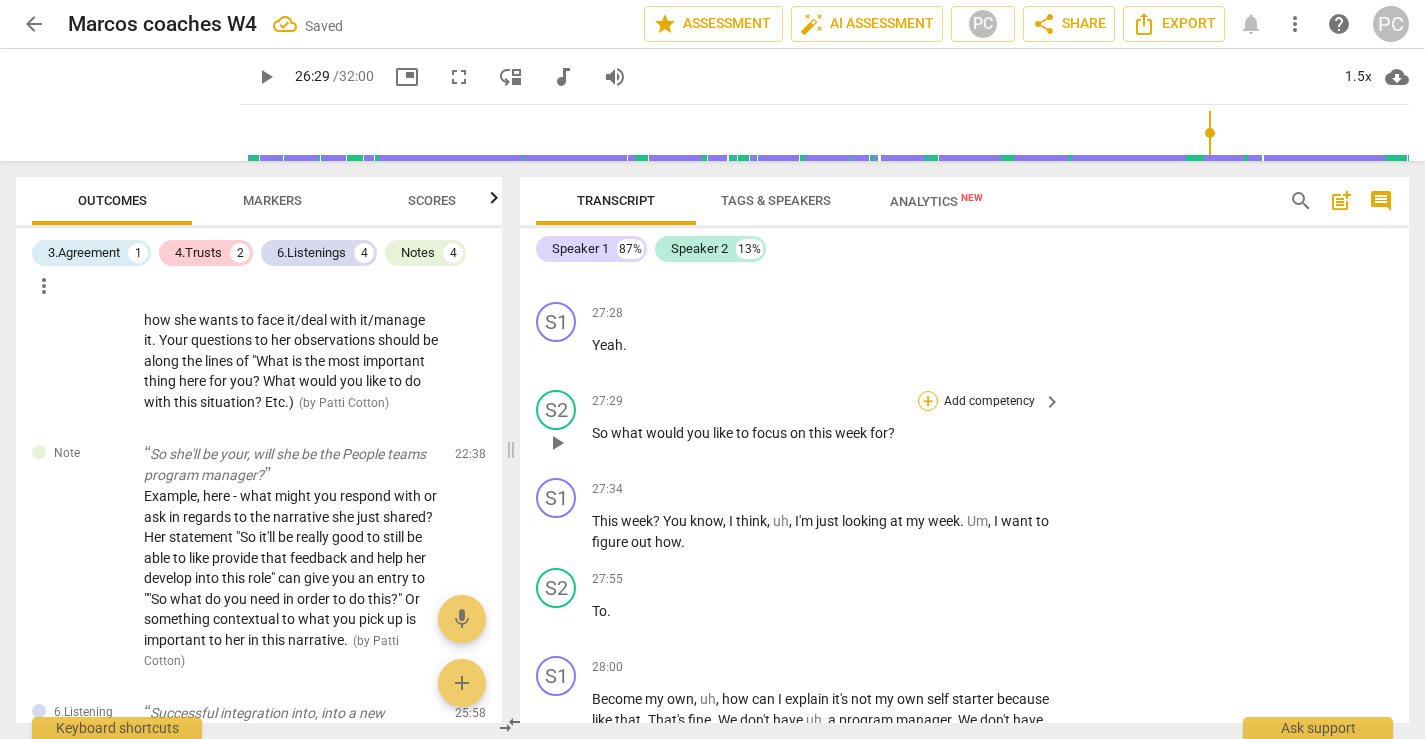 click on "+" at bounding box center (928, 401) 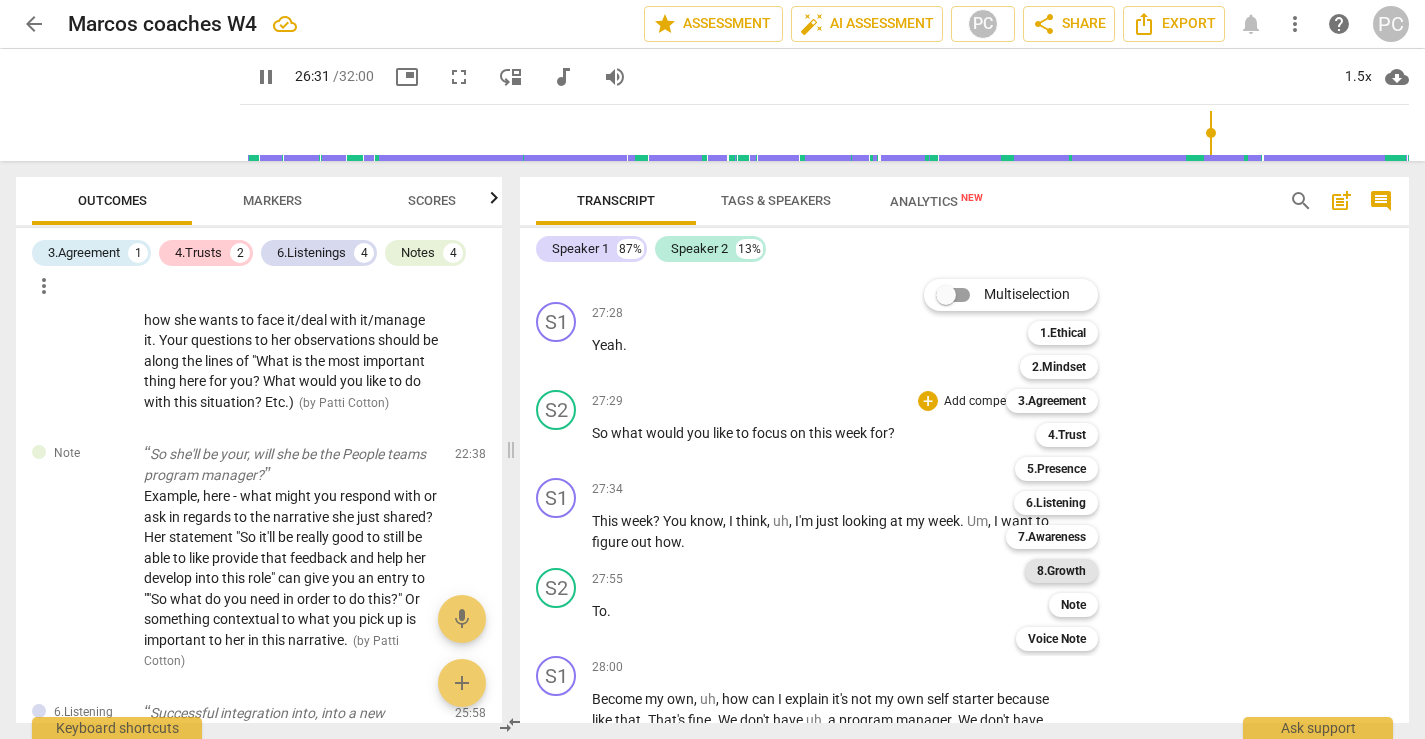 click on "8.Growth" at bounding box center (1061, 571) 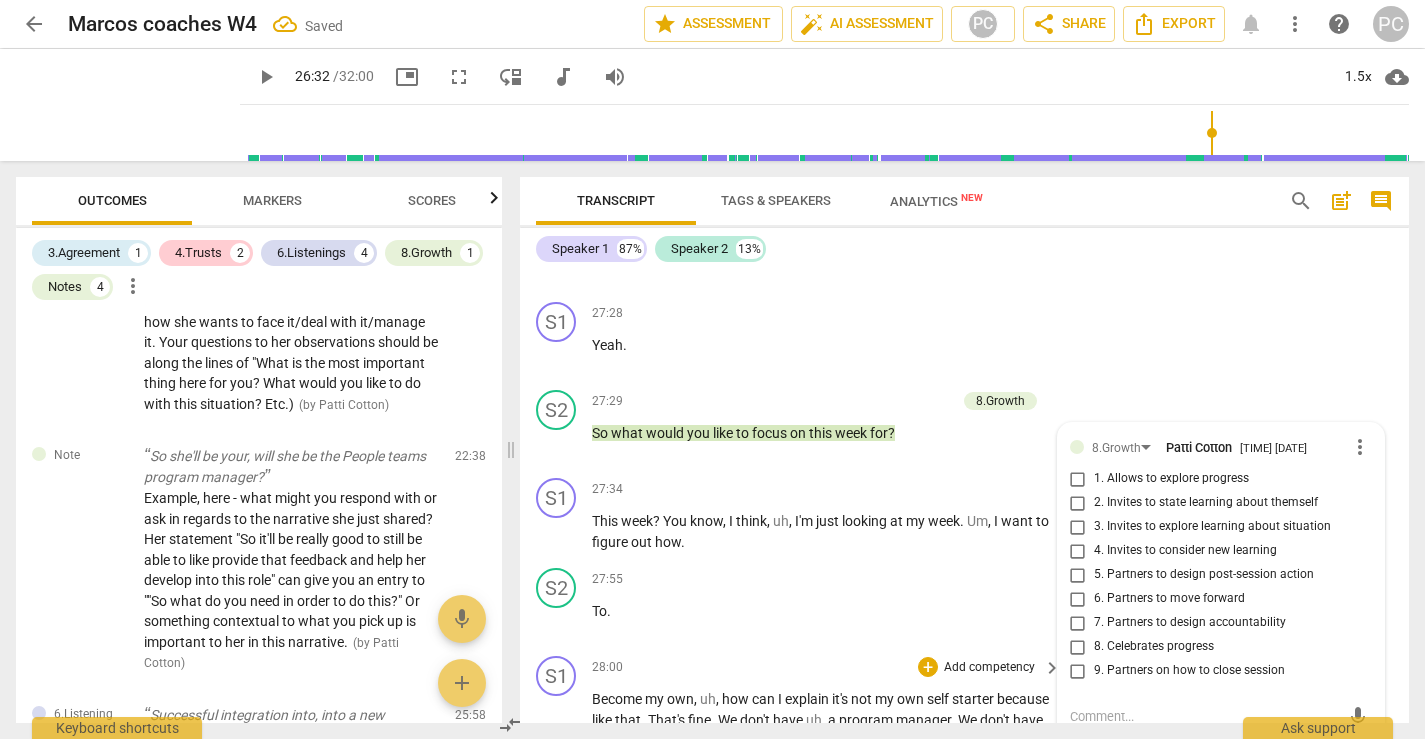 scroll, scrollTop: 9534, scrollLeft: 0, axis: vertical 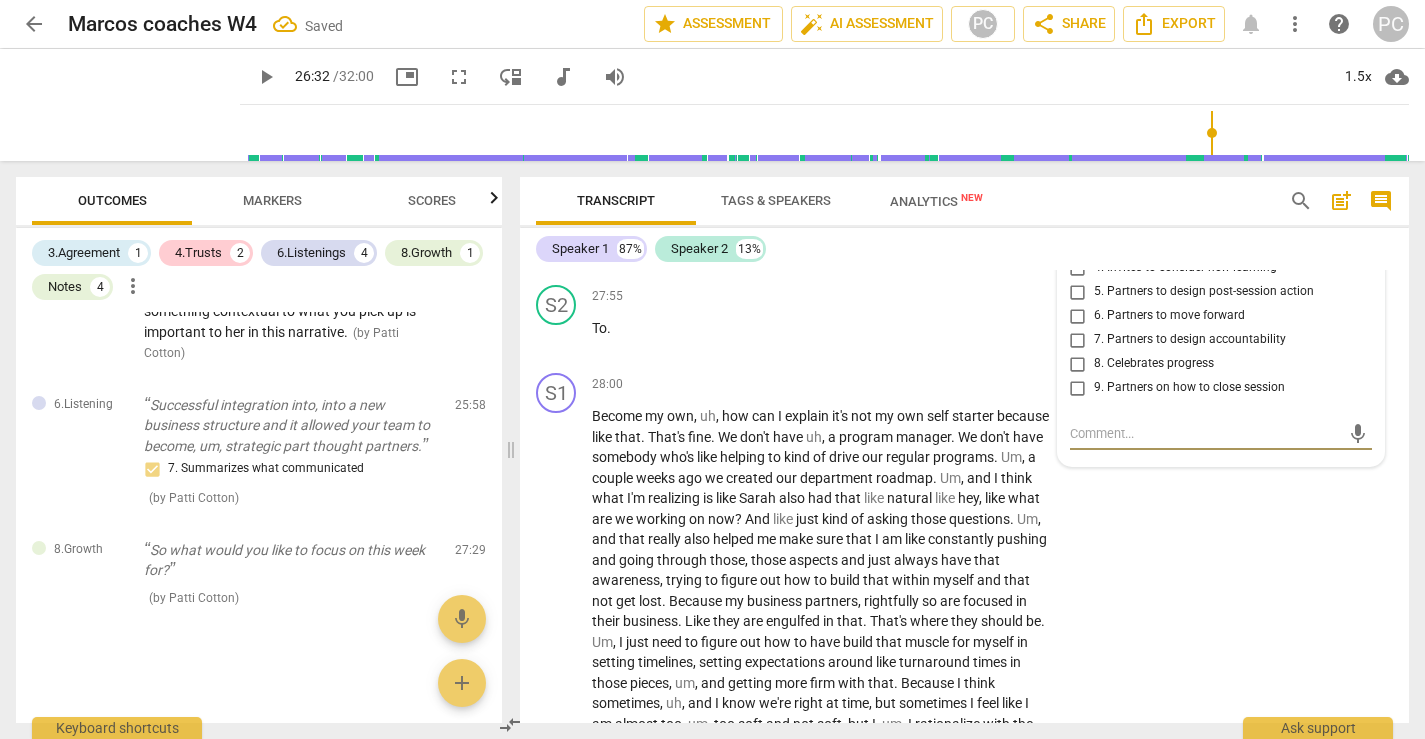 click on "5. Partners to design post-session action" at bounding box center (1078, 292) 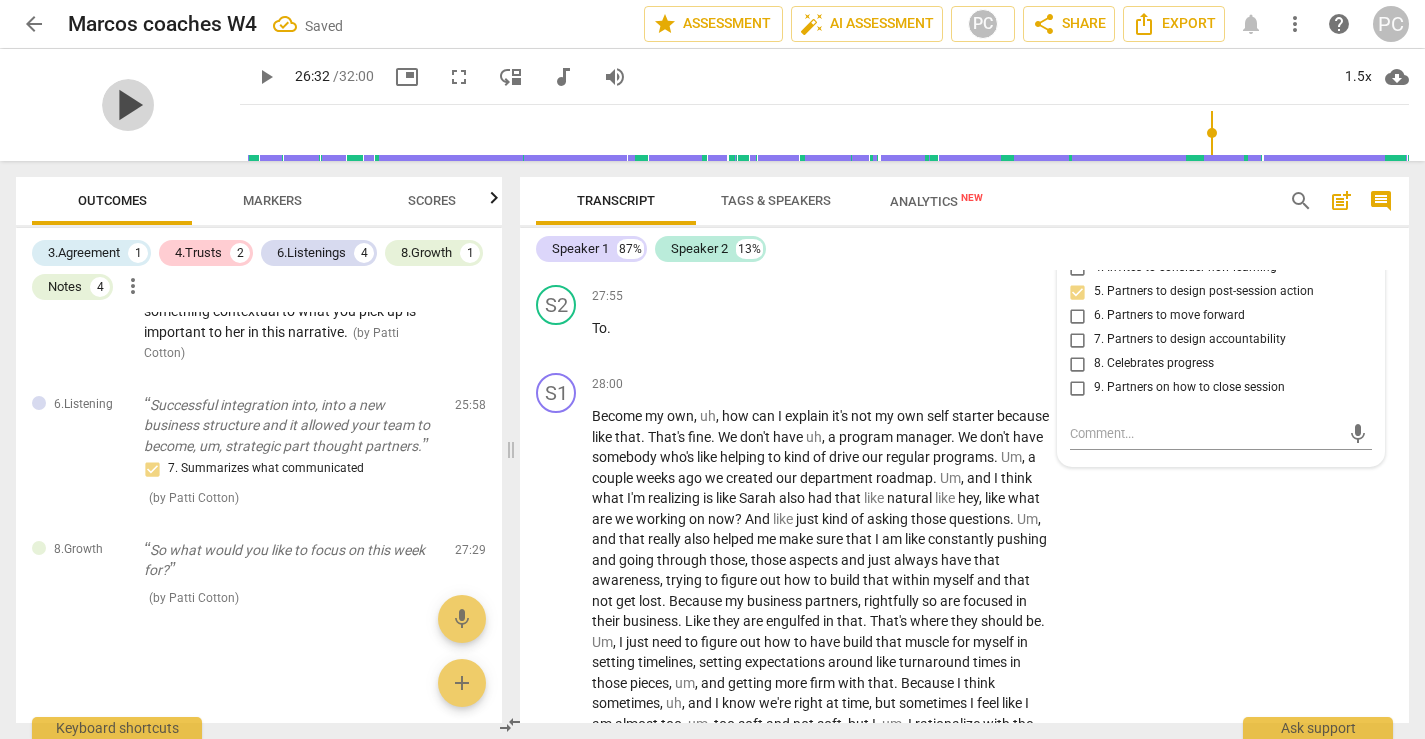 click on "play_arrow" at bounding box center (128, 105) 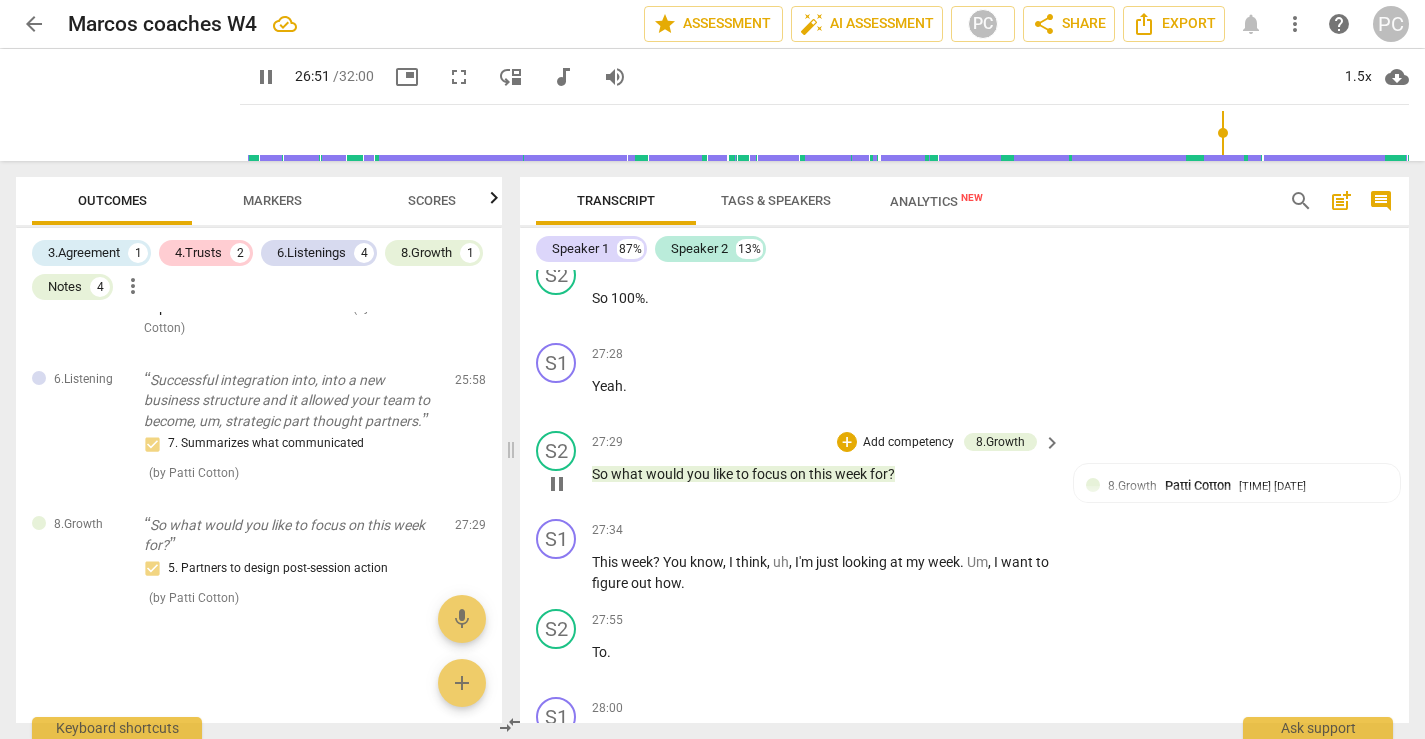 scroll, scrollTop: 9250, scrollLeft: 0, axis: vertical 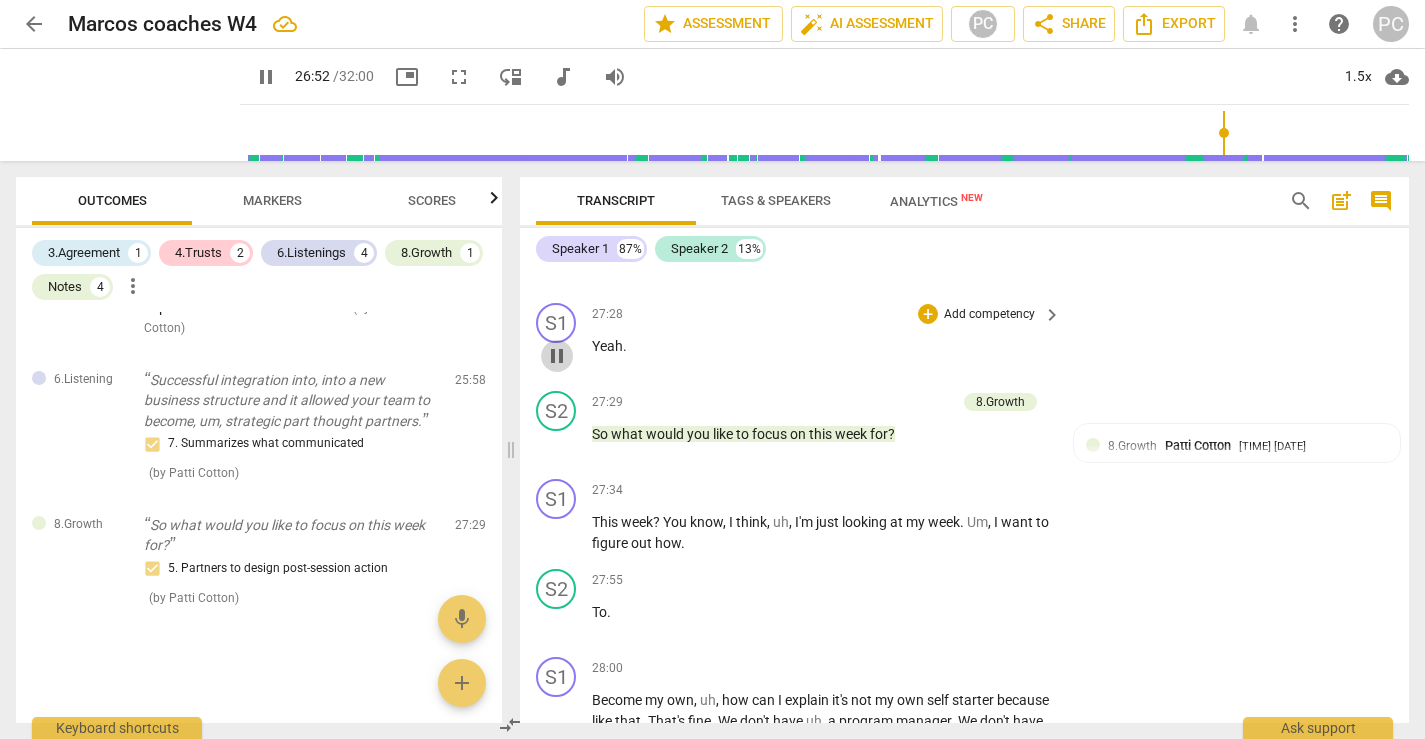 click on "pause" at bounding box center (557, 356) 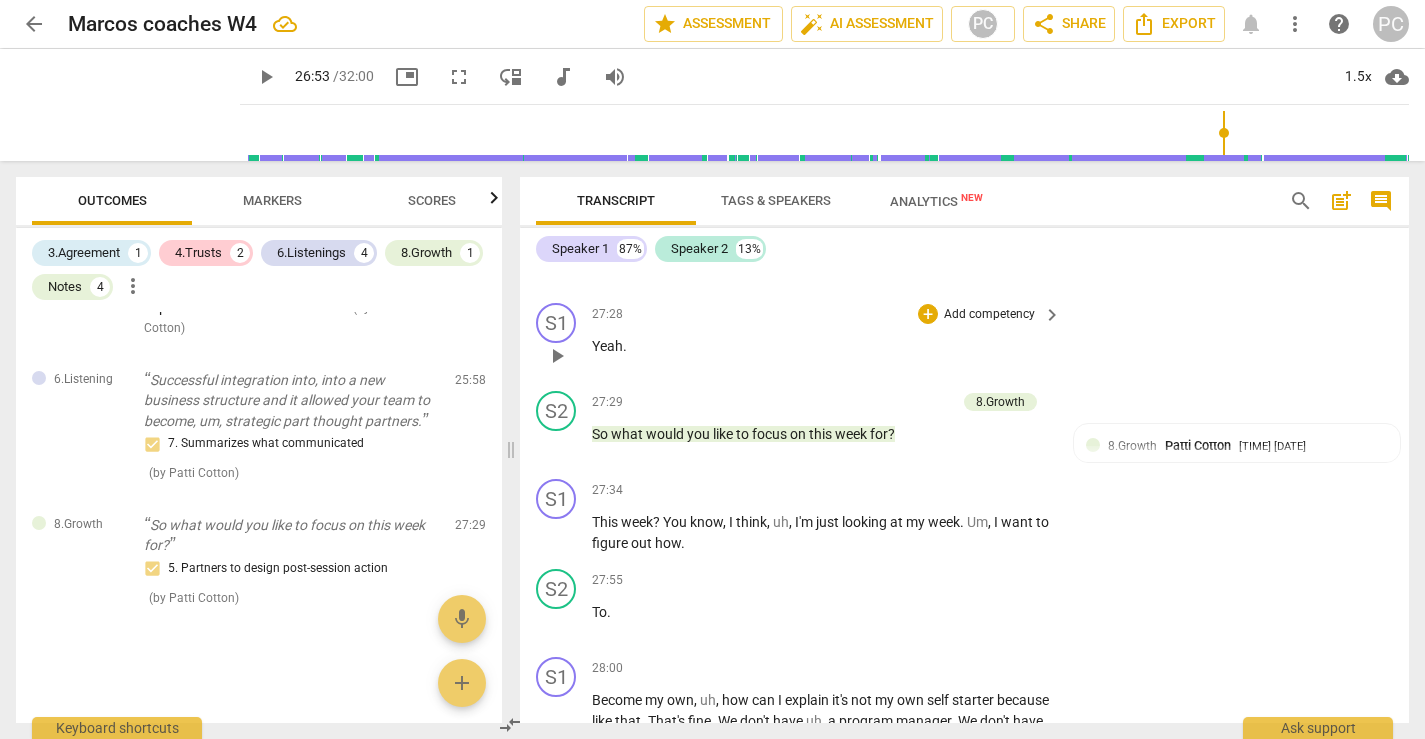 click on "play_arrow" at bounding box center [557, 356] 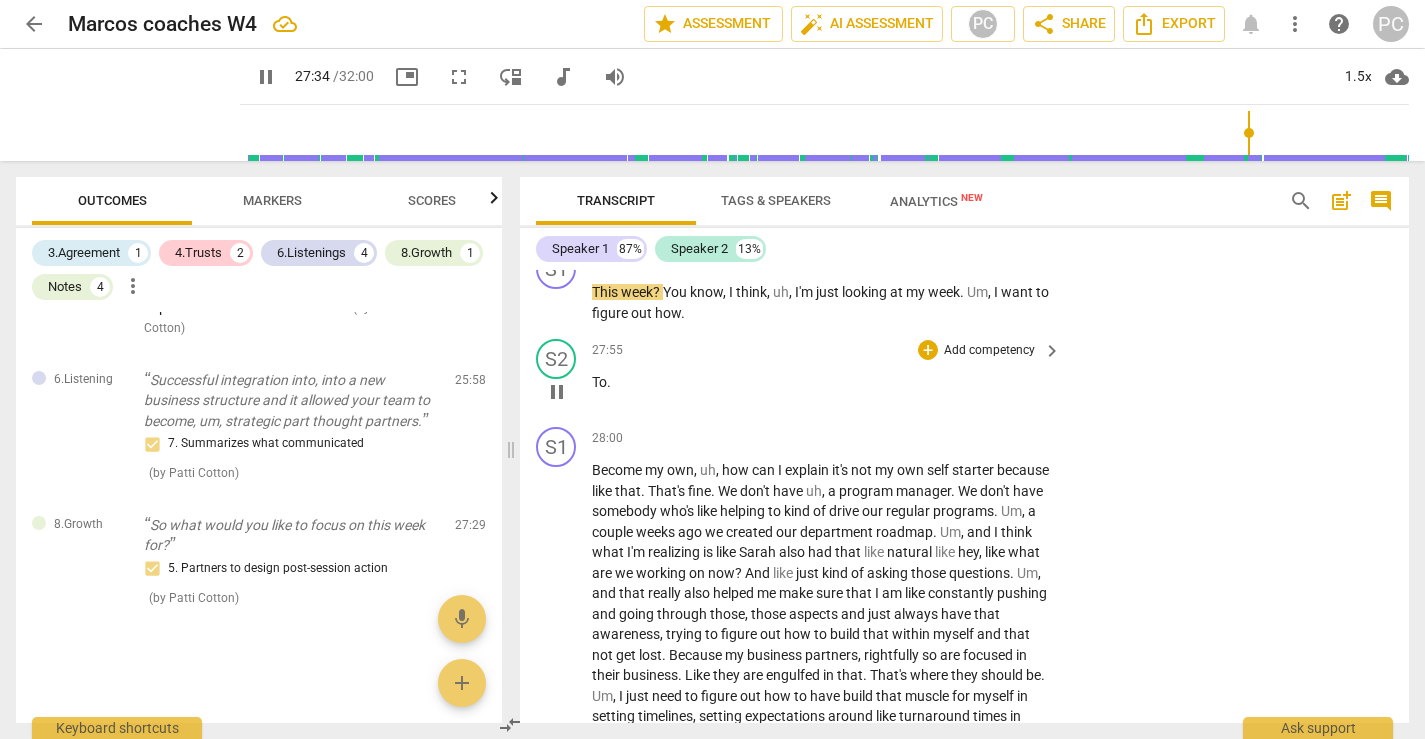 scroll, scrollTop: 9476, scrollLeft: 0, axis: vertical 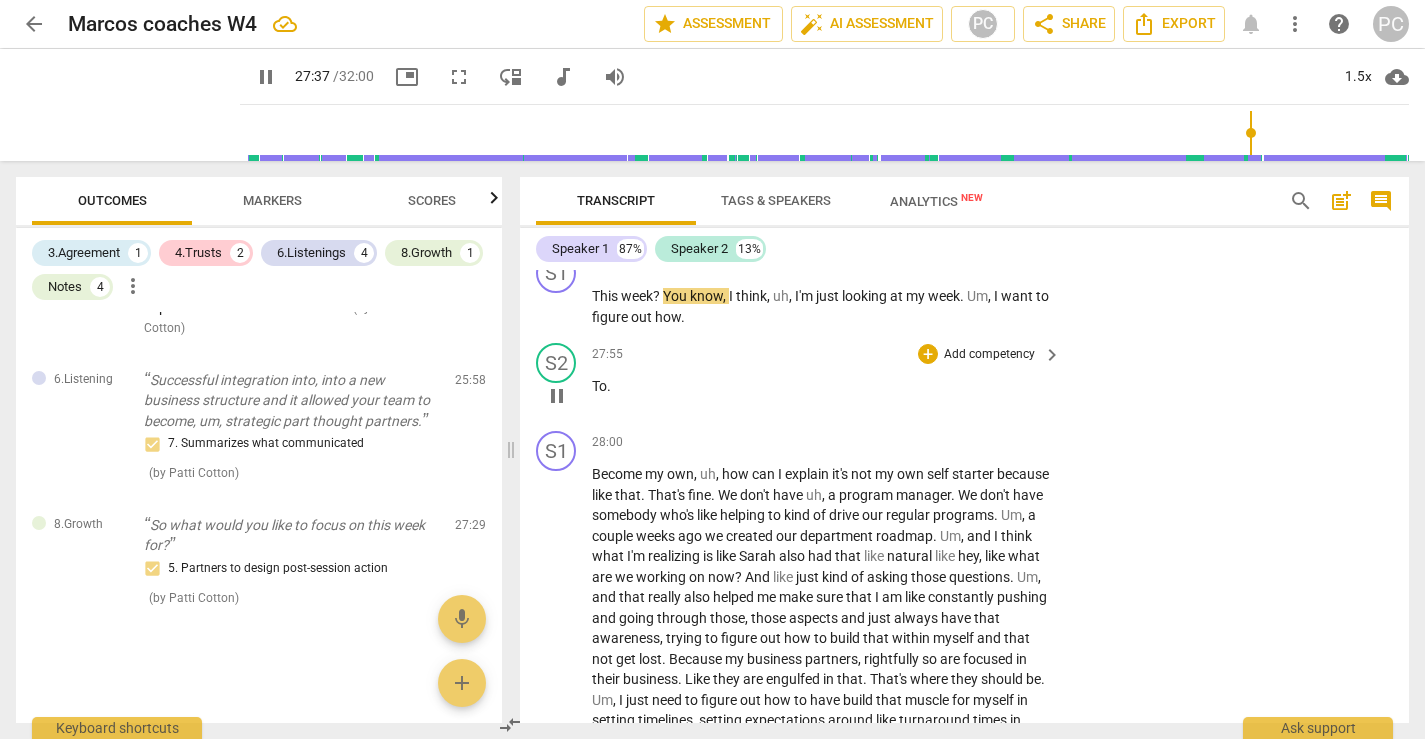 click on "To" at bounding box center [599, 386] 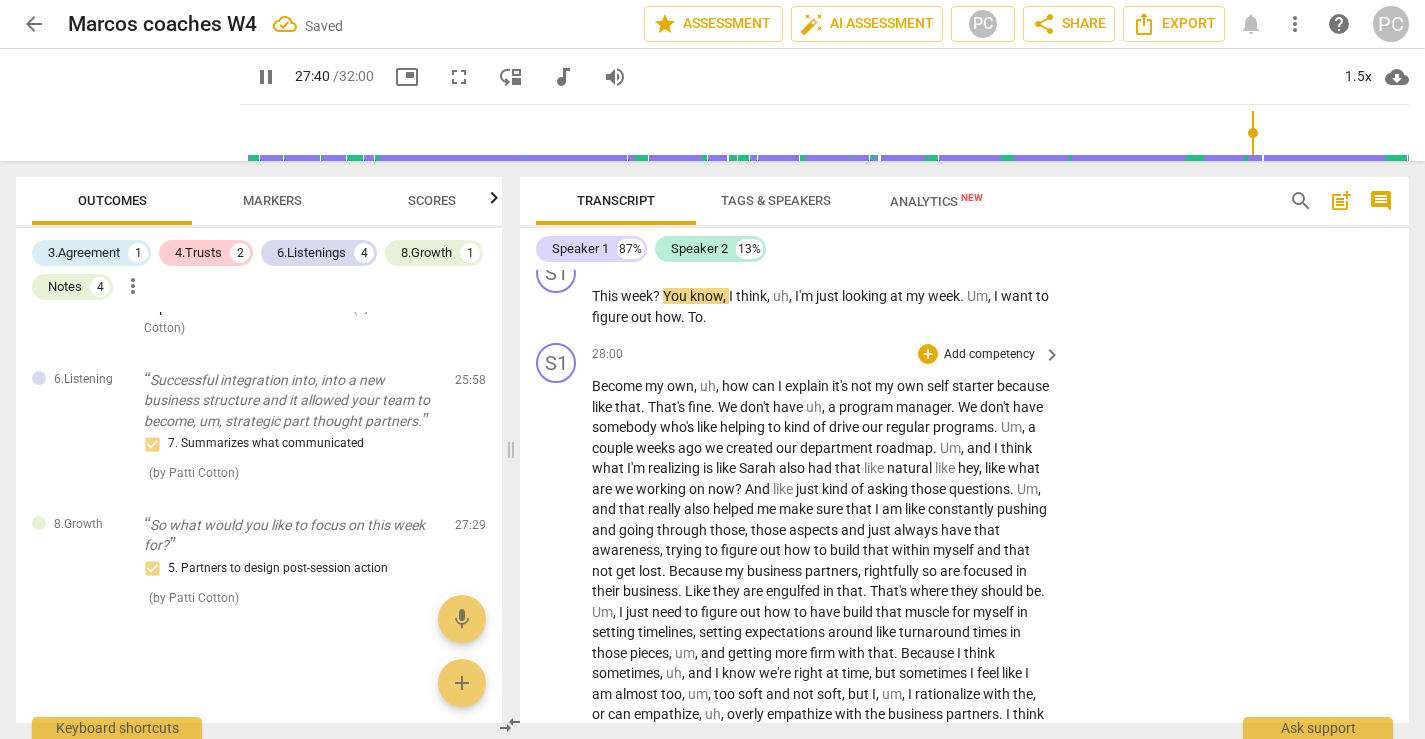 click on "Become" at bounding box center (618, 386) 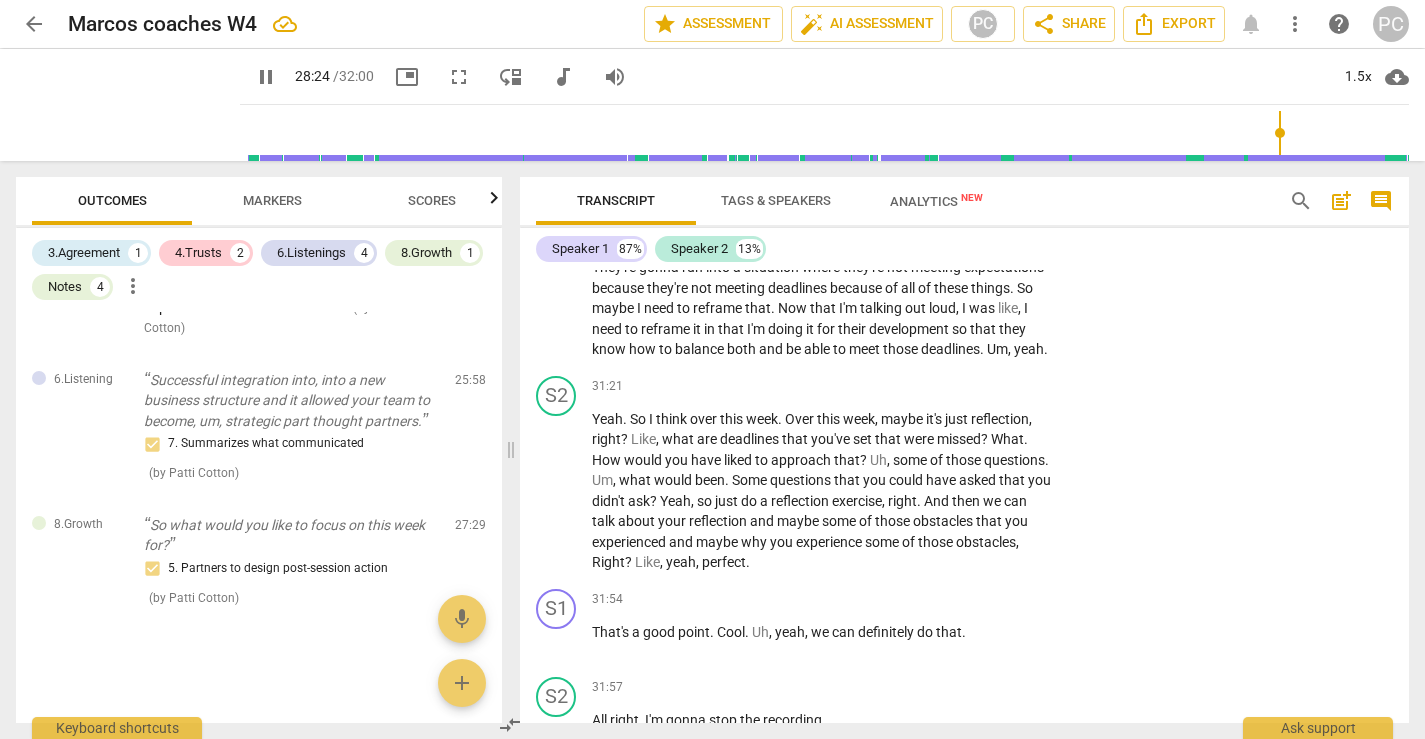 scroll, scrollTop: 10160, scrollLeft: 0, axis: vertical 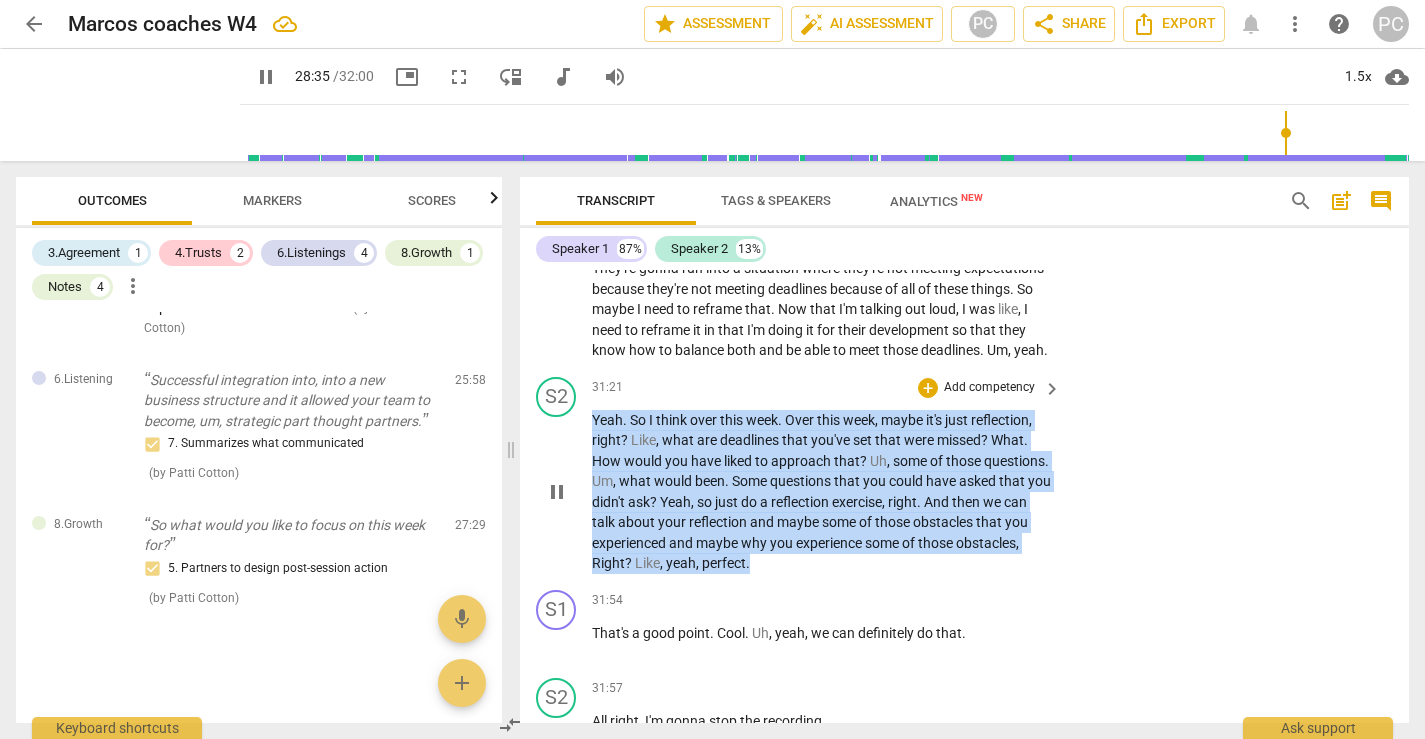 drag, startPoint x: 595, startPoint y: 499, endPoint x: 964, endPoint y: 652, distance: 399.46213 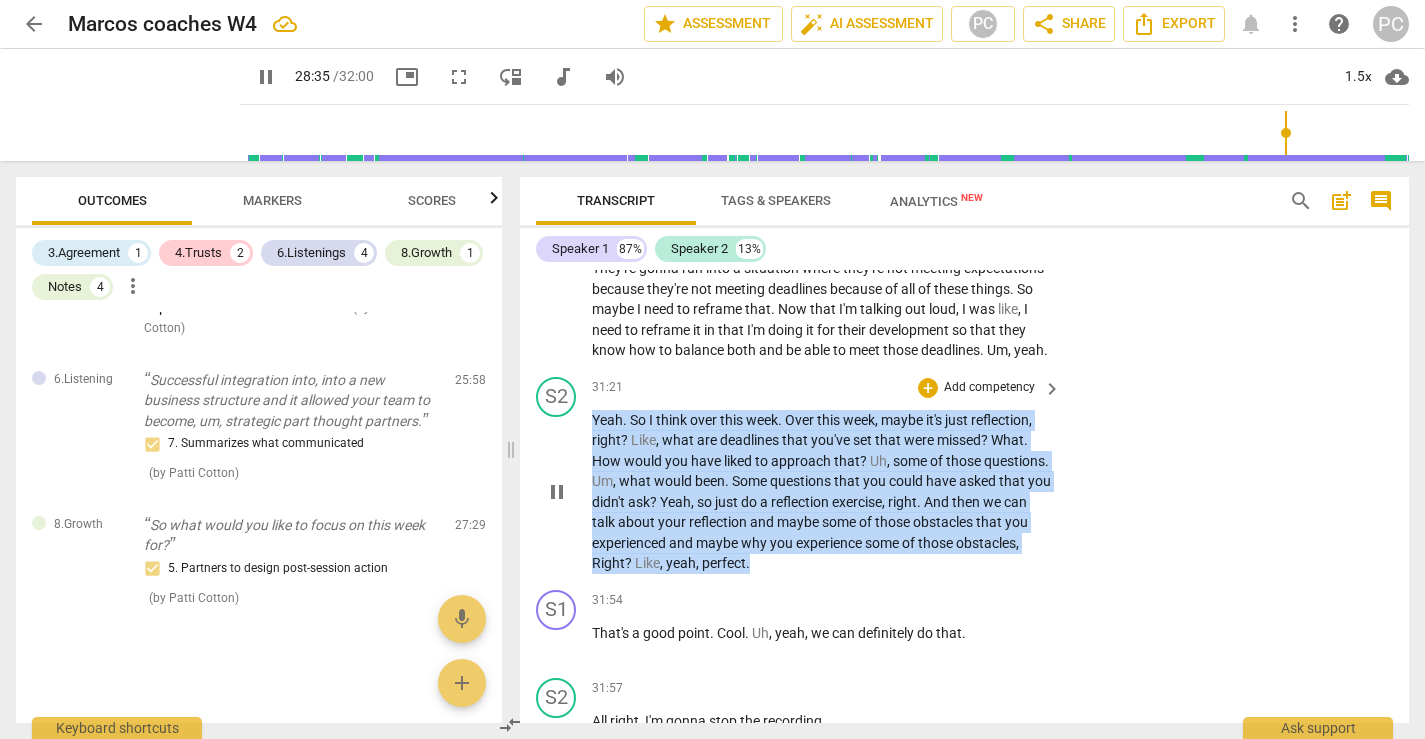 click on "Yeah .   So   I   think   over   this   week .   Over   this   week ,   maybe   it's   just   reflection ,   right ?   Like ,   what   are   deadlines   that   you've   set   that   were   missed ?   What .   How   would   you   have   liked   to   approach   that ?   Uh ,   some   of   those   questions .   Um ,   what   would   been .   Some   questions   that   you   could   have   asked   that   you   didn't   ask ?   Yeah ,   so   just   do   a   reflection   exercise ,   right .   And   then   we   can   talk   about   your   reflection   and   maybe   some   of   those   obstacles   that   you   experienced   and   maybe   why   you   experience   some   of   those   obstacles ,   Right ?   Like ,   yeah ,   perfect ." at bounding box center (821, 492) 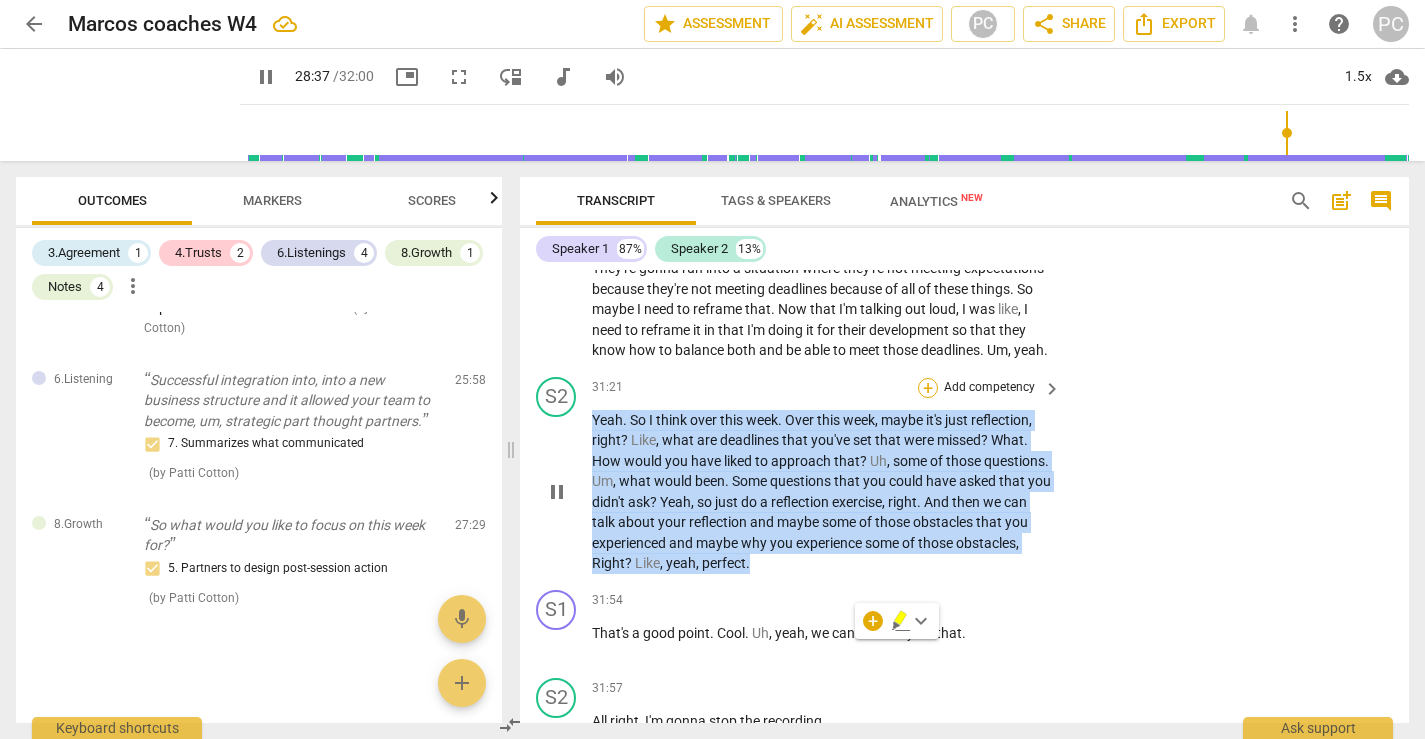 click on "+" at bounding box center (928, 388) 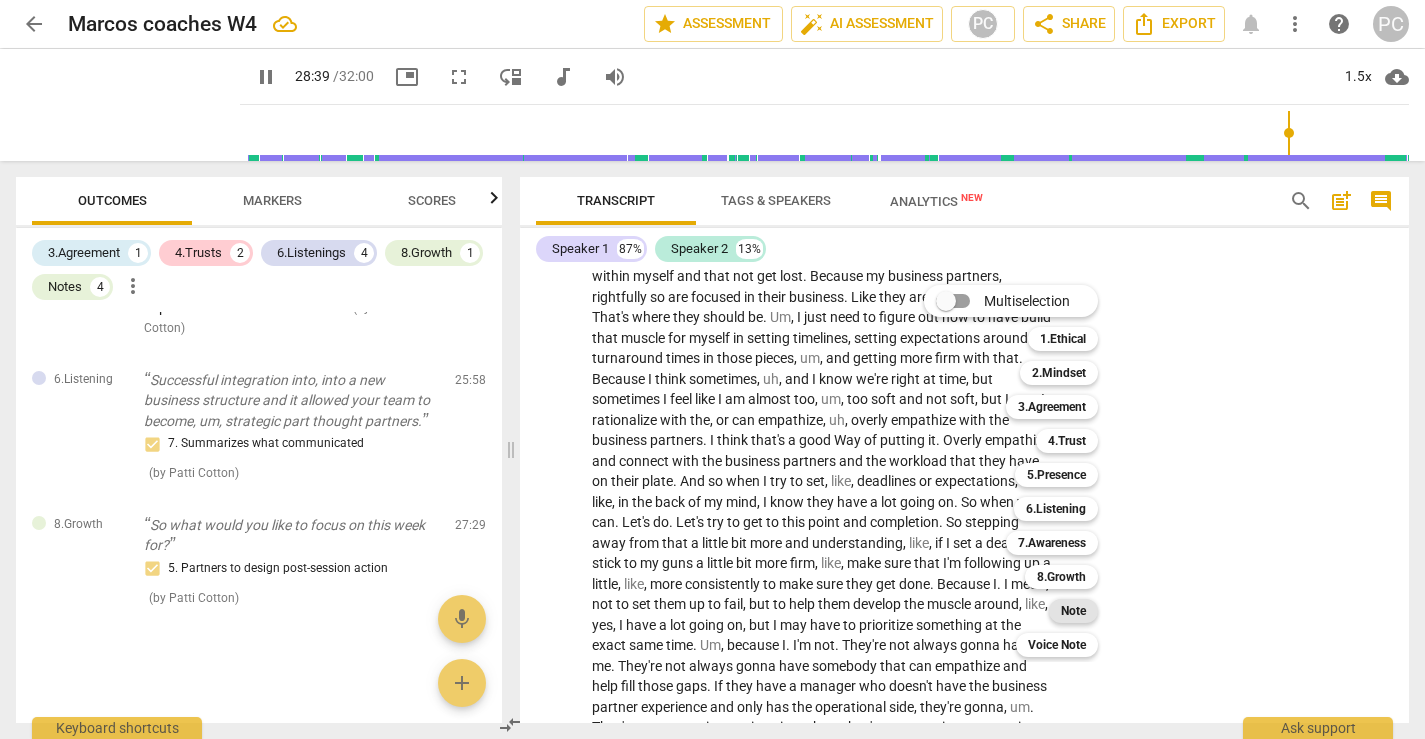 click on "Note" at bounding box center [1073, 611] 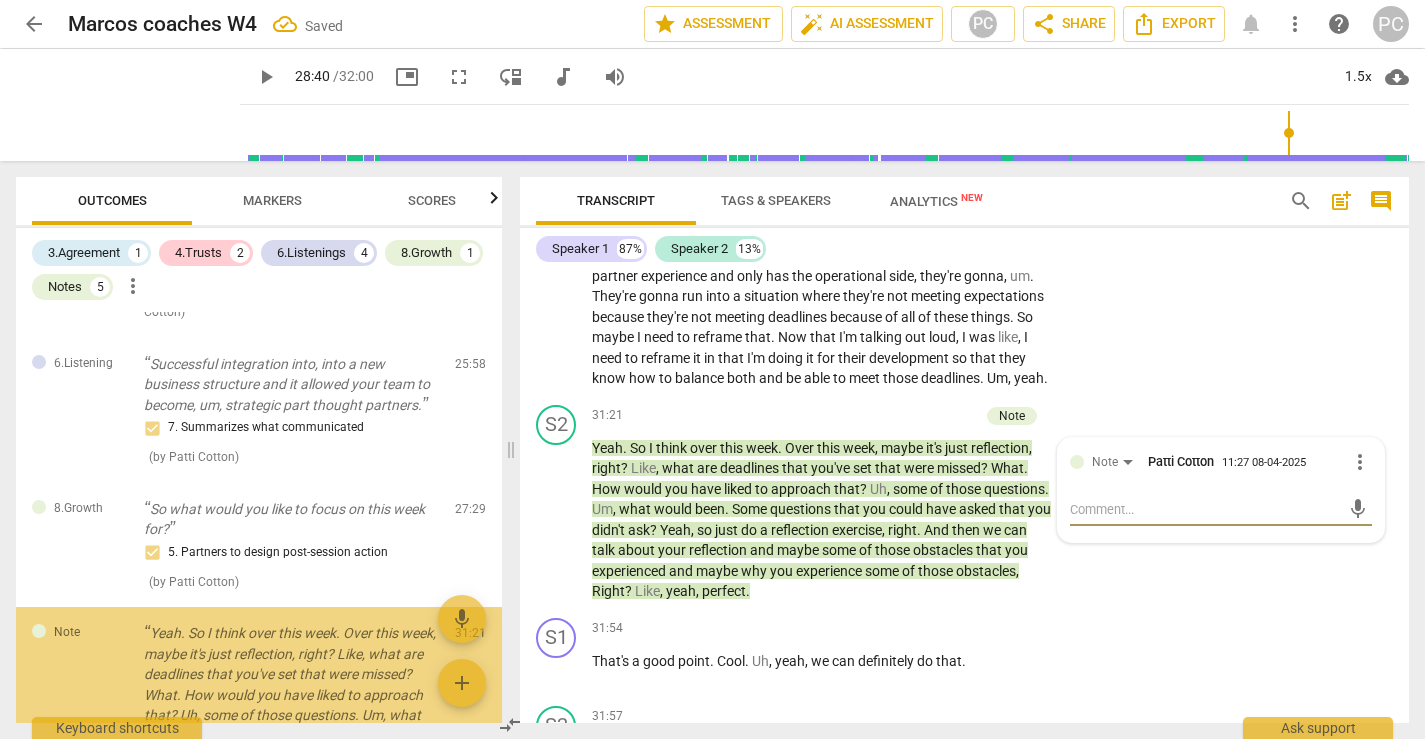 scroll, scrollTop: 10222, scrollLeft: 0, axis: vertical 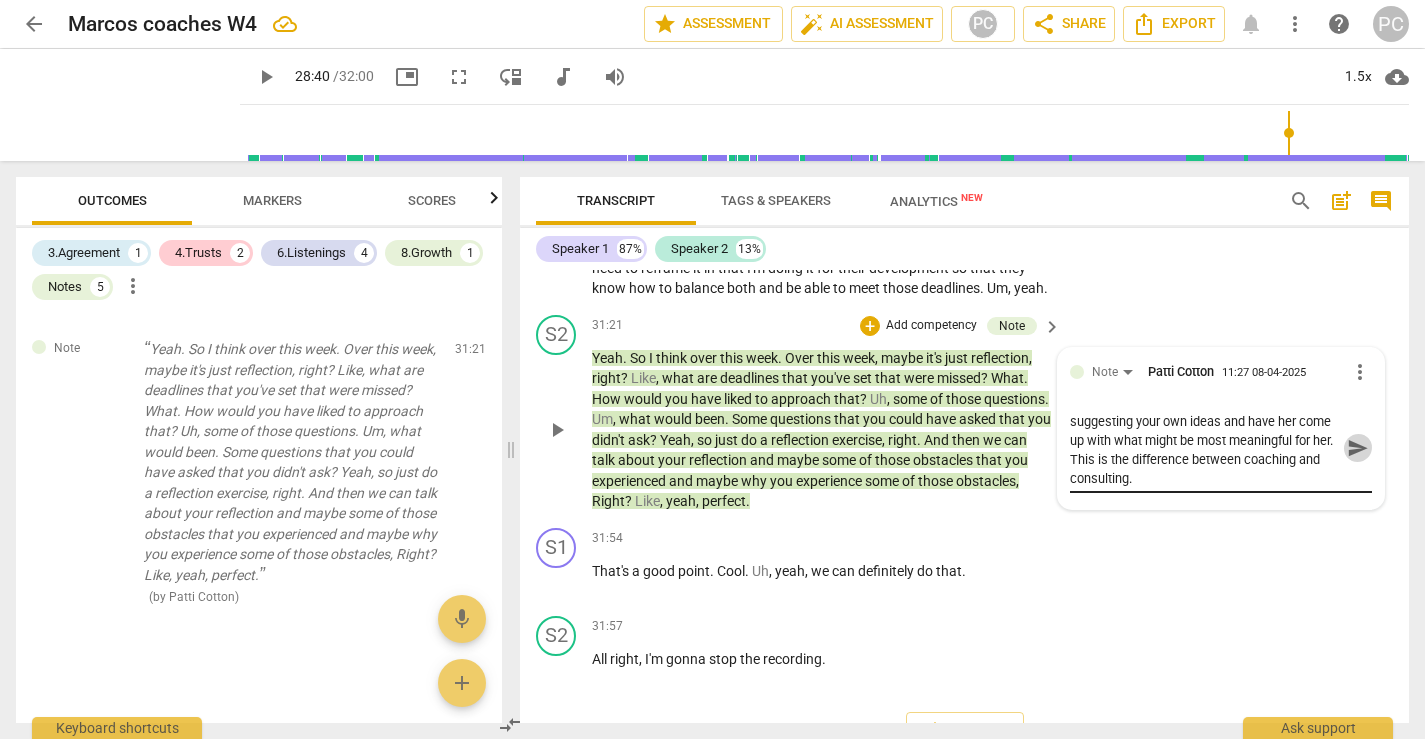 click on "send" at bounding box center [1358, 448] 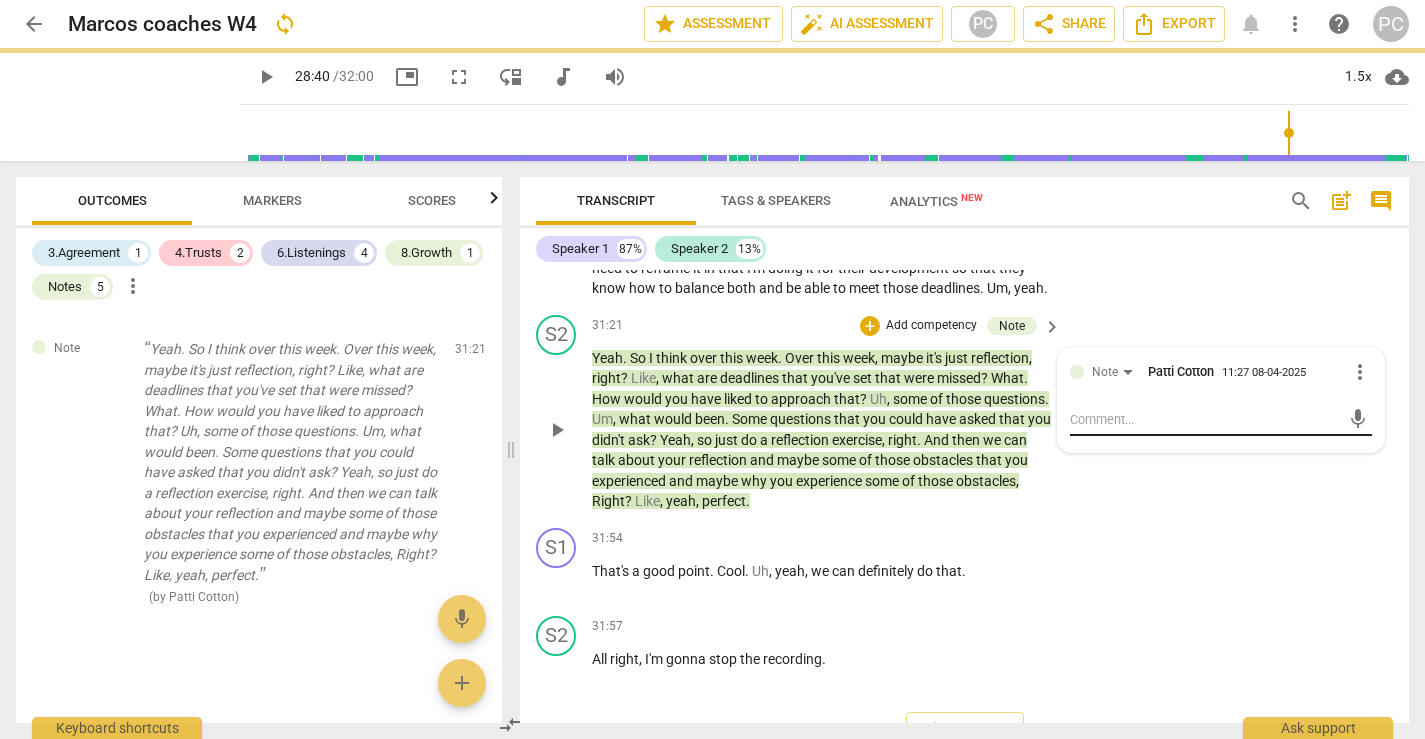 scroll, scrollTop: 0, scrollLeft: 0, axis: both 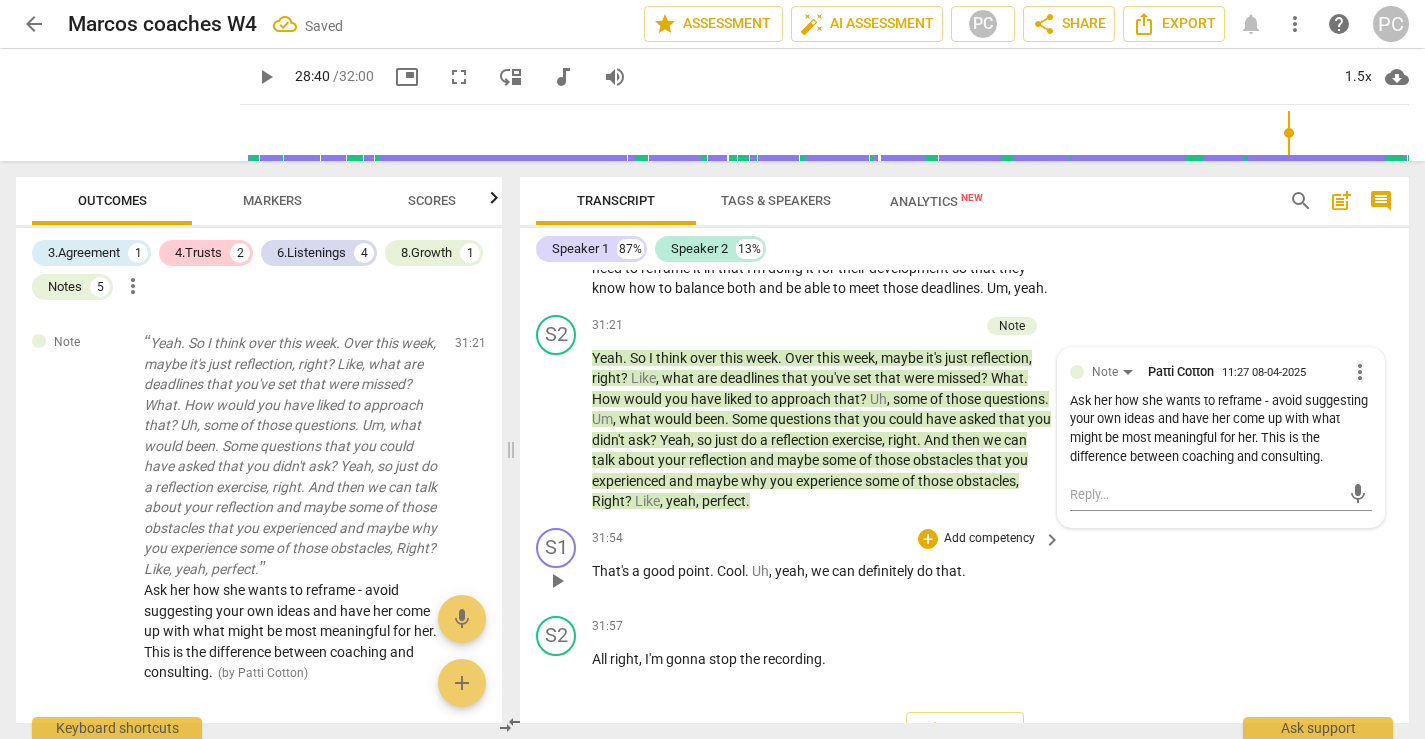 click on "play_arrow" at bounding box center [557, 581] 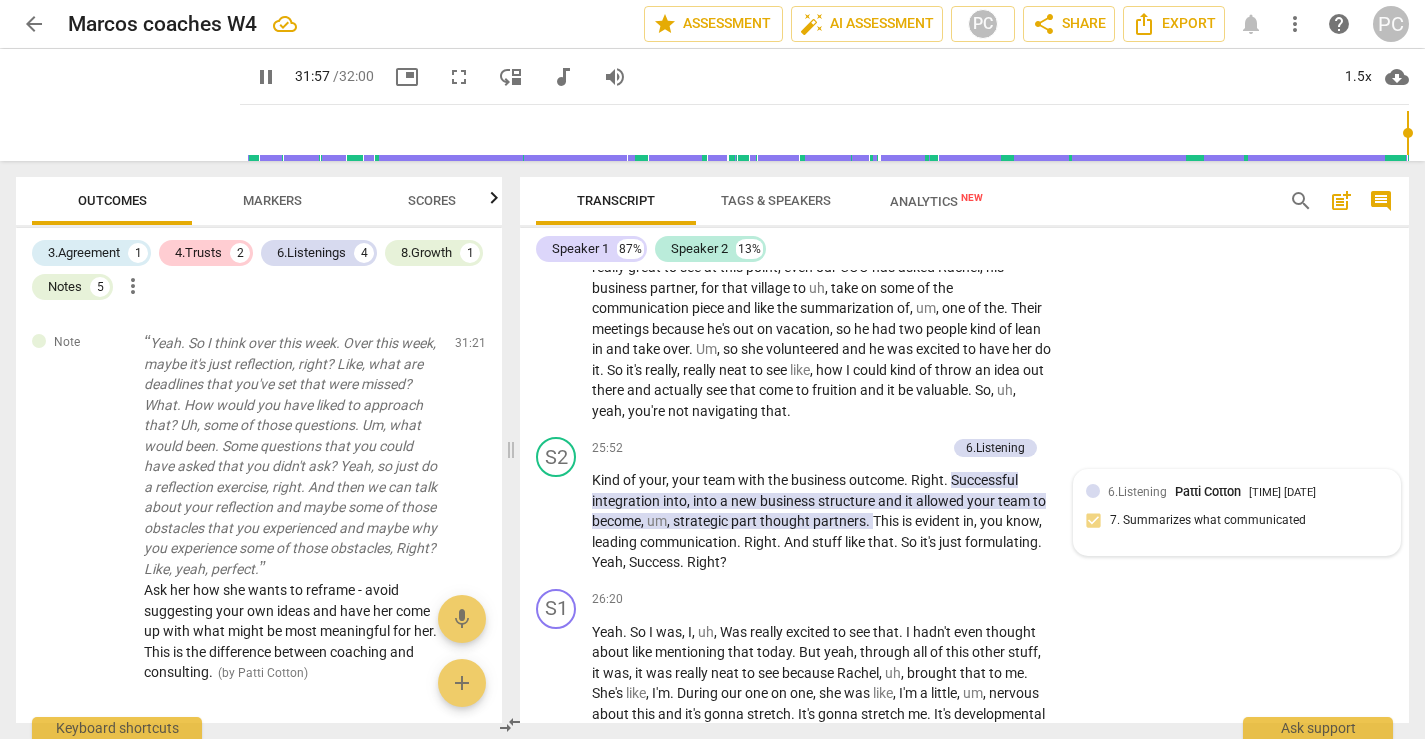 scroll, scrollTop: 8111, scrollLeft: 0, axis: vertical 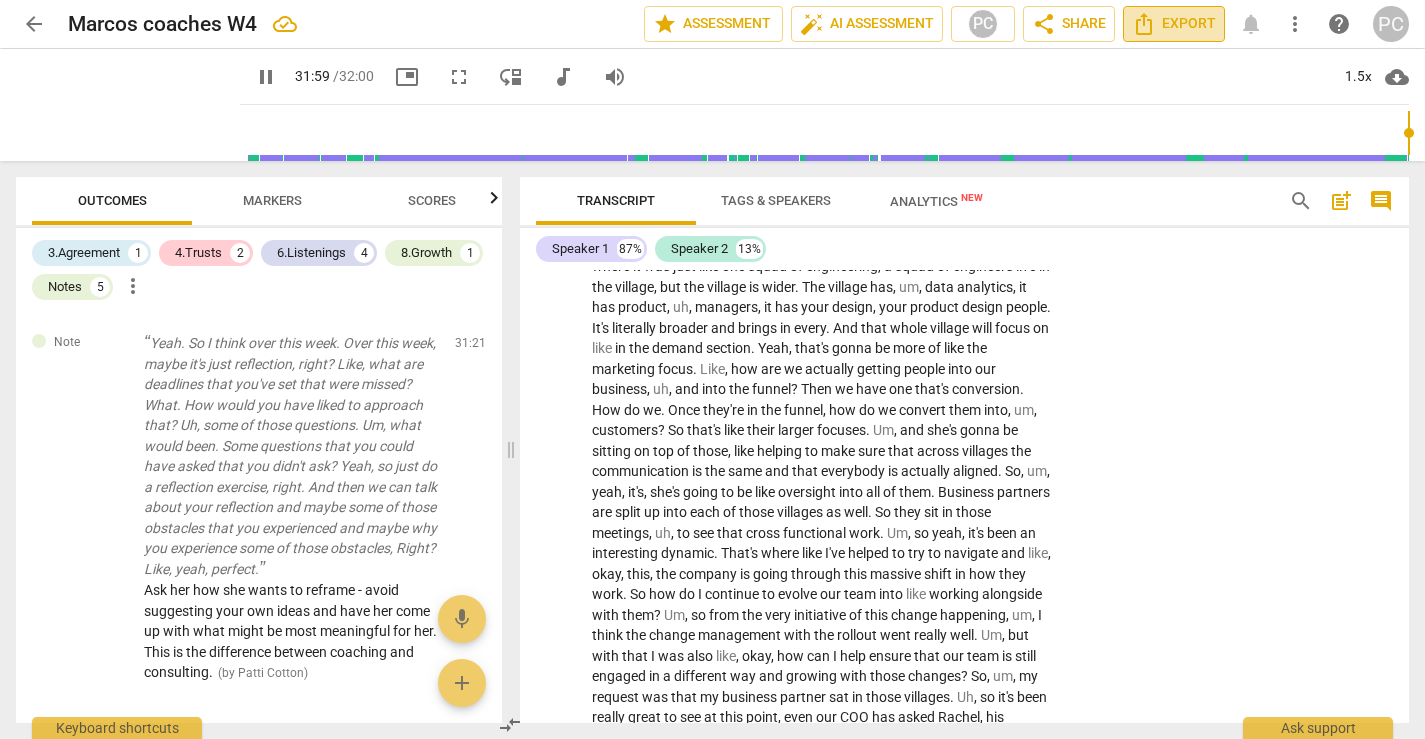 click on "Export" at bounding box center (1174, 24) 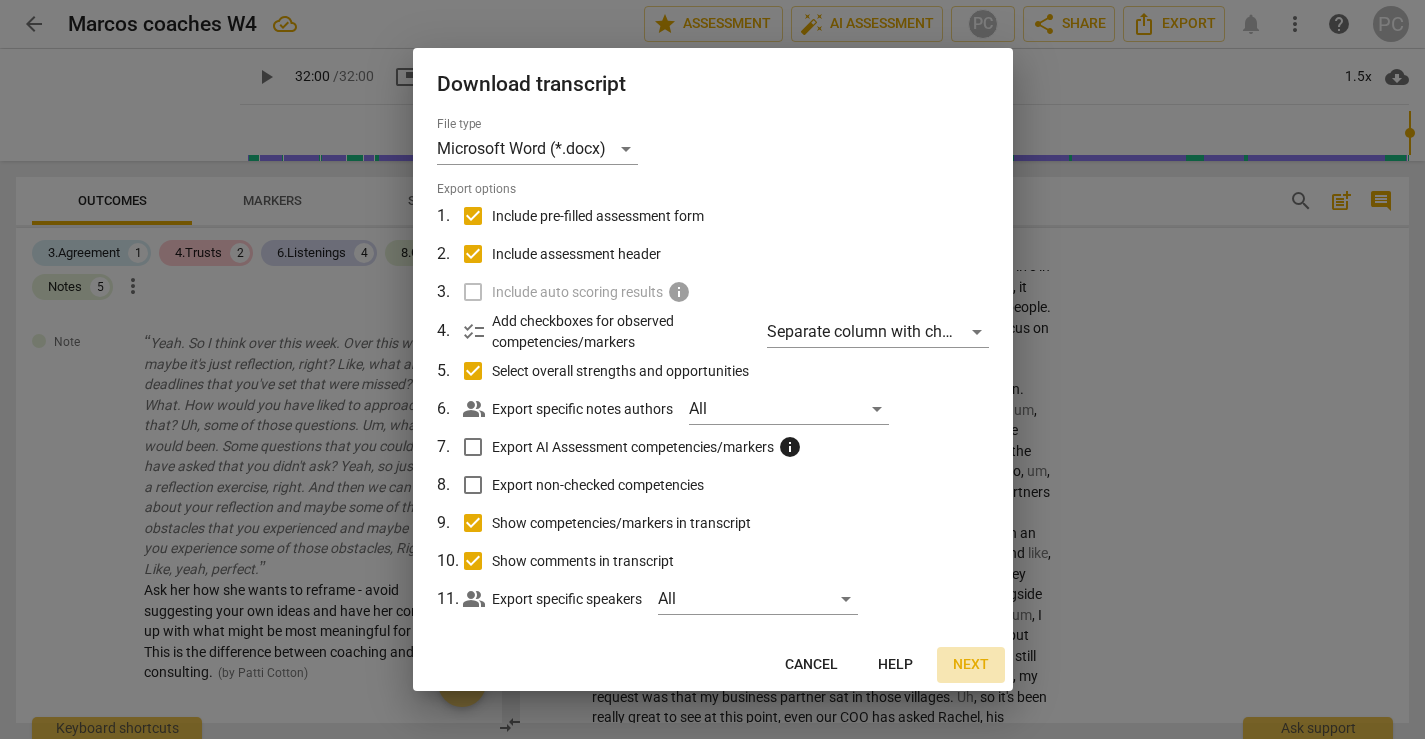 click on "Next" at bounding box center (971, 665) 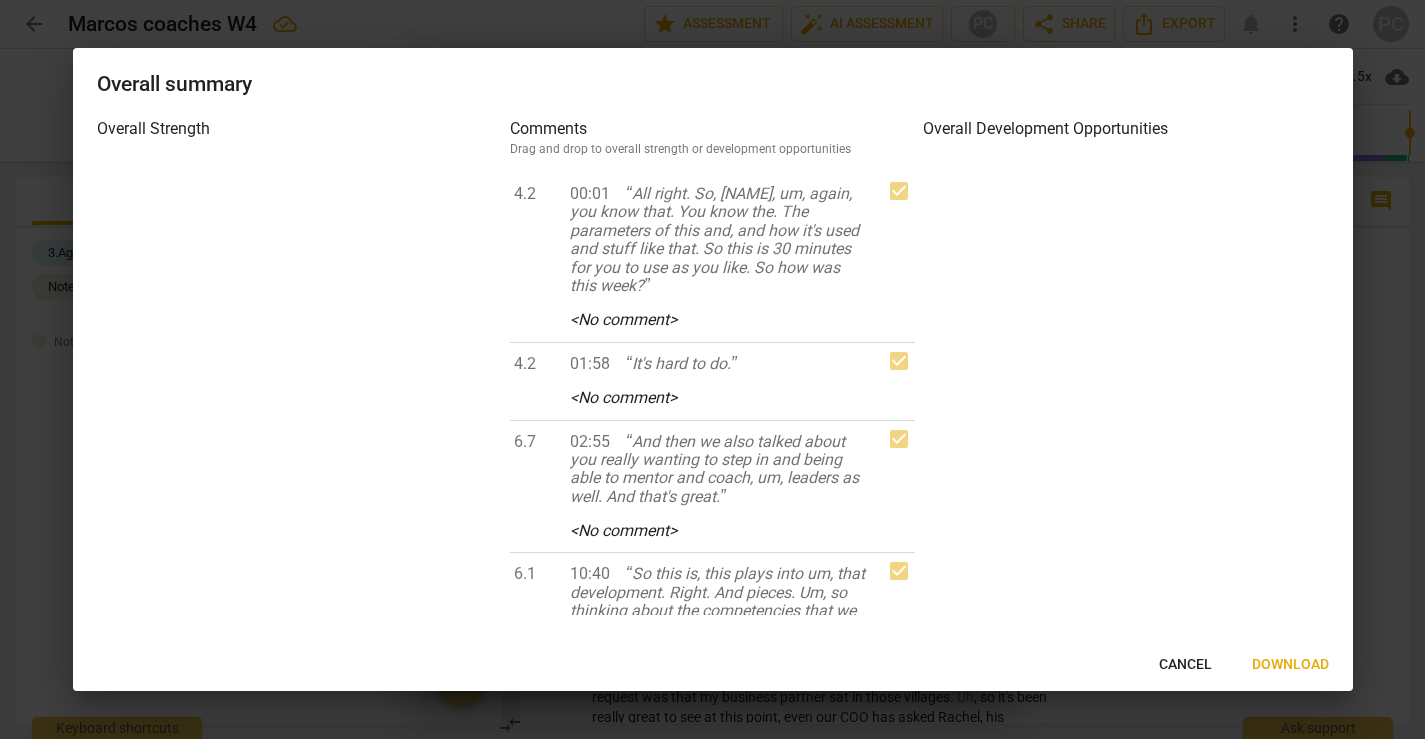 click on "Download" at bounding box center [1290, 665] 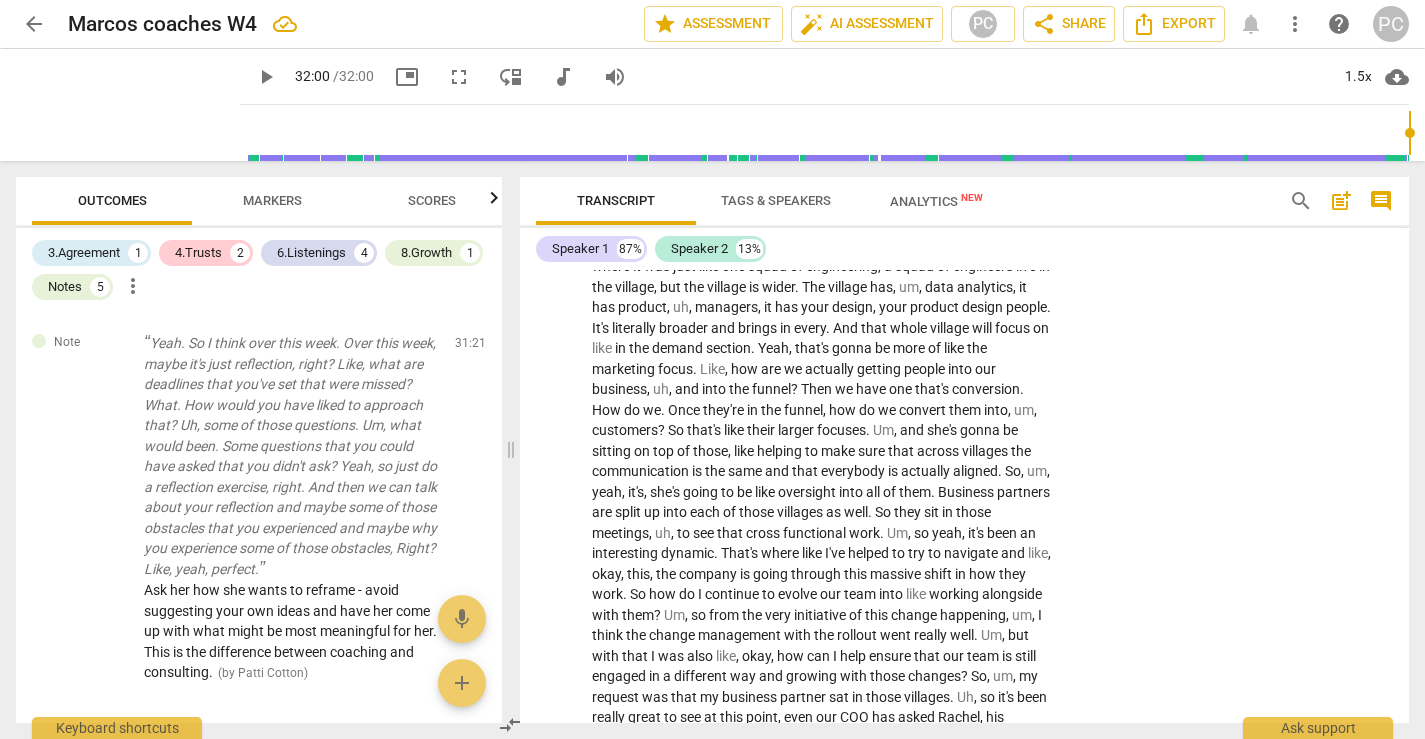 click on "arrow_back" at bounding box center [34, 24] 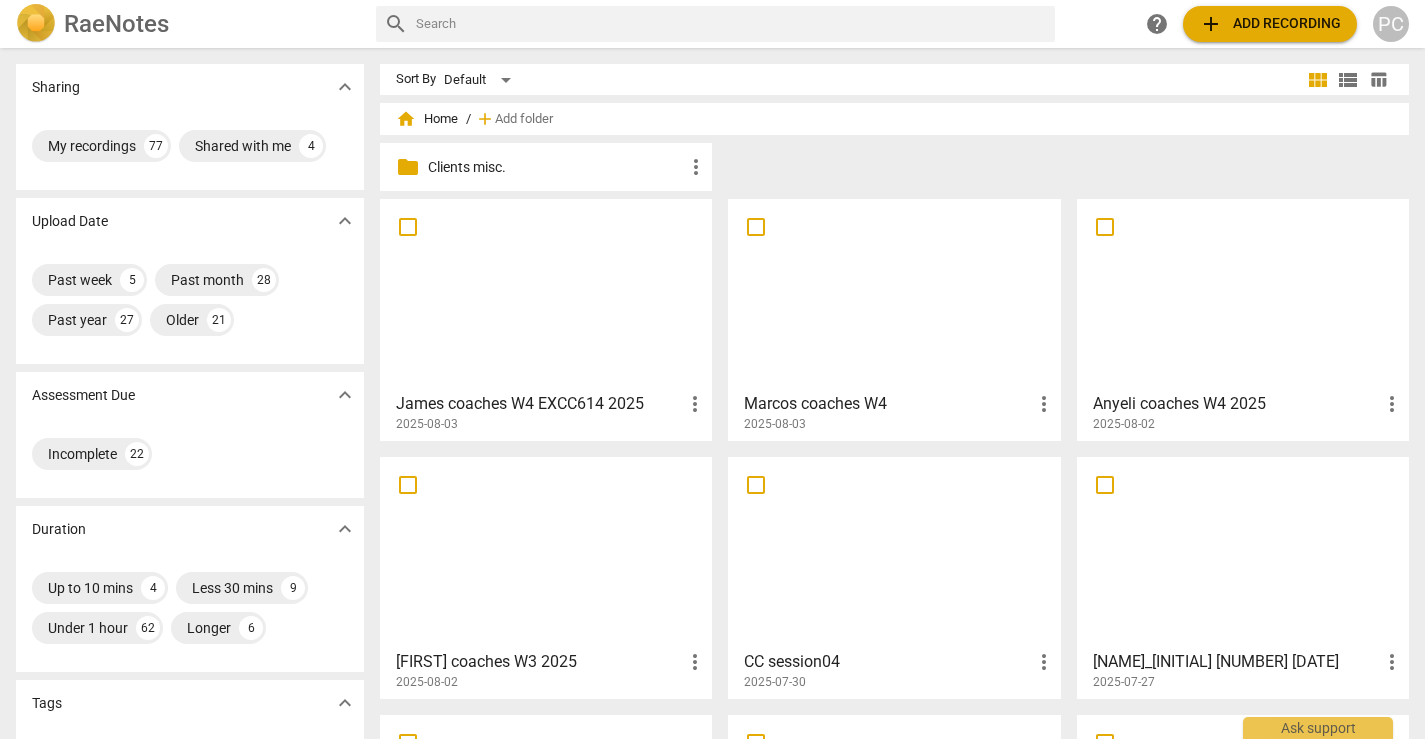 click at bounding box center (546, 294) 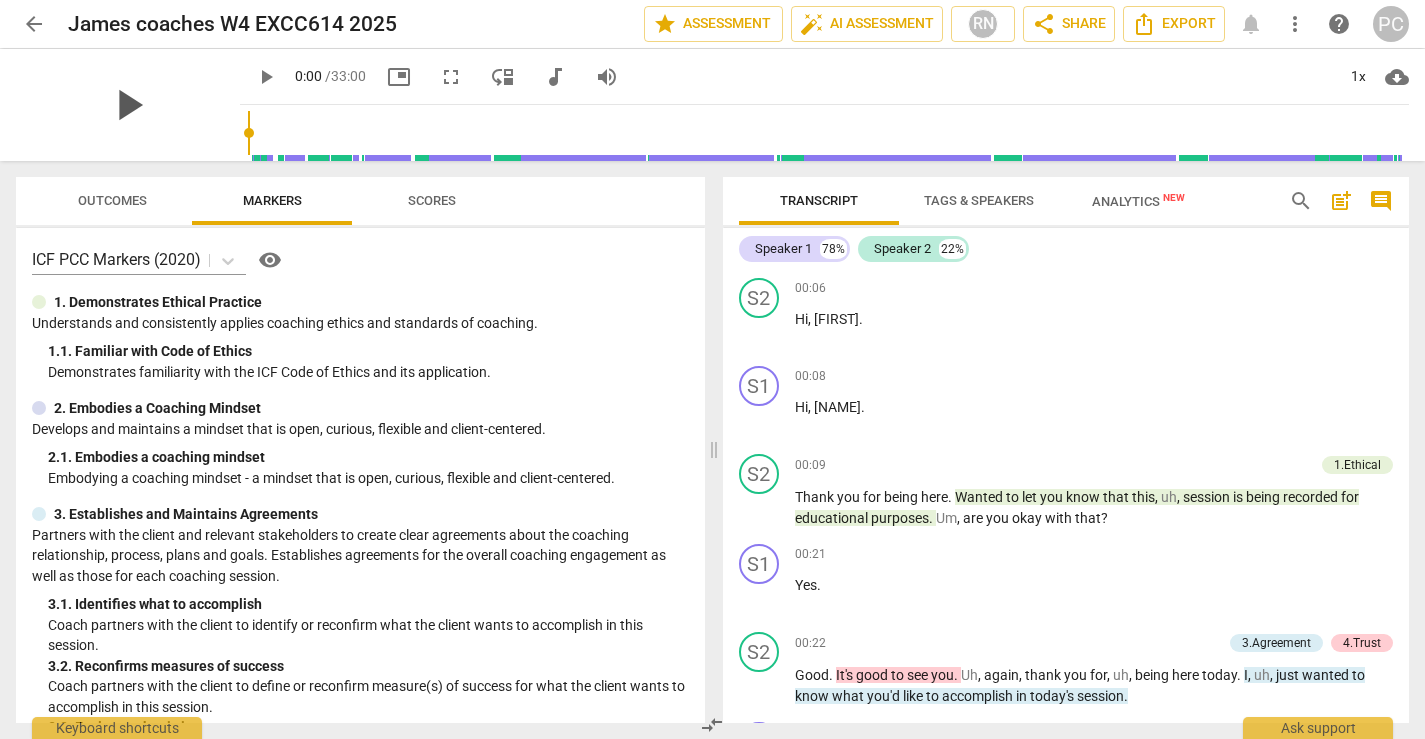 click on "play_arrow" at bounding box center (128, 105) 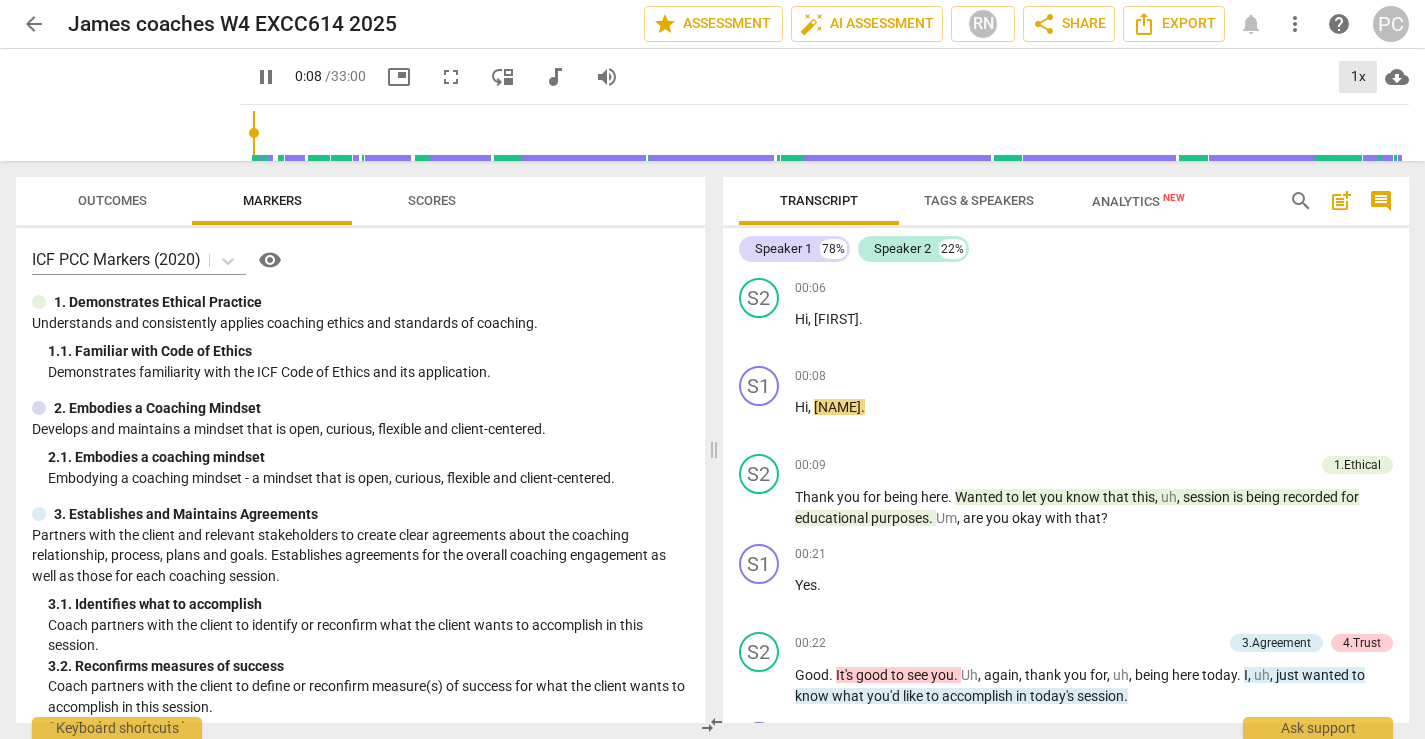 click on "1x" at bounding box center (1358, 77) 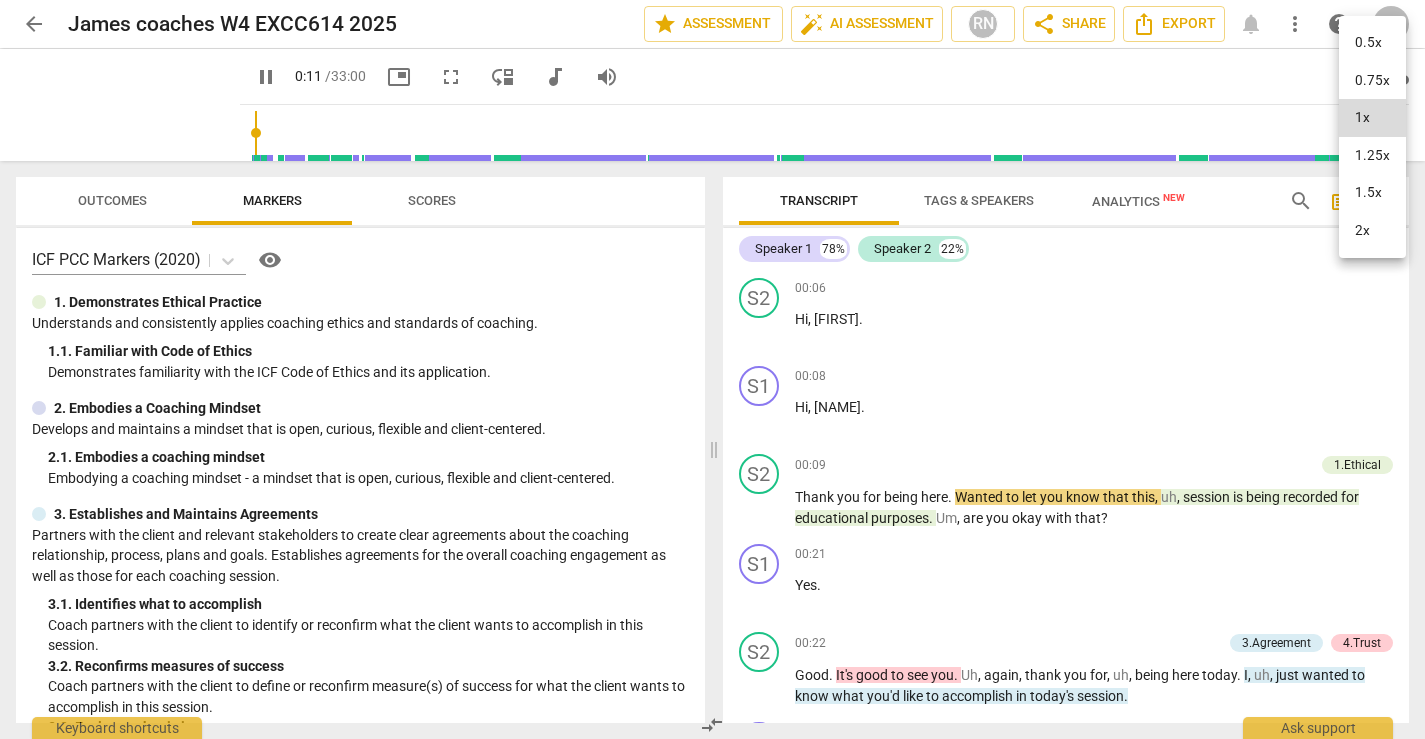 click on "1.25x" at bounding box center [1372, 156] 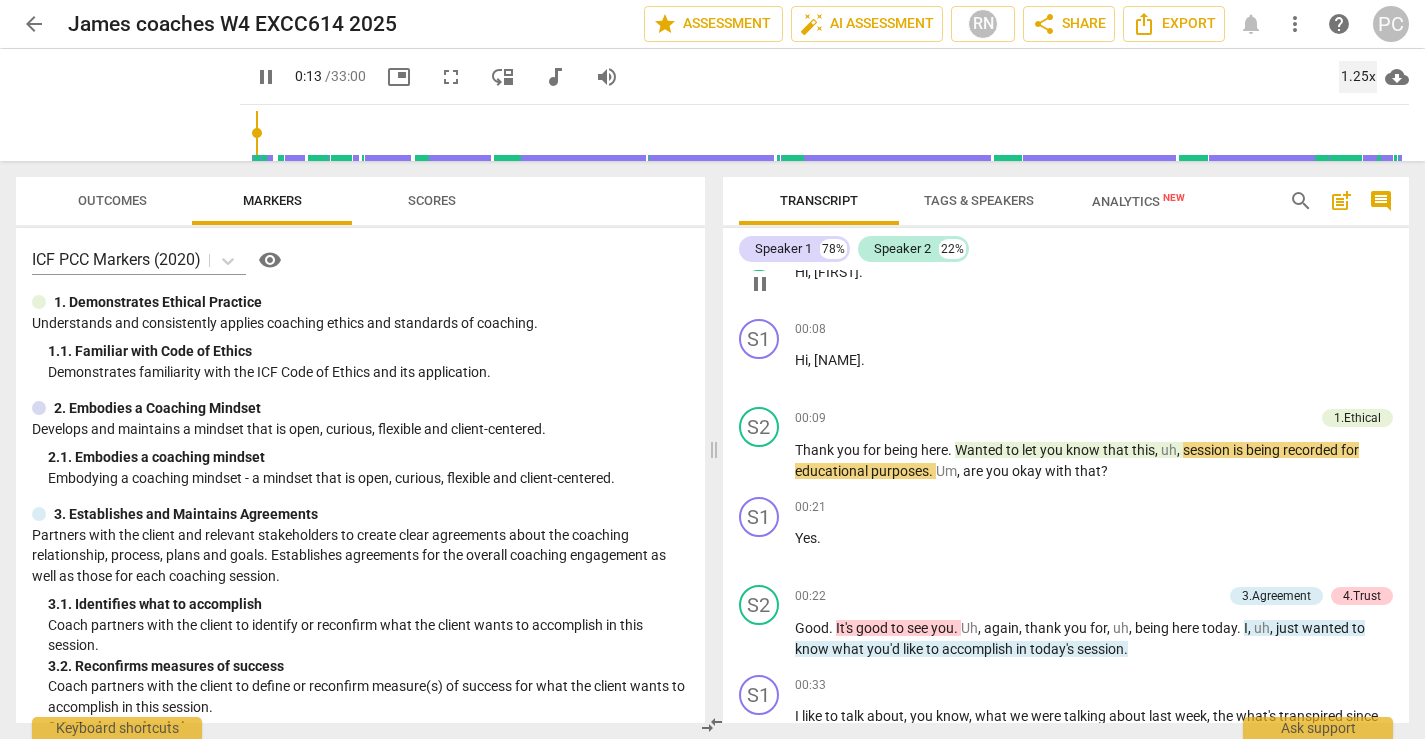 scroll, scrollTop: 88, scrollLeft: 0, axis: vertical 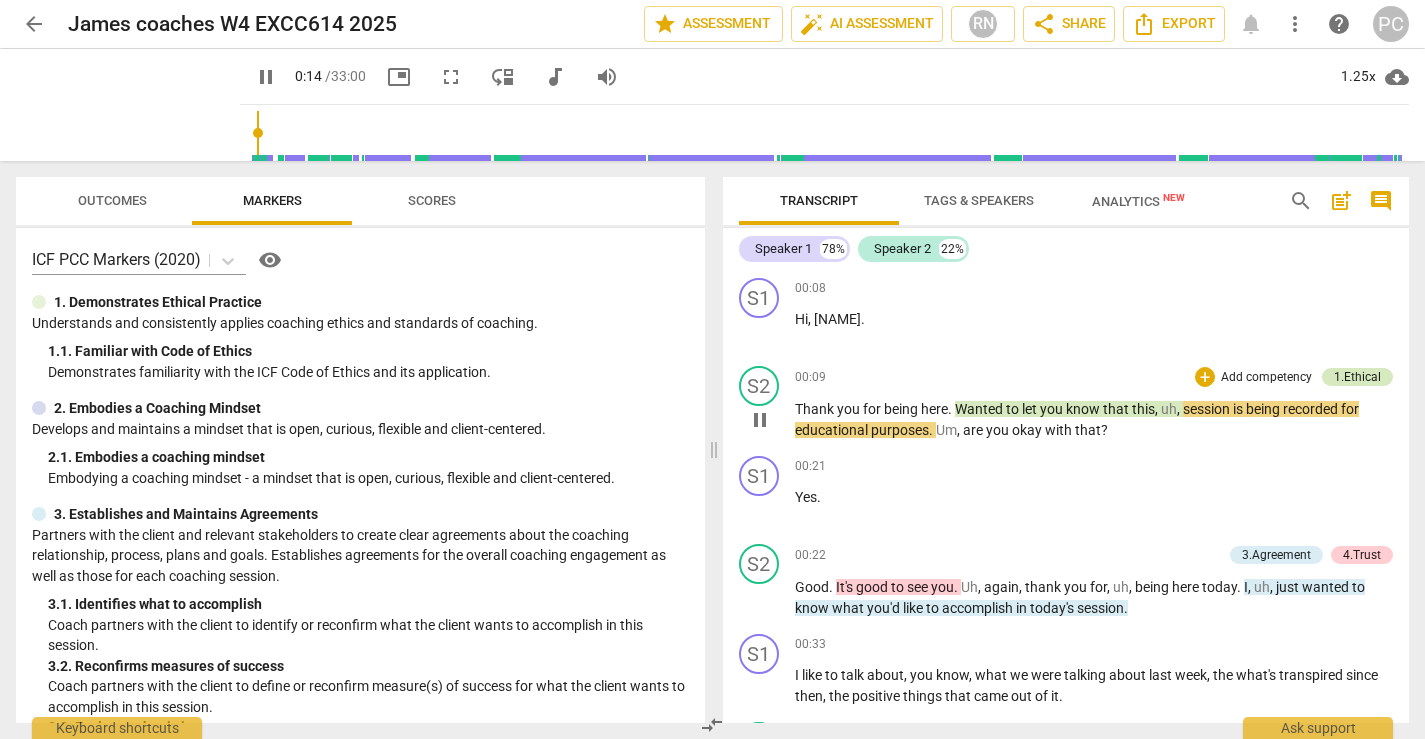 click on "1.Ethical" at bounding box center (1357, 377) 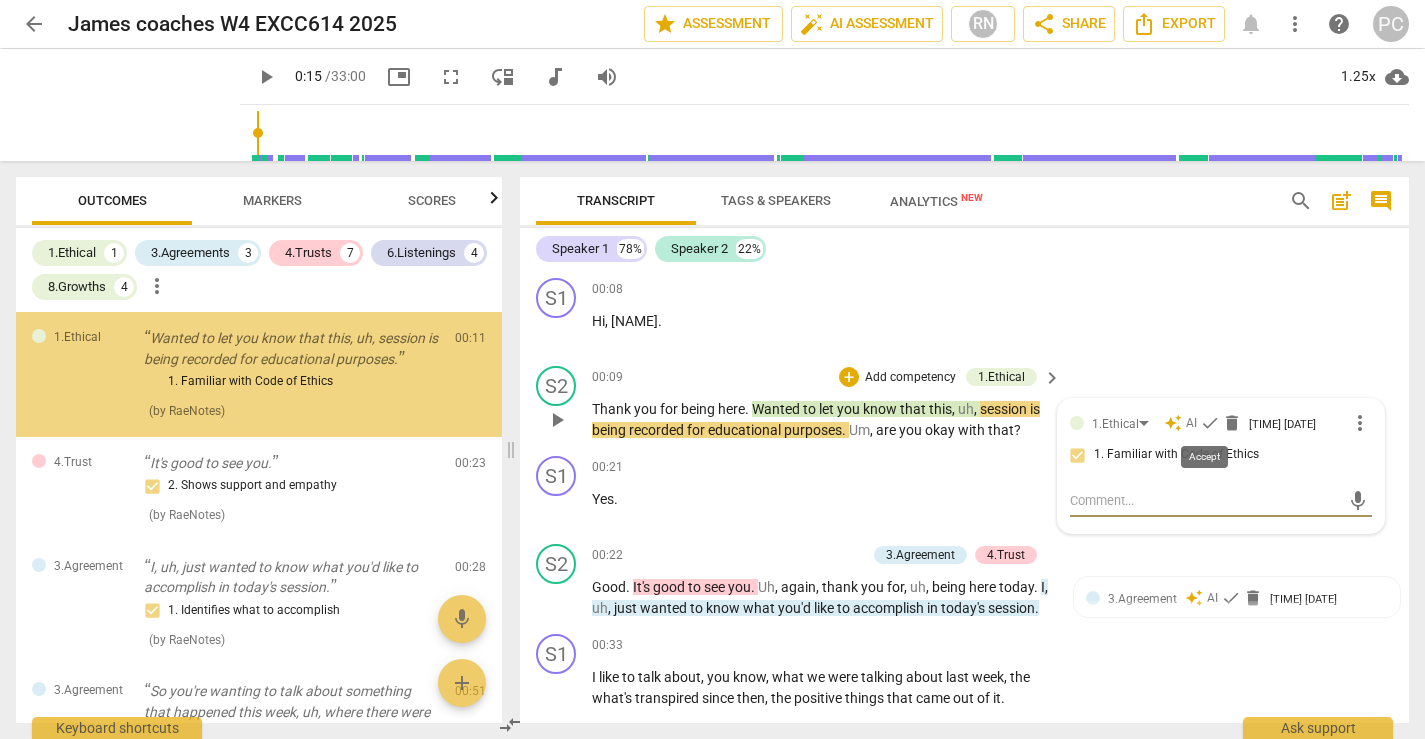 click on "check" at bounding box center (1210, 423) 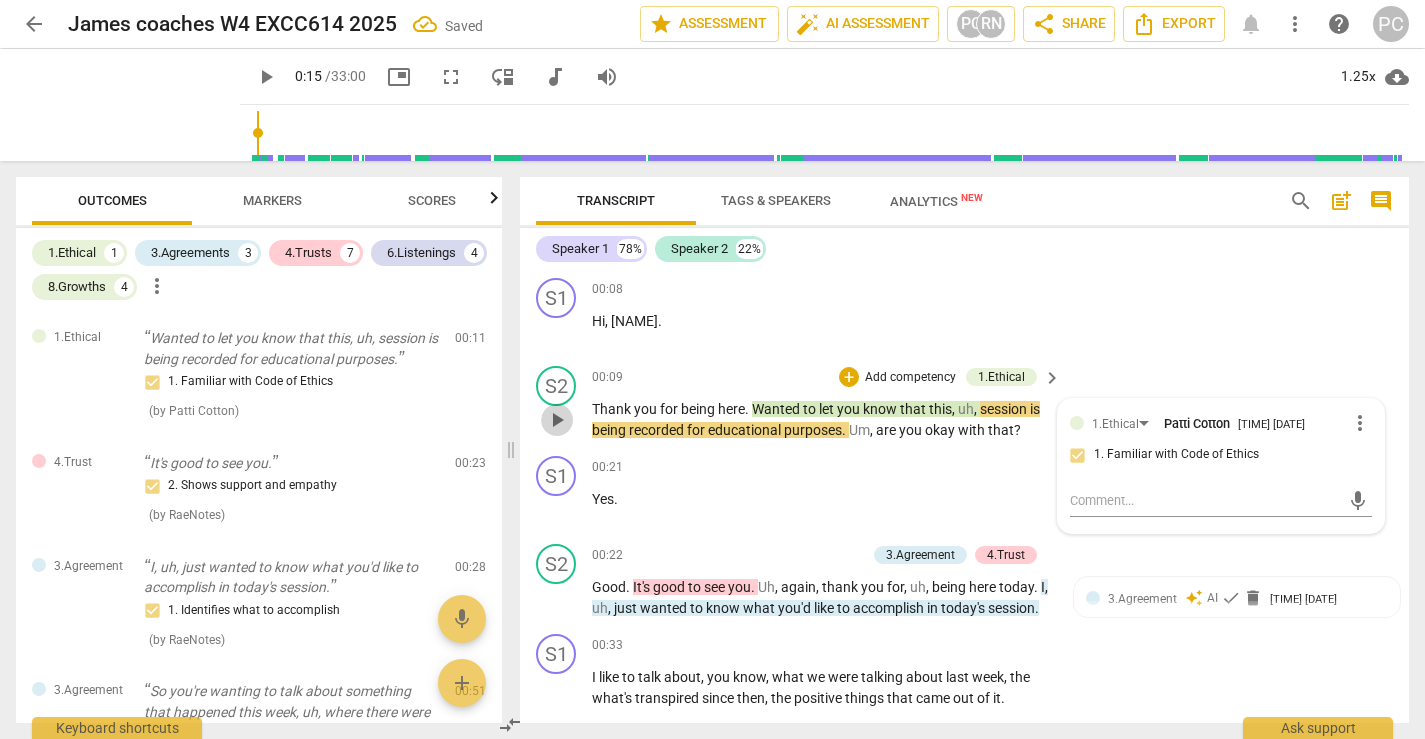 click on "play_arrow" at bounding box center [557, 420] 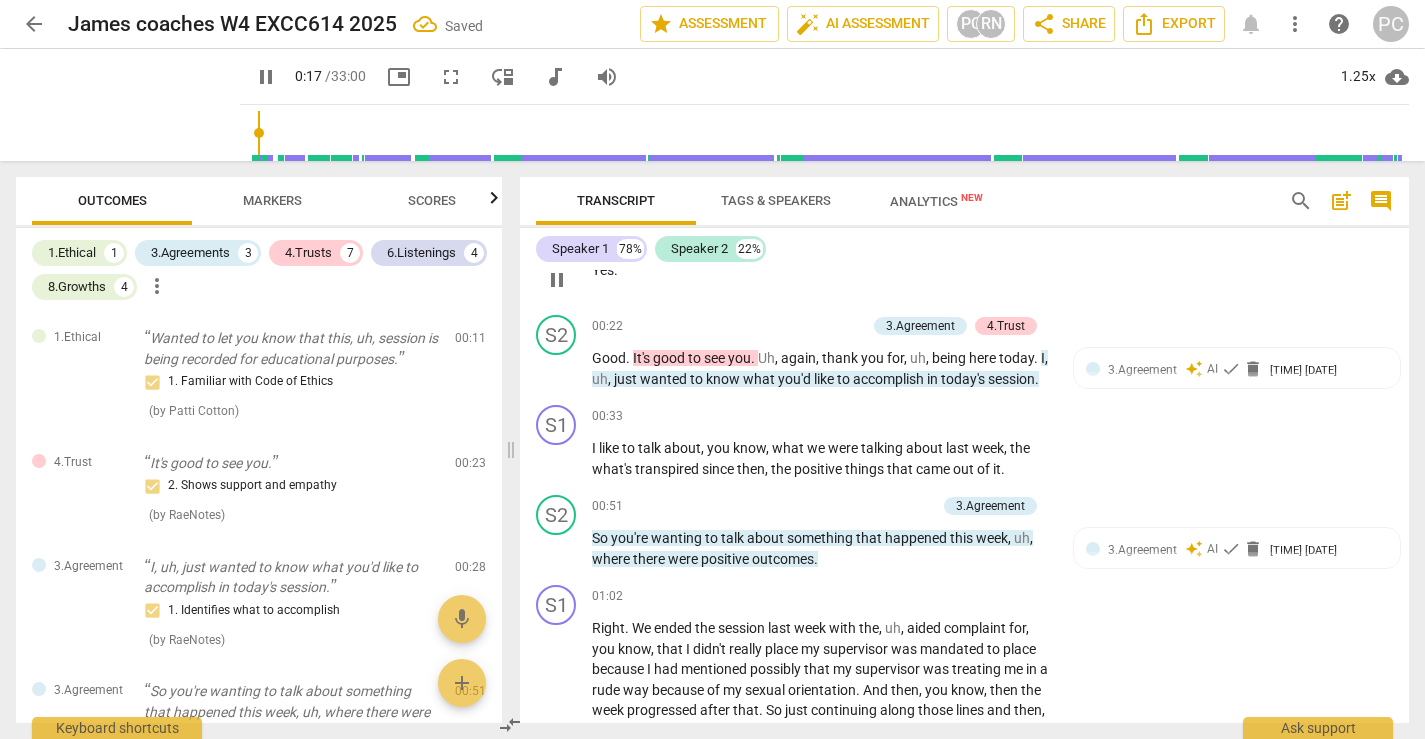 scroll, scrollTop: 319, scrollLeft: 0, axis: vertical 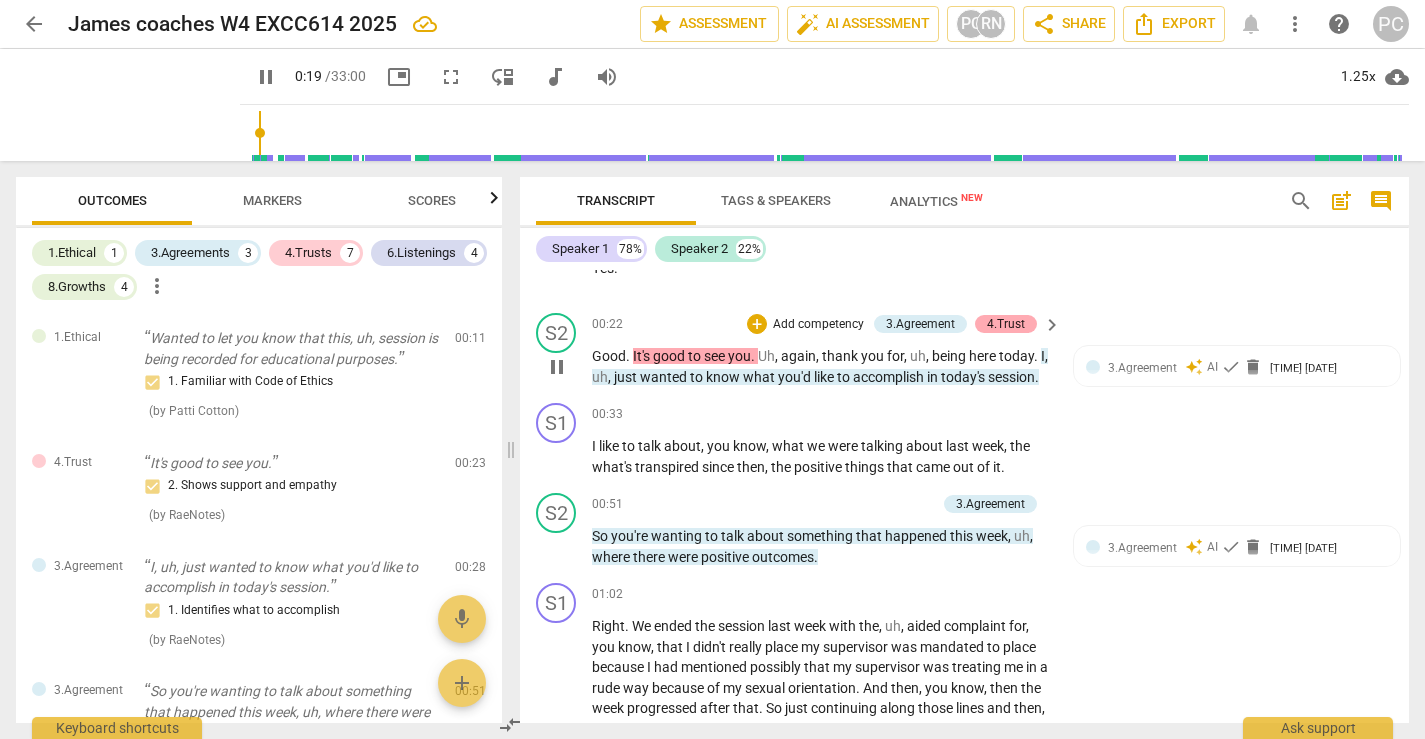 click on "4.Trust" at bounding box center (1006, 324) 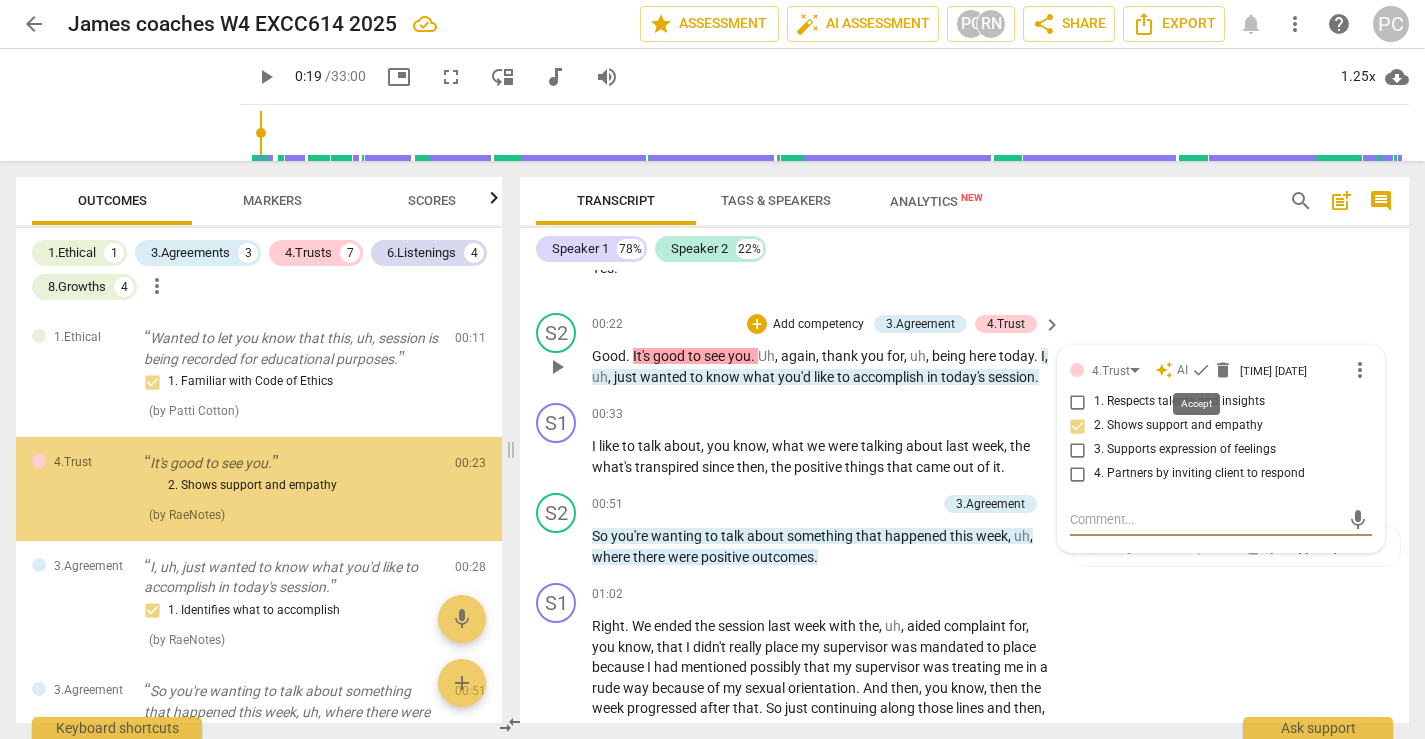 click on "check" at bounding box center [1201, 370] 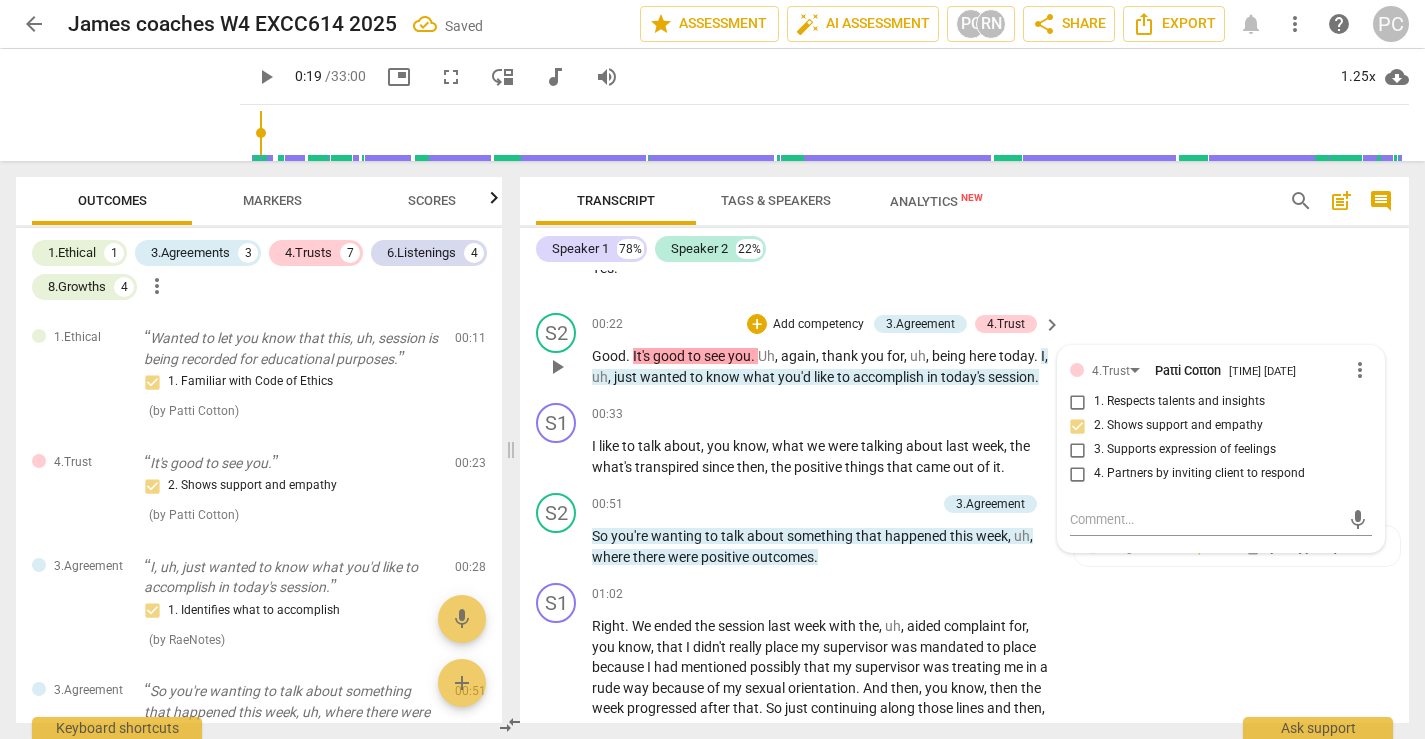 click on "accomplish" at bounding box center (890, 377) 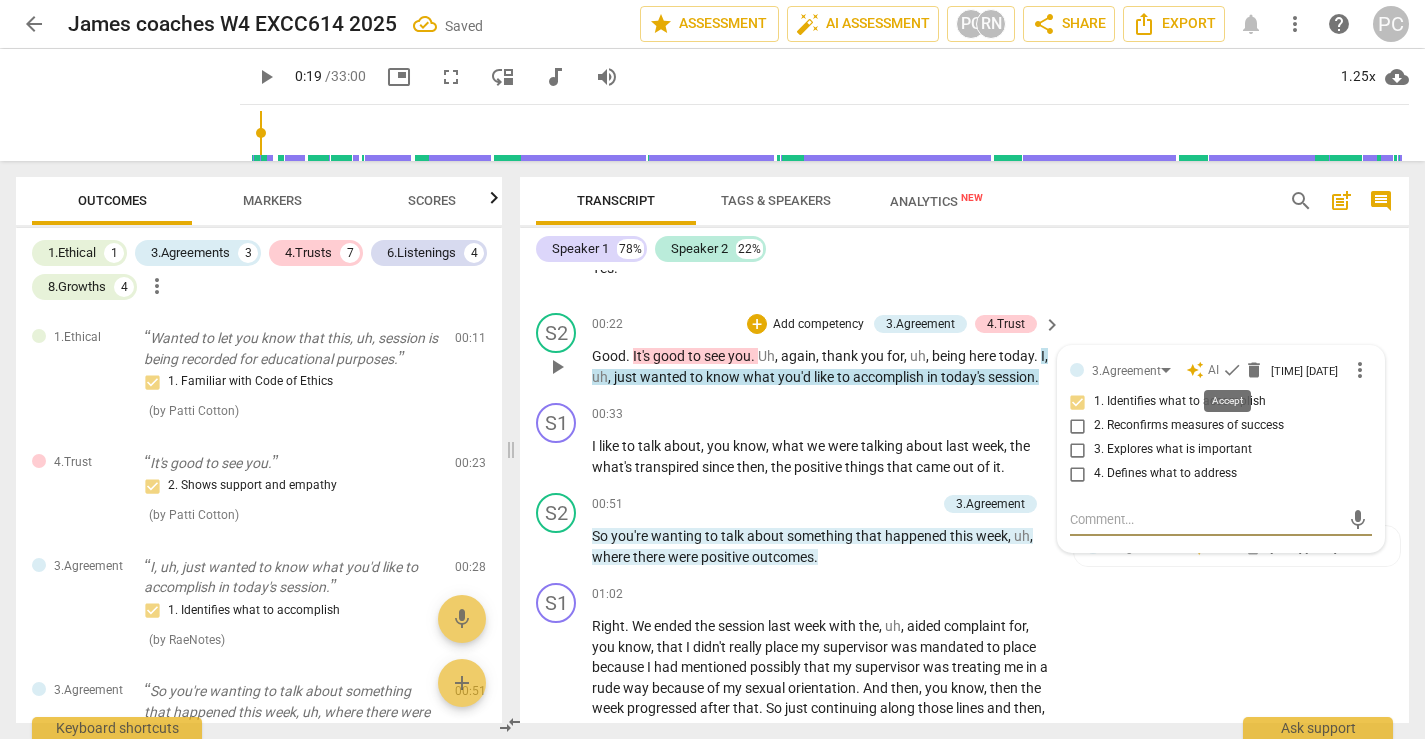 click on "check" at bounding box center [1232, 370] 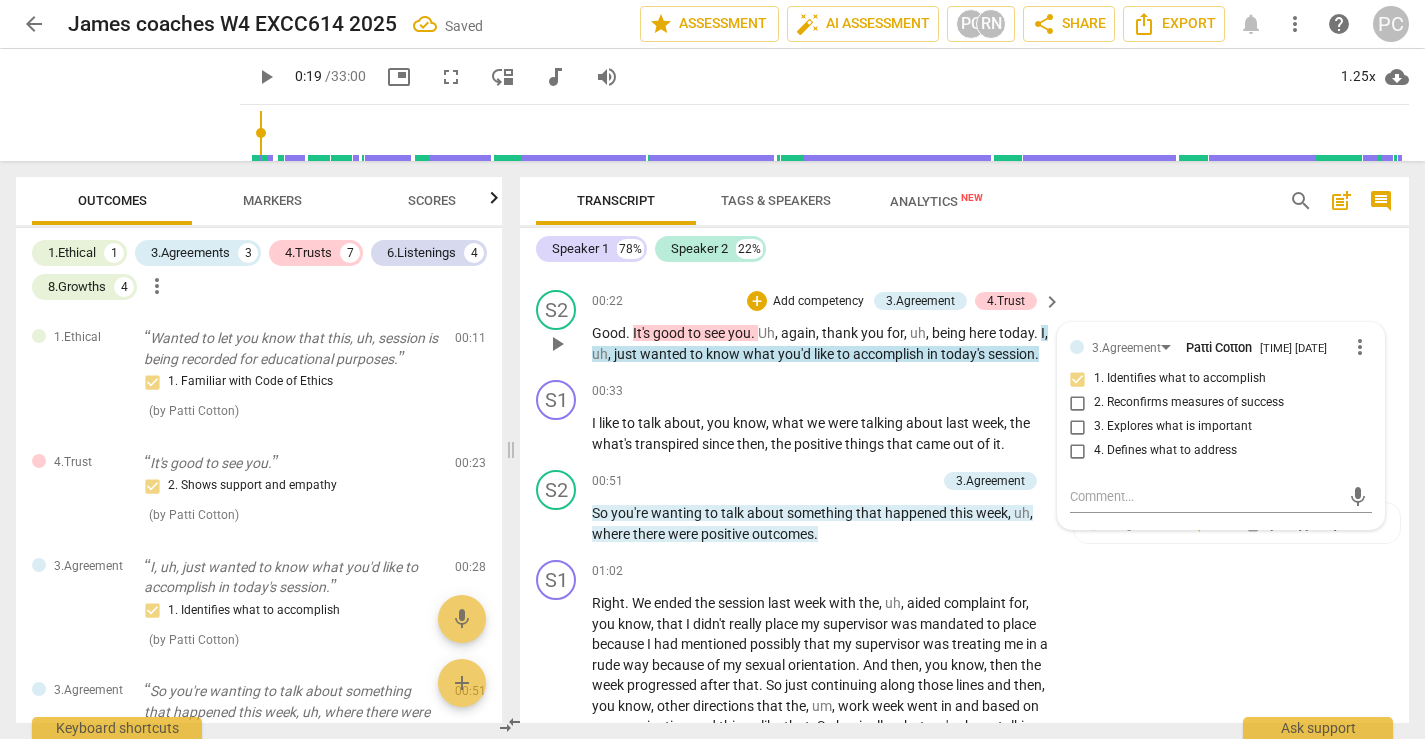 scroll, scrollTop: 375, scrollLeft: 0, axis: vertical 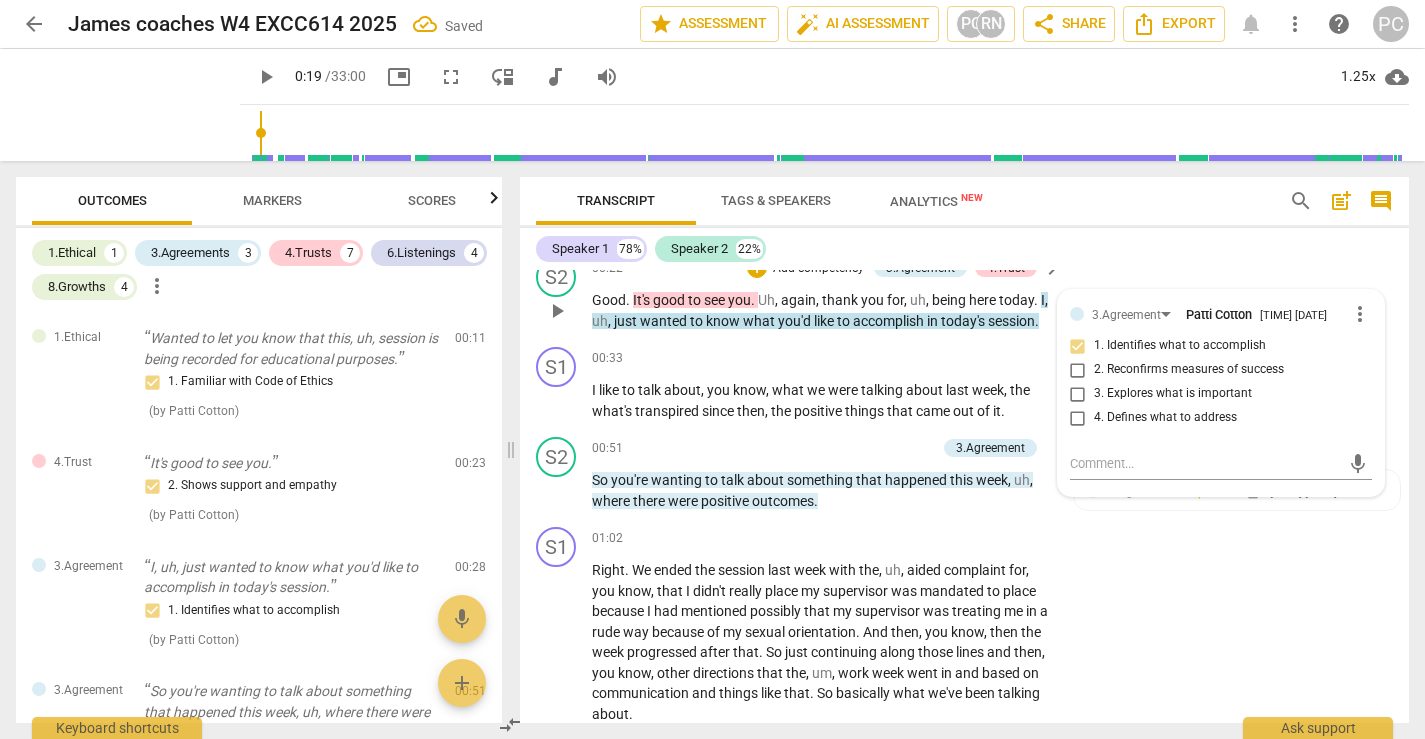 click on "play_arrow" at bounding box center [557, 311] 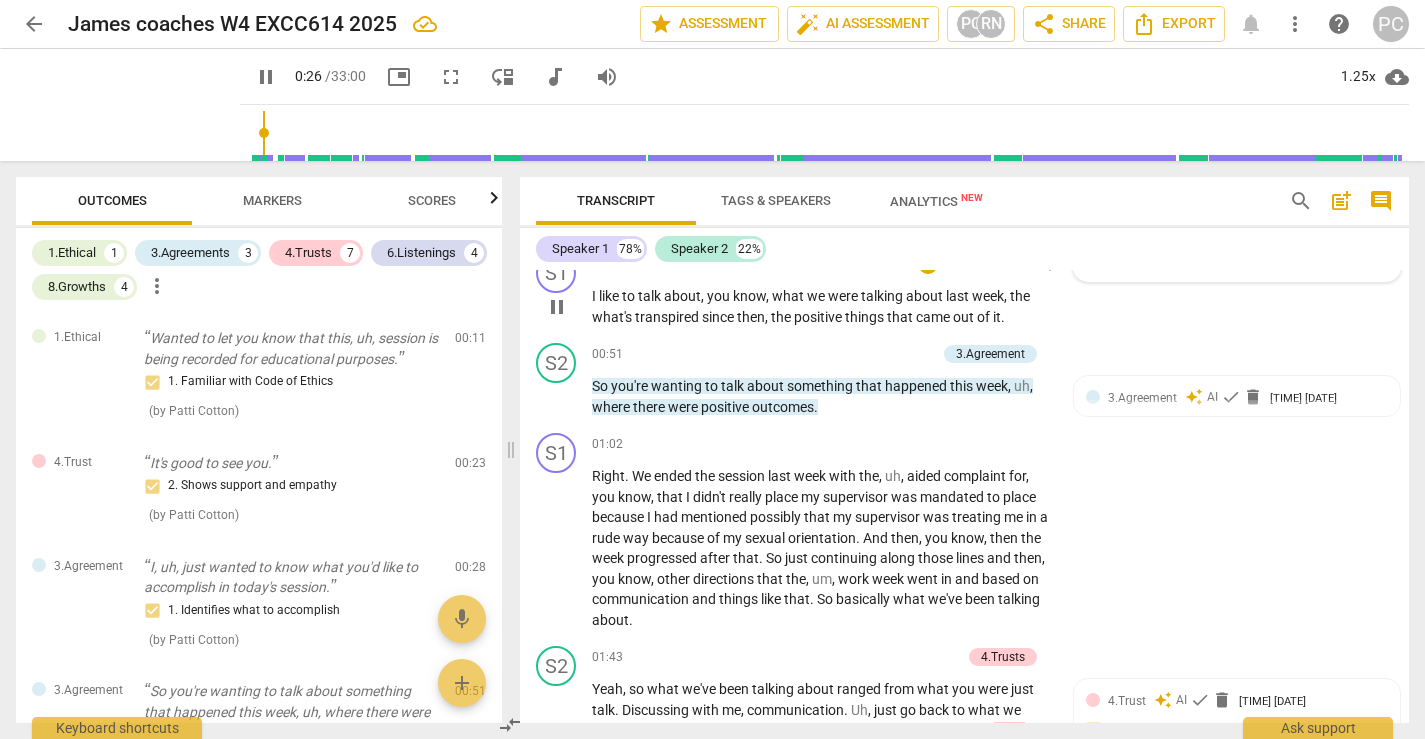 scroll, scrollTop: 454, scrollLeft: 0, axis: vertical 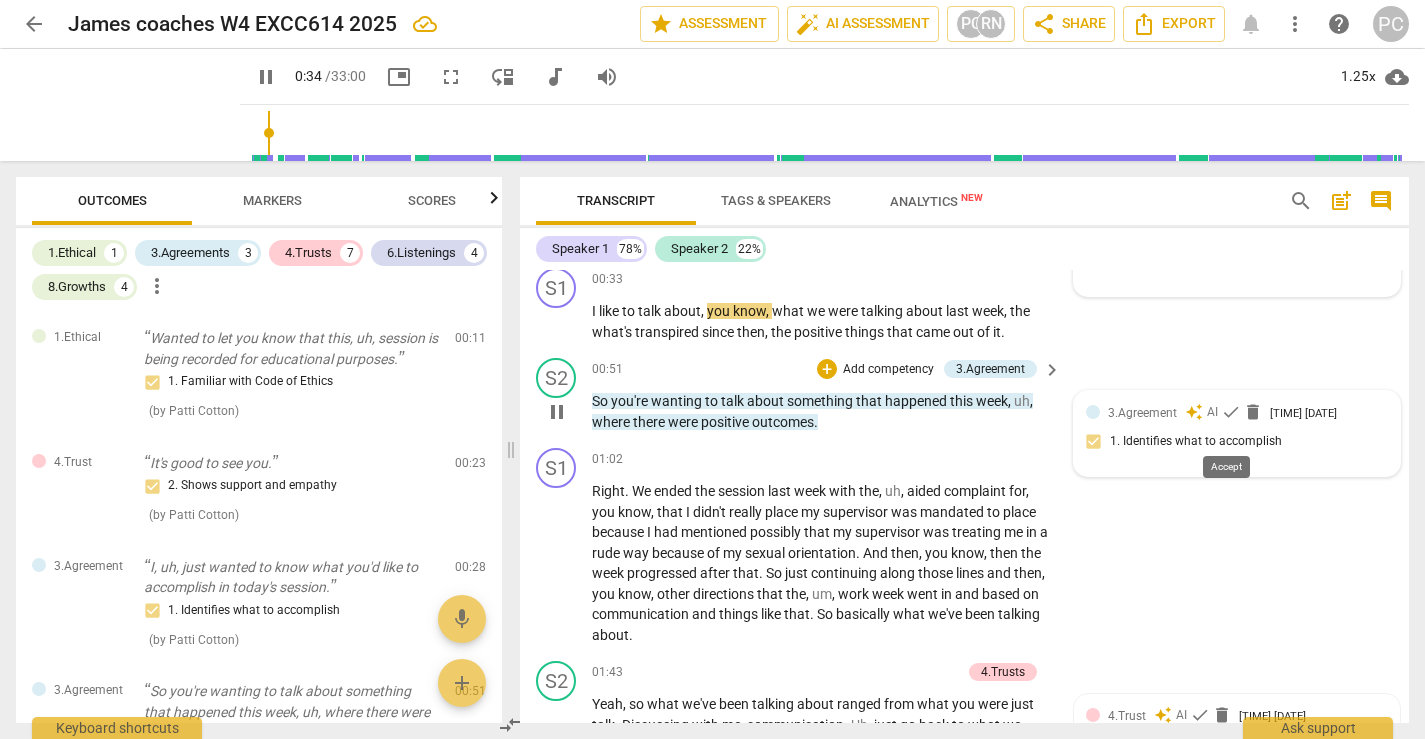 click on "check" at bounding box center (1231, 412) 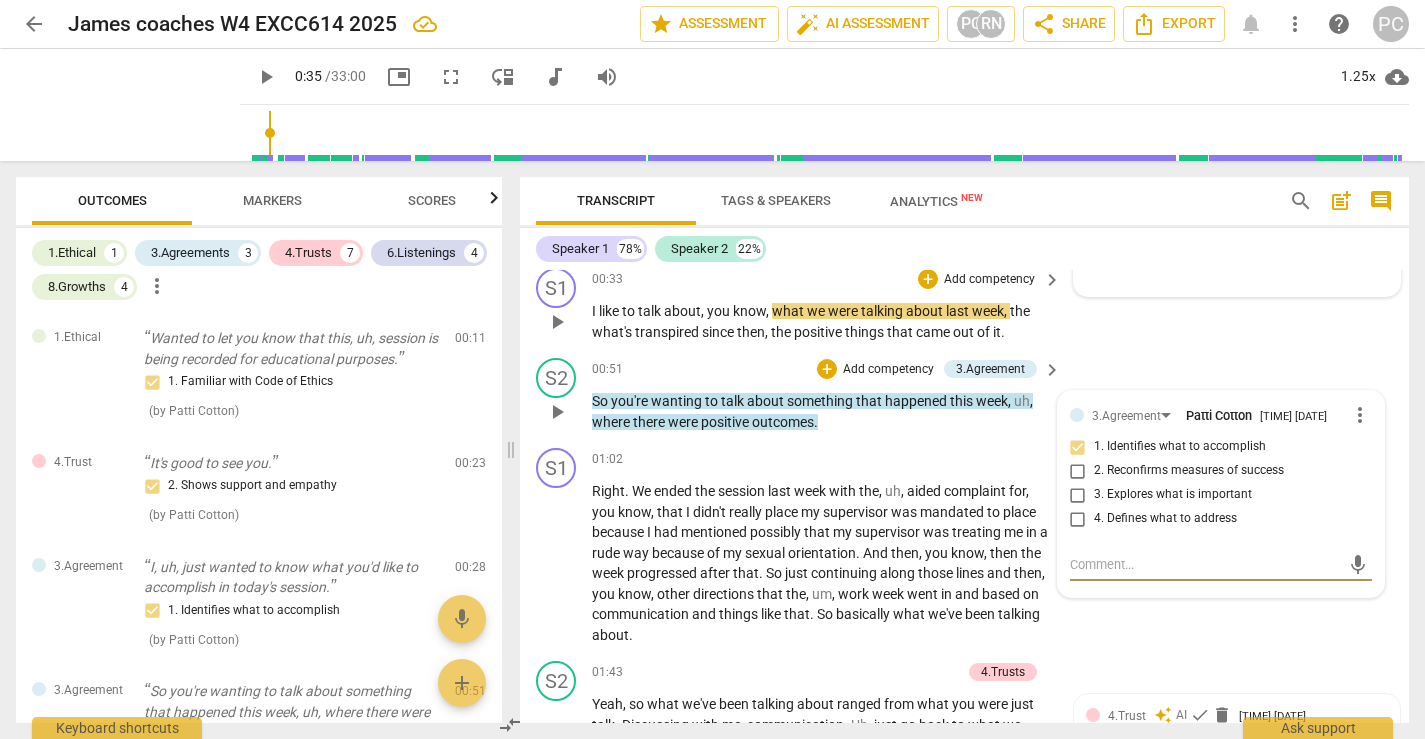 click on "S1 play_arrow pause 00:33 + Add competency keyboard_arrow_right I   like   to   talk   about ,   you   know ,   what   we   were   talking   about   last   week ,   the   what's   transpired   since   then ,   the   positive   things   that   came   out   of   it ." at bounding box center [964, 305] 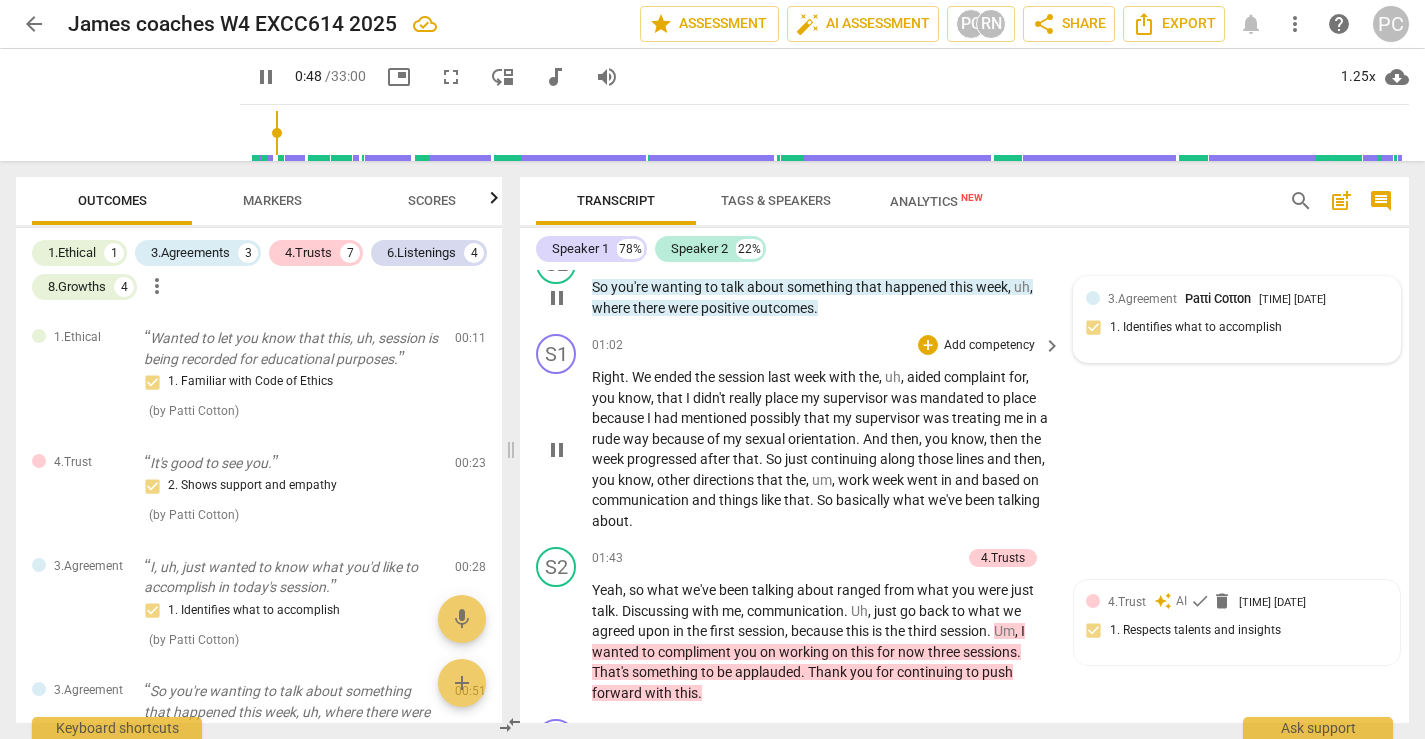scroll, scrollTop: 560, scrollLeft: 0, axis: vertical 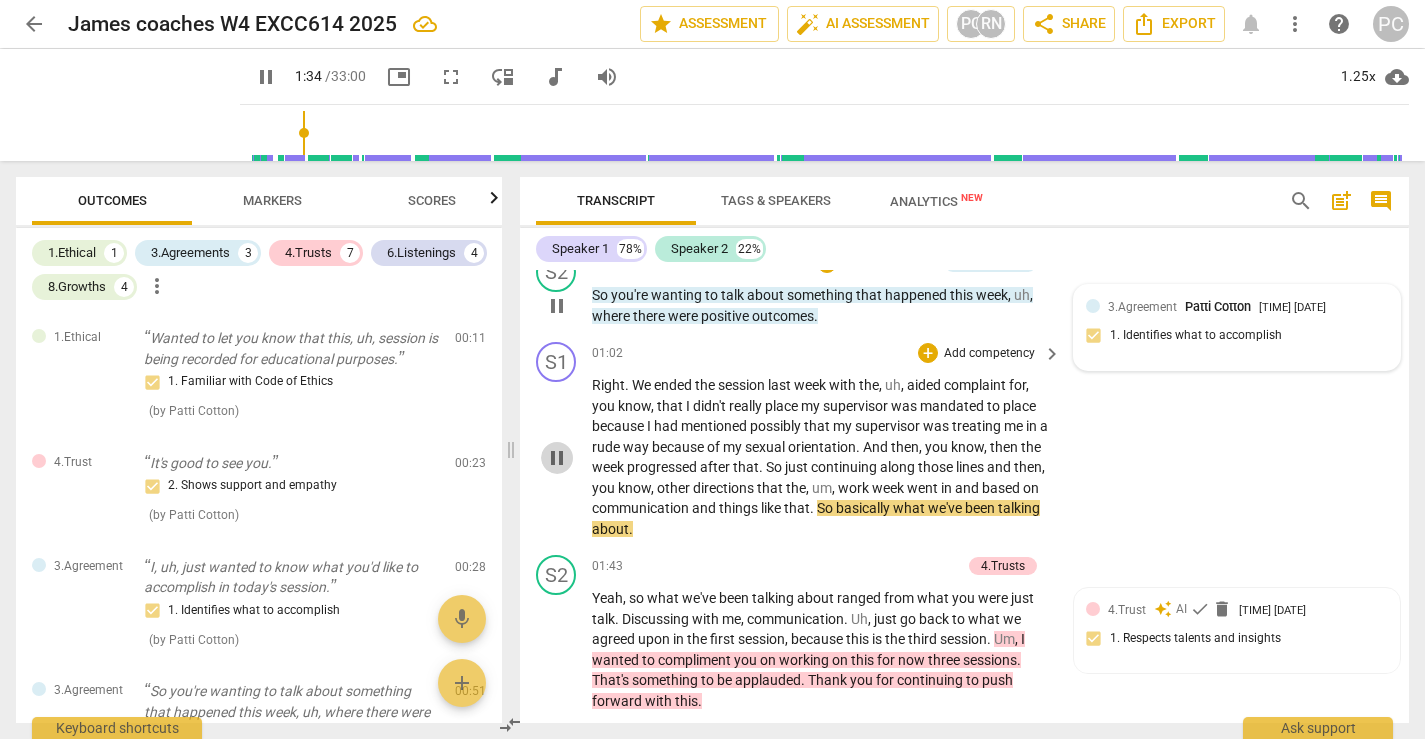 click on "pause" at bounding box center [557, 458] 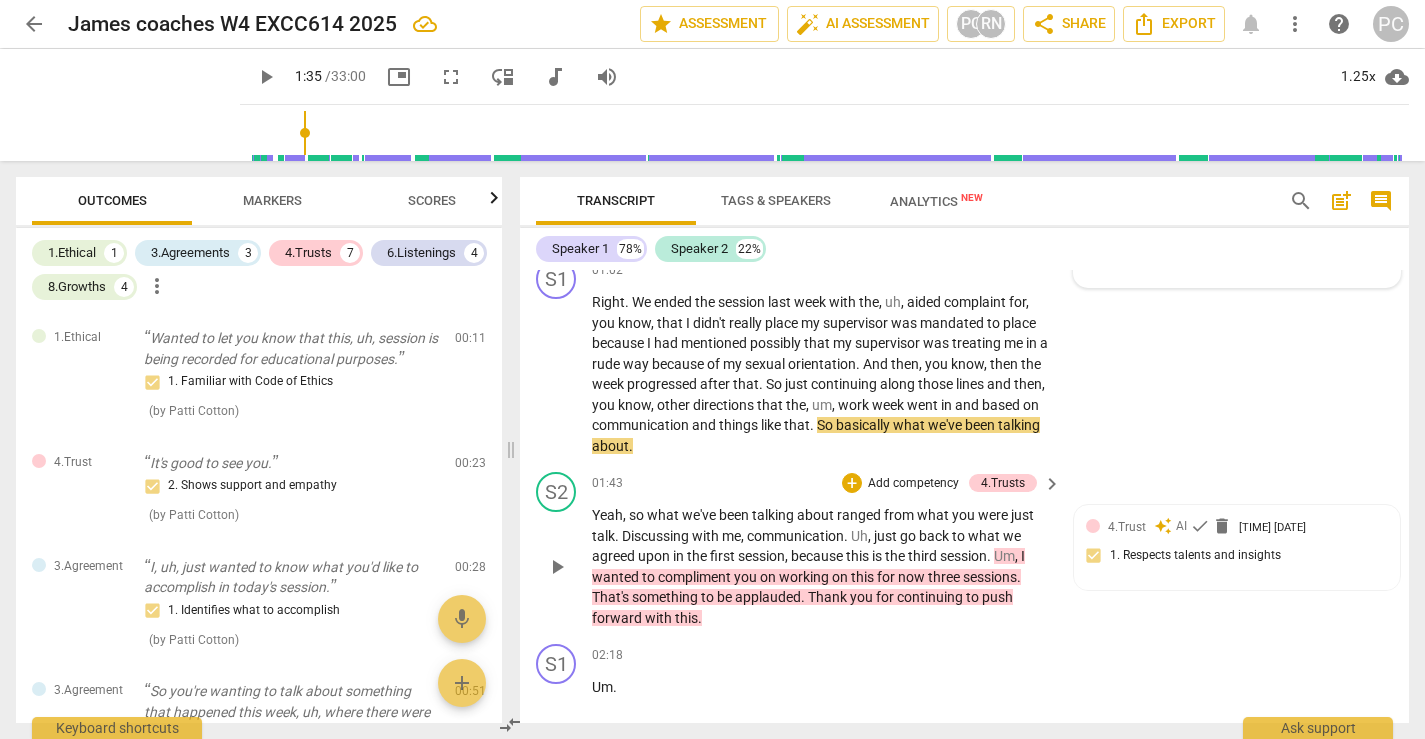 scroll, scrollTop: 629, scrollLeft: 0, axis: vertical 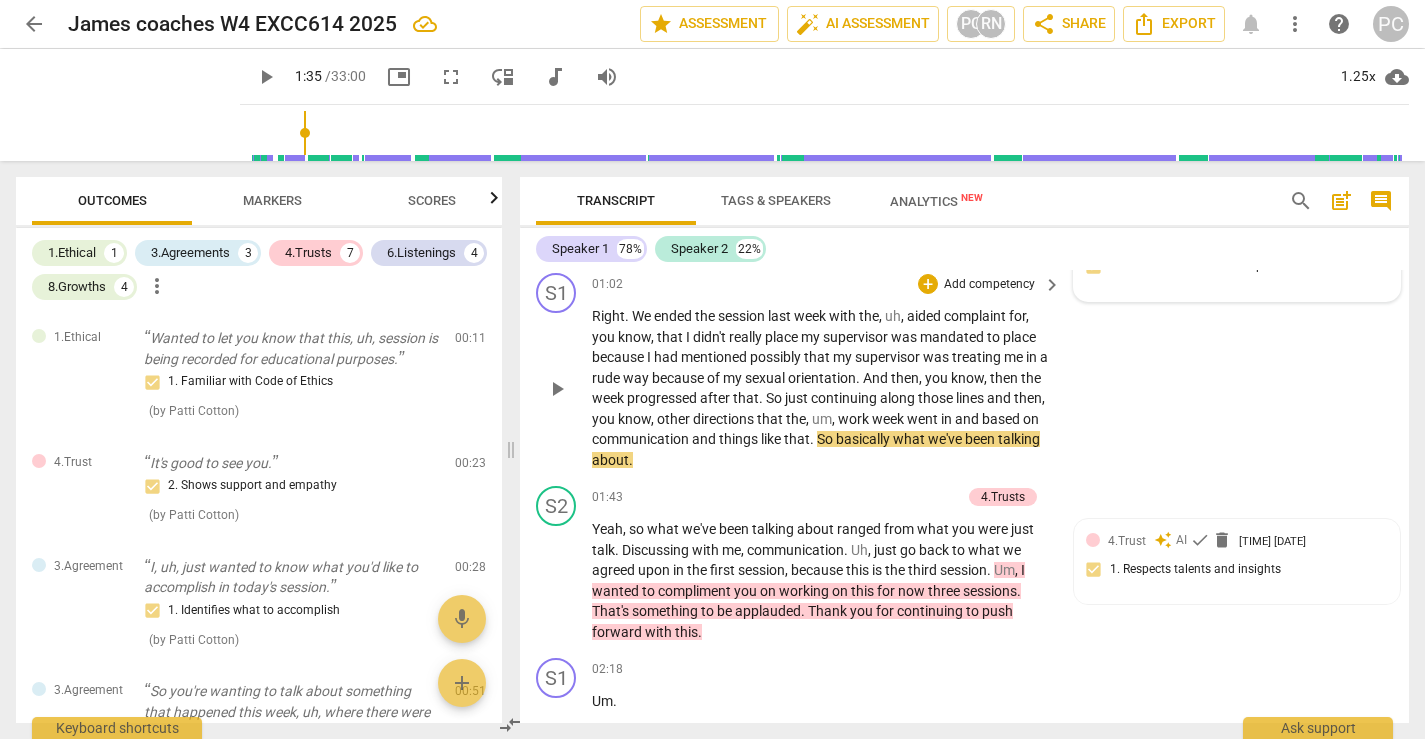click on "play_arrow" at bounding box center (557, 389) 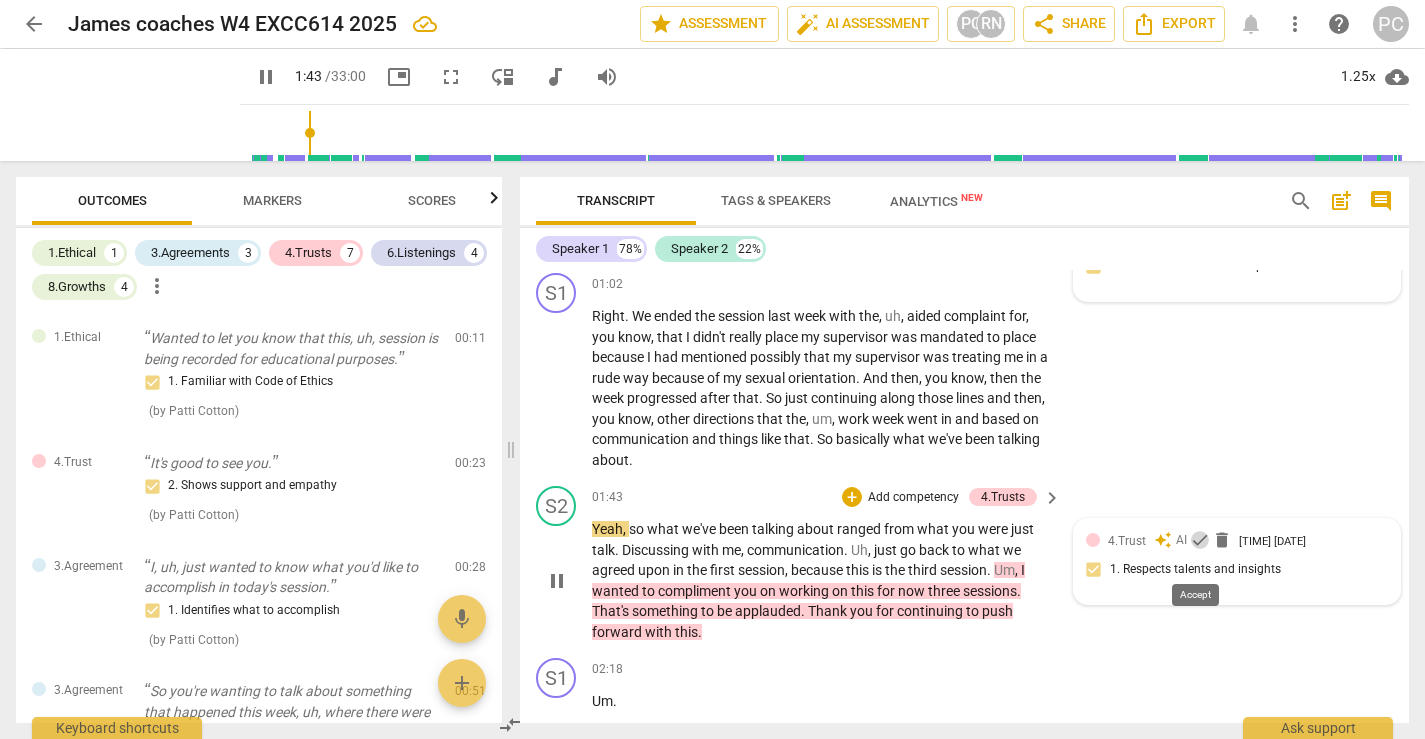 click on "check" at bounding box center (1200, 540) 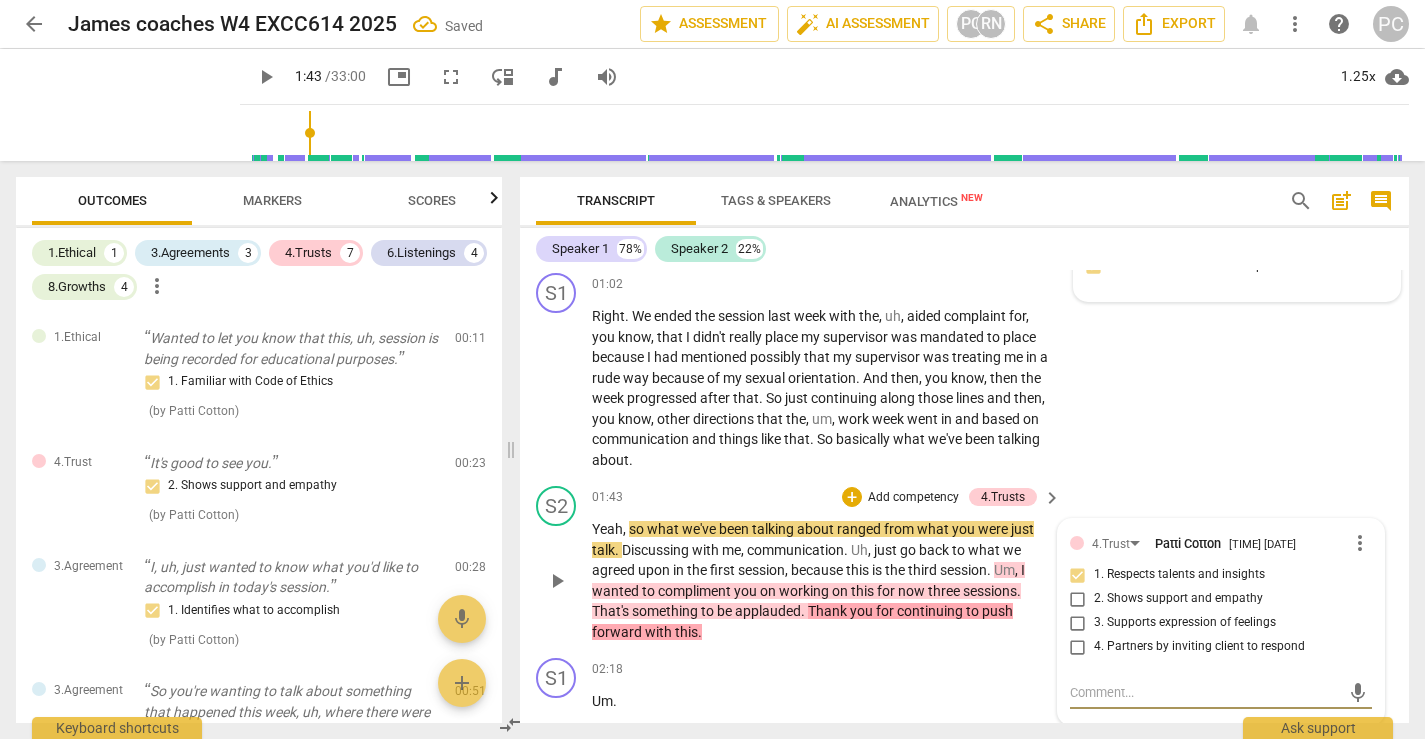 click on "play_arrow" at bounding box center [557, 581] 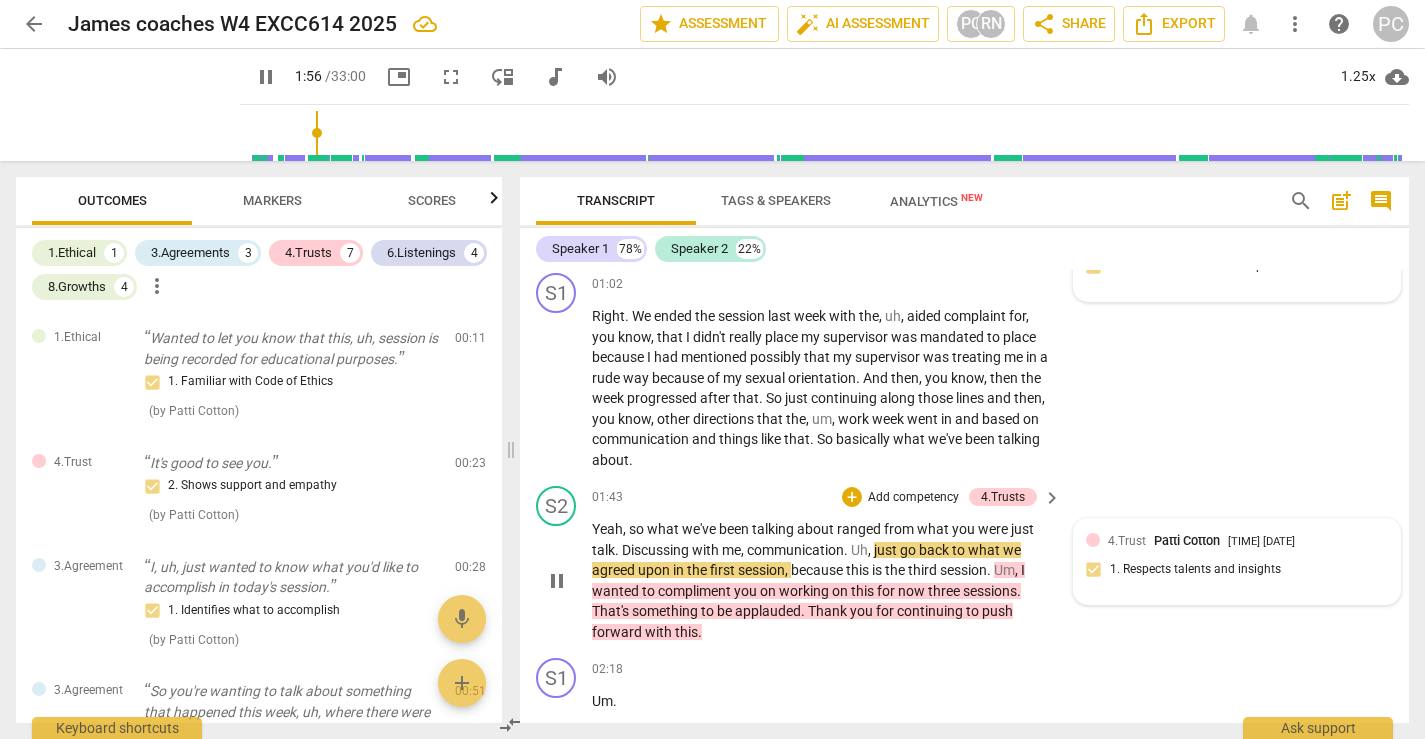click on "communication" at bounding box center [795, 550] 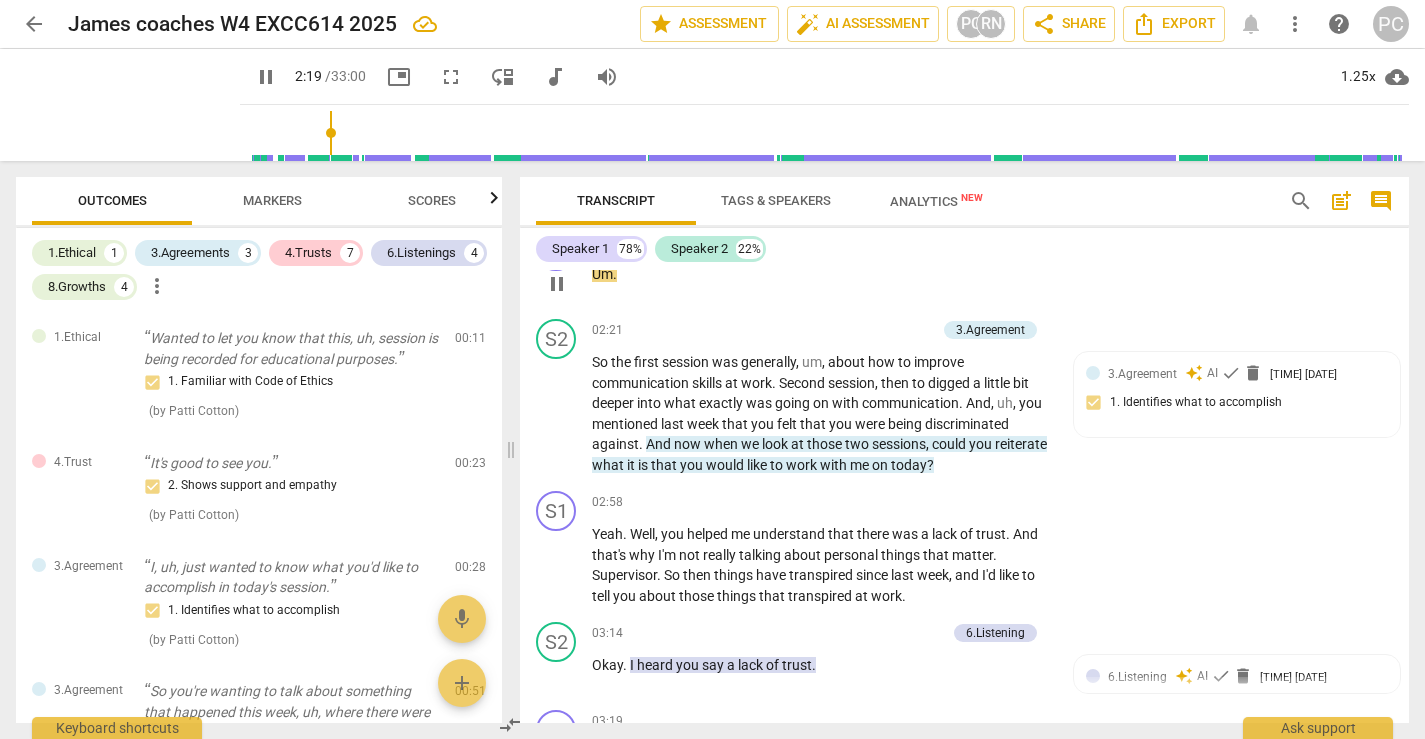 scroll, scrollTop: 1068, scrollLeft: 0, axis: vertical 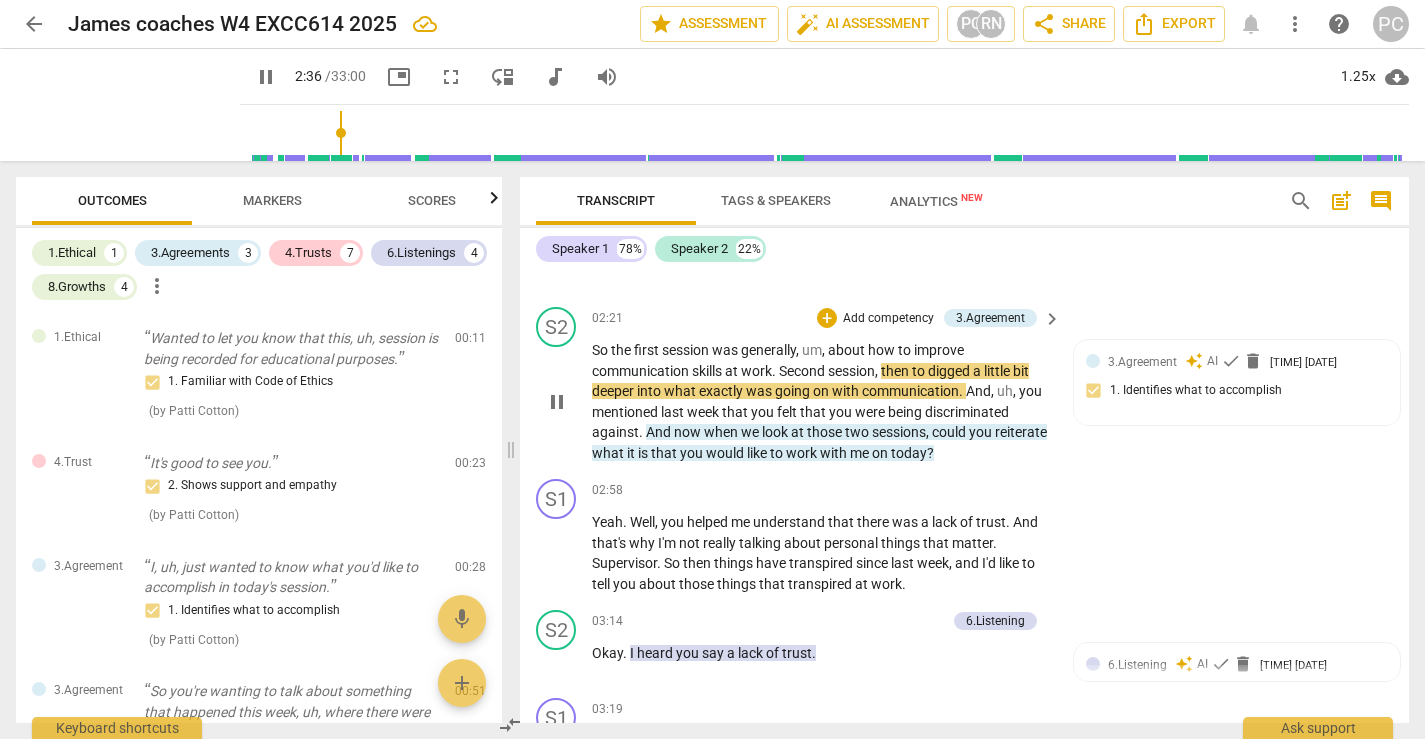 click on "digged" at bounding box center [950, 371] 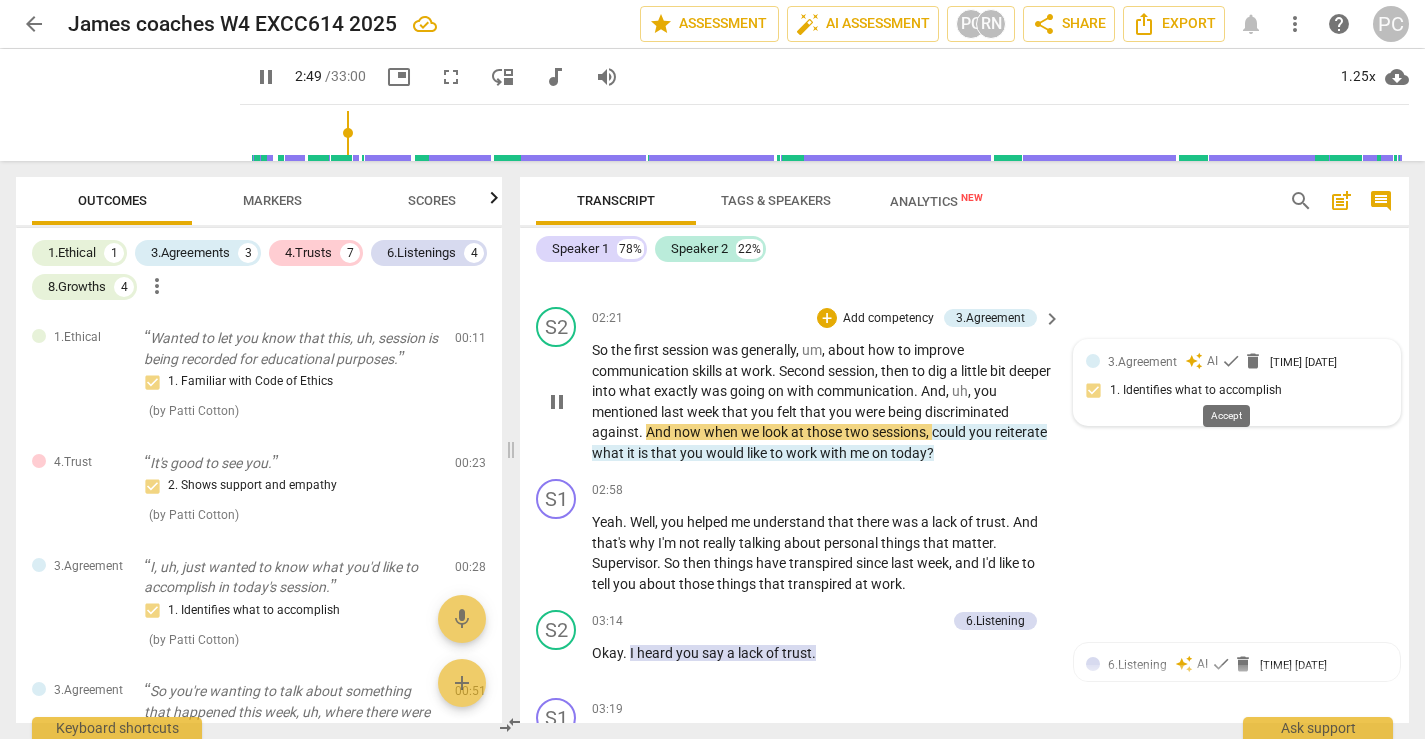 click on "check" at bounding box center (1231, 361) 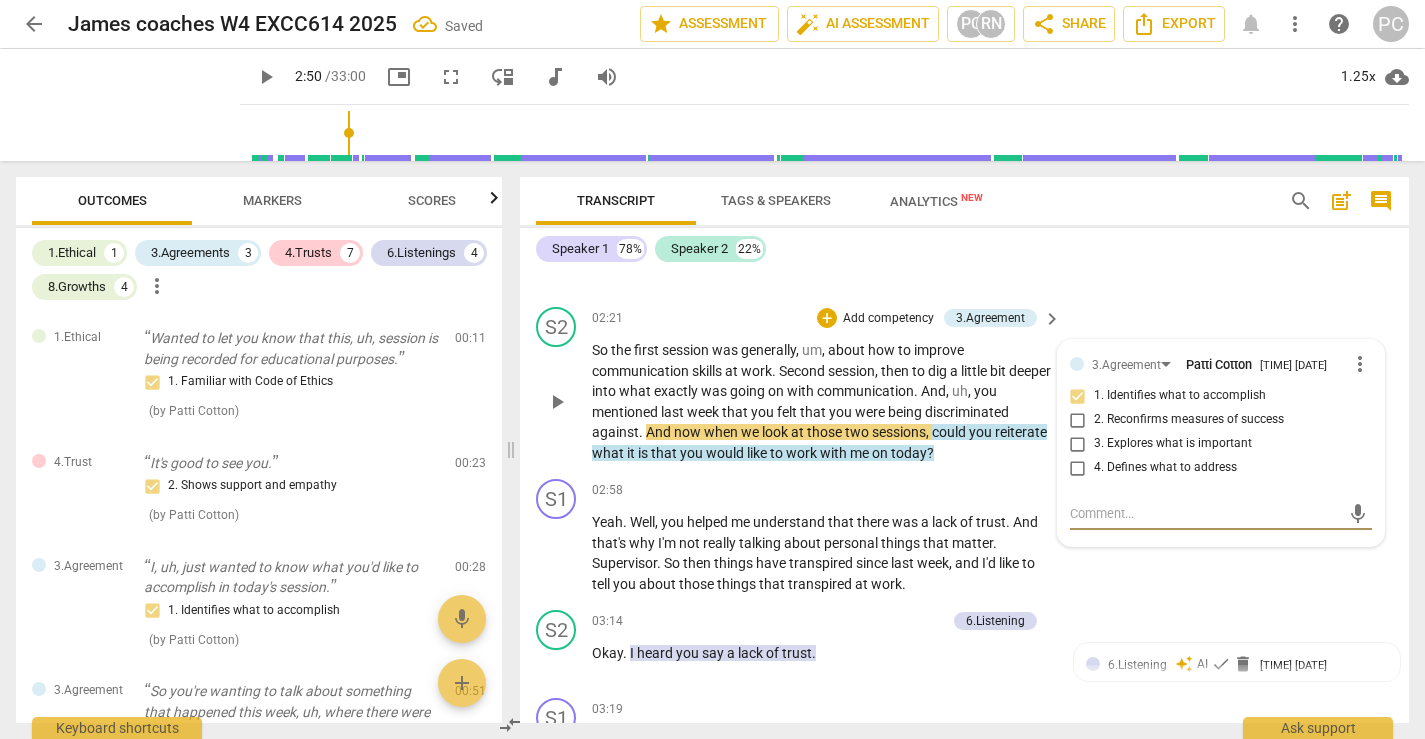 click on "play_arrow" at bounding box center [557, 402] 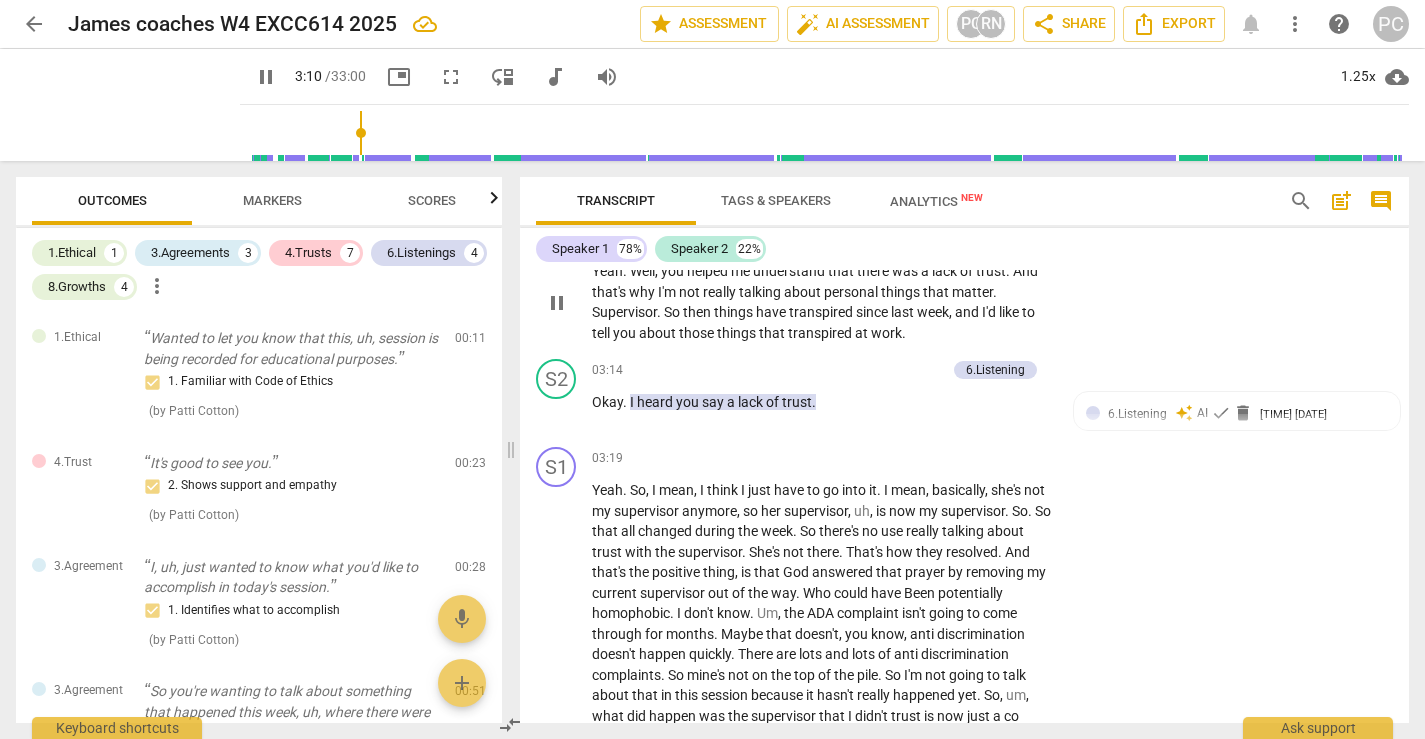 scroll, scrollTop: 1333, scrollLeft: 0, axis: vertical 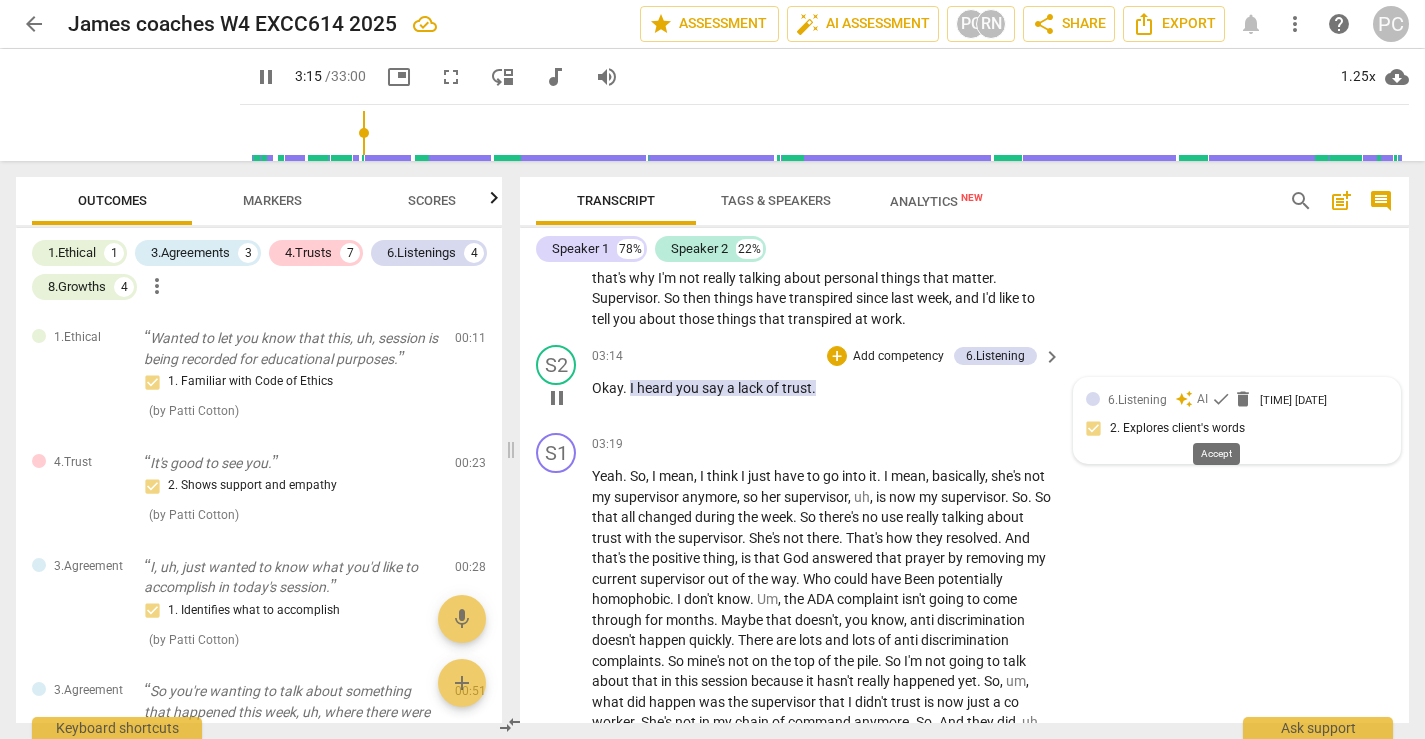 click on "check" at bounding box center [1221, 399] 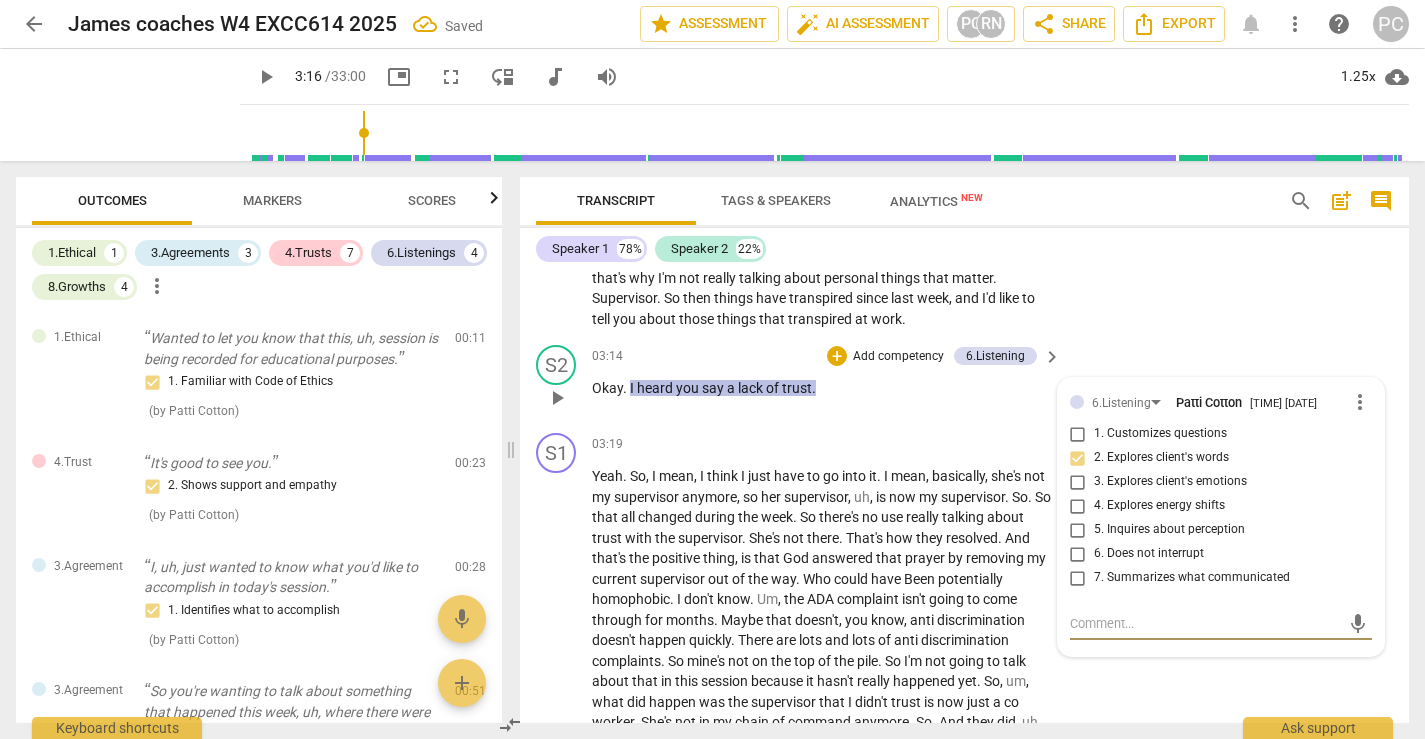 click on "play_arrow" at bounding box center (557, 398) 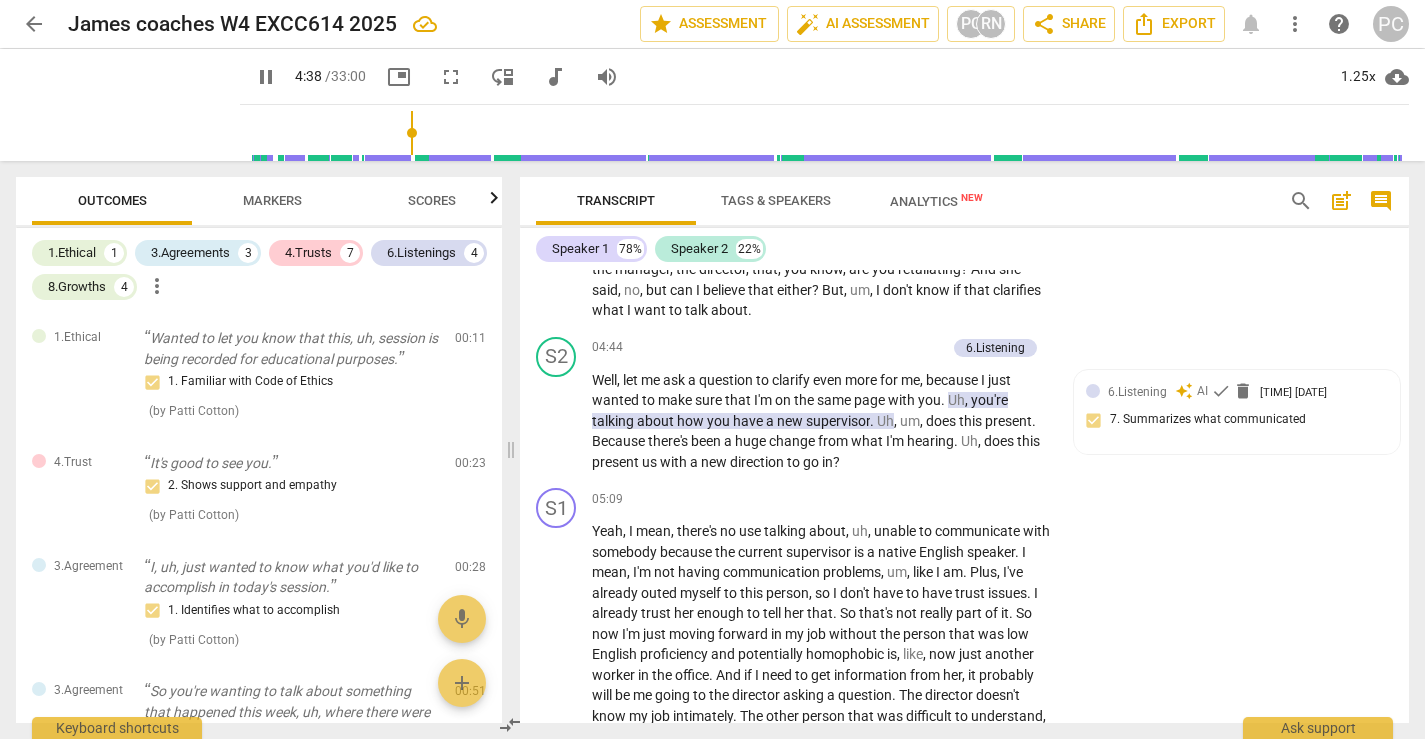 scroll, scrollTop: 1873, scrollLeft: 0, axis: vertical 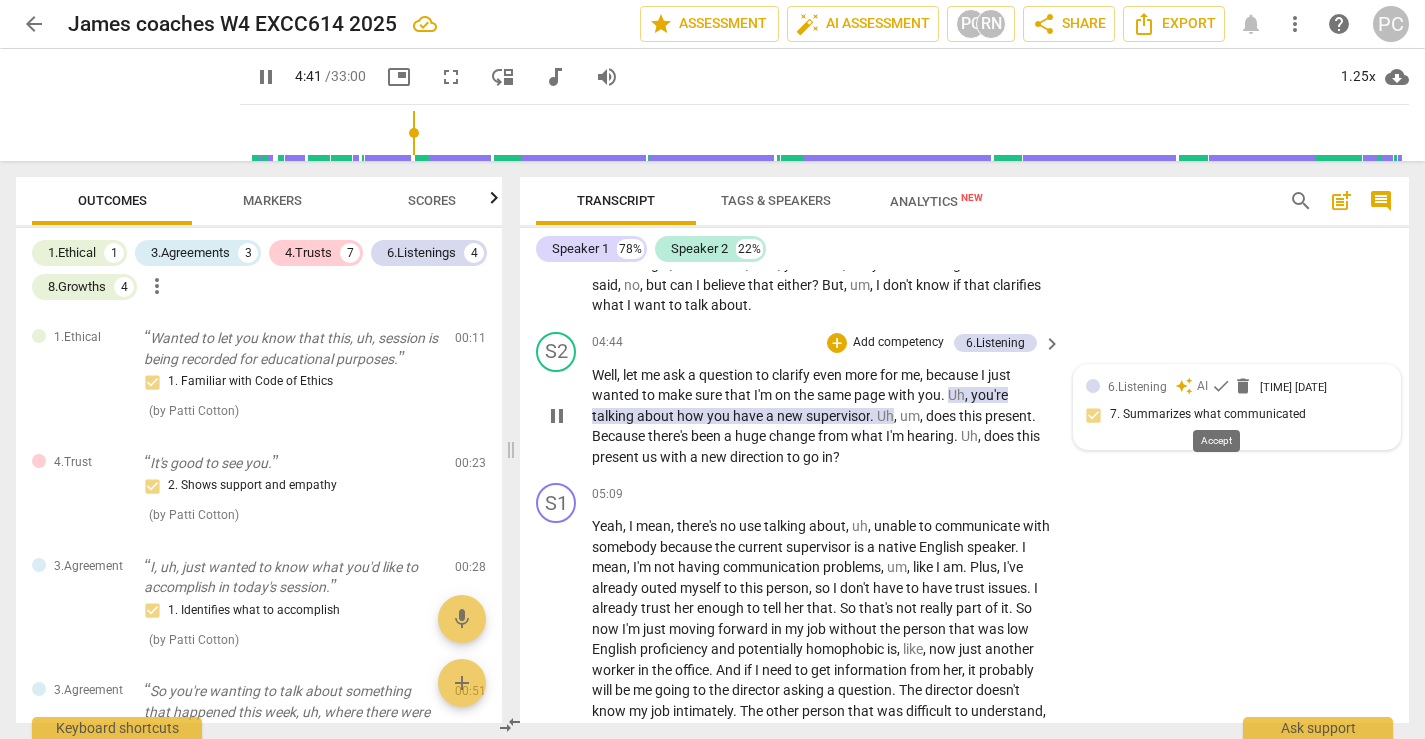 click on "check" at bounding box center (1221, 386) 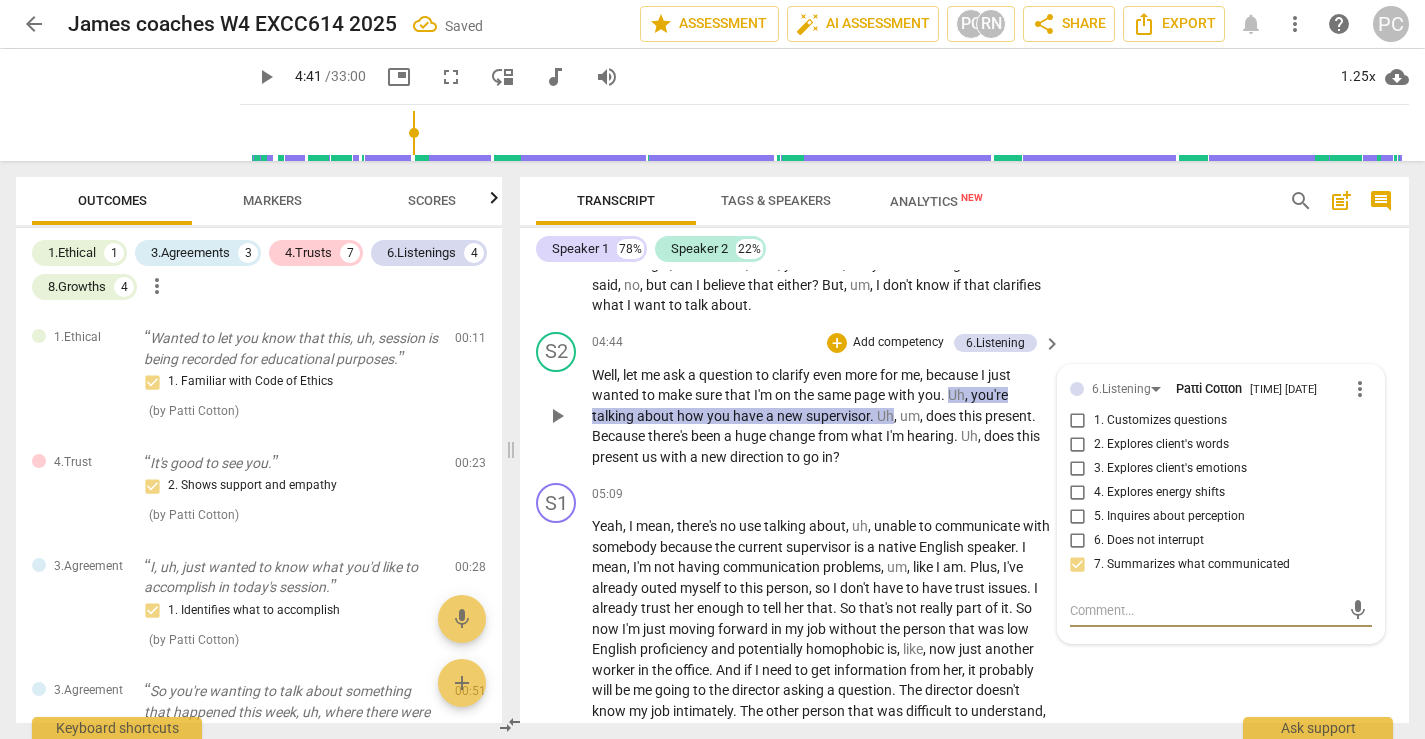 click on "play_arrow" at bounding box center [557, 416] 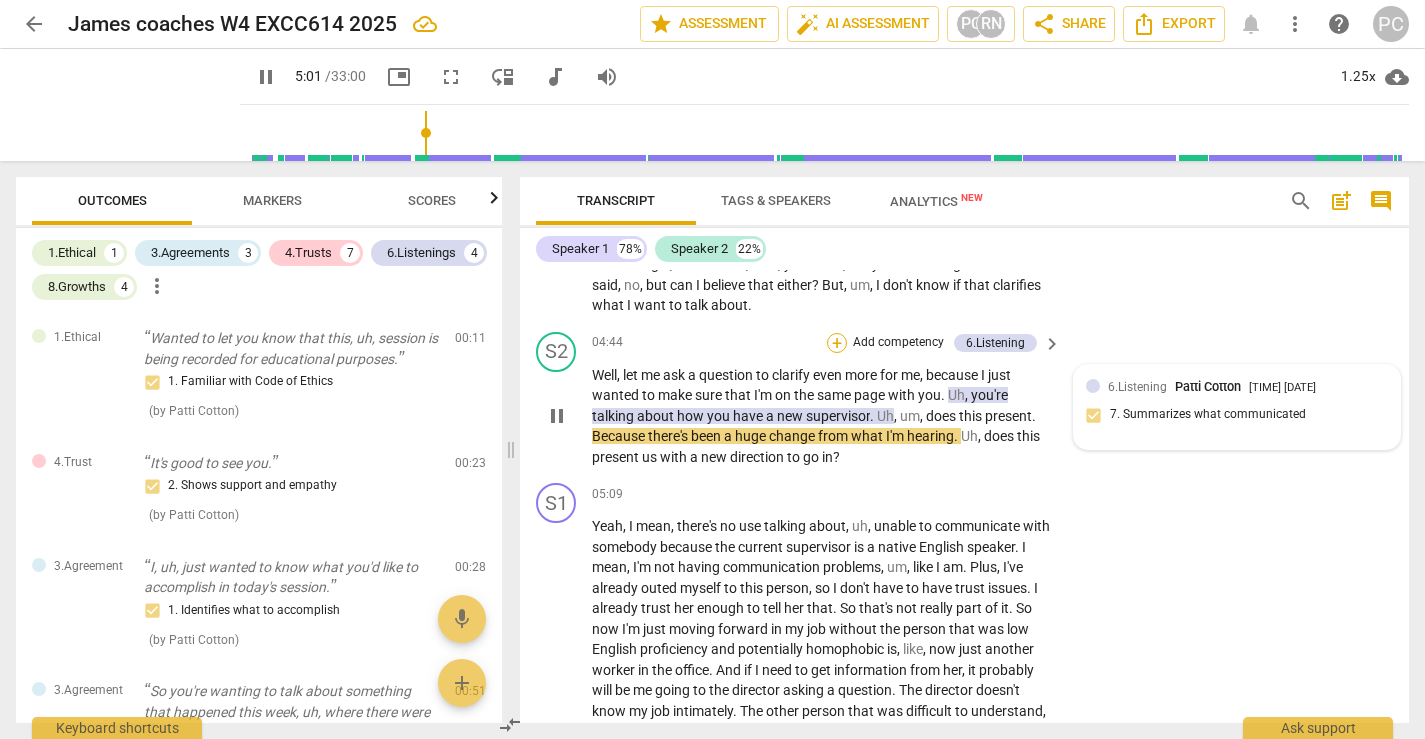 click on "+" at bounding box center (837, 343) 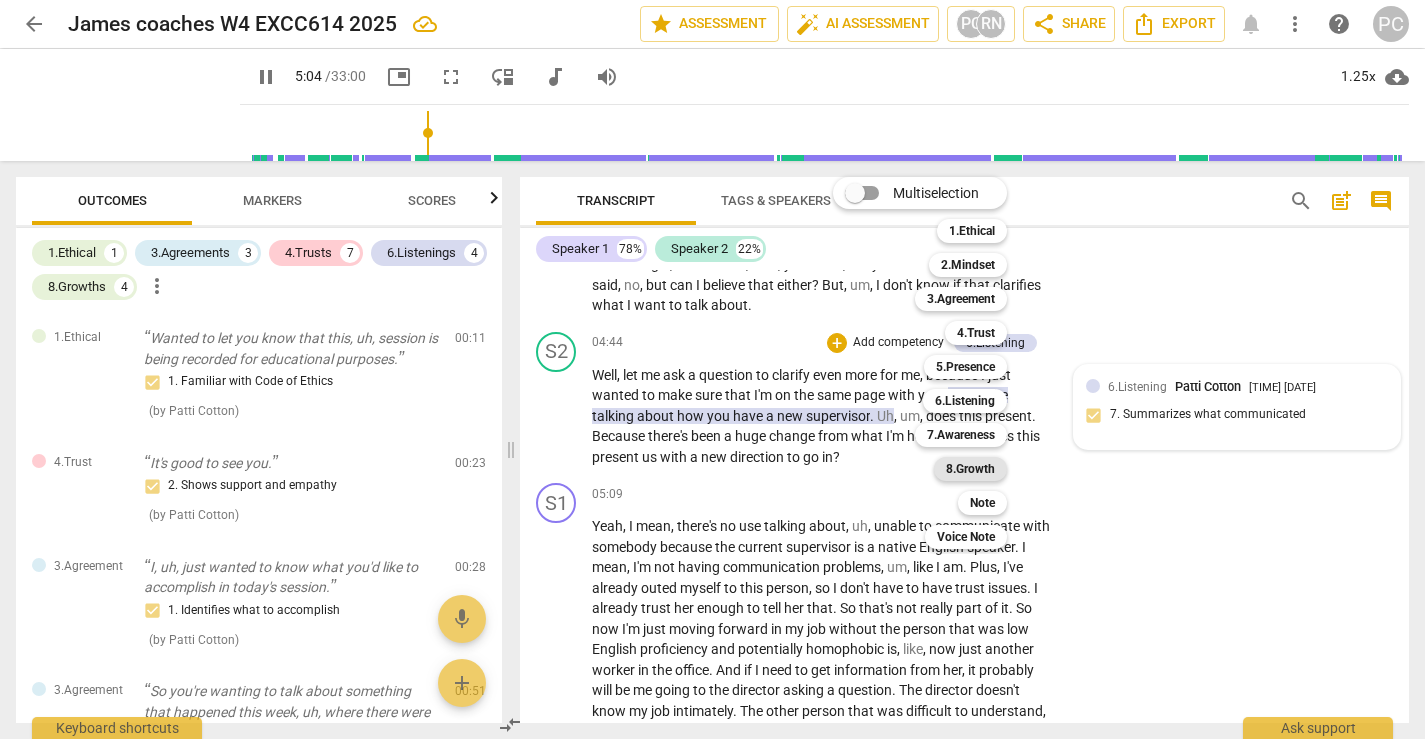 click on "8.Growth" at bounding box center [970, 469] 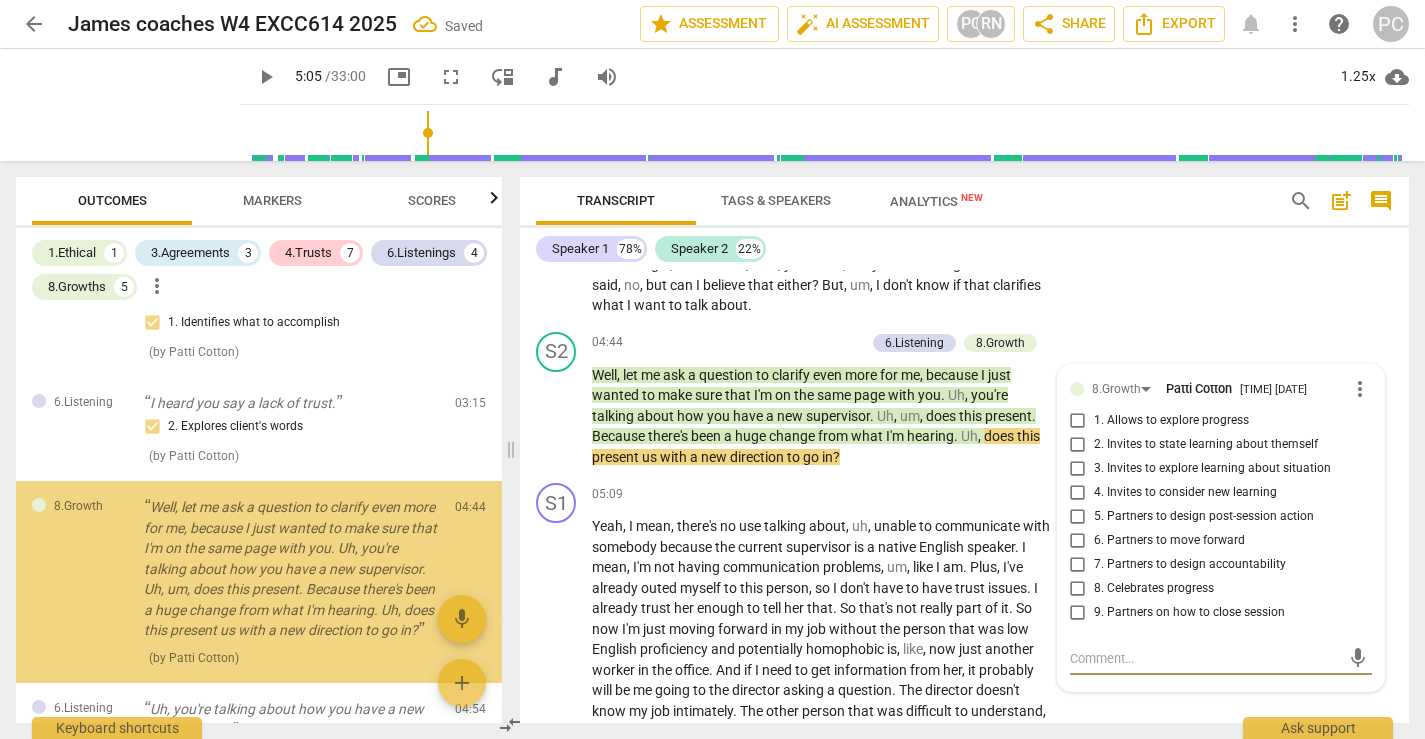 scroll, scrollTop: 1006, scrollLeft: 0, axis: vertical 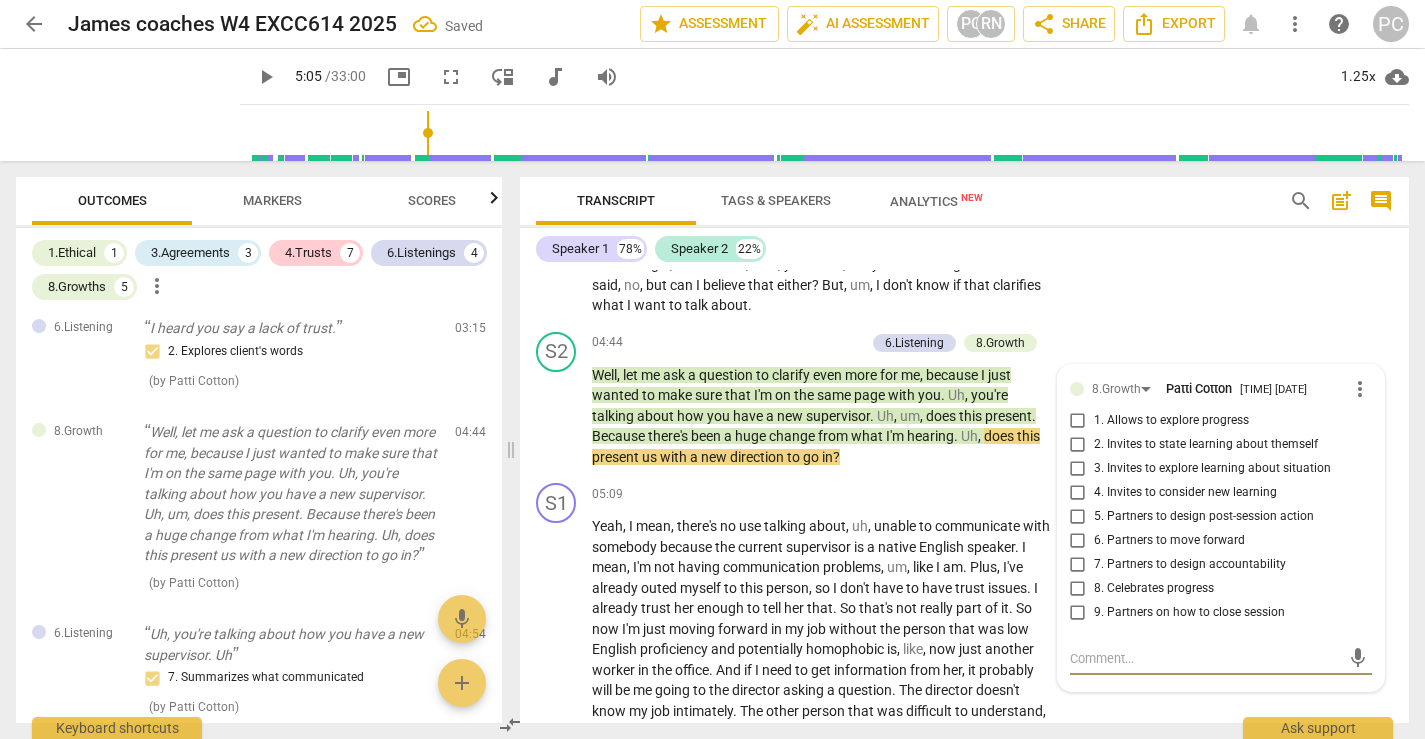 click on "6. Partners to move forward" at bounding box center [1078, 541] 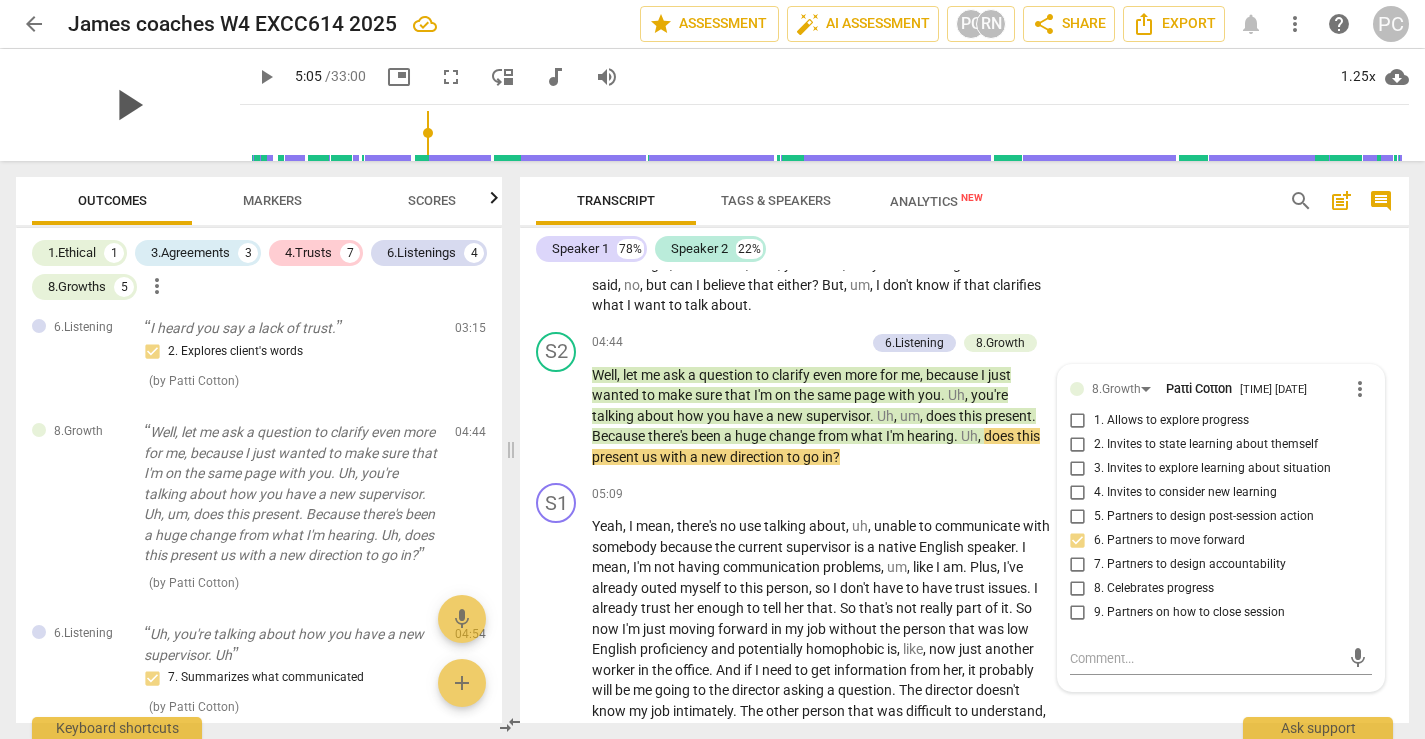 click on "play_arrow" at bounding box center [128, 105] 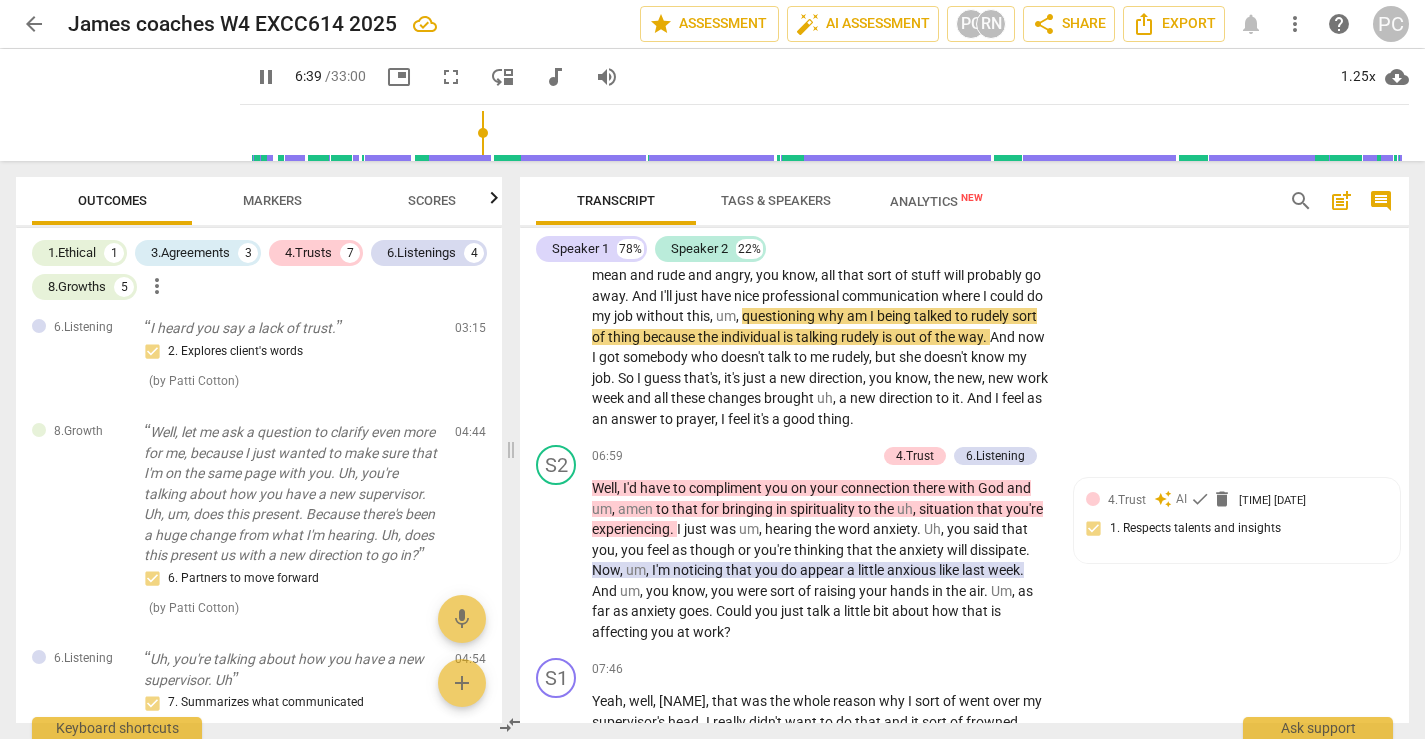 scroll, scrollTop: 2420, scrollLeft: 0, axis: vertical 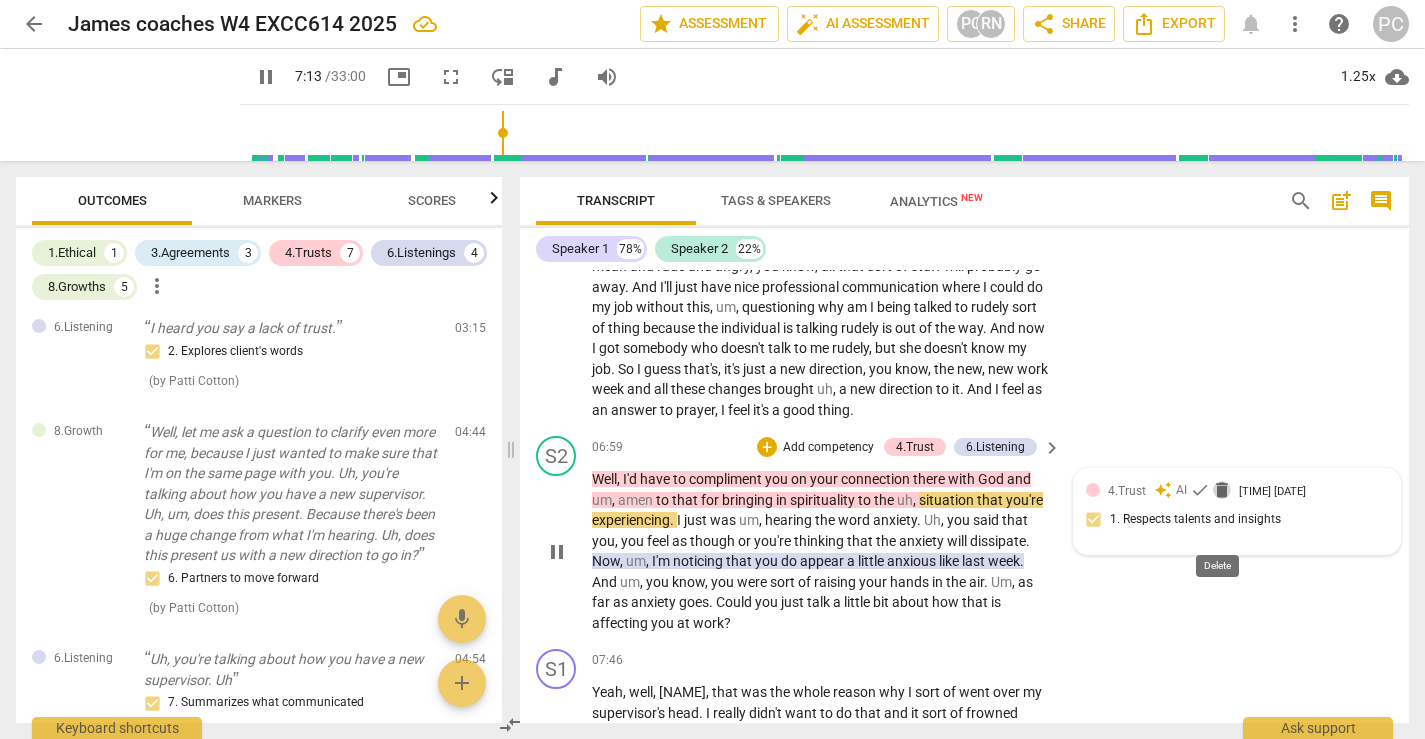 click on "delete" at bounding box center [1222, 490] 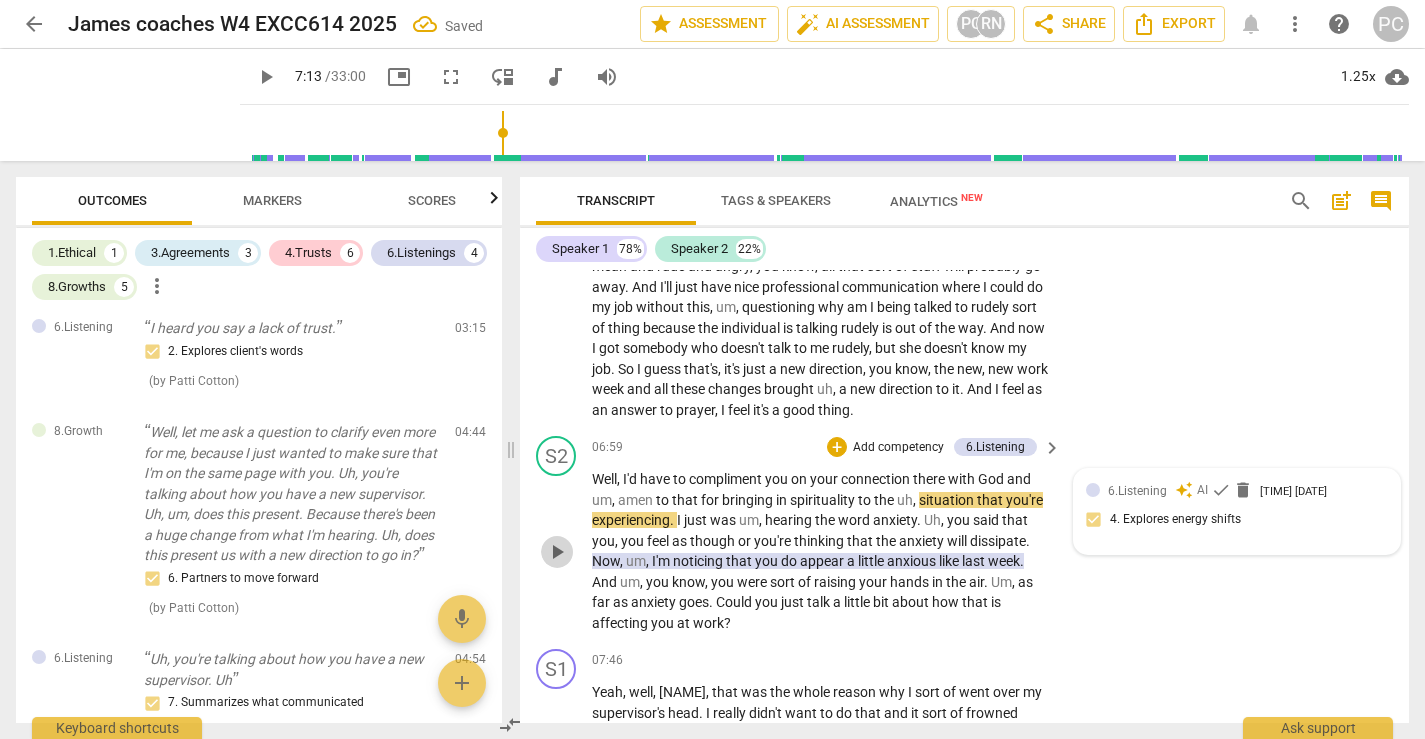 click on "play_arrow" at bounding box center (557, 552) 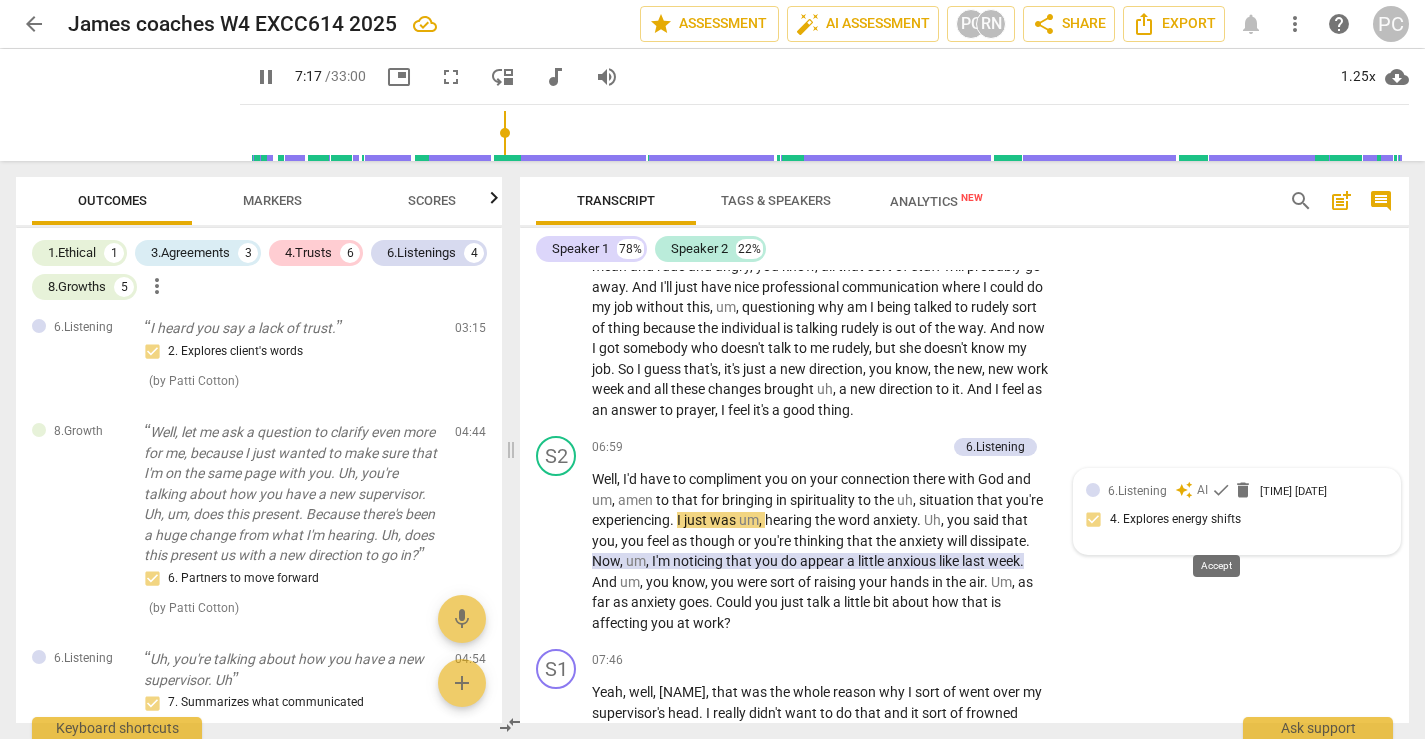 click on "check" at bounding box center (1221, 490) 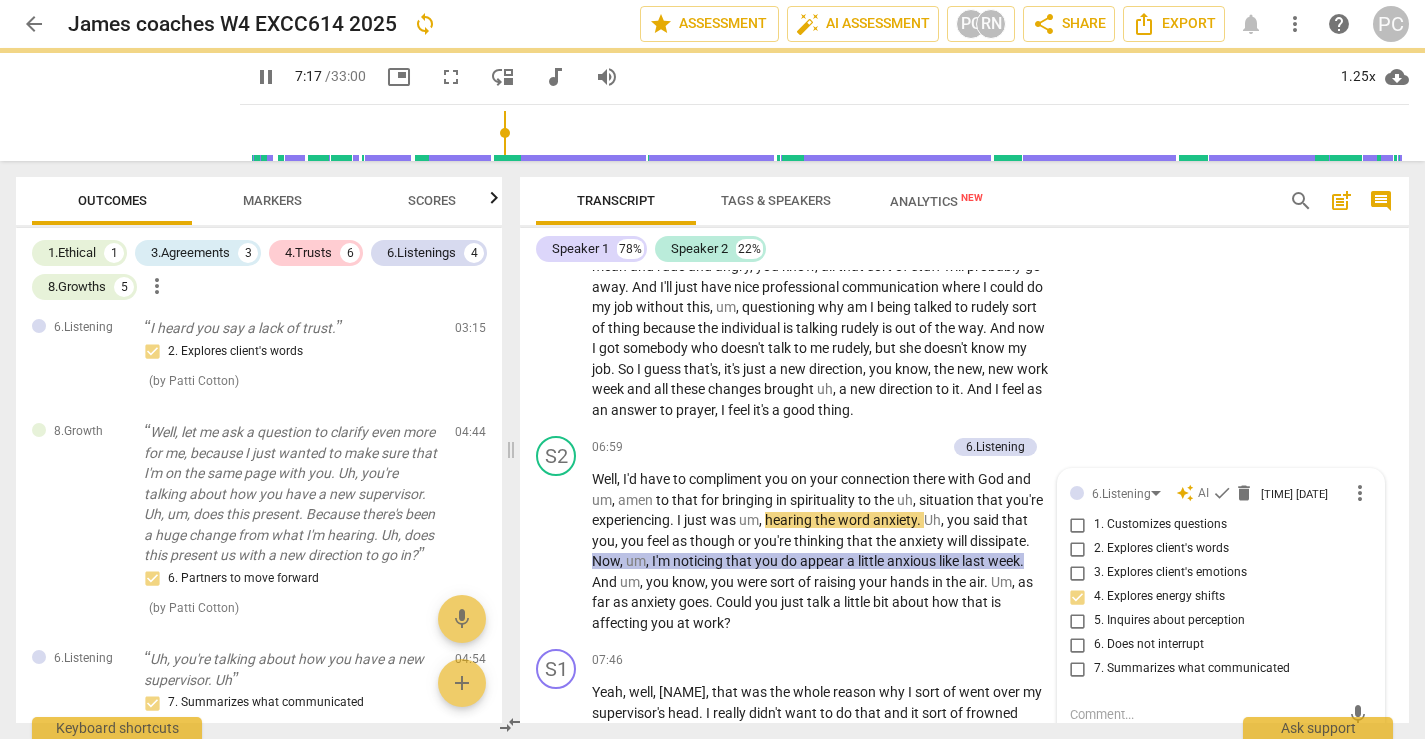 scroll, scrollTop: 2686, scrollLeft: 0, axis: vertical 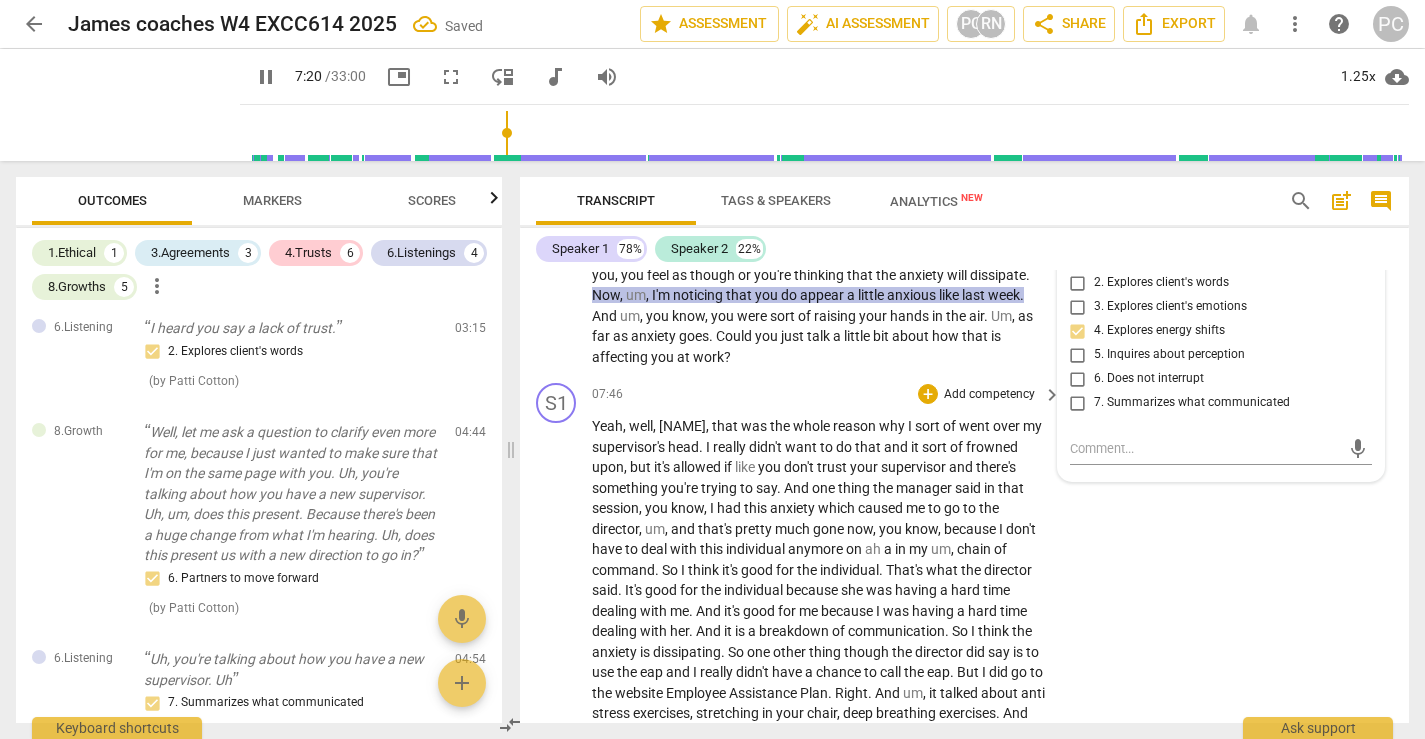 click on "S1 play_arrow pause 07:46 + Add competency keyboard_arrow_right Yeah ,   well ,   [NAME] ,   that   was   the   whole   reason   why   I   sort   of   went   over   my   supervisor's   head .   I   really   didn't   want   to   do   that   and   it   sort   of   frowned   upon ,   but   it's   allowed   if   like   you   don't   trust   your   supervisor   and   there's   something   you're   trying   to   say .   And   one   thing   the   manager   said   in   that   session ,   you   know ,   I   had   this   anxiety   which   caused   me   to   go   to   the   director ,   um ,   and   that's   pretty   much   gone   now ,   you   know ,   because   I   don't   have   to   deal   with   this   individual   anymore   on   ah   a   in   my   um ,   chain   of   command .   So   I   think   it's   good   for   the   individual .   That's   what   the   director   said .   It's   good   for   the   individual   because   she   was   having   a   hard   time   dealing   with   me .   And   it's   good   for   me" at bounding box center (964, 912) 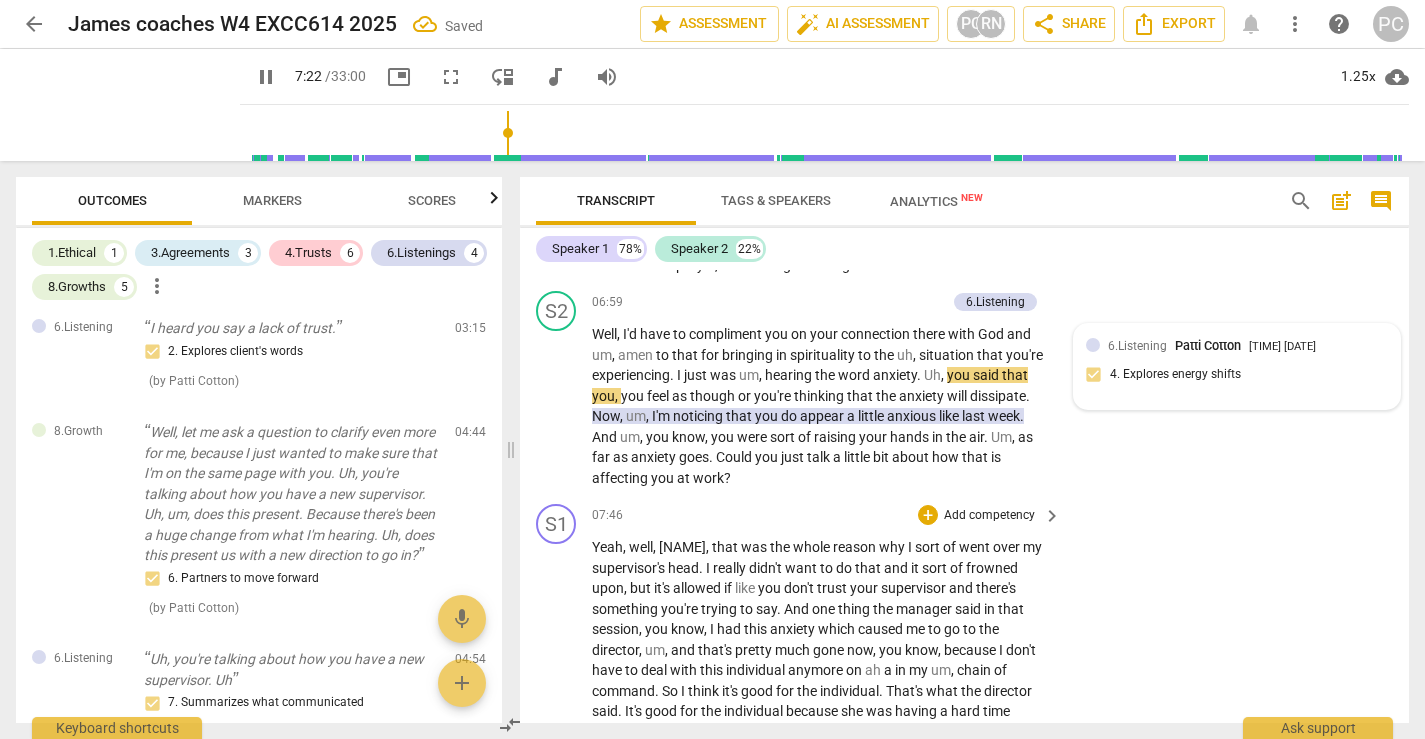 scroll, scrollTop: 2557, scrollLeft: 0, axis: vertical 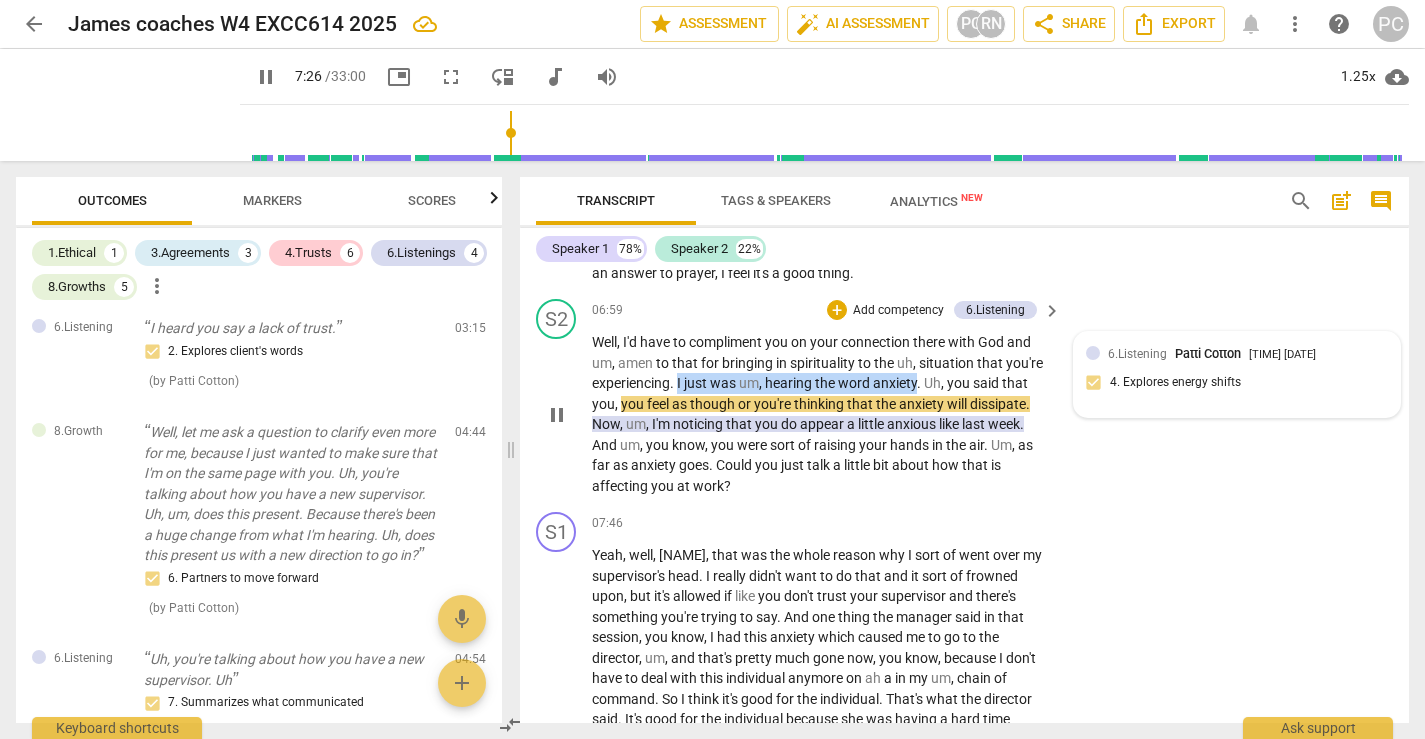 drag, startPoint x: 677, startPoint y: 422, endPoint x: 920, endPoint y: 425, distance: 243.01852 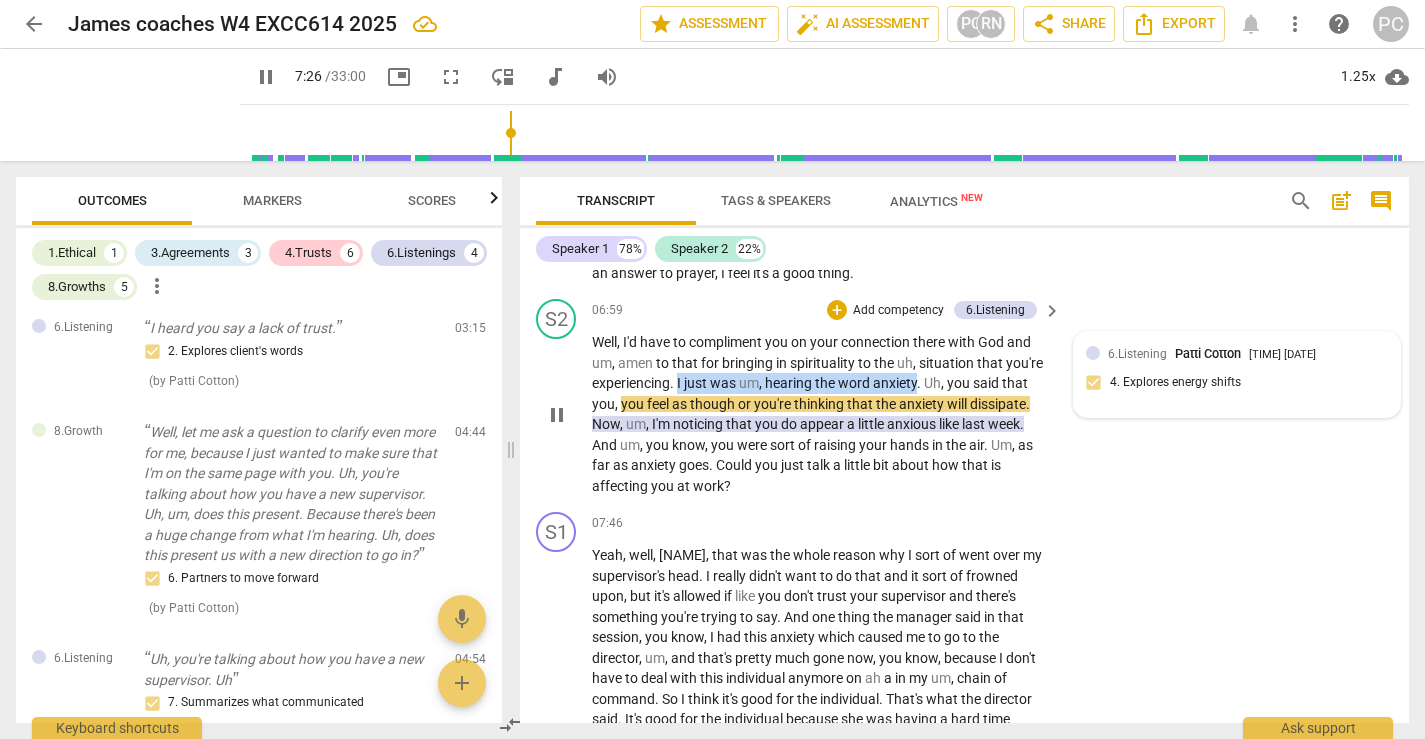 click on "Well , I'd have to compliment you on your connection there with God and um , amen to that for bringing in spirituality to the uh , situation that you're experiencing . I just was um , hearing the word anxiety . Uh , you said that you , you feel as though or you're thinking that the anxiety will dissipate . Now , um , I'm noticing that you do appear a little anxious like last week . And um , you know , you were sort of raising your hands in the air . Um , as far as anxiety goes . Could you just talk a little bit about how that is affecting you at work ?" at bounding box center [821, 414] 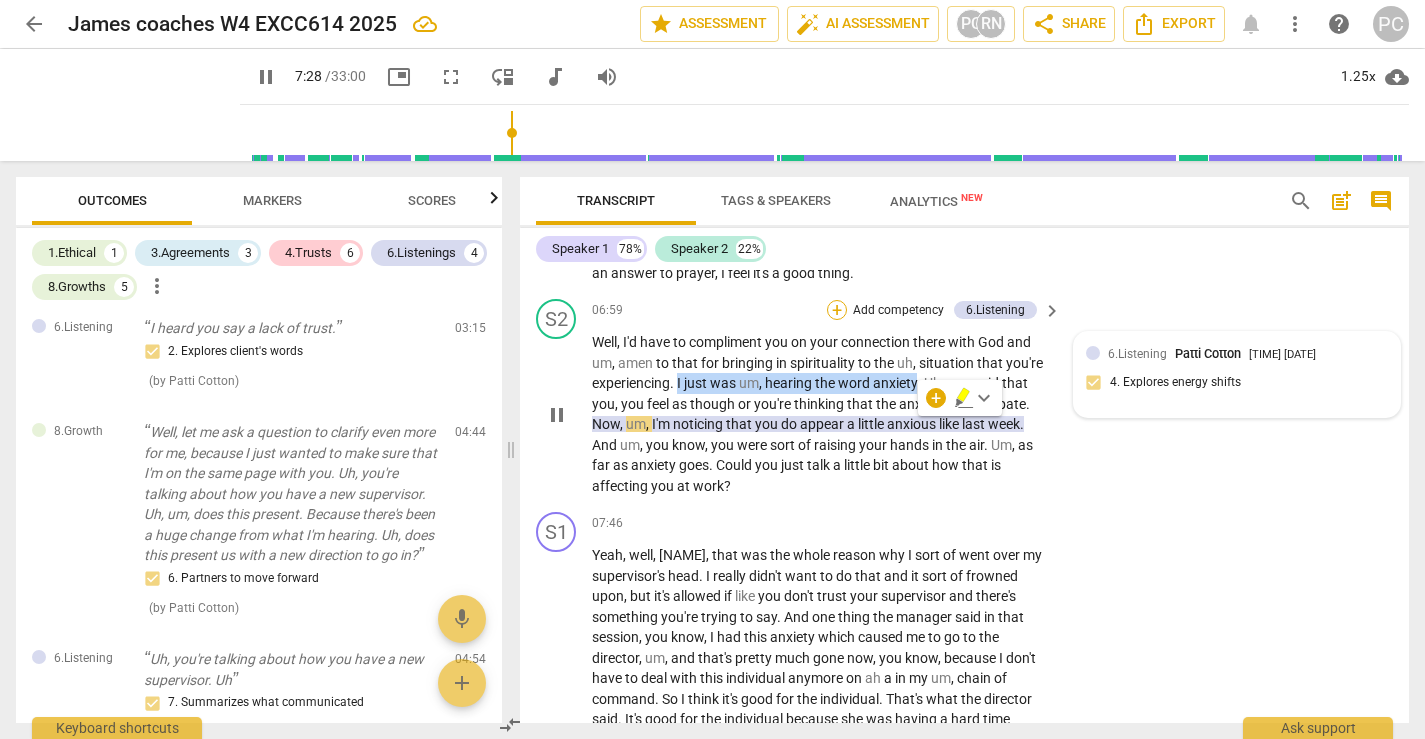 click on "+" at bounding box center (837, 310) 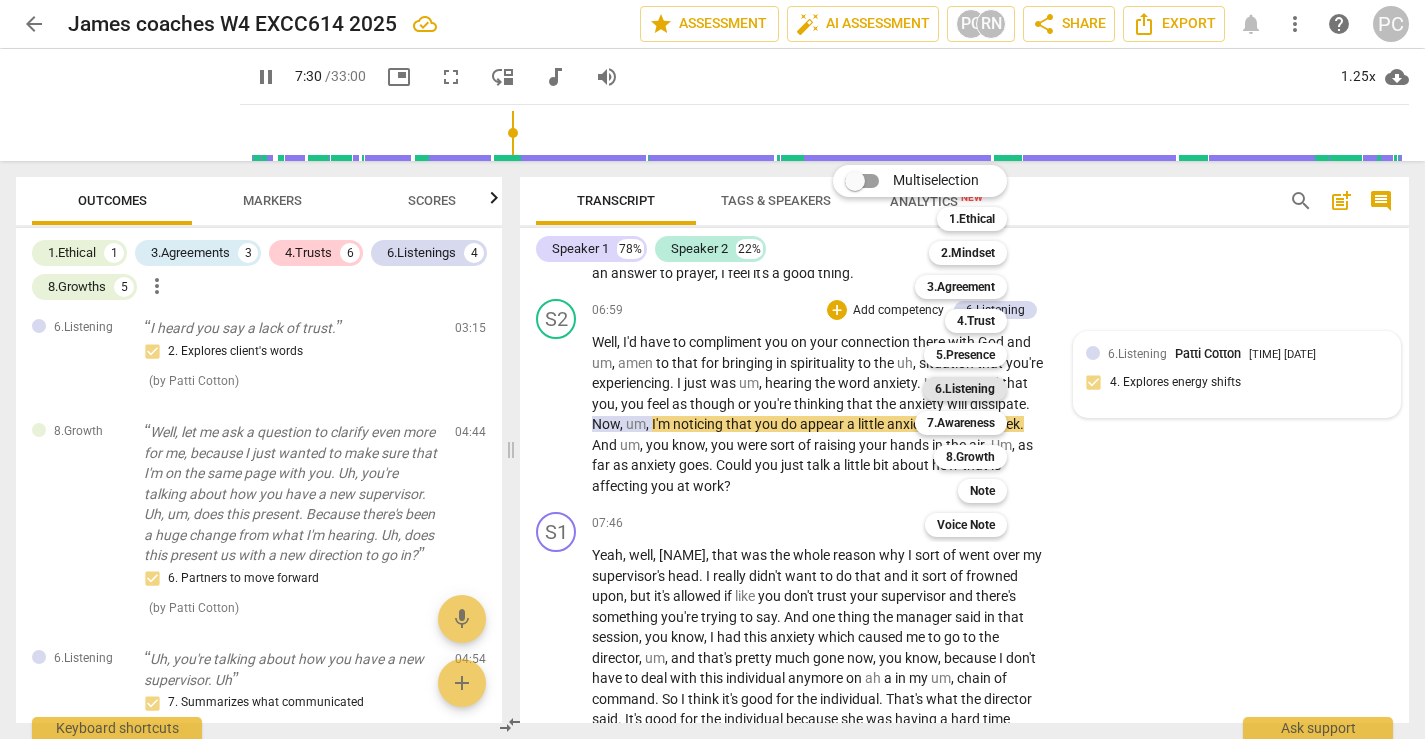 click on "6.Listening" at bounding box center [965, 389] 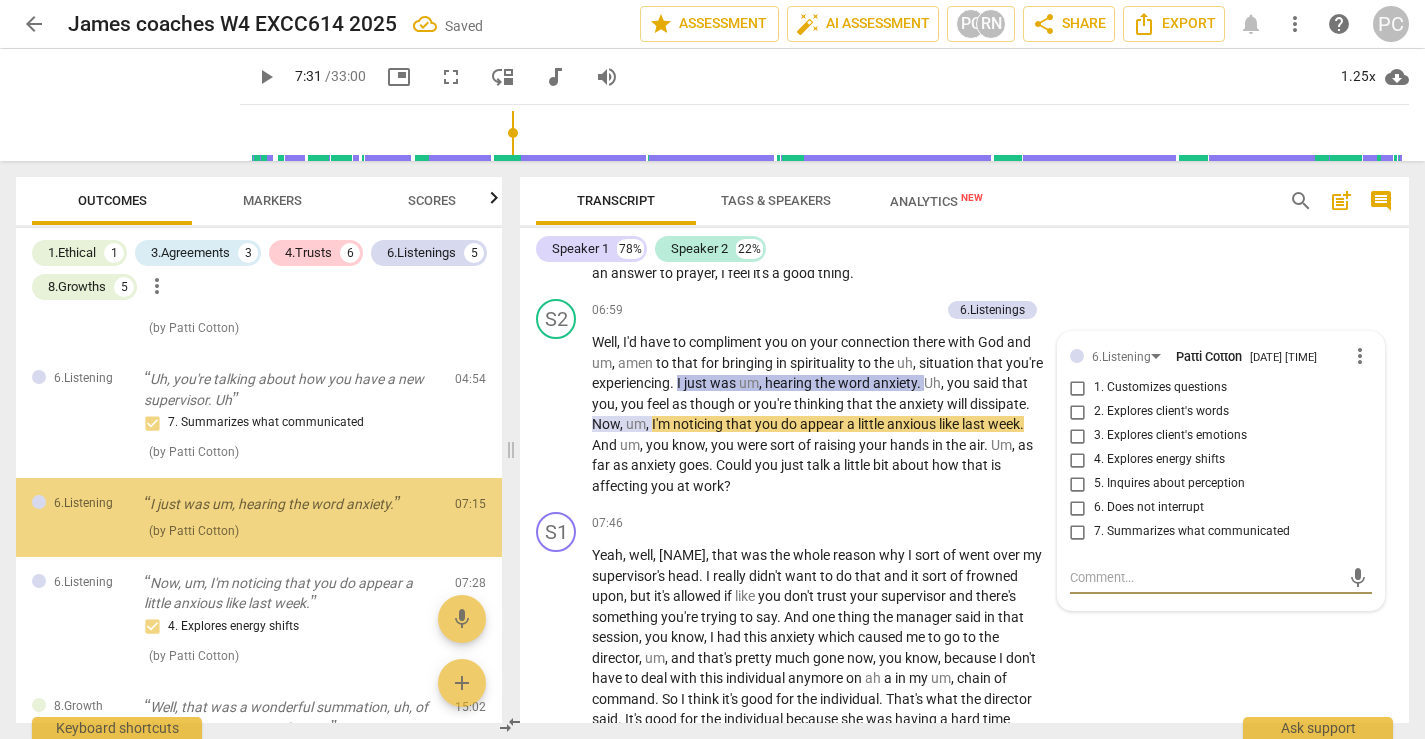 scroll, scrollTop: 1306, scrollLeft: 0, axis: vertical 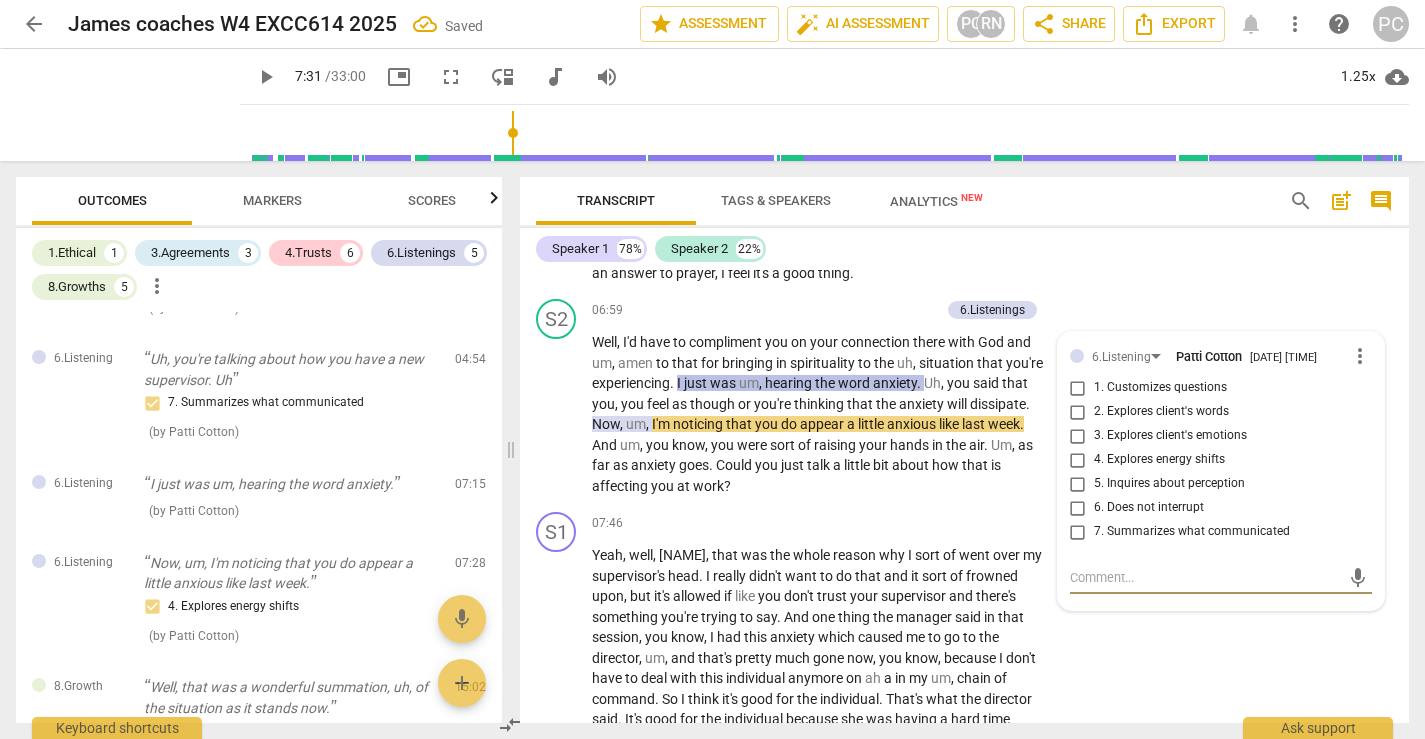 click on "2. Explores client's words" at bounding box center [1078, 412] 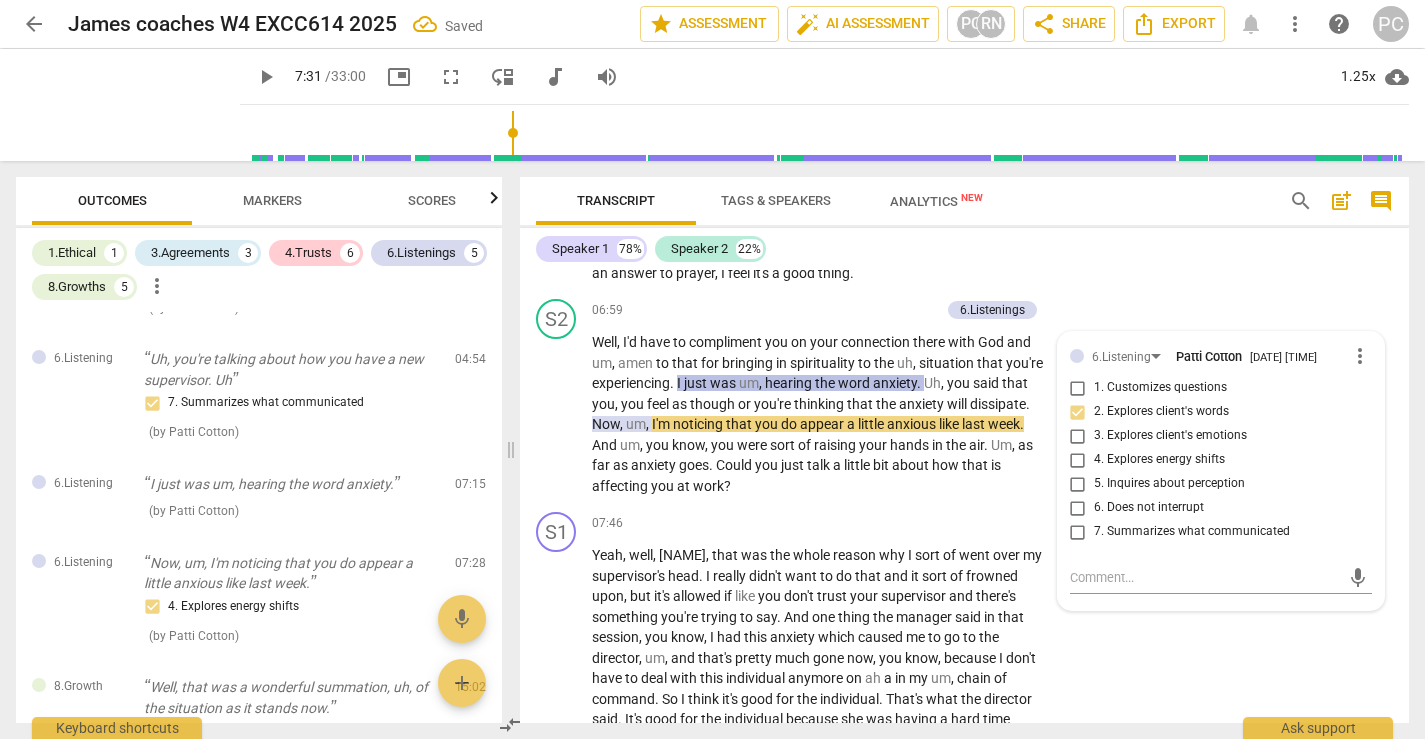 click on "play_arrow" at bounding box center [557, 415] 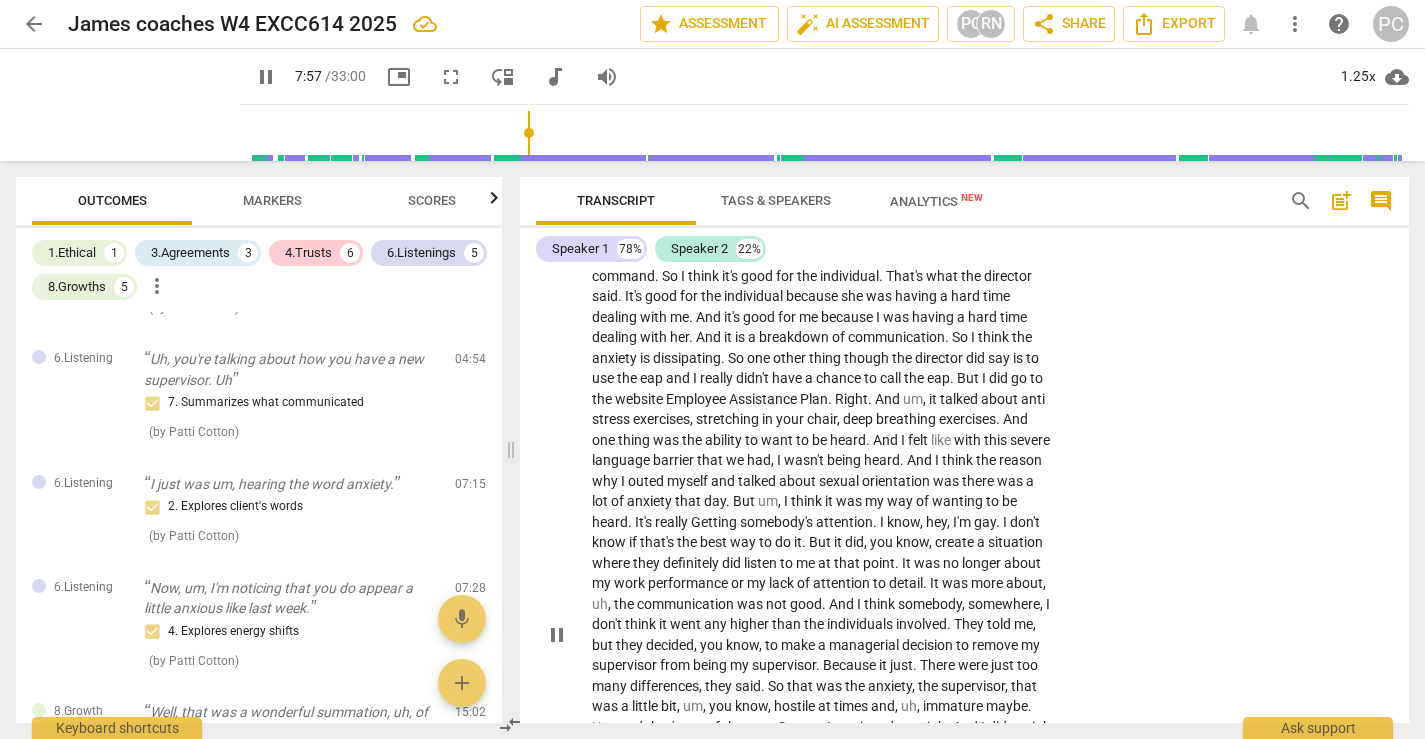 scroll, scrollTop: 2982, scrollLeft: 0, axis: vertical 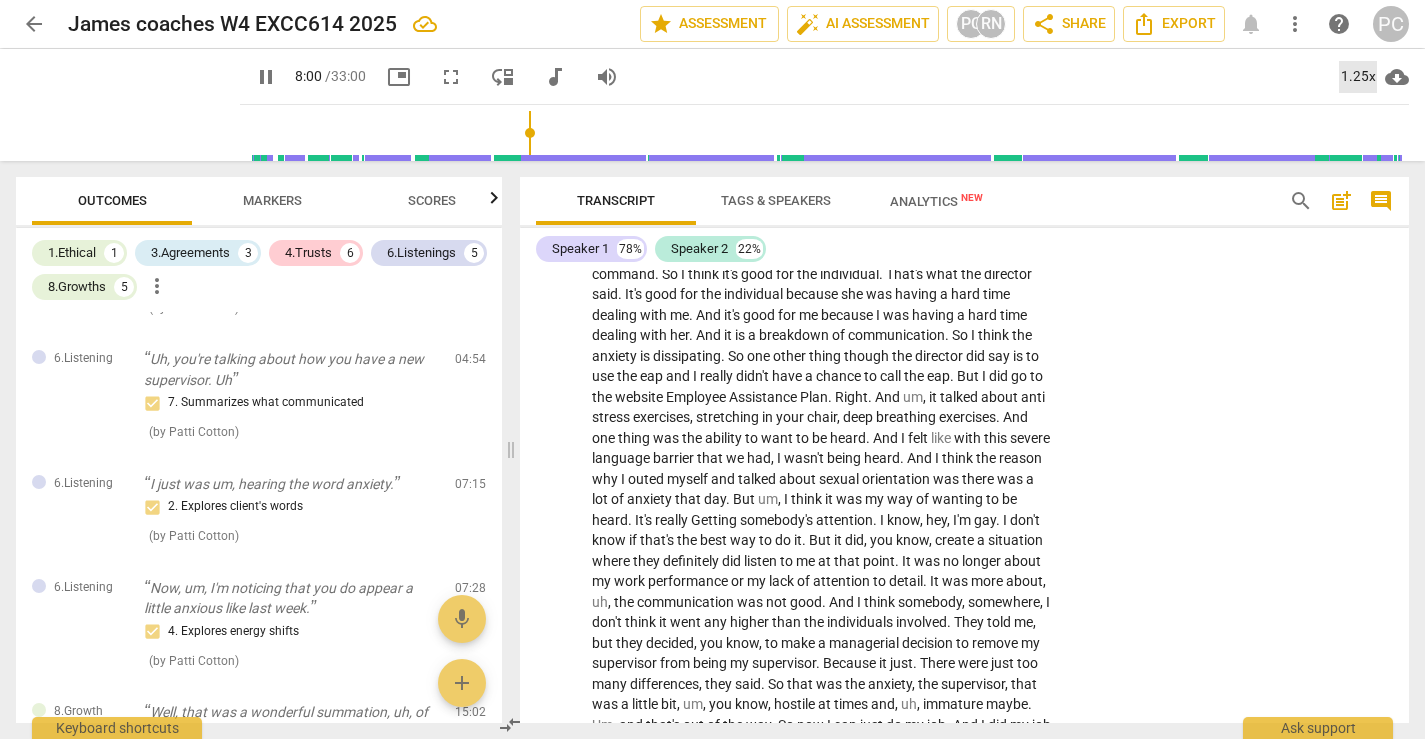 click on "1.25x" at bounding box center (1358, 77) 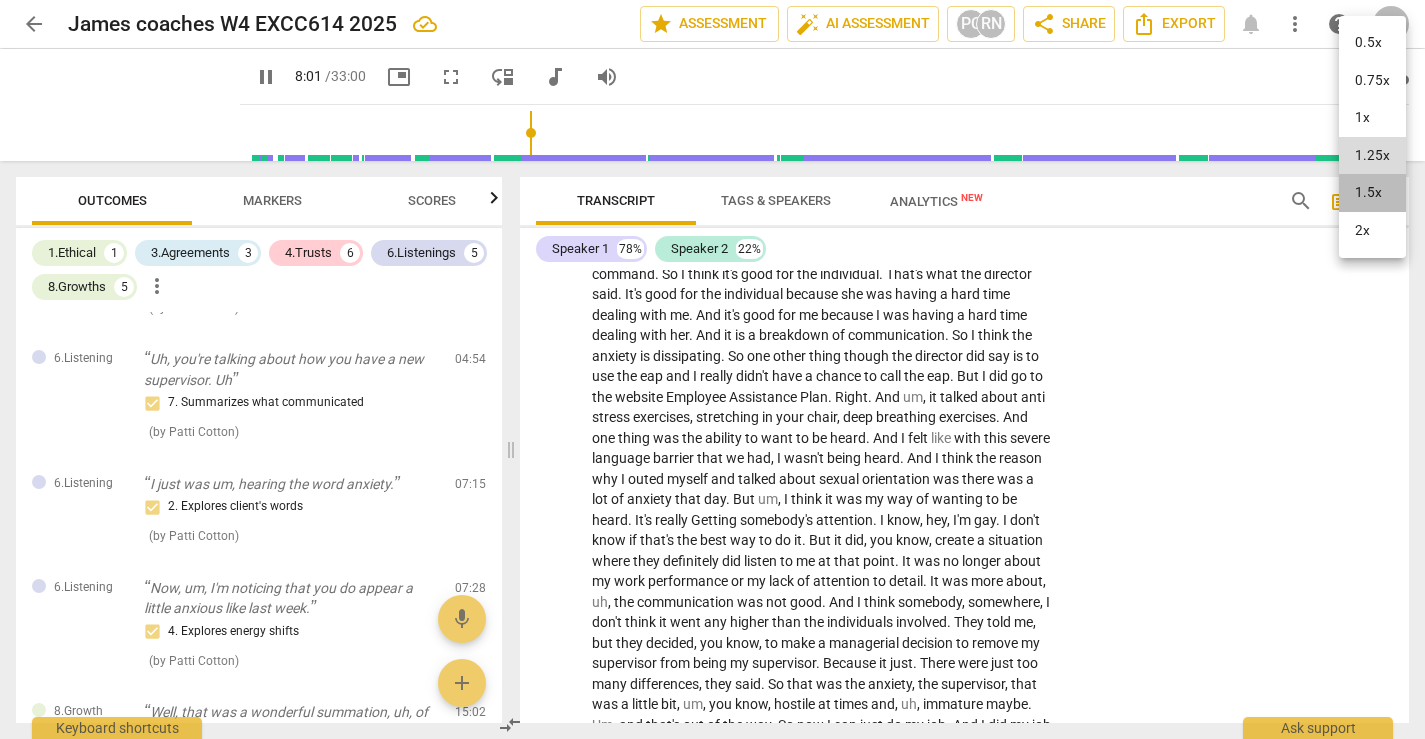 click on "1.5x" at bounding box center [1372, 193] 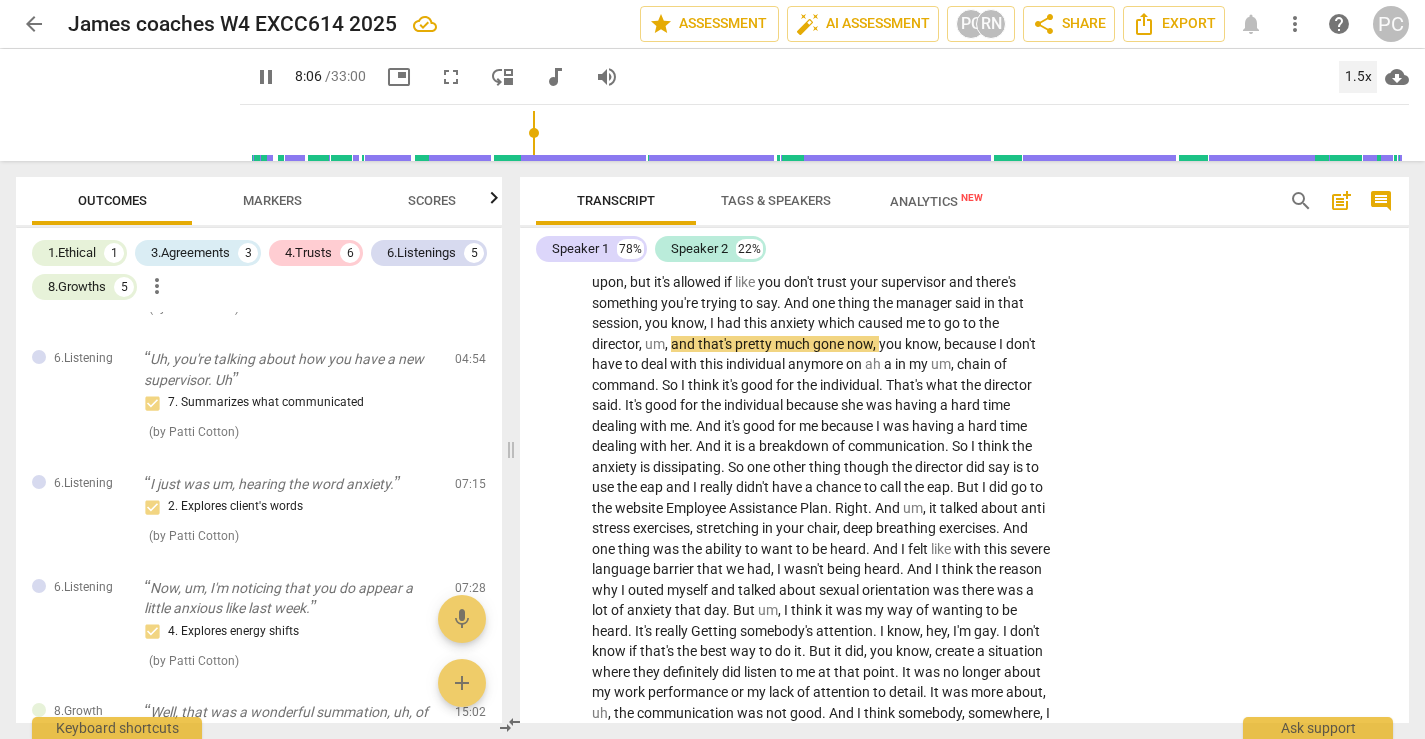scroll, scrollTop: 2872, scrollLeft: 0, axis: vertical 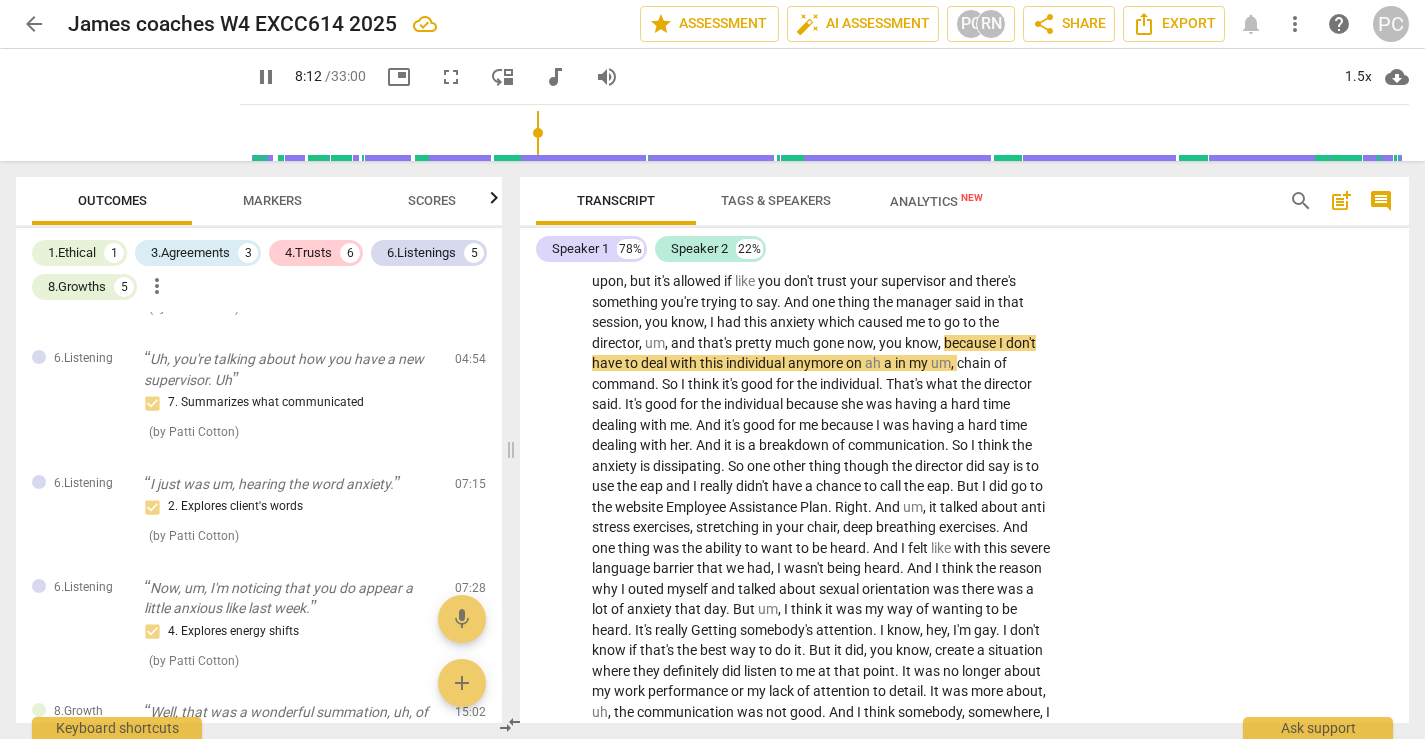 click on "S1 play_arrow pause 07:46 + Add competency keyboard_arrow_right Yeah ,   well ,   [NAME] ,   that   was   the   whole   reason   why   I   sort   of   went   over   my   supervisor's   head .   I   really   didn't   want   to   do   that   and   it   sort   of   frowned   upon ,   but   it's   allowed   if   like   you   don't   trust   your   supervisor   and   there's   something   you're   trying   to   say .   And   one   thing   the   manager   said   in   that   session ,   you   know ,   I   had   this   anxiety   which   caused   me   to   go   to   the   director ,   um ,   and   that's   pretty   much   gone   now ,   you   know ,   because   I   don't   have   to   deal   with   this   individual   anymore   on   ah   a   in   my   um ,   chain   of   command .   So   I   think   it's   good   for   the   individual .   That's   what   the   director   said .   It's   good   for   the   individual   because   she   was   having   a   hard   time   dealing   with   me .   And   it's   good   for   me" at bounding box center [964, 726] 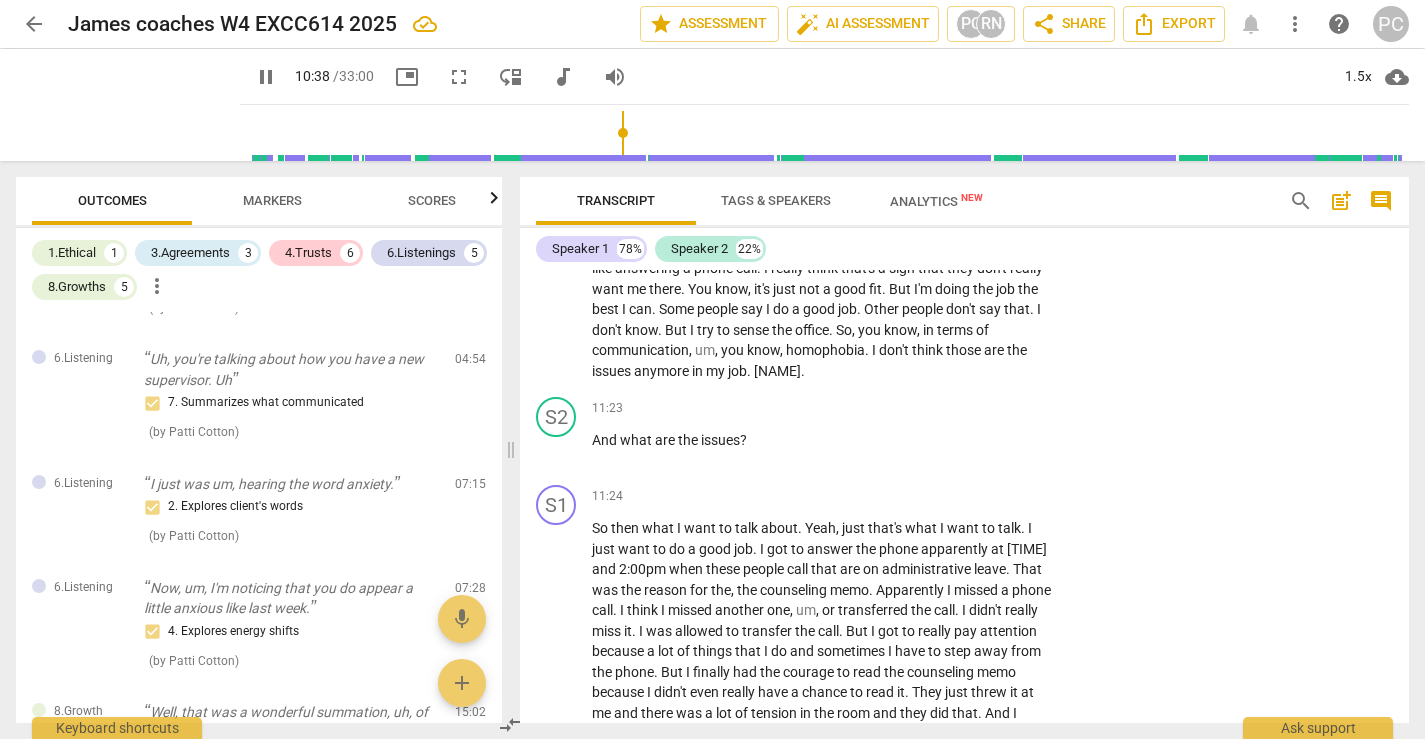scroll, scrollTop: 3750, scrollLeft: 0, axis: vertical 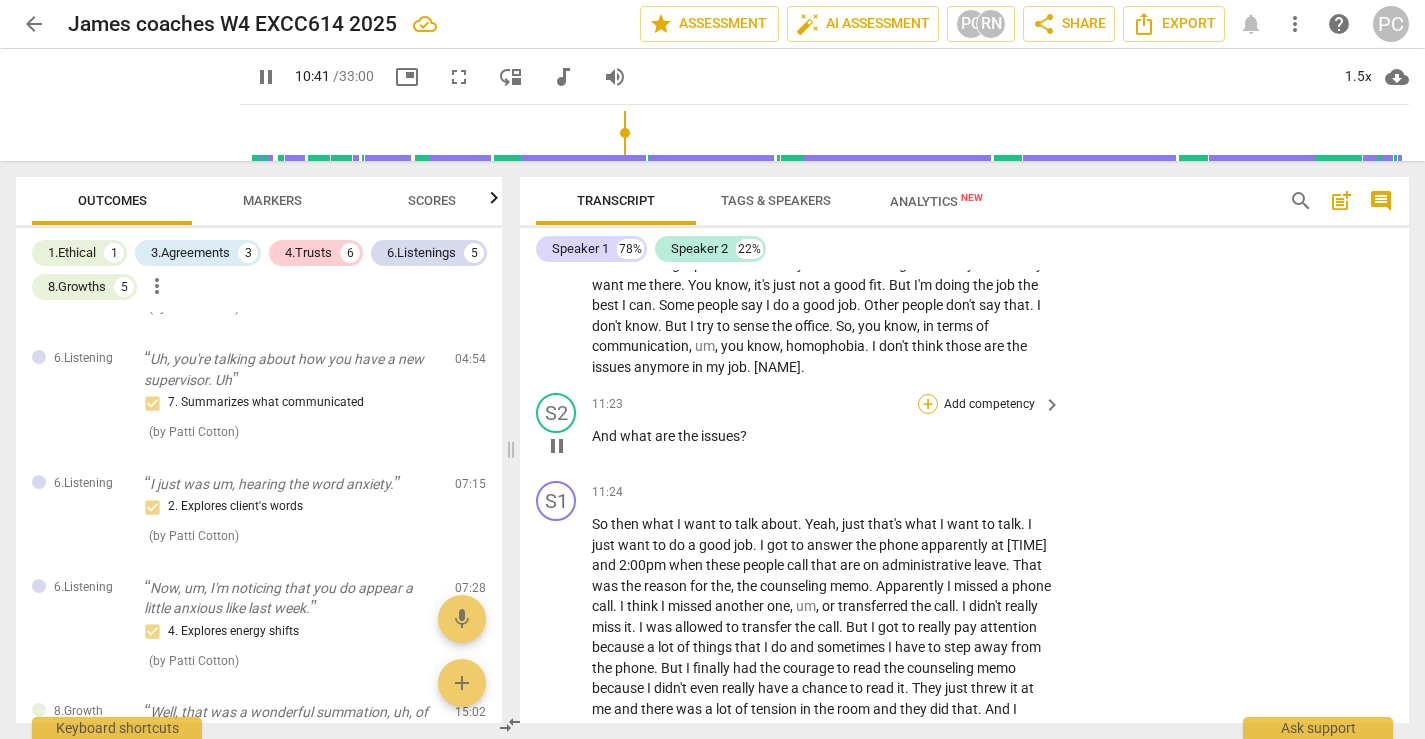 click on "+" at bounding box center [928, 404] 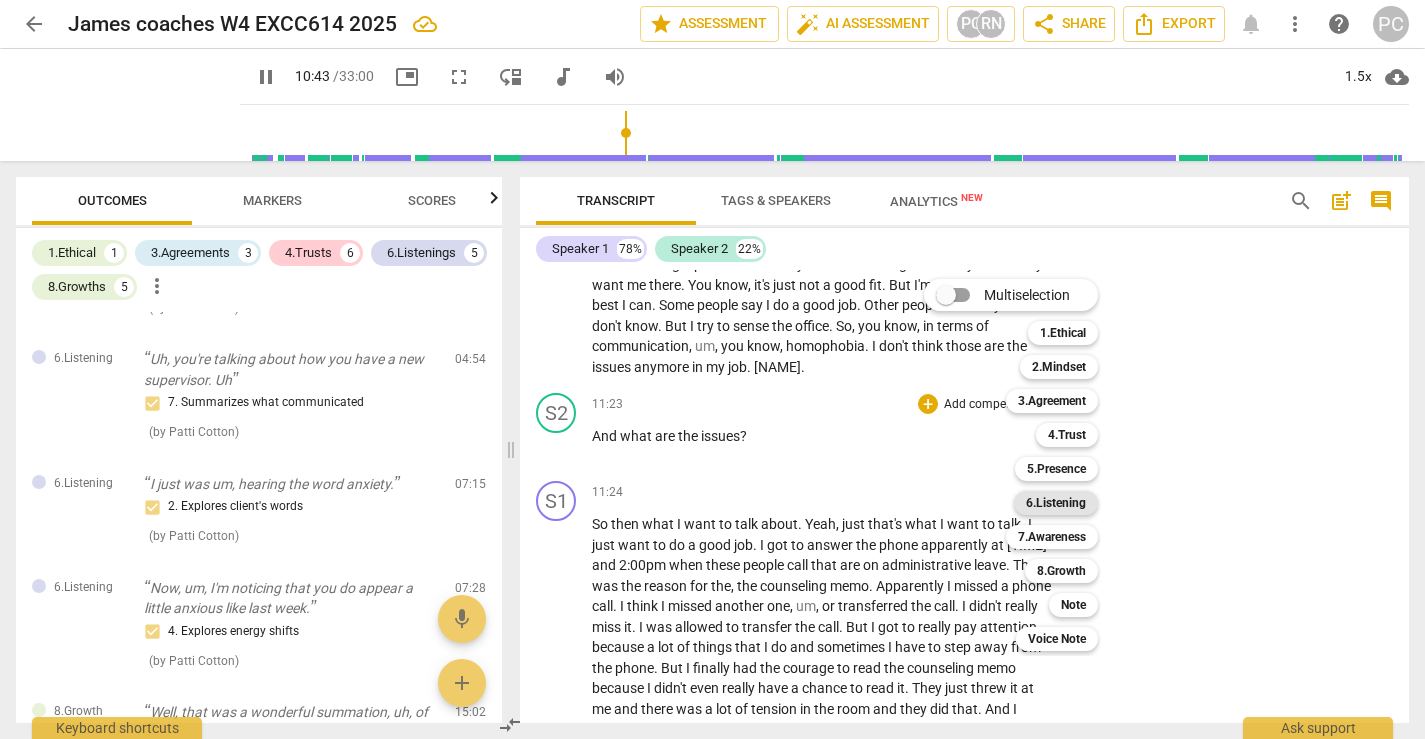 click on "6.Listening" at bounding box center (1056, 503) 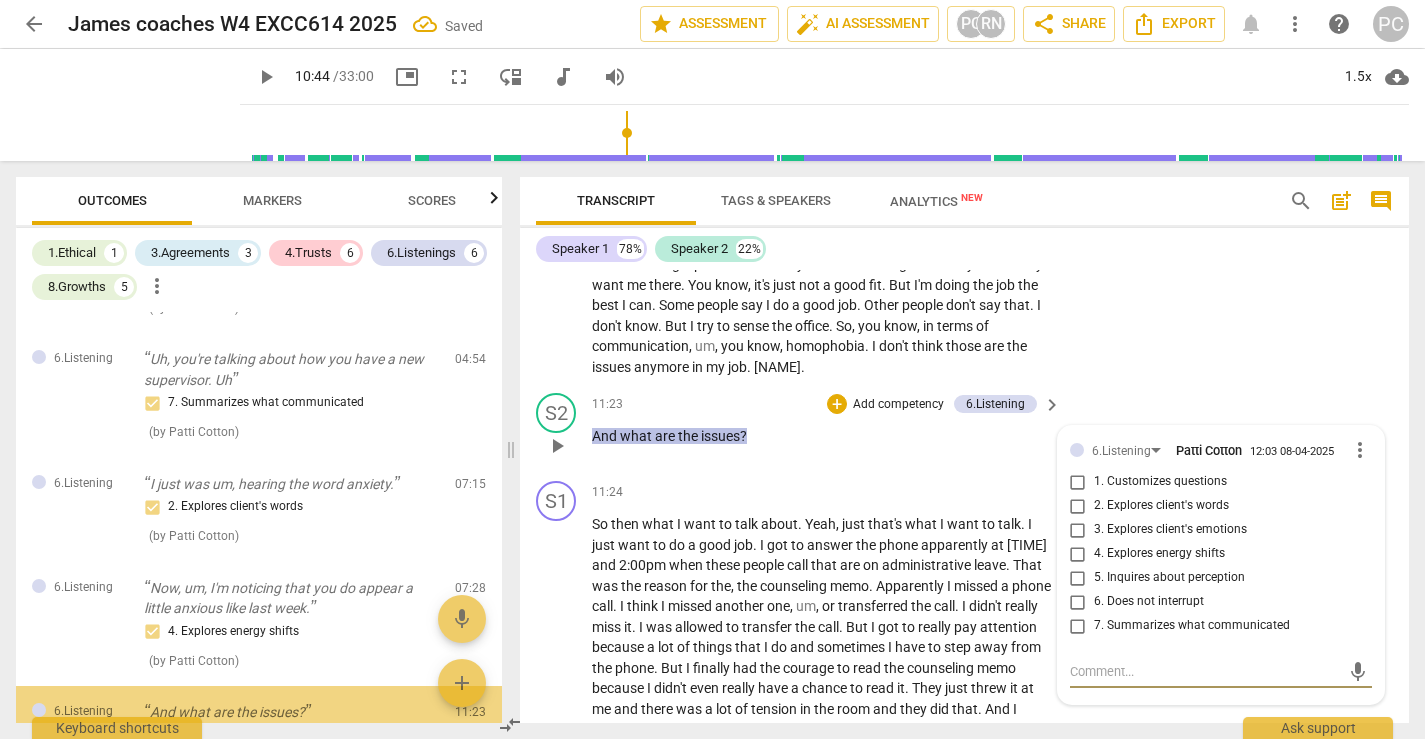 scroll, scrollTop: 3986, scrollLeft: 0, axis: vertical 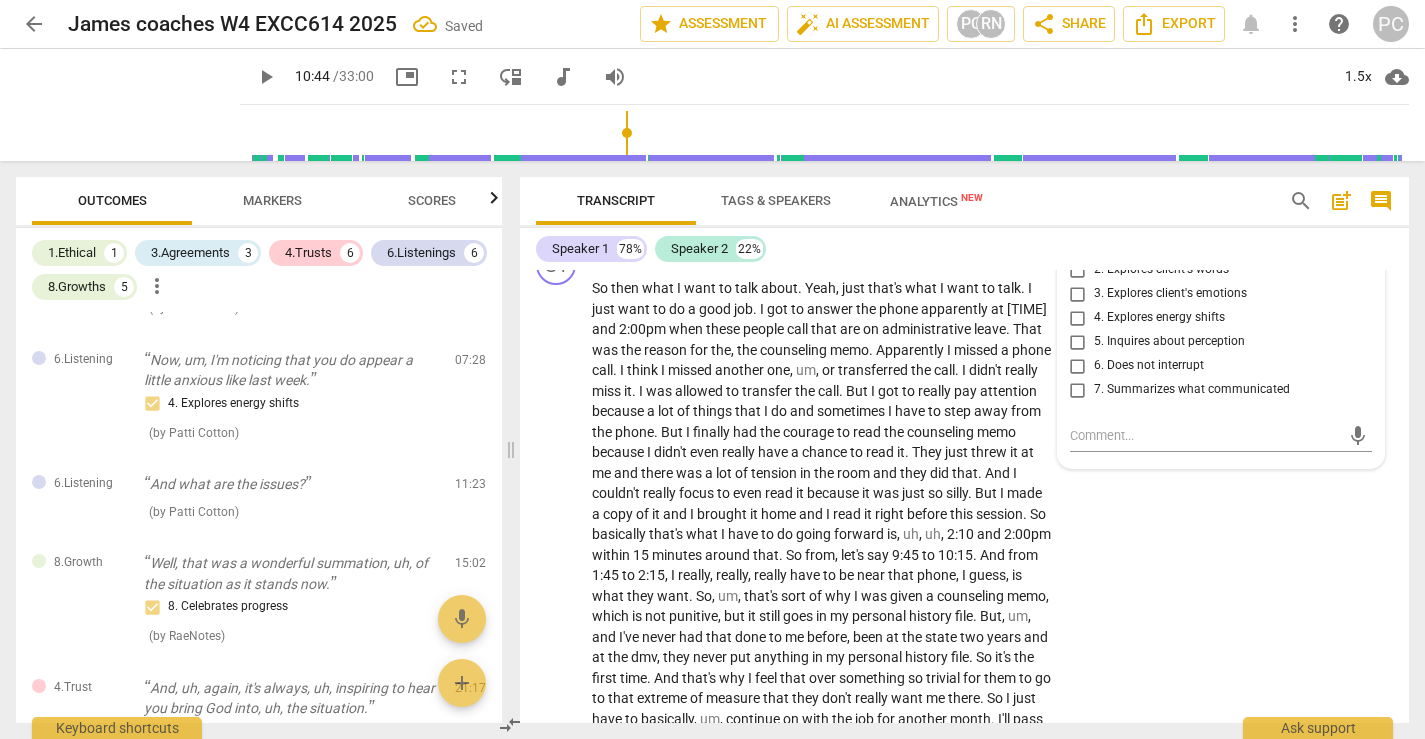 click on "1. Customizes questions" at bounding box center (1078, 246) 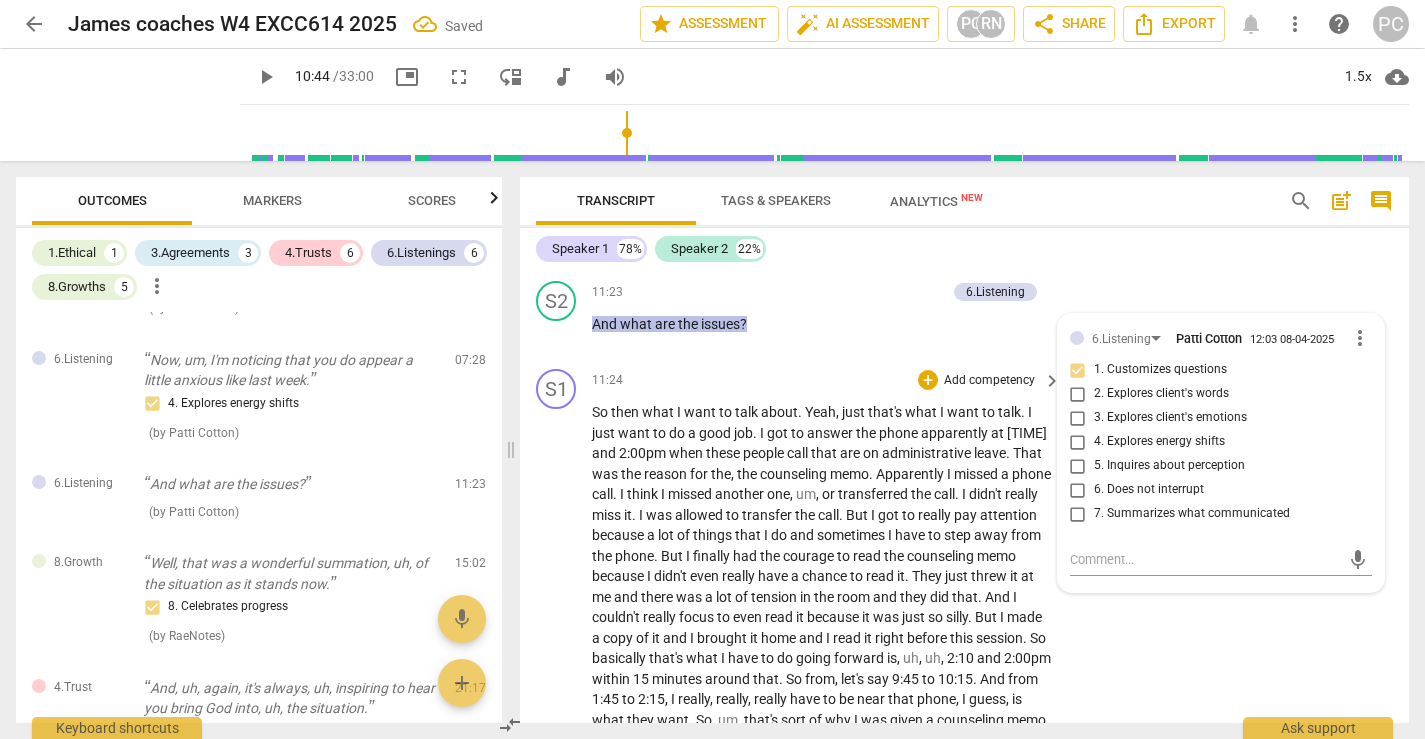scroll, scrollTop: 3832, scrollLeft: 0, axis: vertical 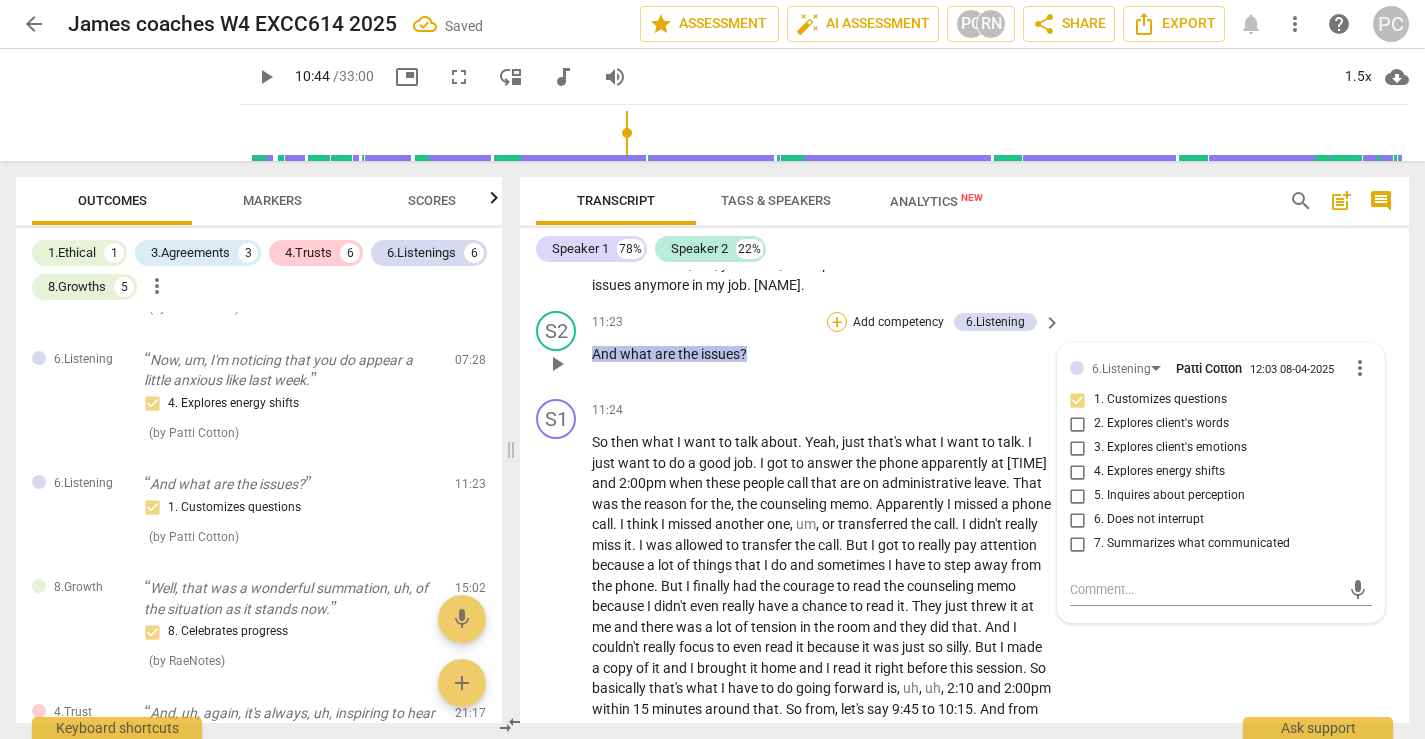click on "+" at bounding box center (837, 322) 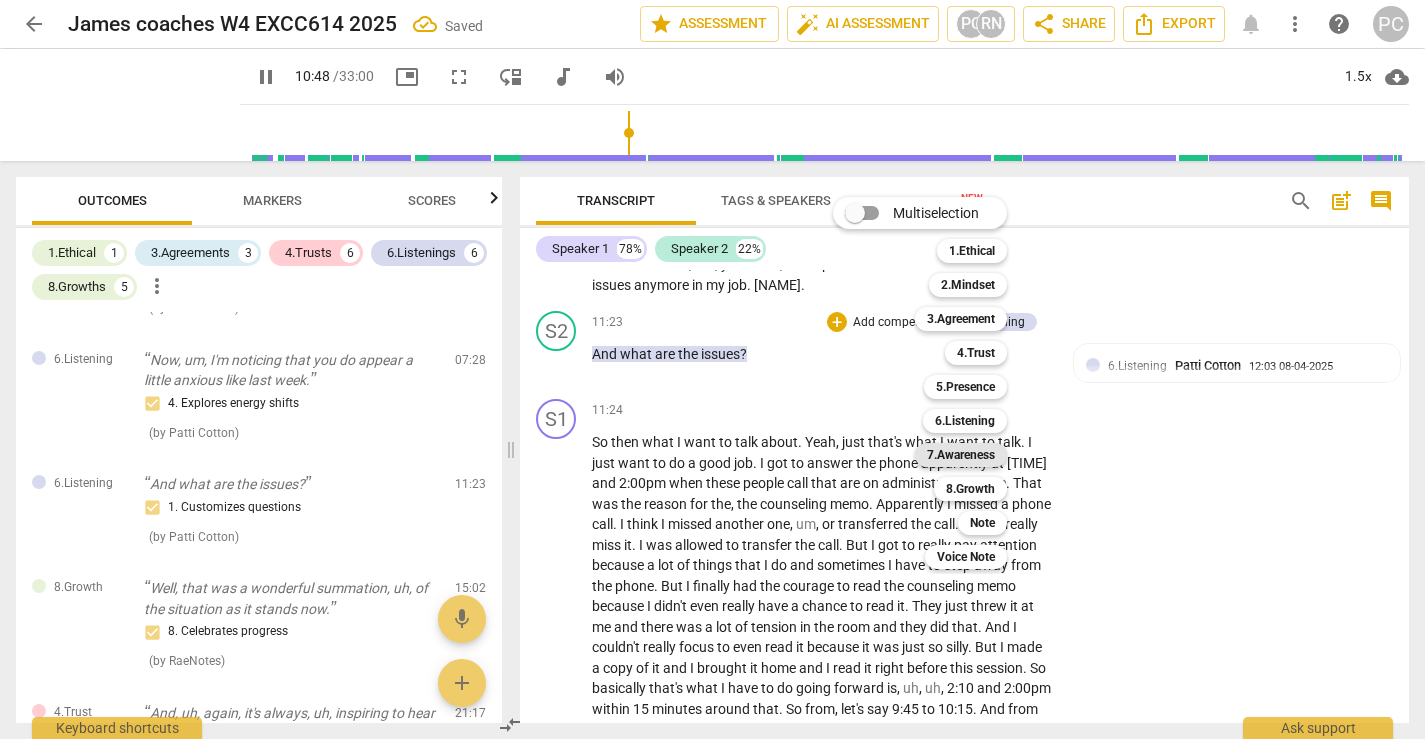 click on "7.Awareness" at bounding box center [961, 455] 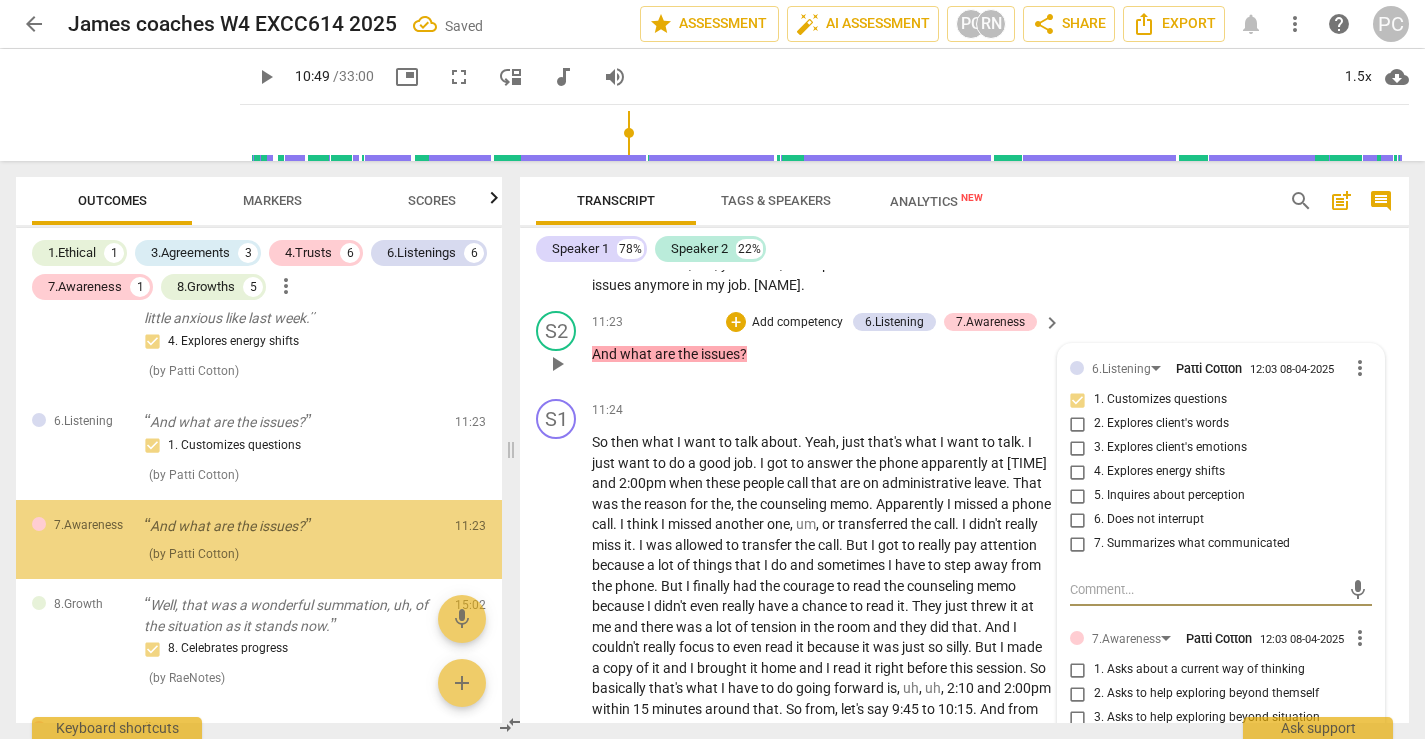 scroll, scrollTop: 1638, scrollLeft: 0, axis: vertical 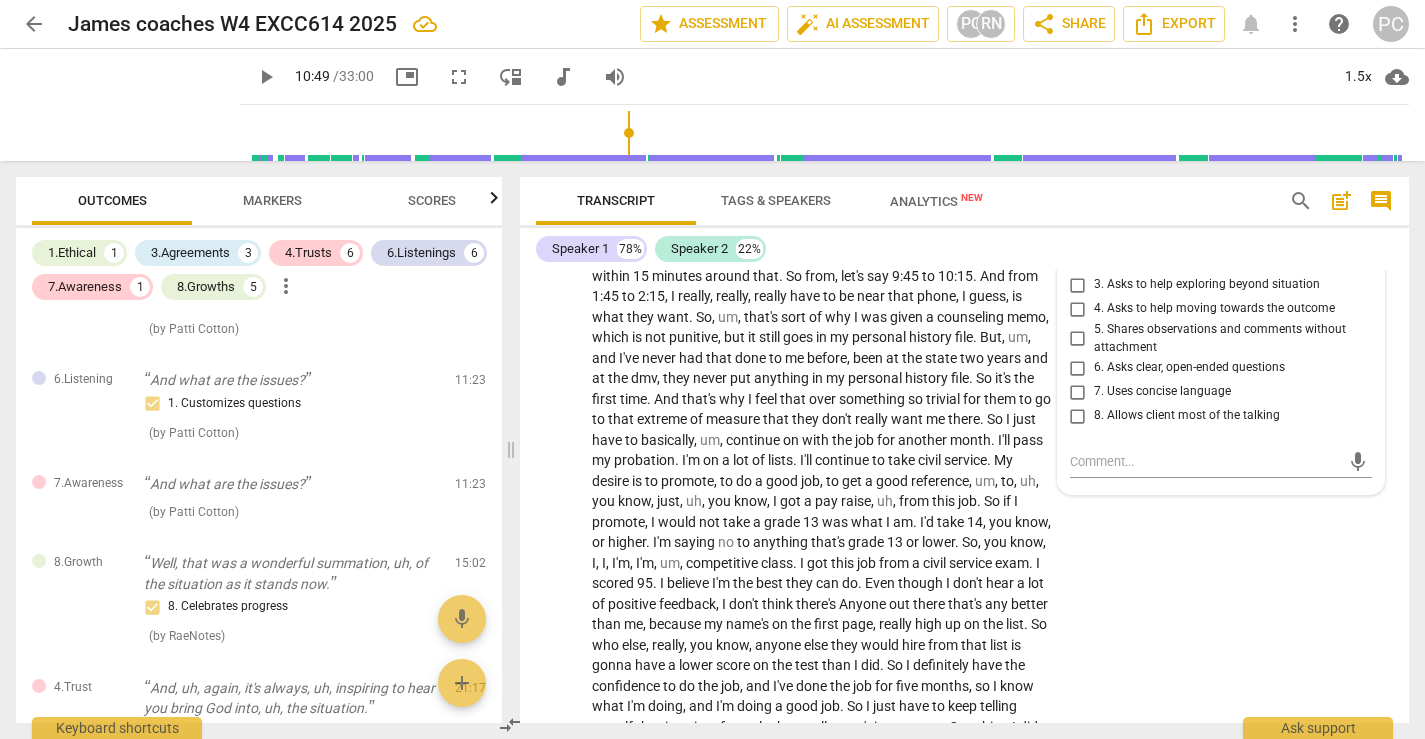 click on "1. Asks about a current way of thinking" at bounding box center [1078, 237] 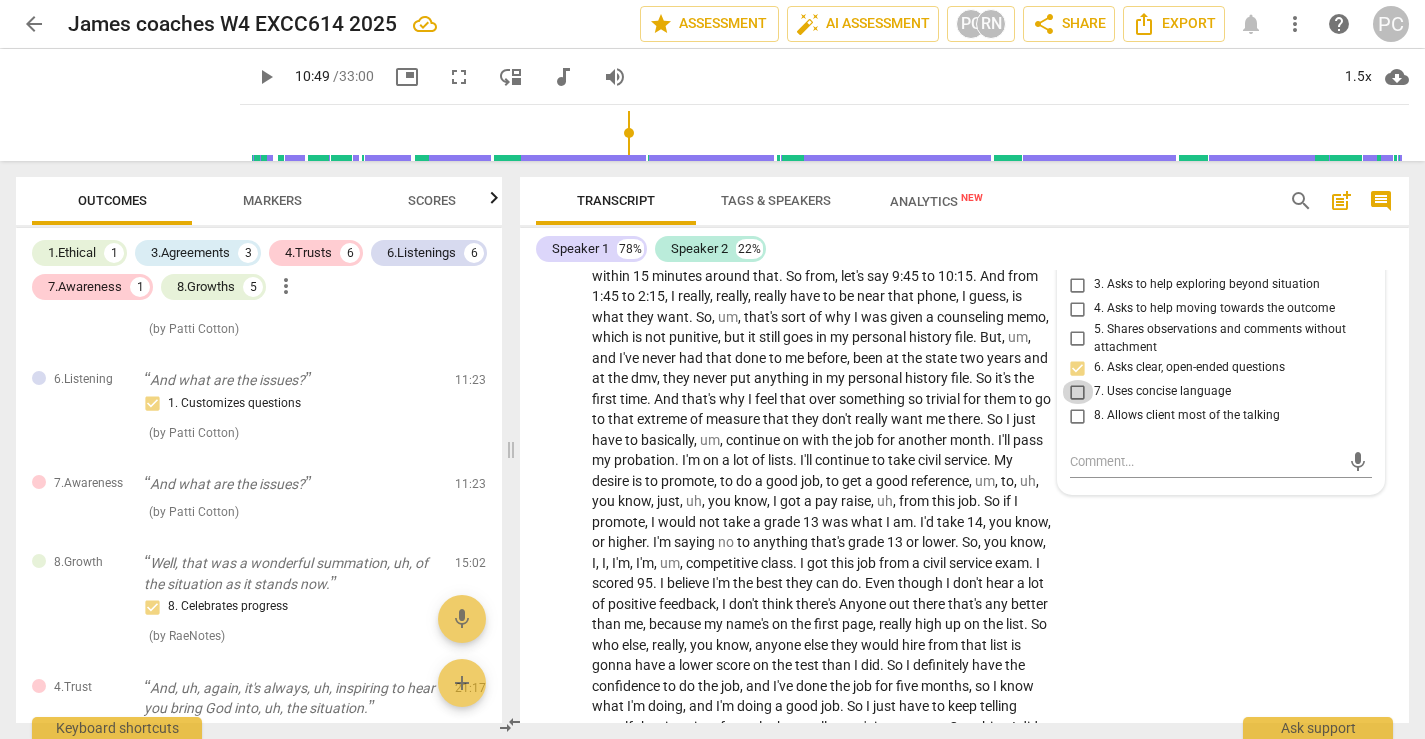 click on "7. Uses concise language" at bounding box center [1078, 392] 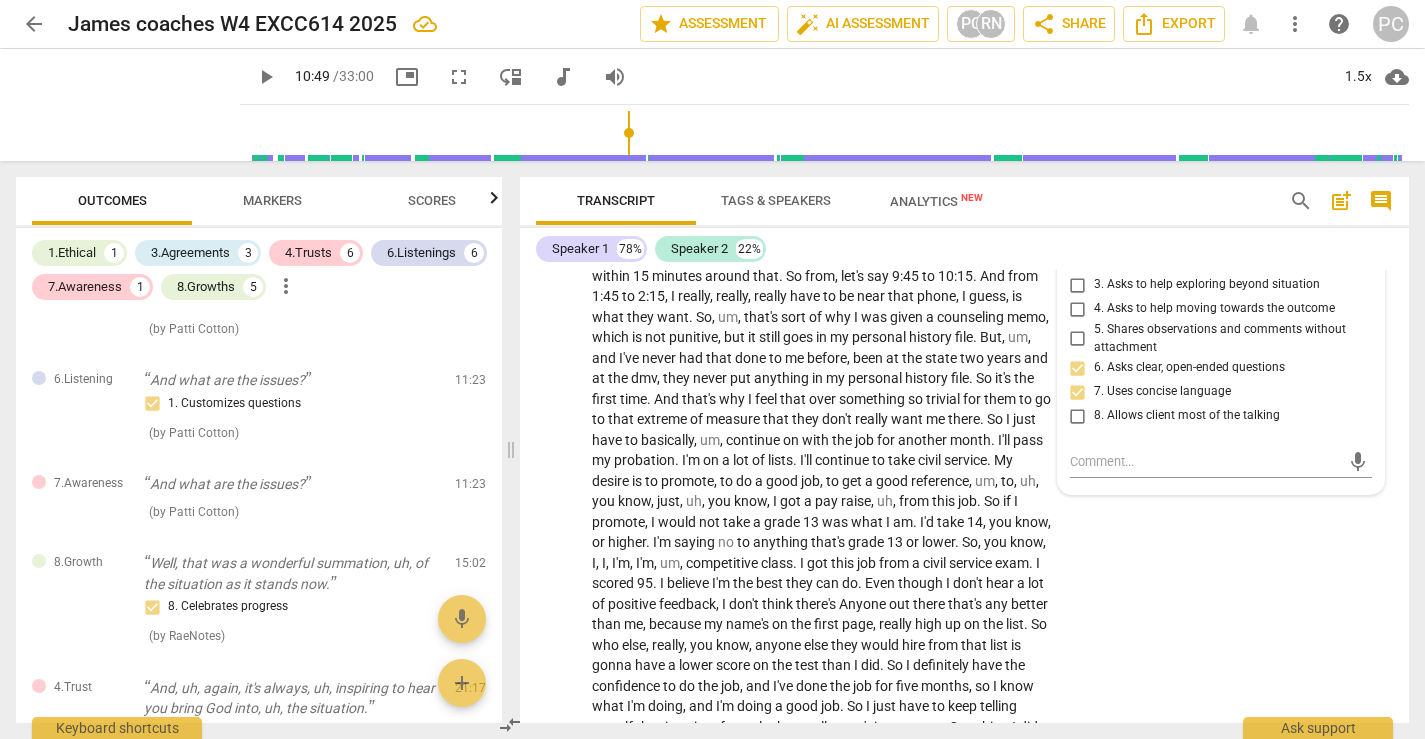 click on "8. Allows client most of the talking" at bounding box center [1078, 416] 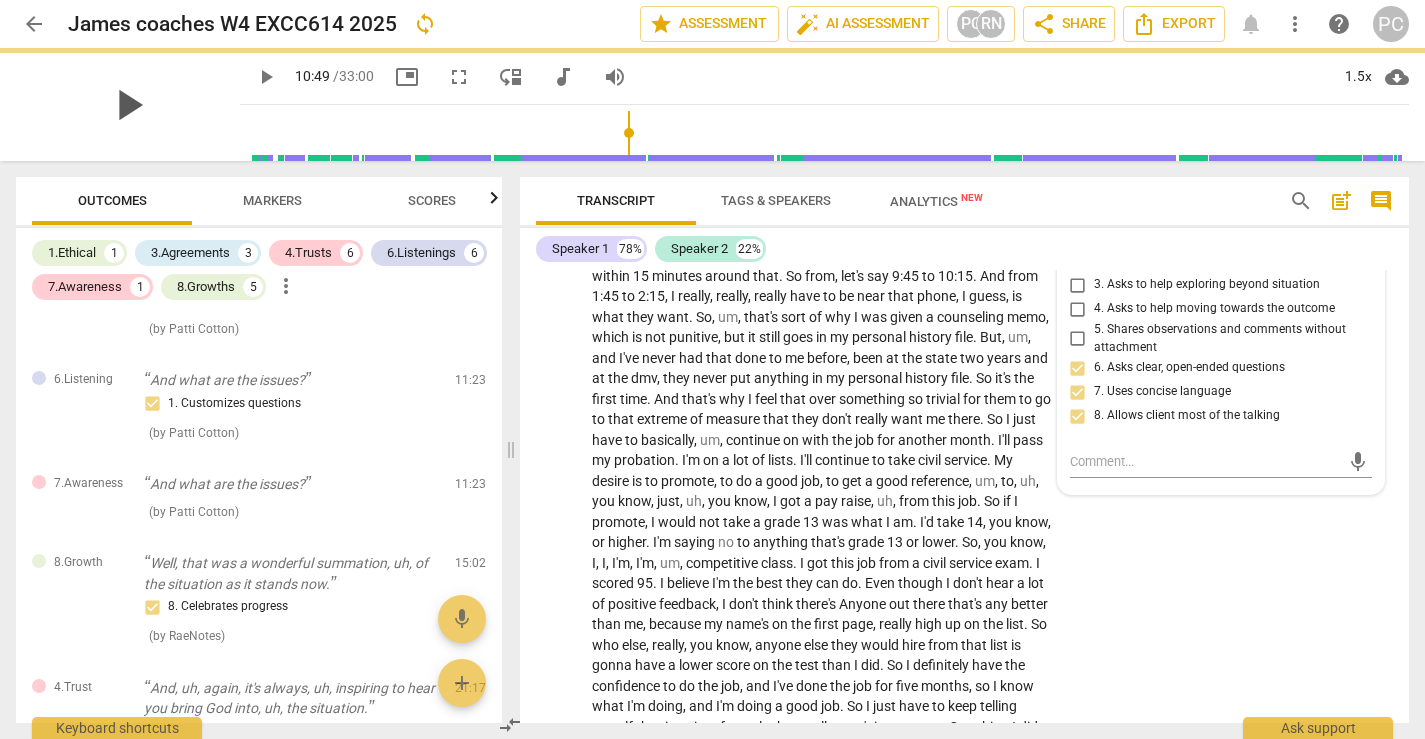 click on "play_arrow" at bounding box center (128, 105) 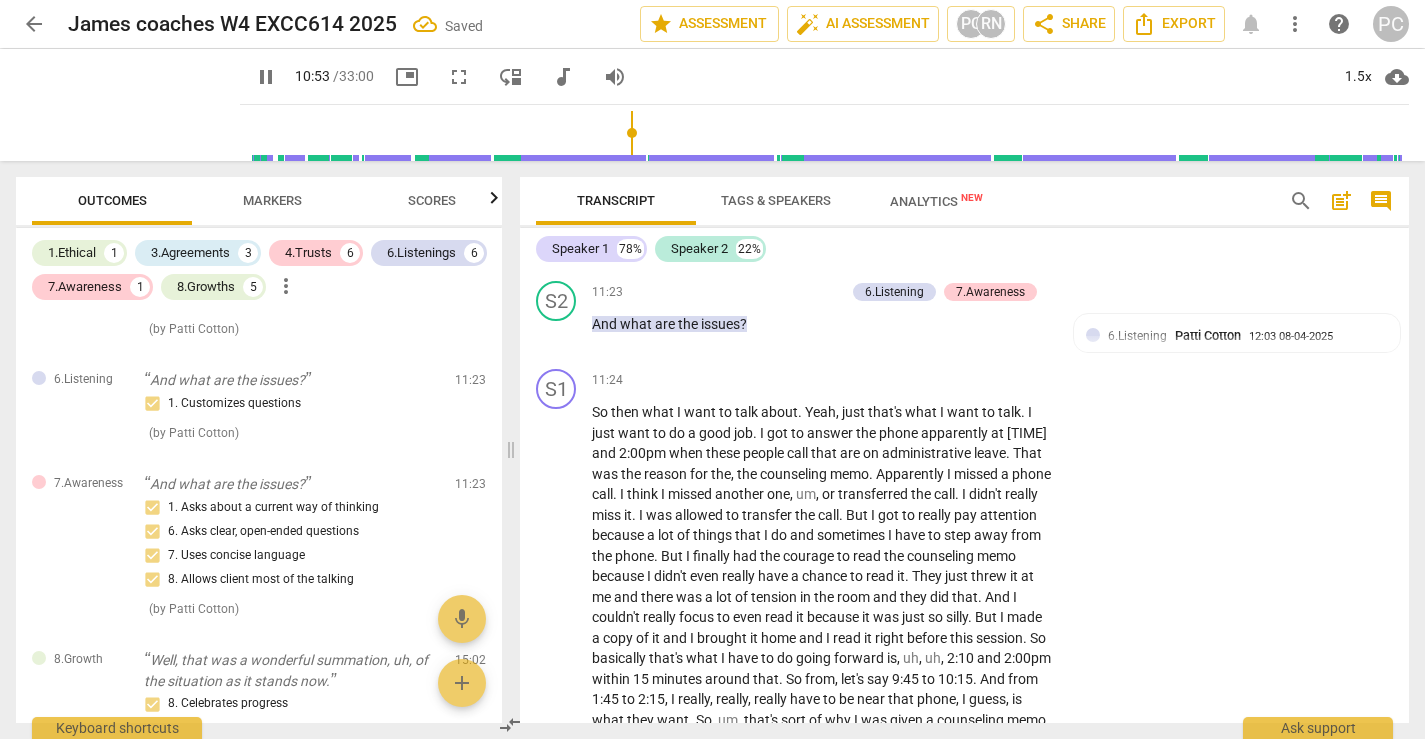 scroll, scrollTop: 3873, scrollLeft: 0, axis: vertical 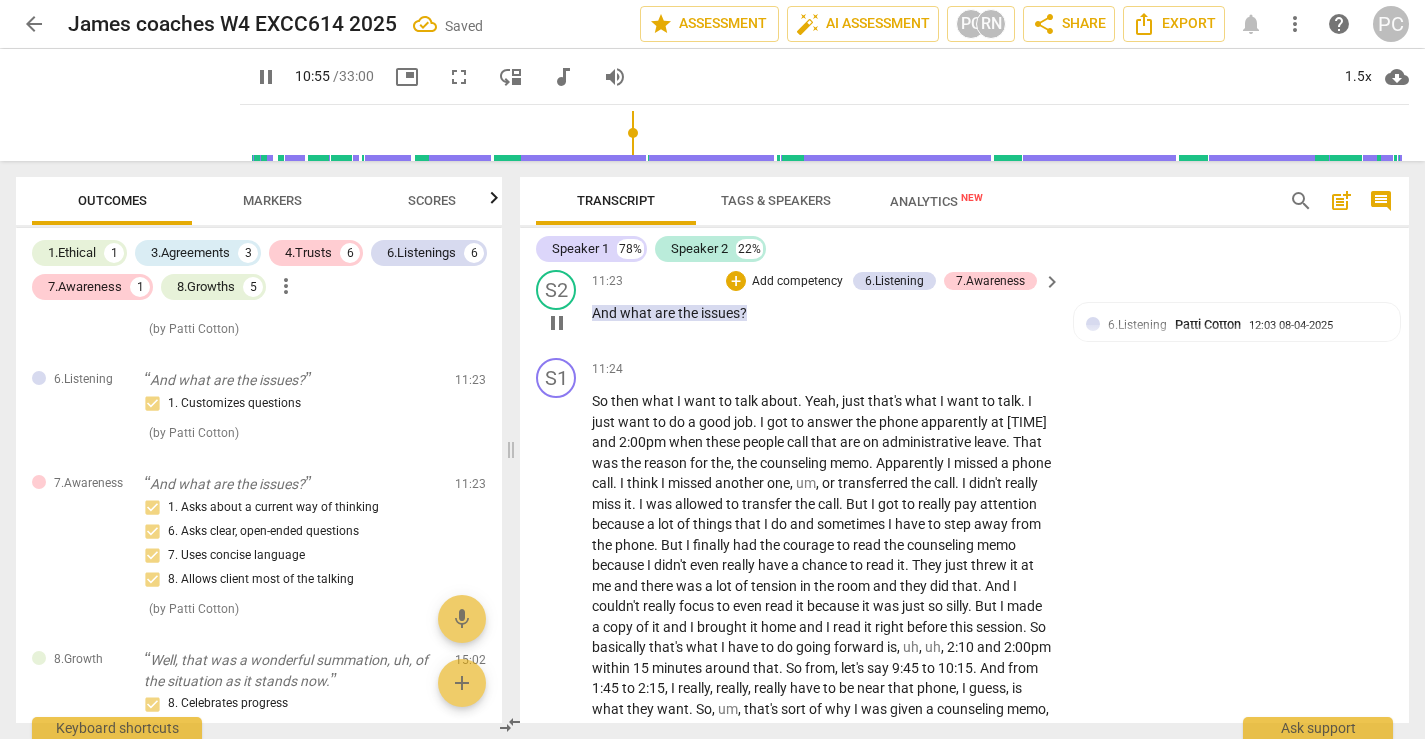 click on "pause" at bounding box center (557, 323) 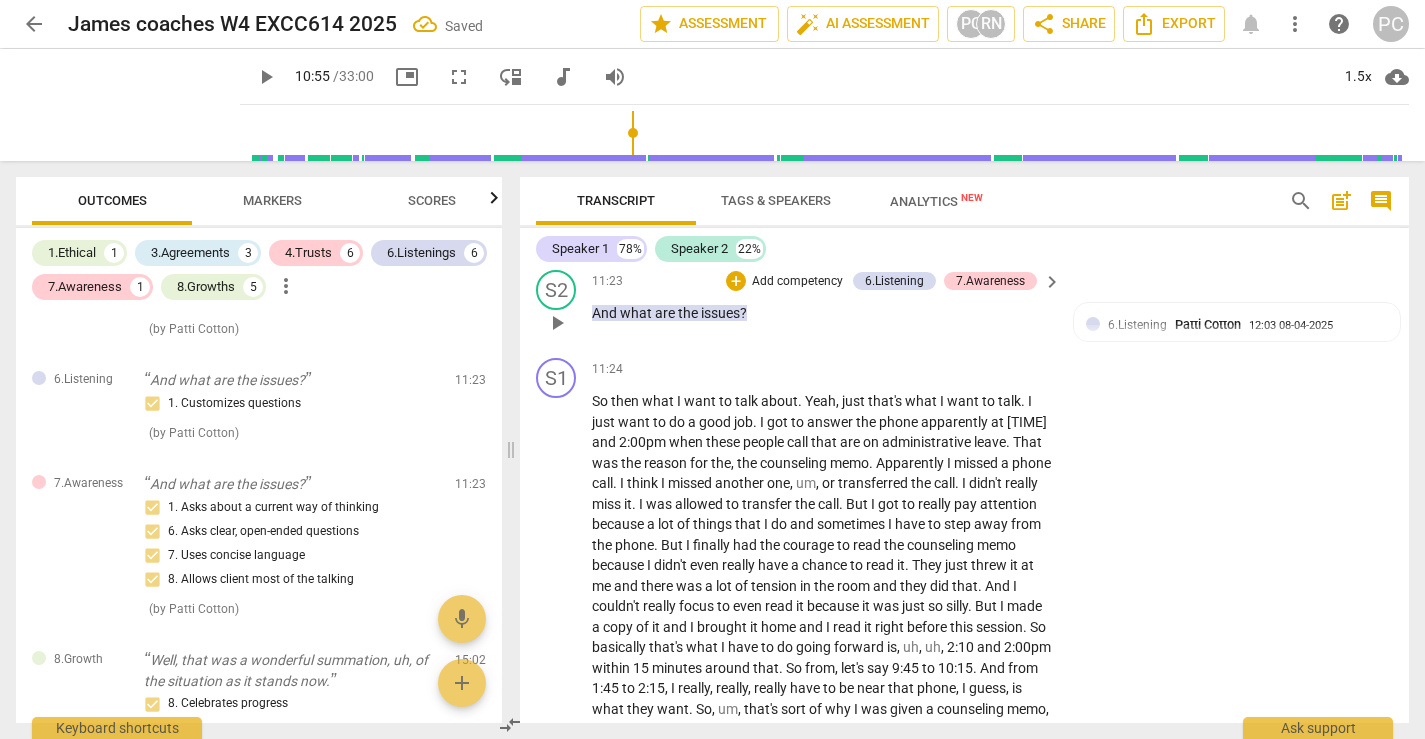 click on "play_arrow" at bounding box center (557, 323) 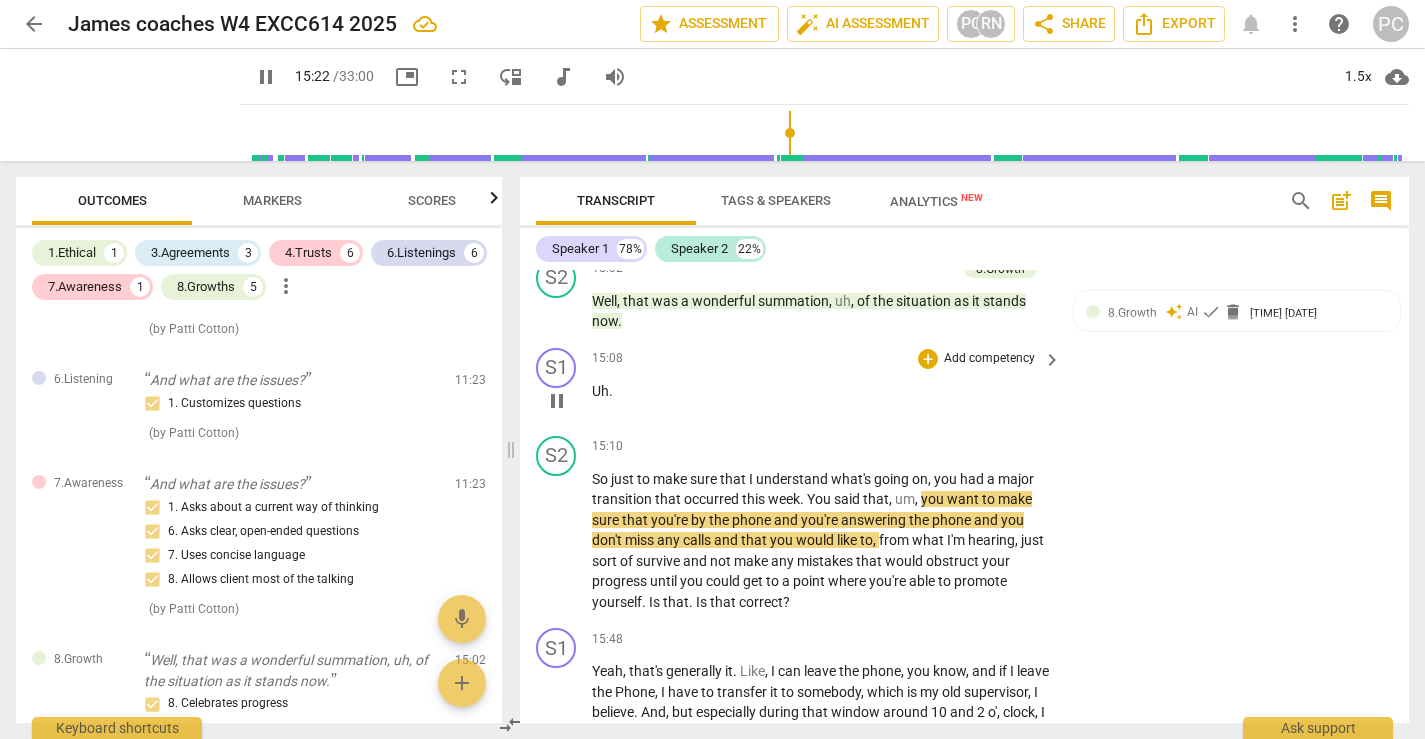 scroll, scrollTop: 5114, scrollLeft: 0, axis: vertical 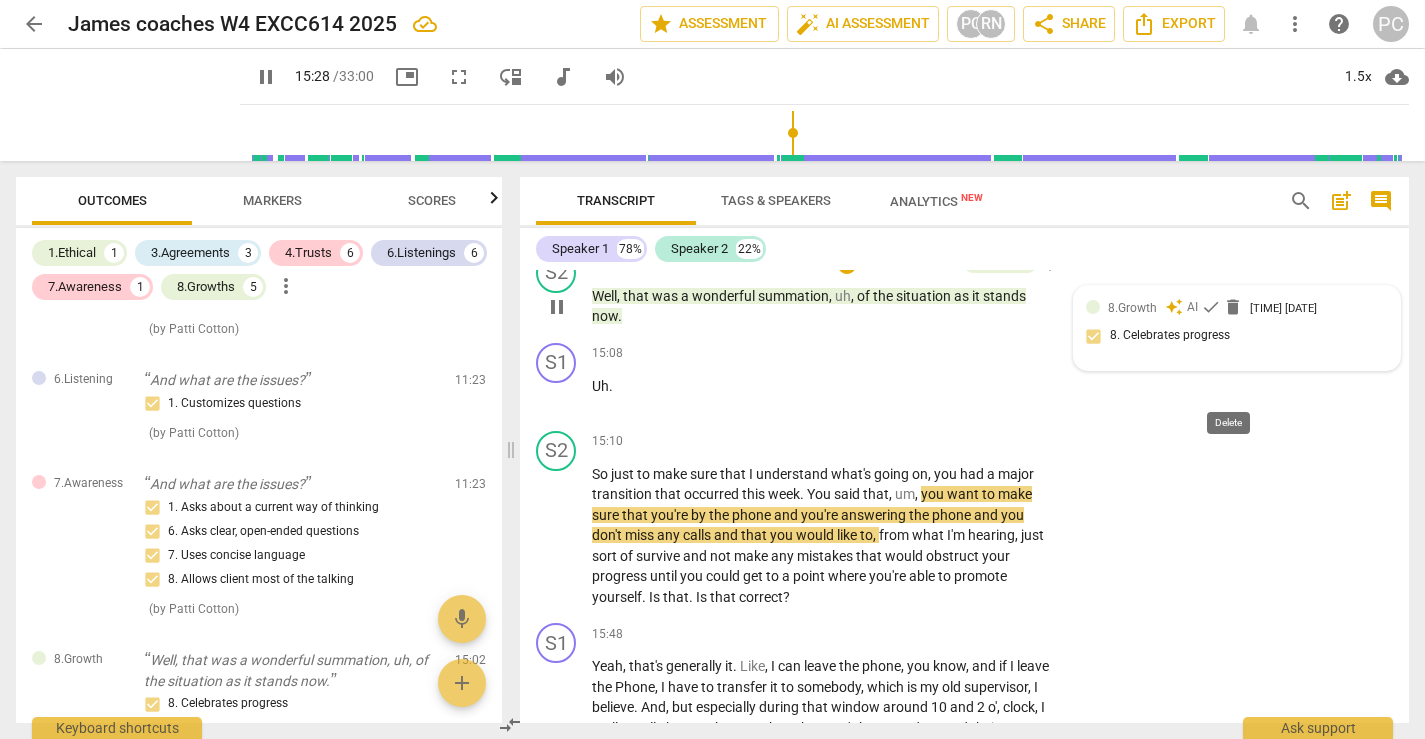 click on "delete" at bounding box center (1233, 307) 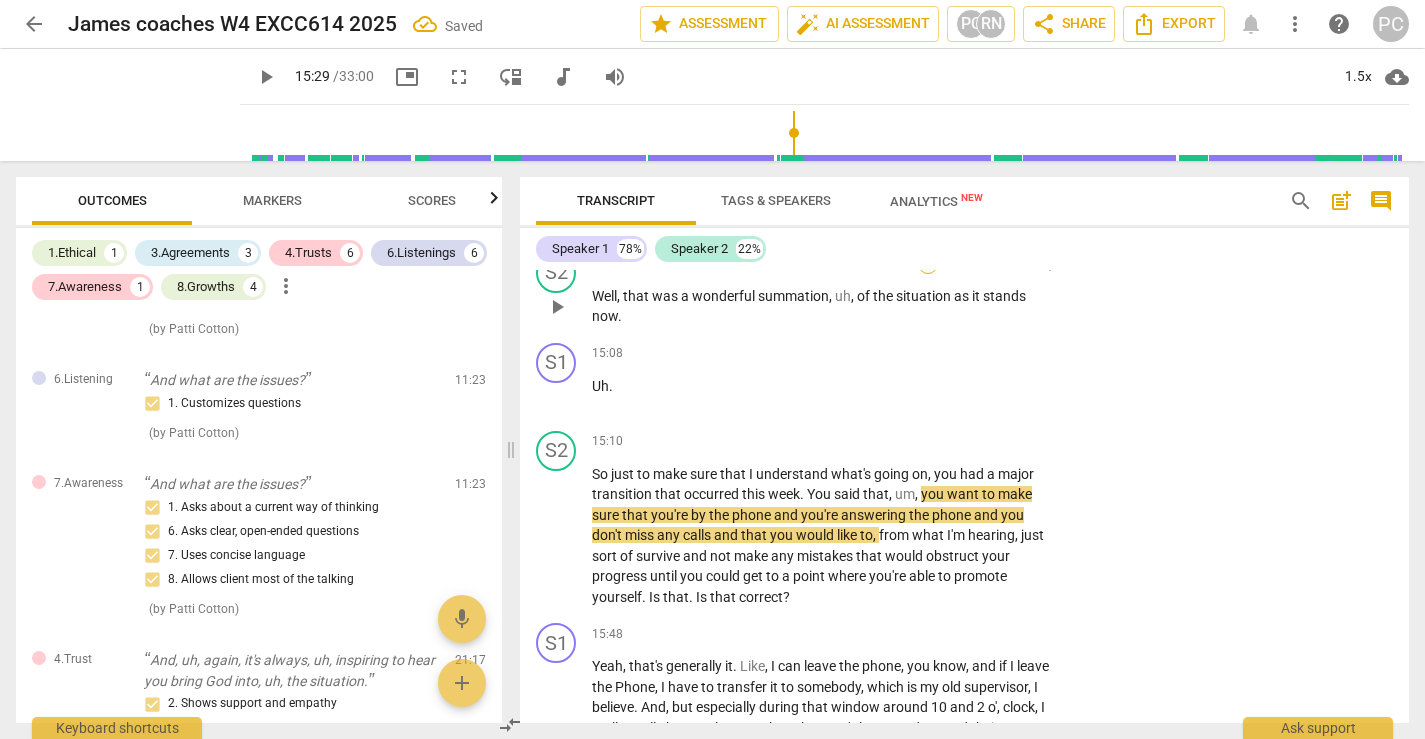 click on "+" at bounding box center (928, 264) 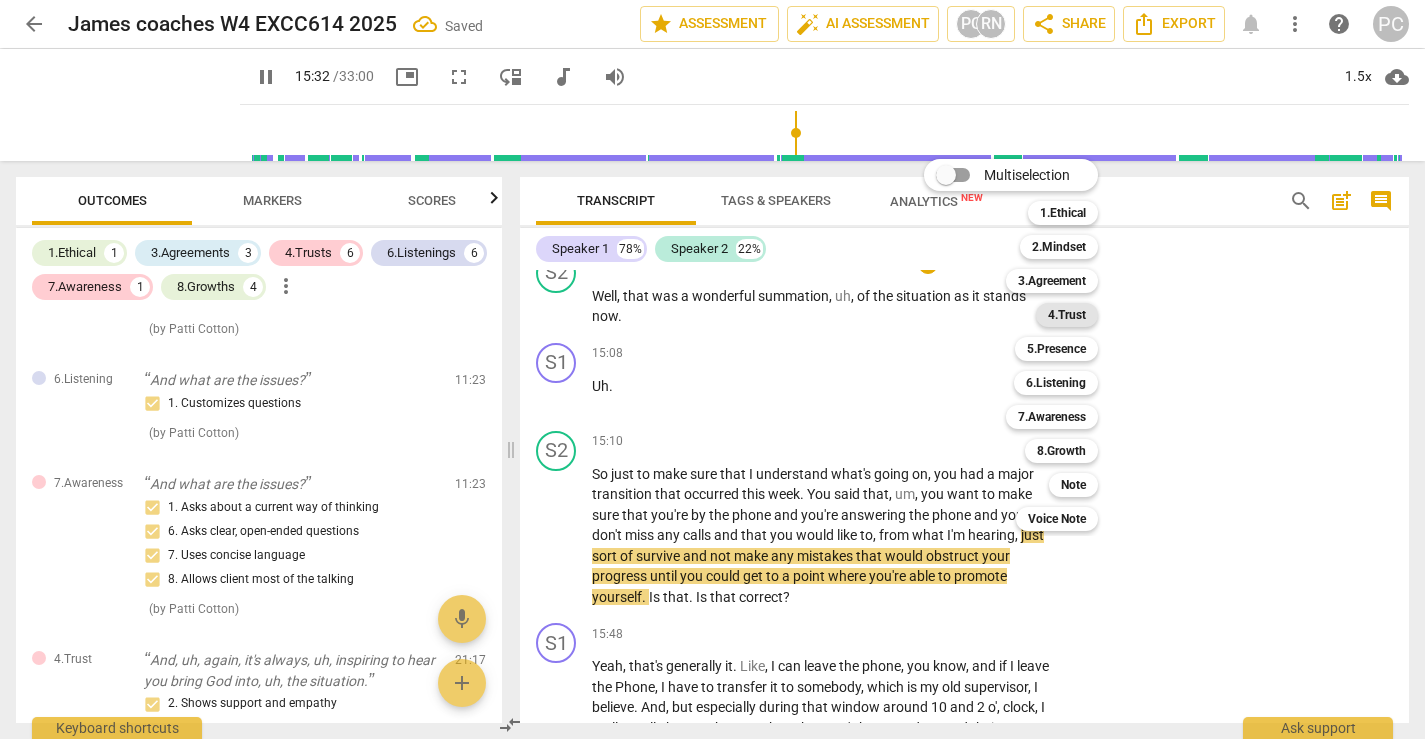 click on "4.Trust" at bounding box center (1067, 315) 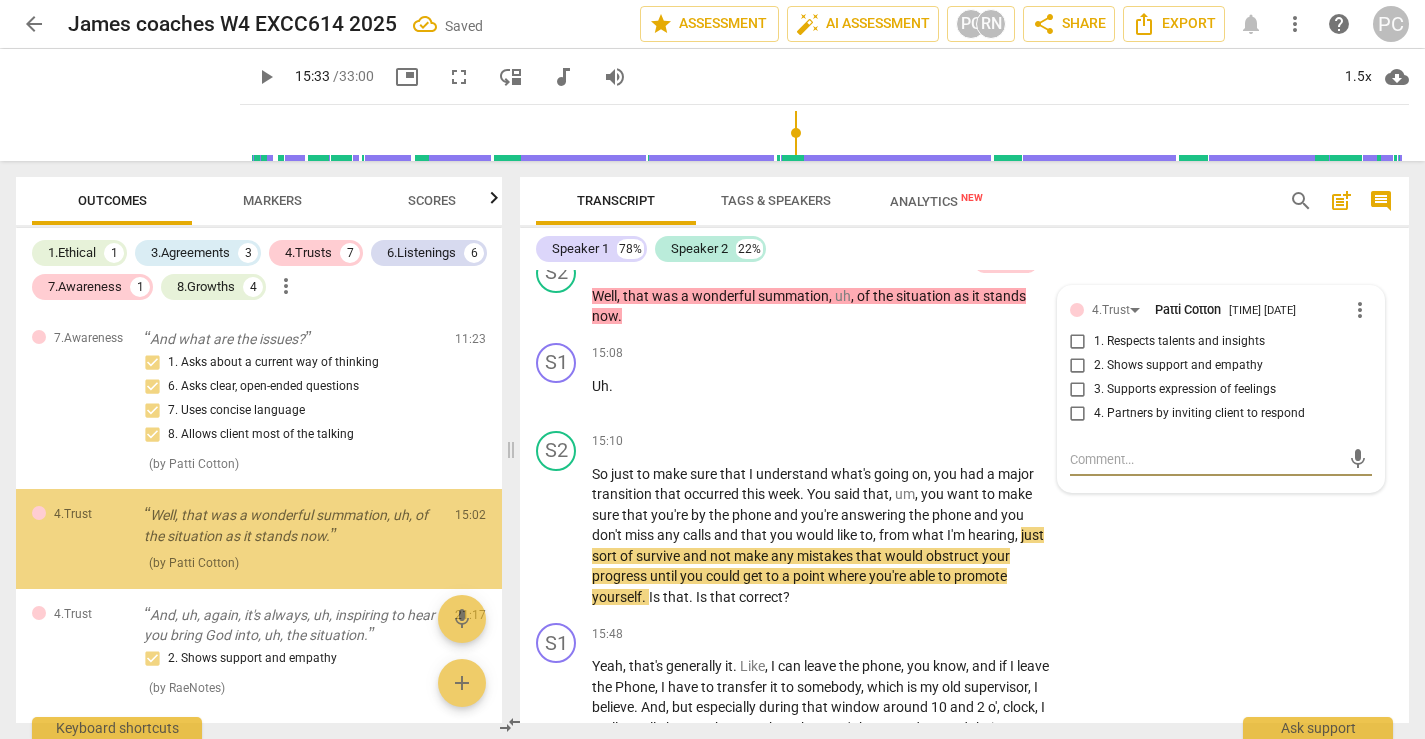 scroll, scrollTop: 1825, scrollLeft: 0, axis: vertical 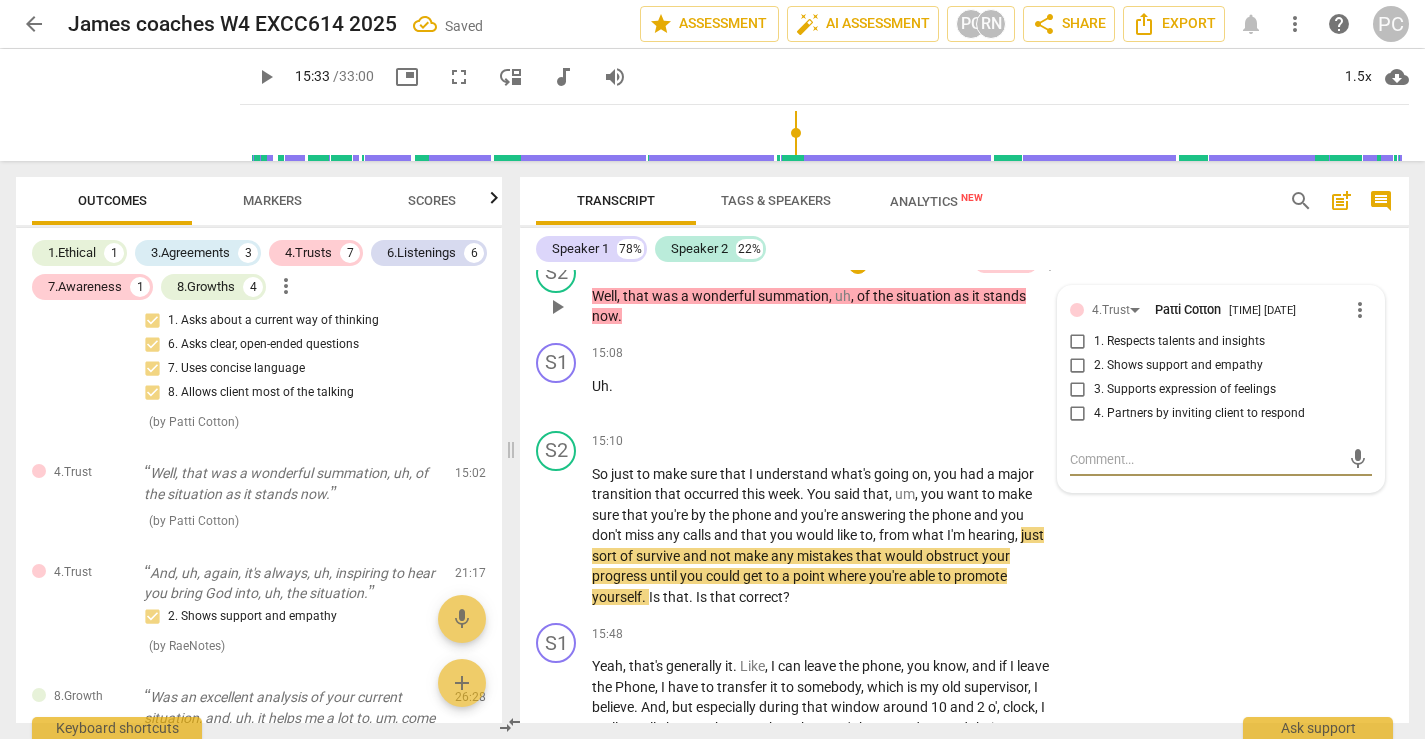 click on "1. Respects talents and insights" at bounding box center (1078, 342) 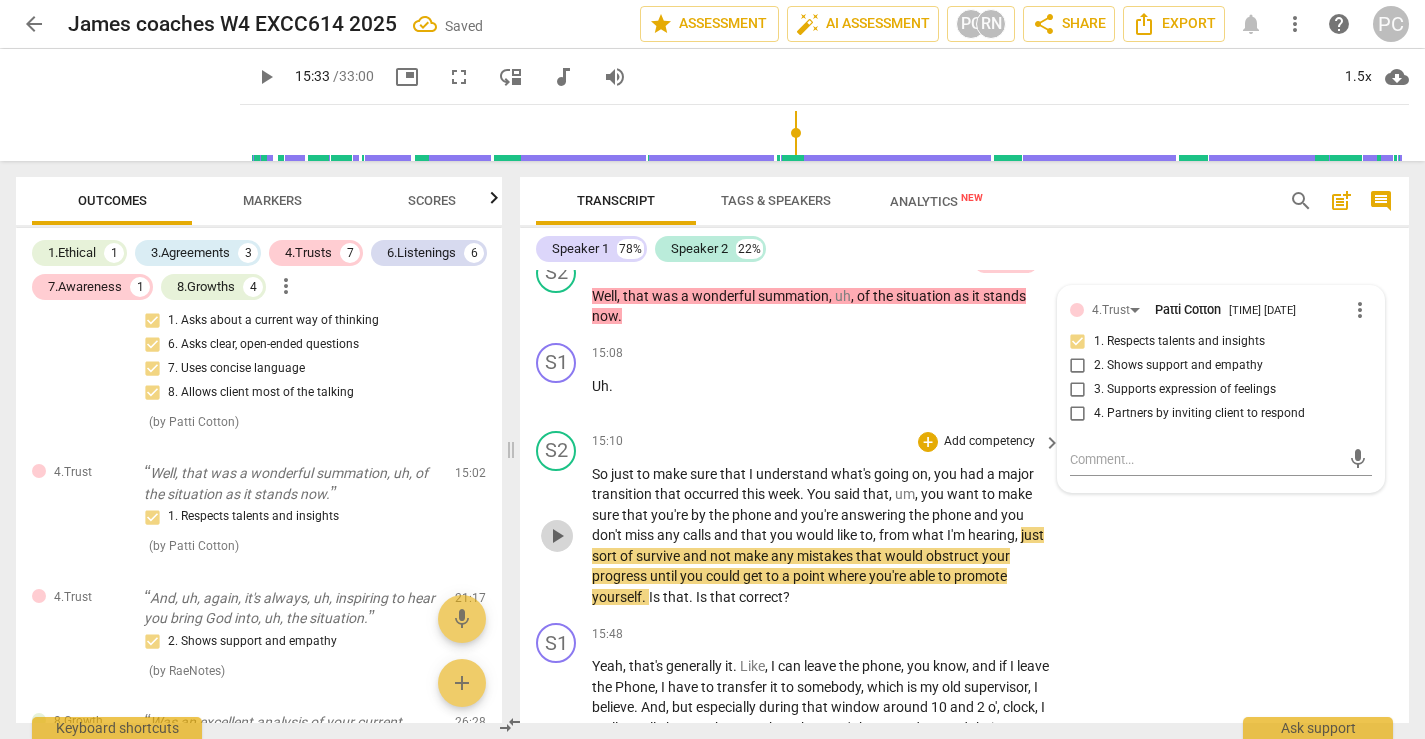 click on "play_arrow" at bounding box center [557, 536] 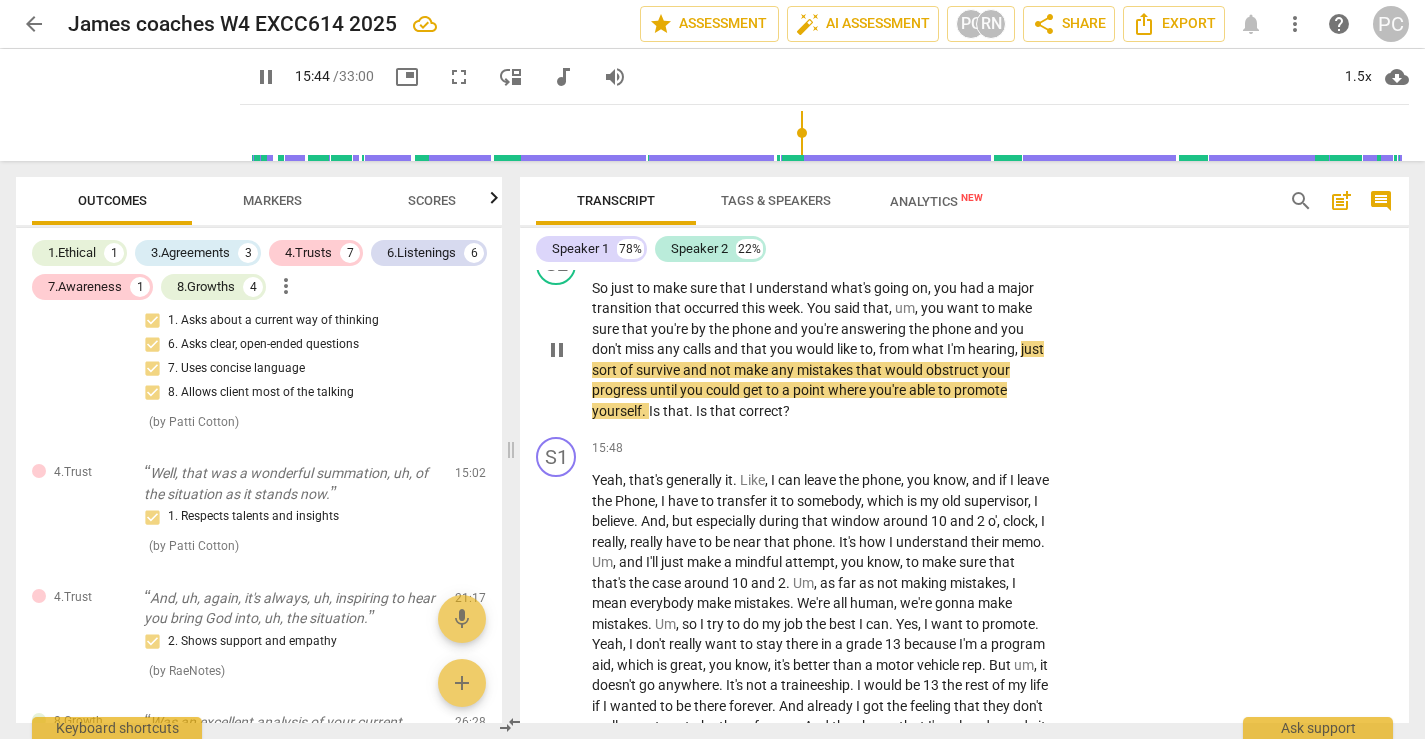 scroll, scrollTop: 5299, scrollLeft: 0, axis: vertical 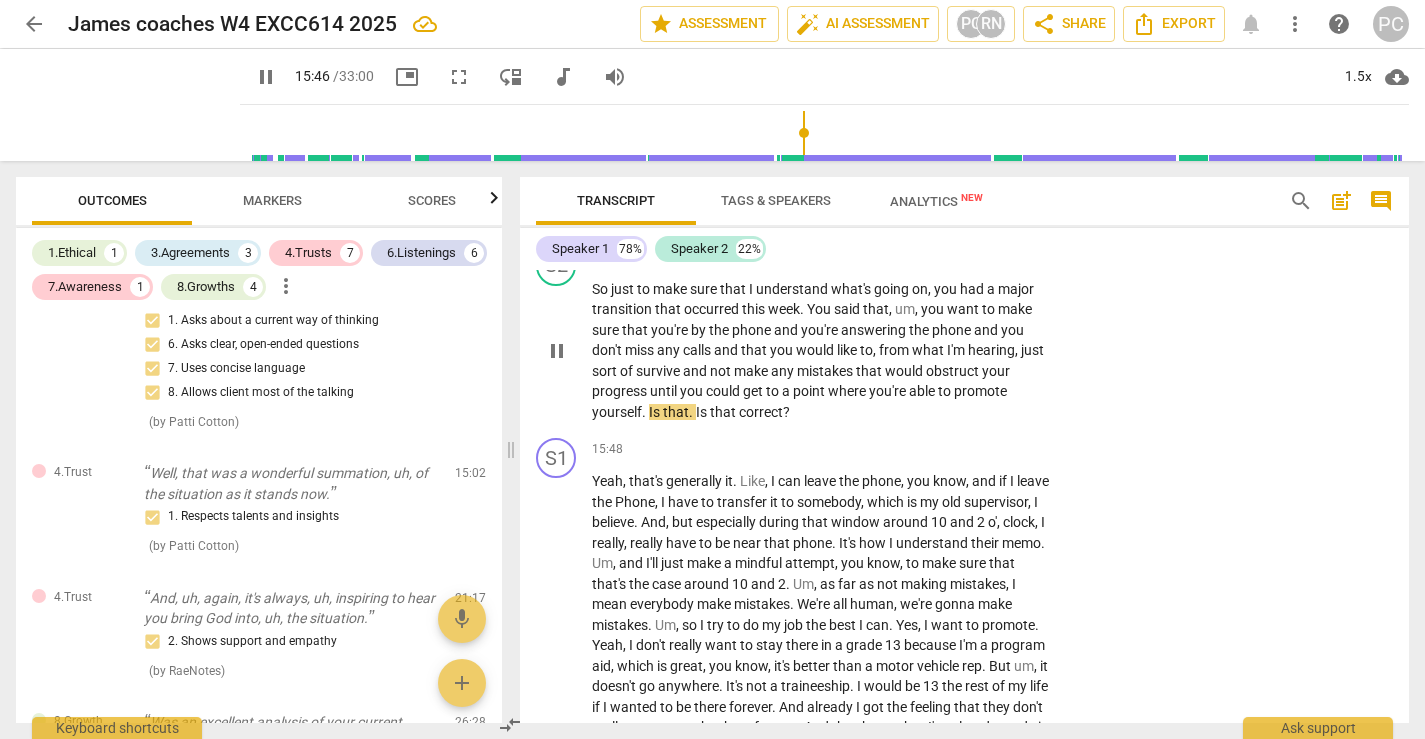 click on "+" at bounding box center [928, 257] 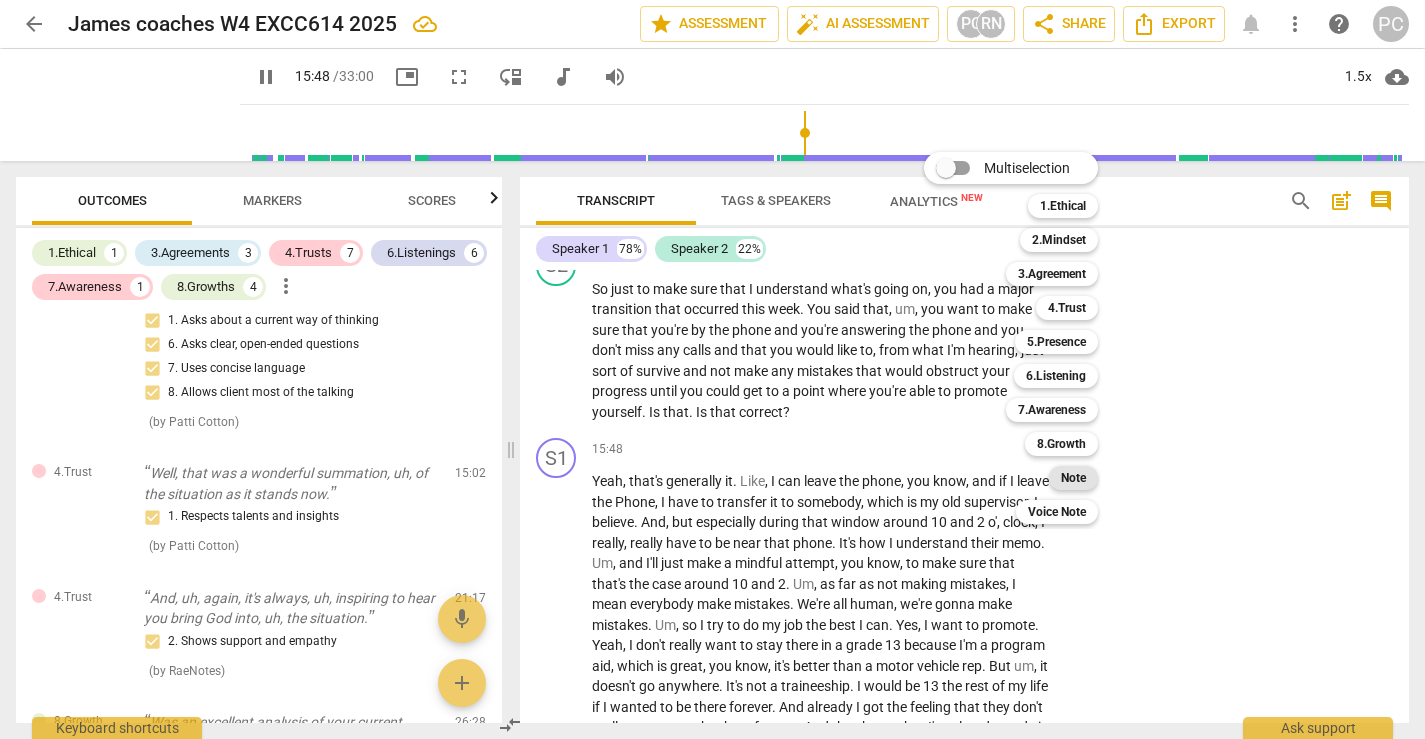 click on "Note" at bounding box center [1073, 478] 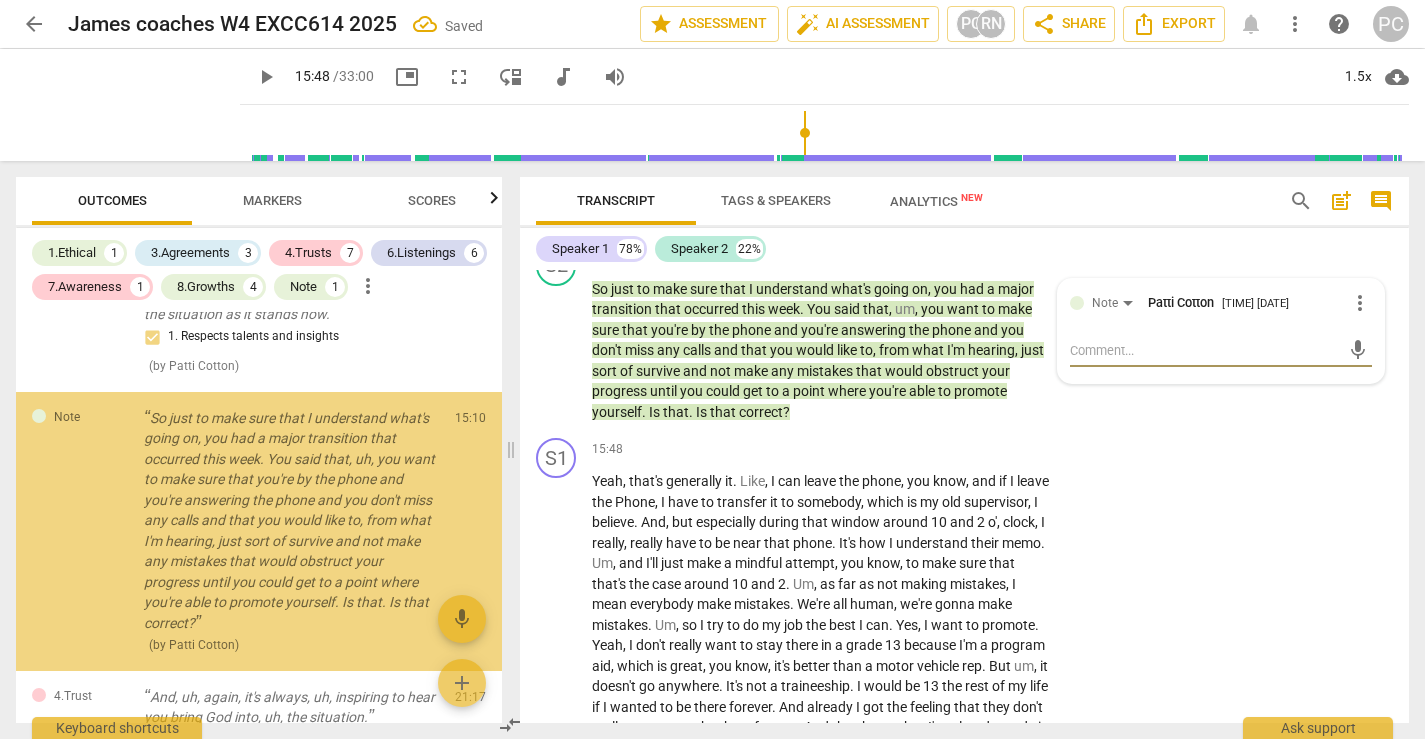 scroll, scrollTop: 2039, scrollLeft: 0, axis: vertical 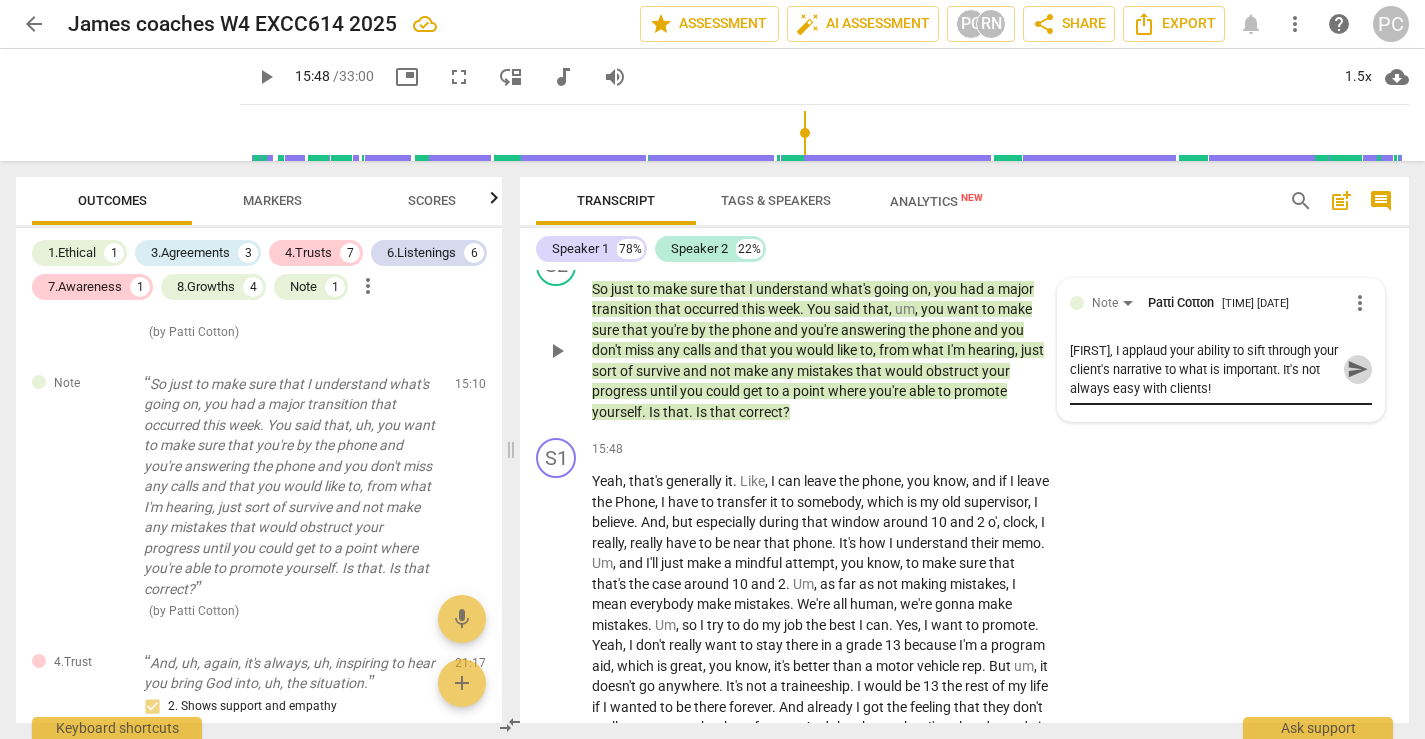 click on "send" at bounding box center [1358, 369] 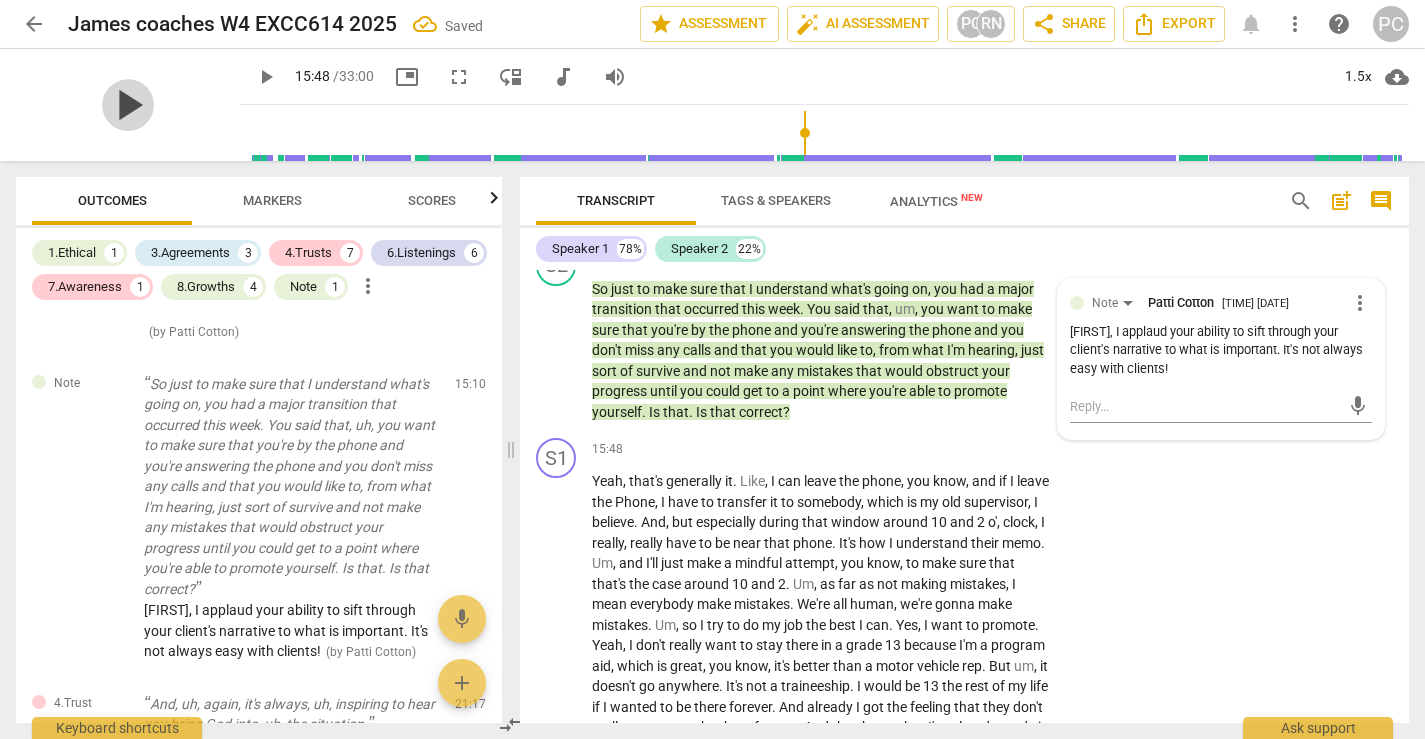click on "play_arrow" at bounding box center [128, 105] 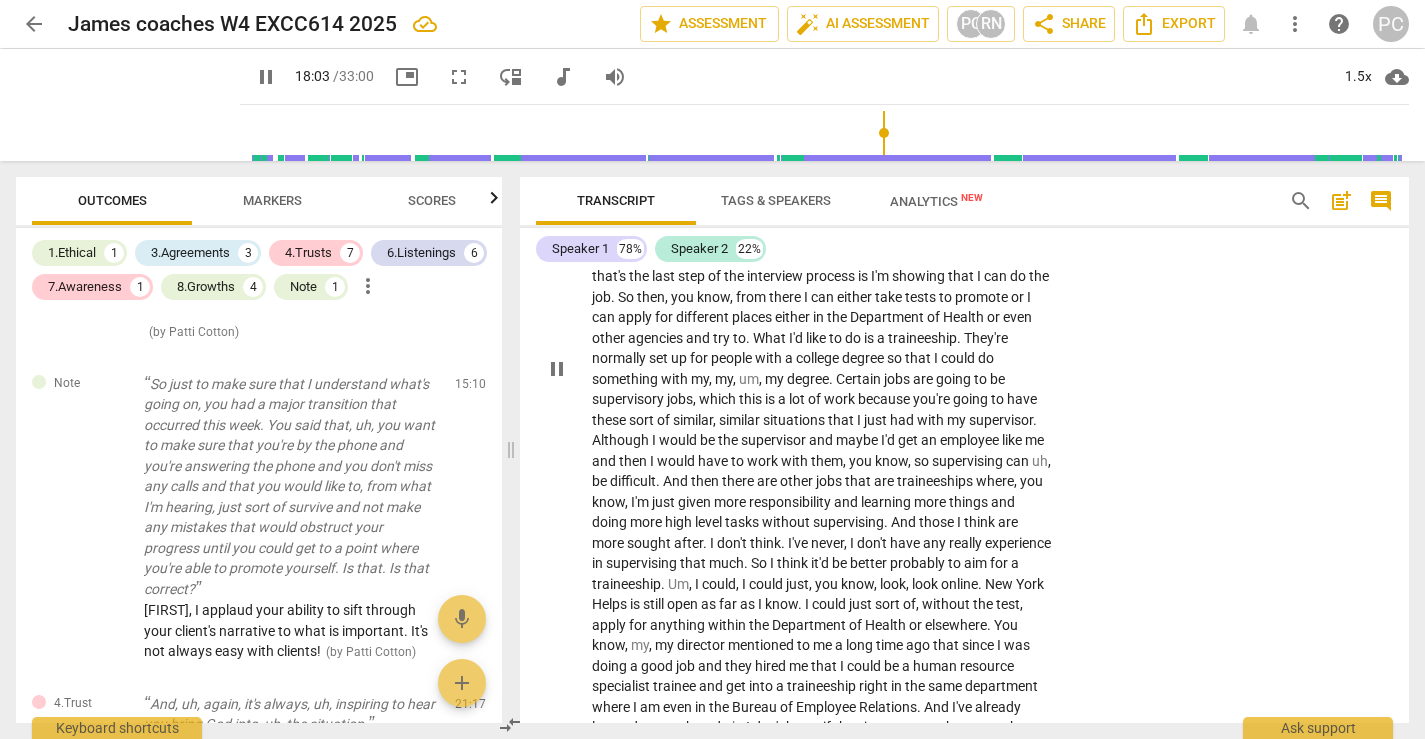 scroll, scrollTop: 6167, scrollLeft: 0, axis: vertical 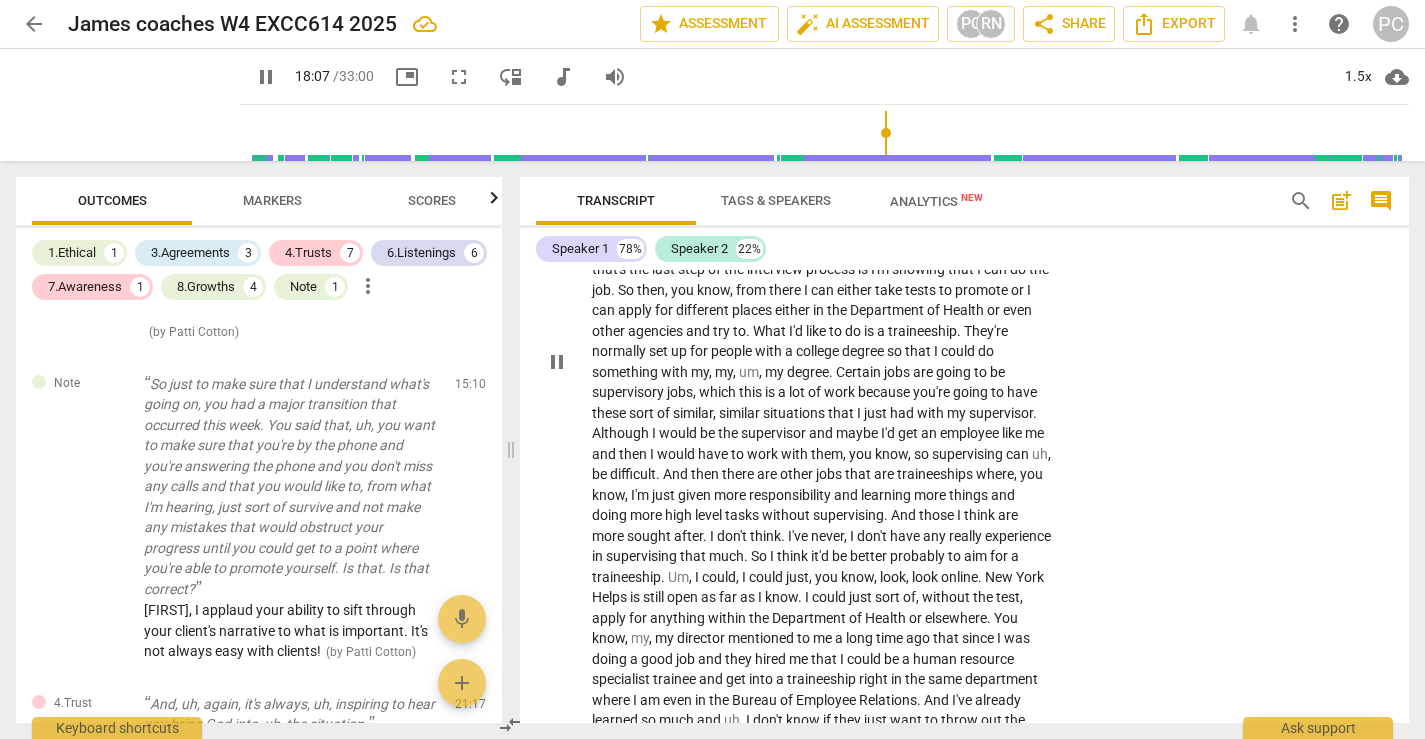 click on "Me" at bounding box center (846, 249) 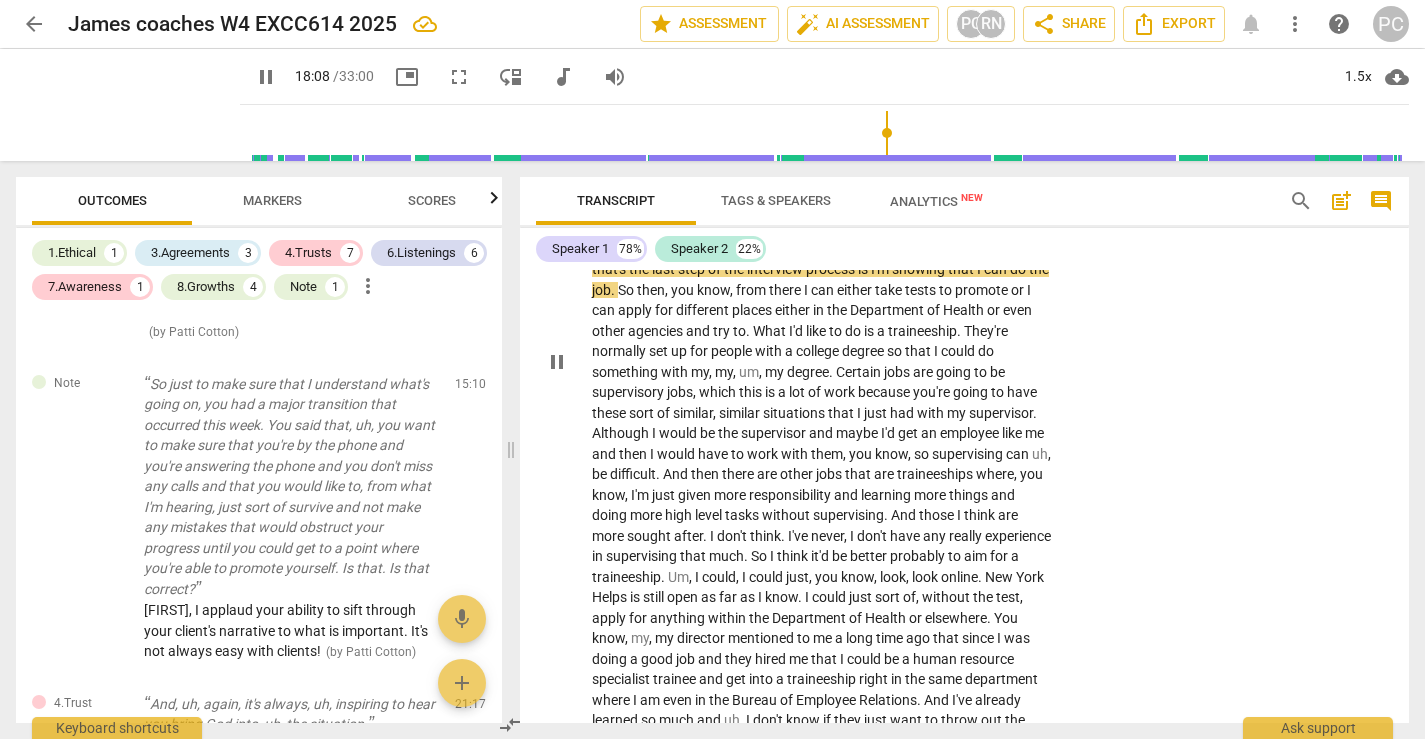click on "Me" at bounding box center [846, 249] 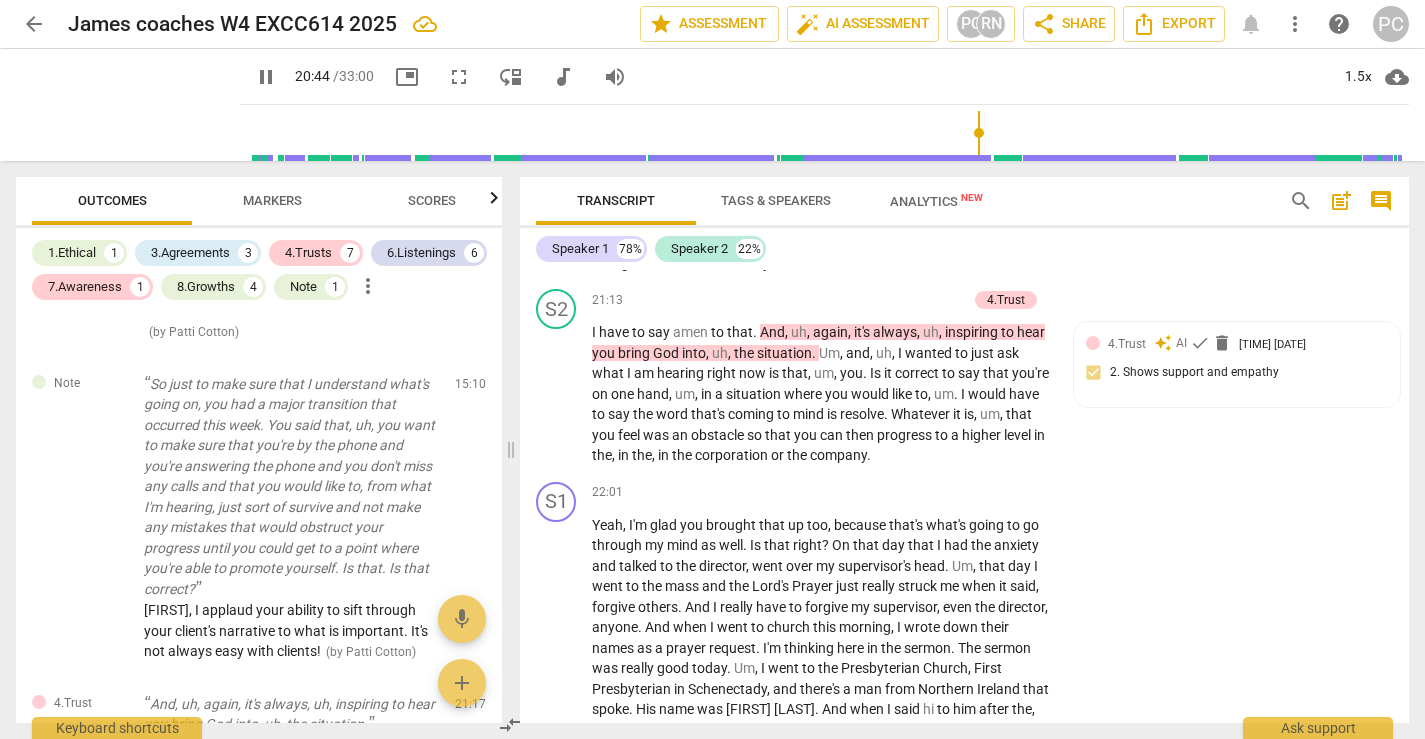 scroll, scrollTop: 7018, scrollLeft: 0, axis: vertical 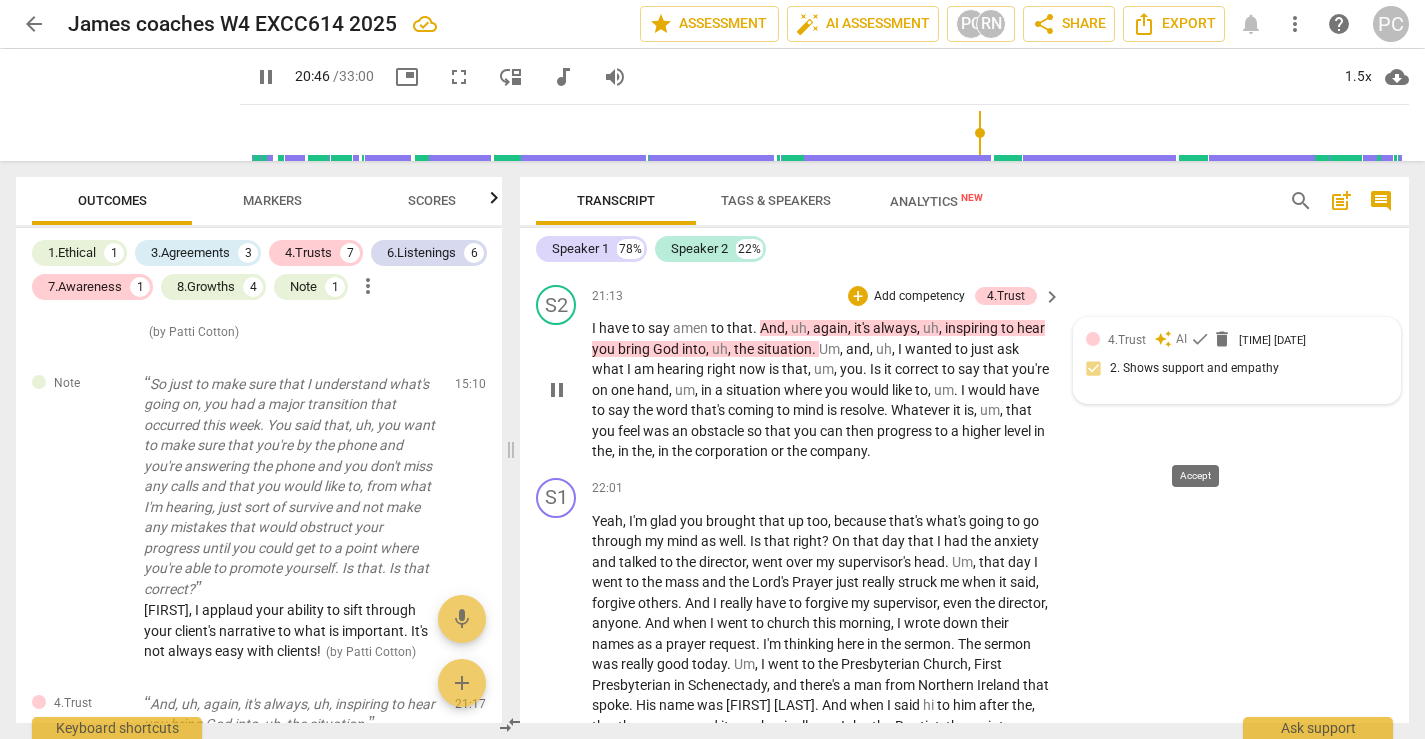 click on "check" at bounding box center [1200, 339] 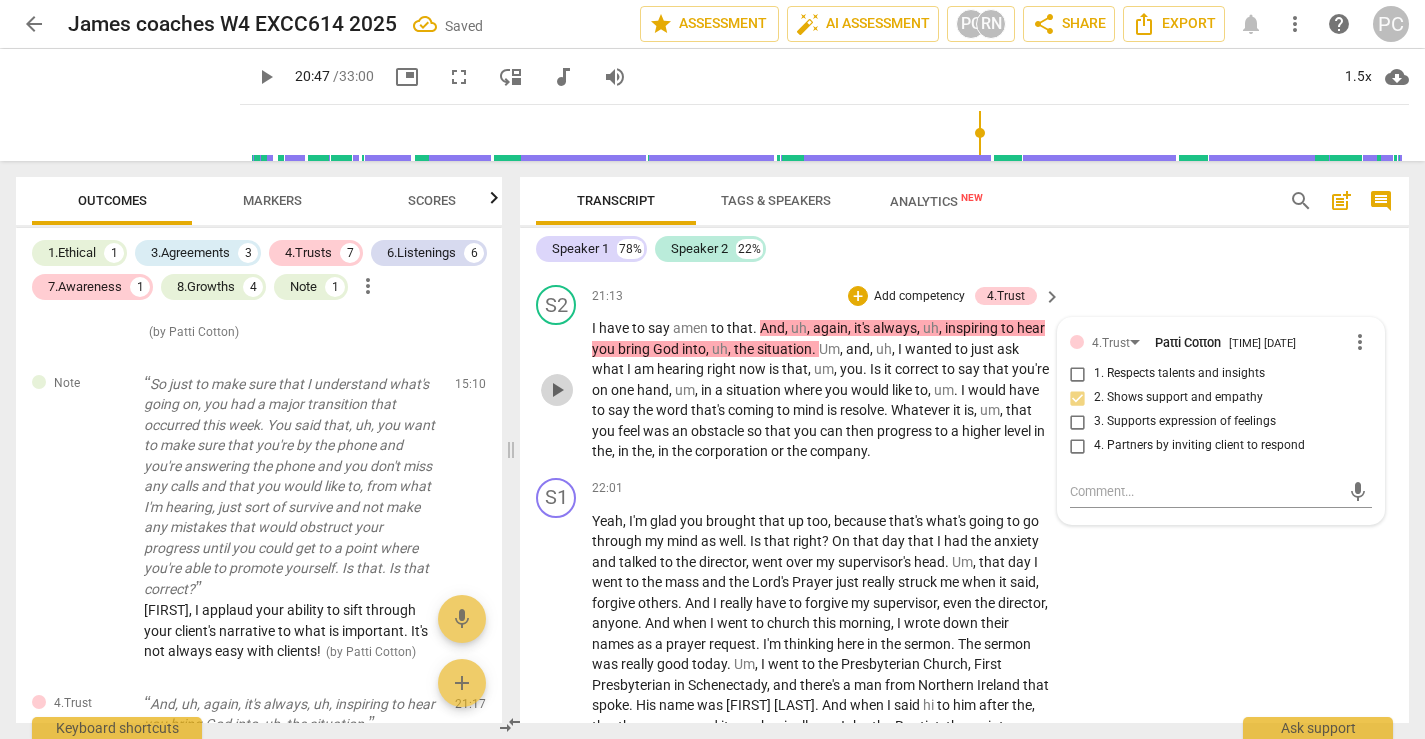 click on "play_arrow" at bounding box center [557, 390] 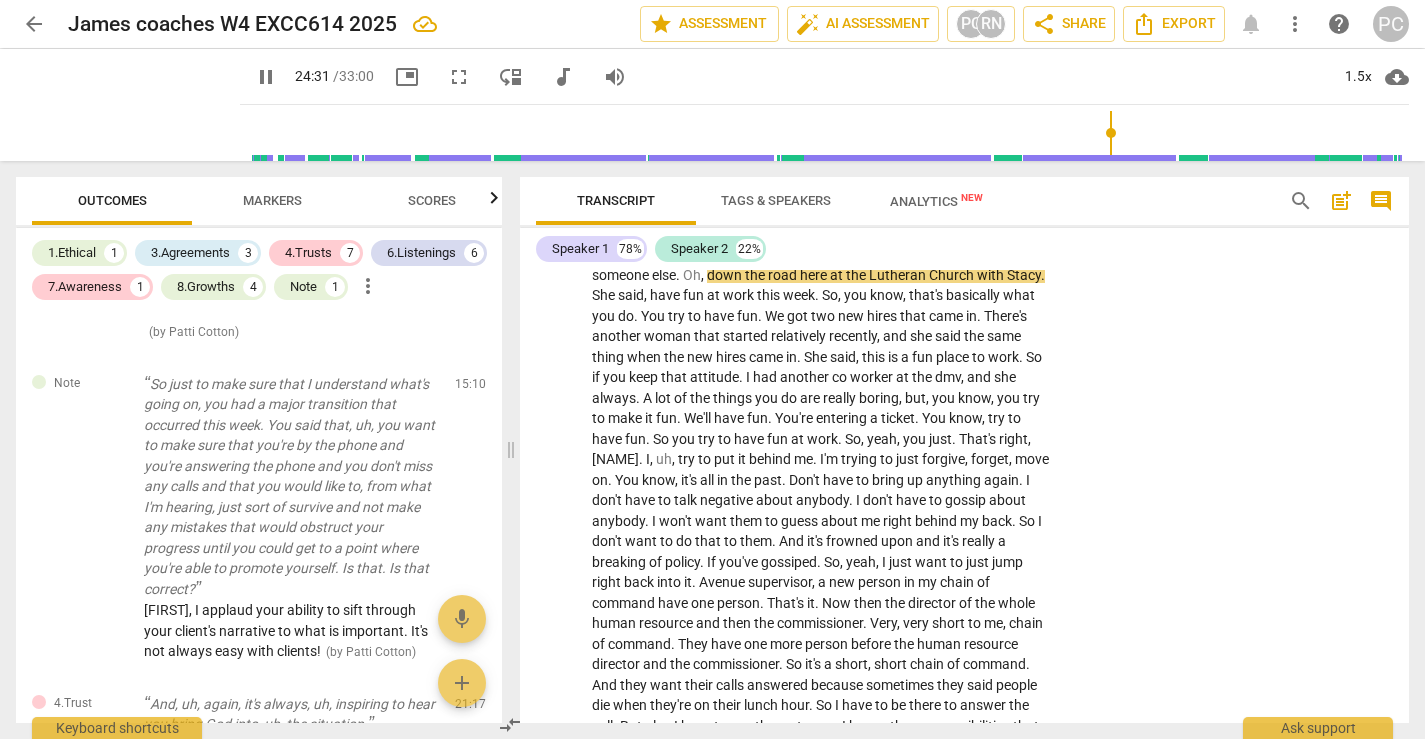 scroll, scrollTop: 7977, scrollLeft: 0, axis: vertical 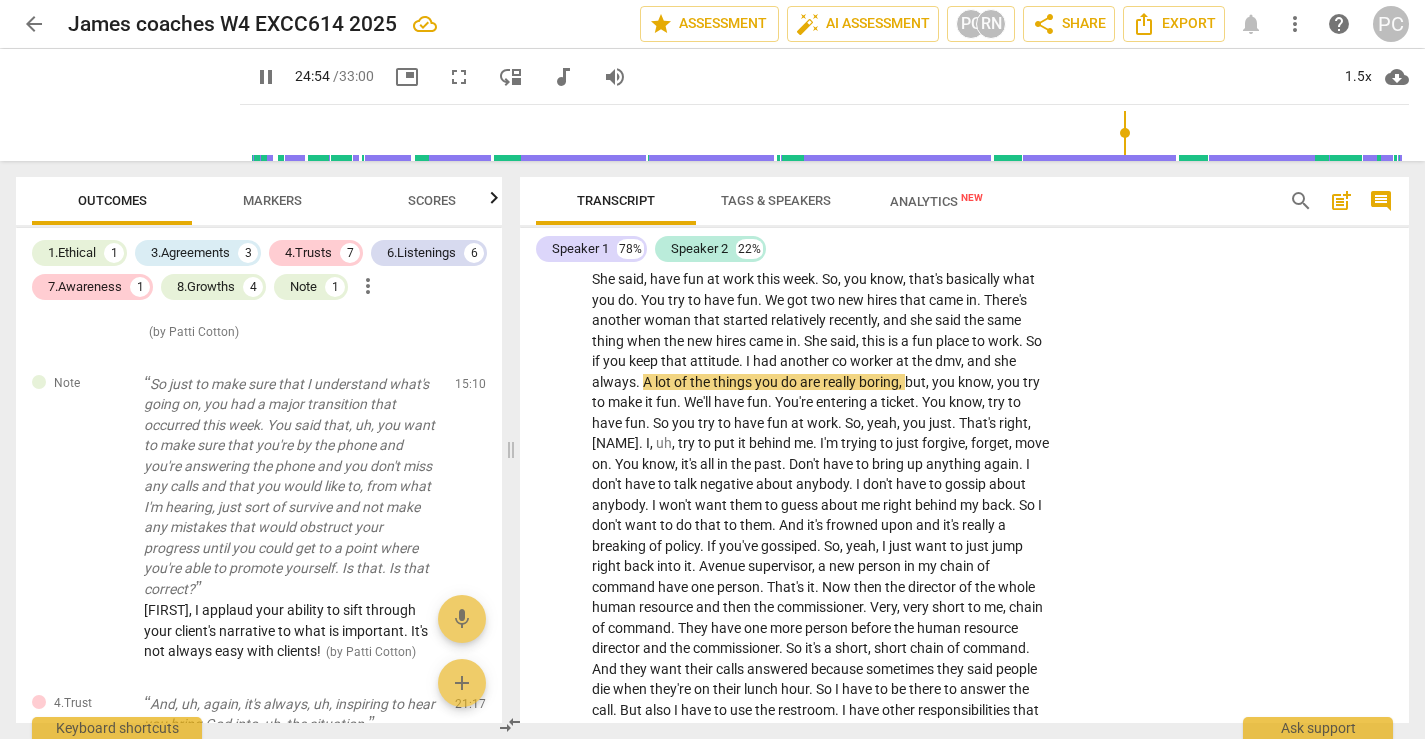 click on "," at bounding box center [964, 361] 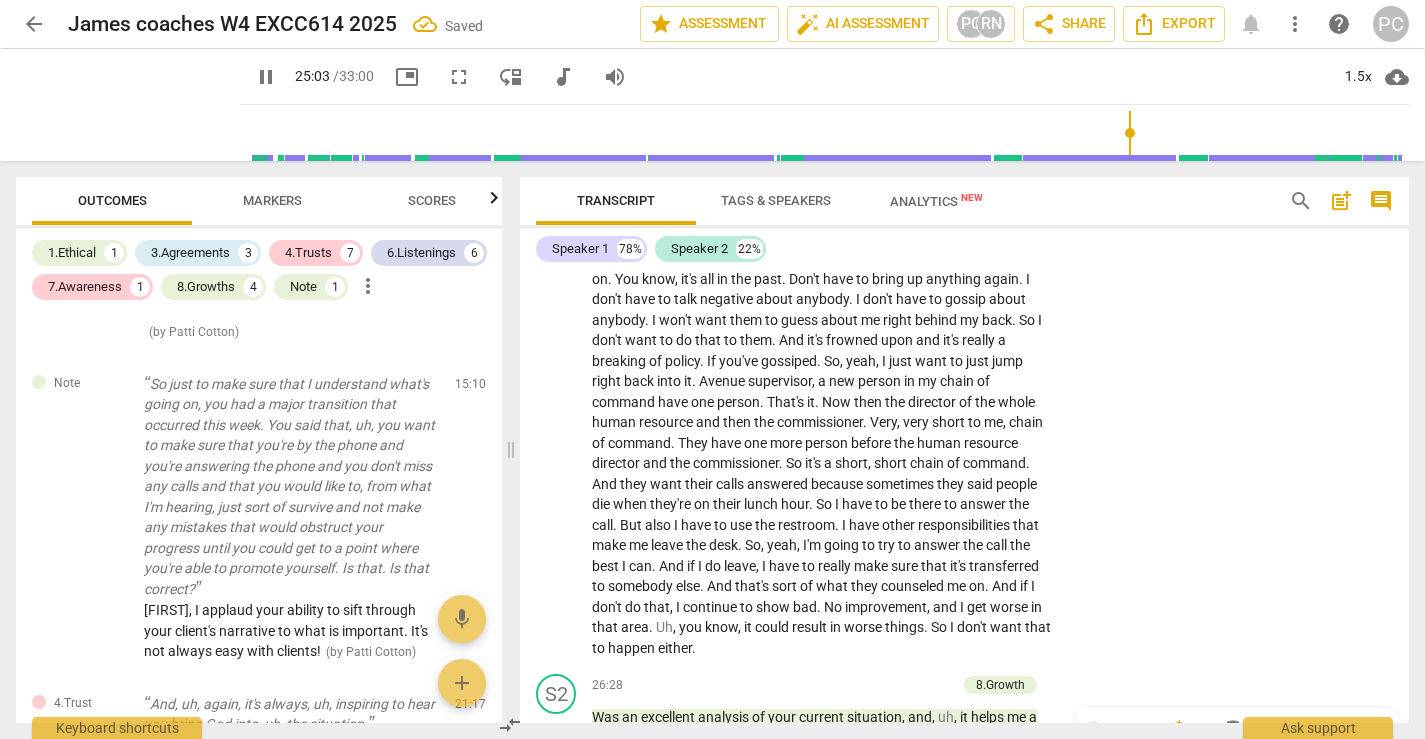scroll, scrollTop: 8168, scrollLeft: 0, axis: vertical 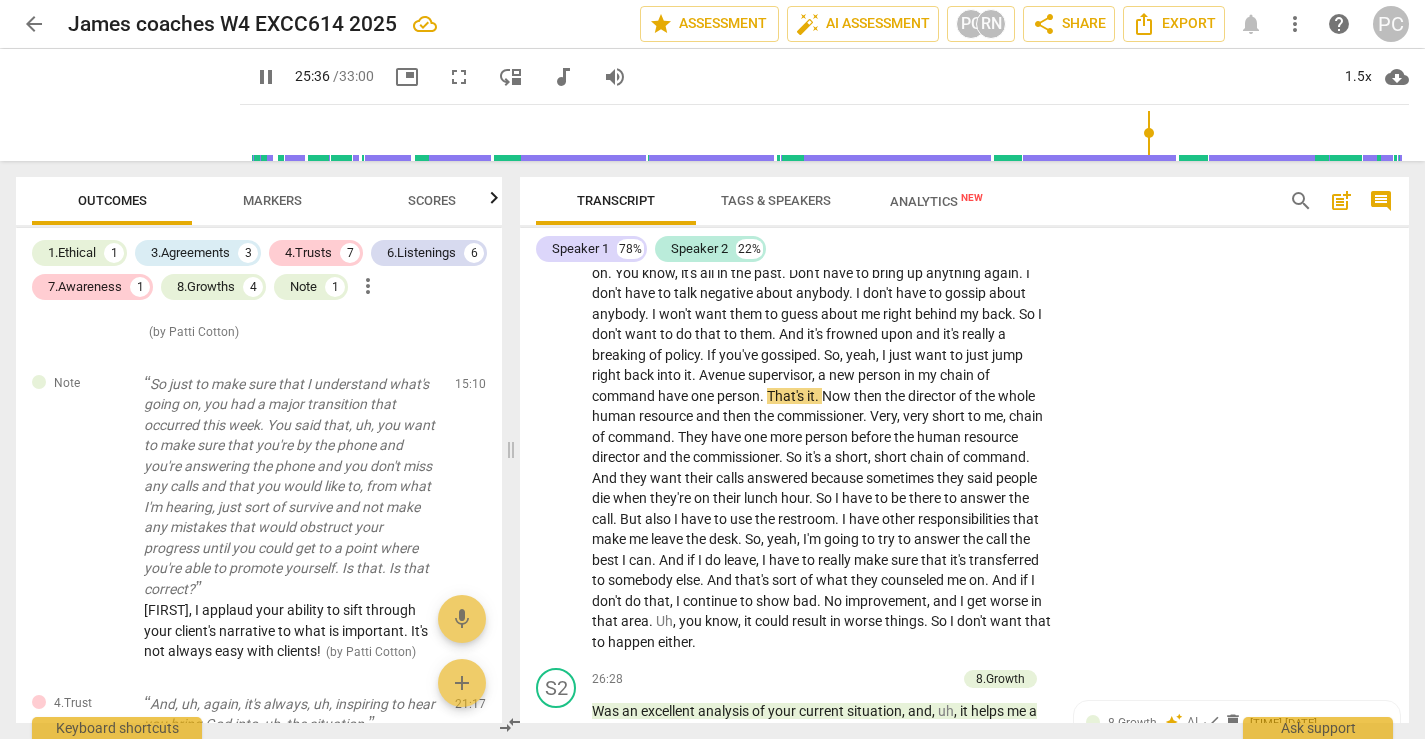 click on "Avenue" at bounding box center [723, 375] 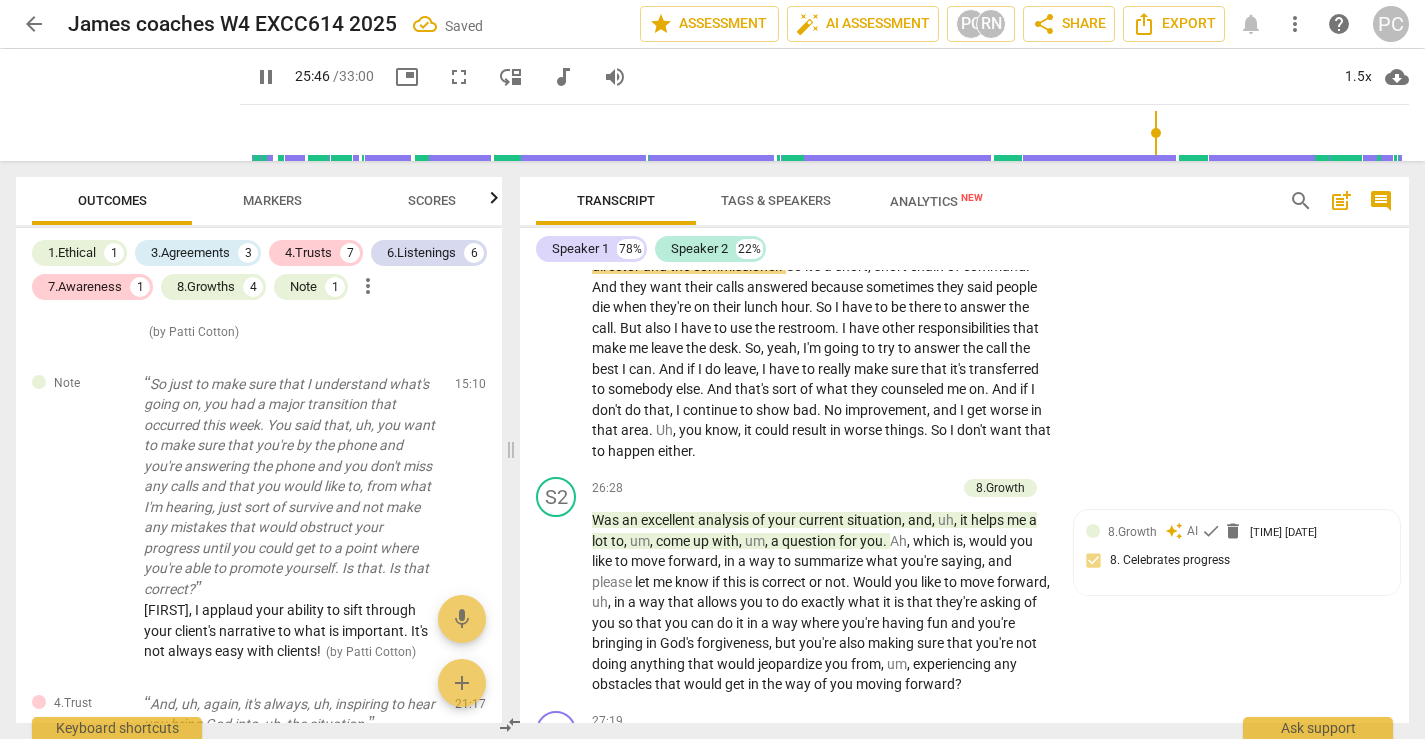 scroll, scrollTop: 8364, scrollLeft: 0, axis: vertical 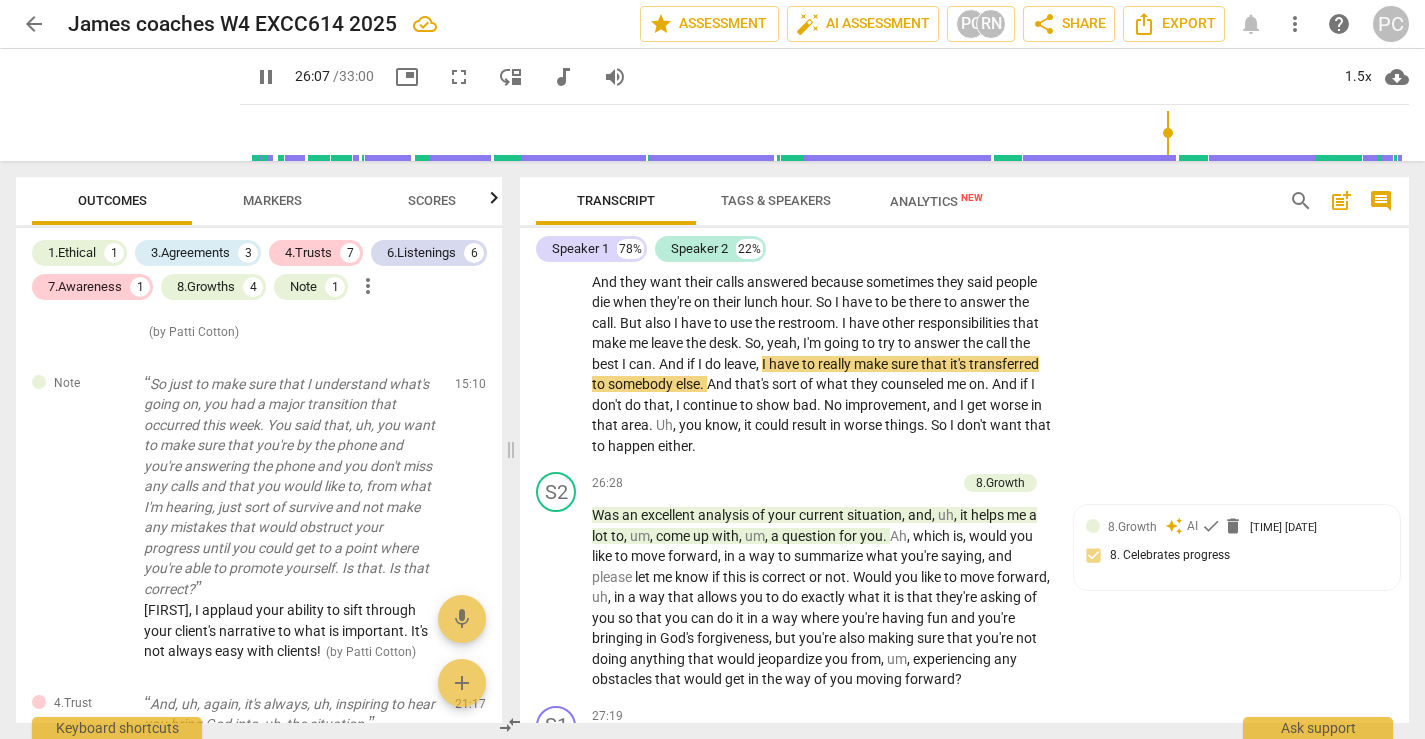 click on "Yeah ,   I'm   glad   you   brought   that   up   too ,   because   that's   what's   going   to   go   through   my   mind   as   well .   Is   that   right ?   On   that   day   that   I   had   the   anxiety   and   talked   to   the   director ,   went   over   my   supervisor's   head .   Um ,   that   day   I   went   to   the   mass   and   the   Lord's   Prayer   just   really   struck   me   when   it   said ,   forgive   others .   And   I   really   have   to   forgive   my   supervisor ,   even   the   director ,   anyone .   And   when   I   went   to   church   this   morning ,   I   wrote   down   their   names   as   a   prayer   request .   I'm   thinking   here   in   the   sermon .   The   sermon   was   really   good   today .   Um ,   I   went   to   the   Presbyterian   Church ,   First   Presbyterian   in   [CITY], and   there's   a   man   from   Northern   Ireland   that   spoke .   His   name   was   [FIRST]   [LAST] .   And   when   I   said   hi   to   him   after   the ,   the" at bounding box center [821, -189] 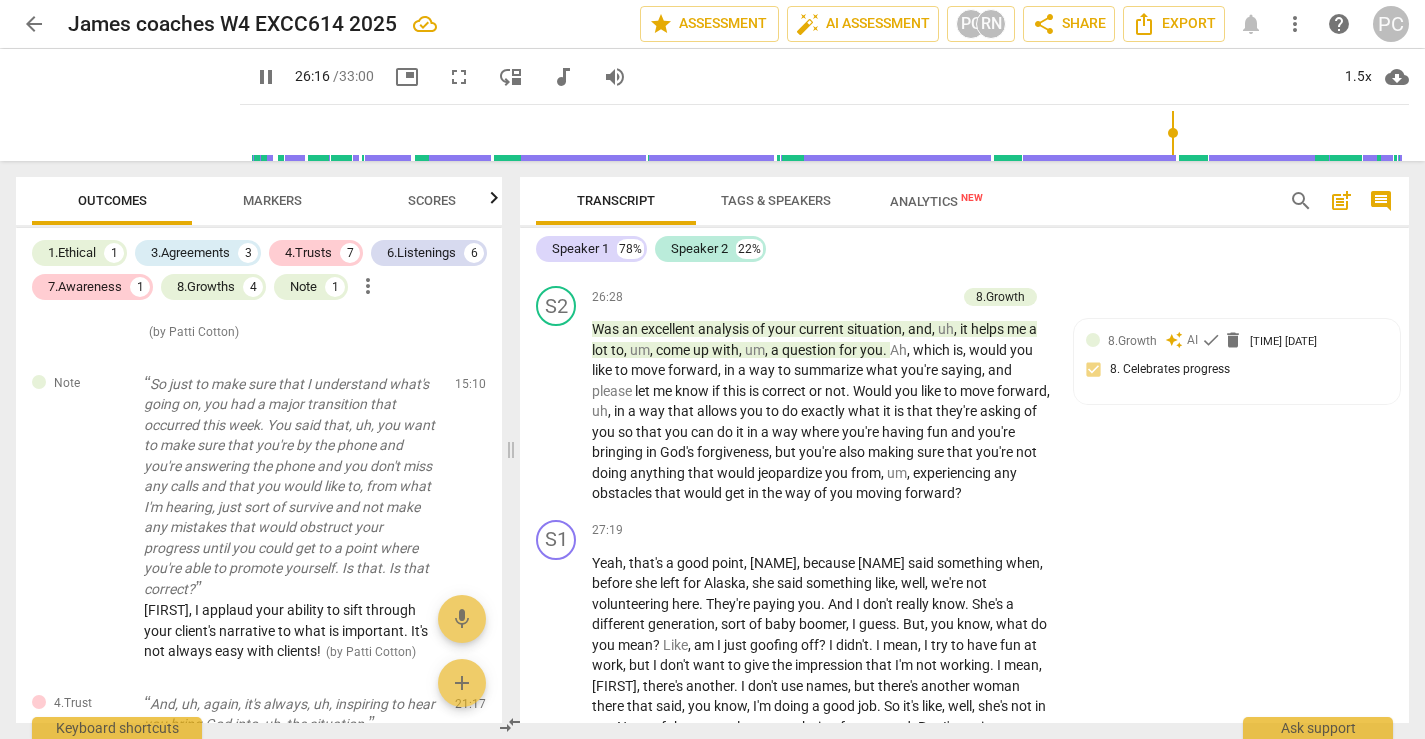 scroll, scrollTop: 8554, scrollLeft: 0, axis: vertical 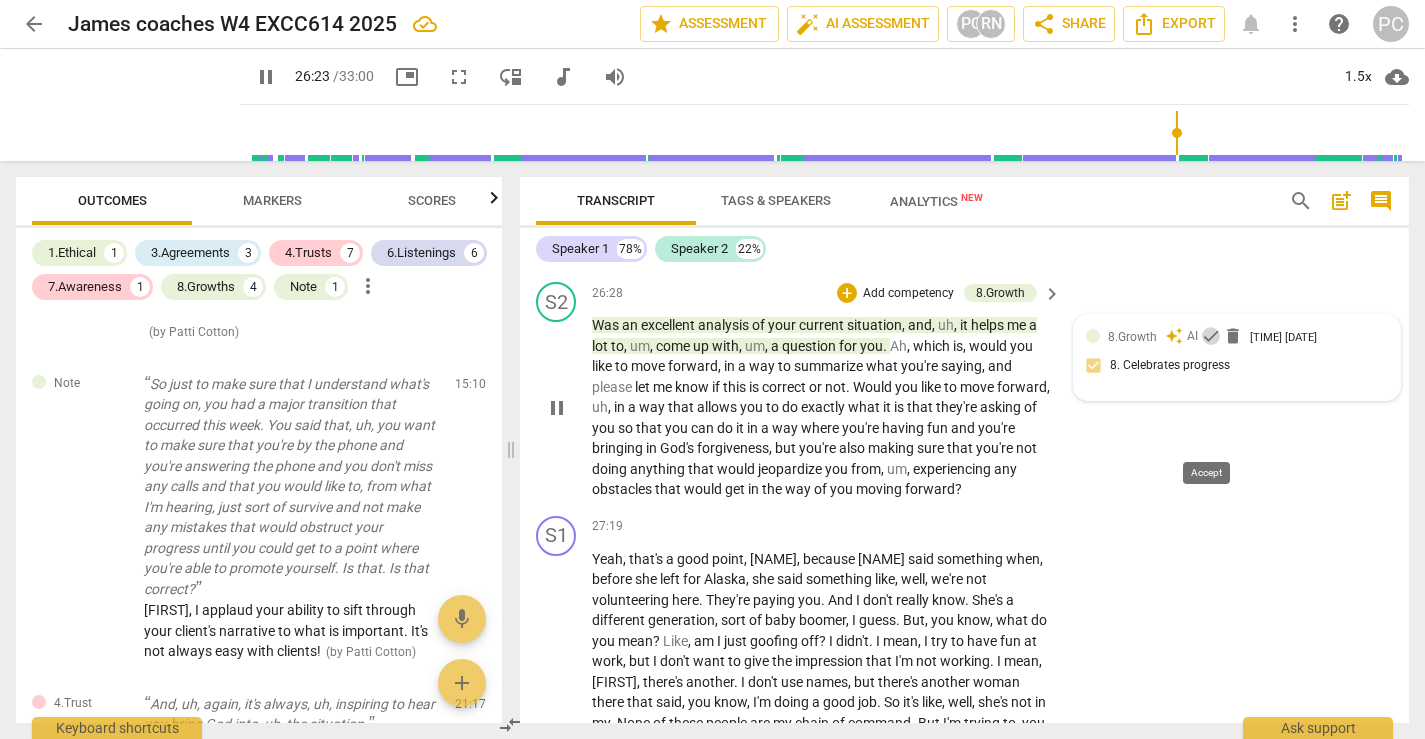 click on "check" at bounding box center (1211, 336) 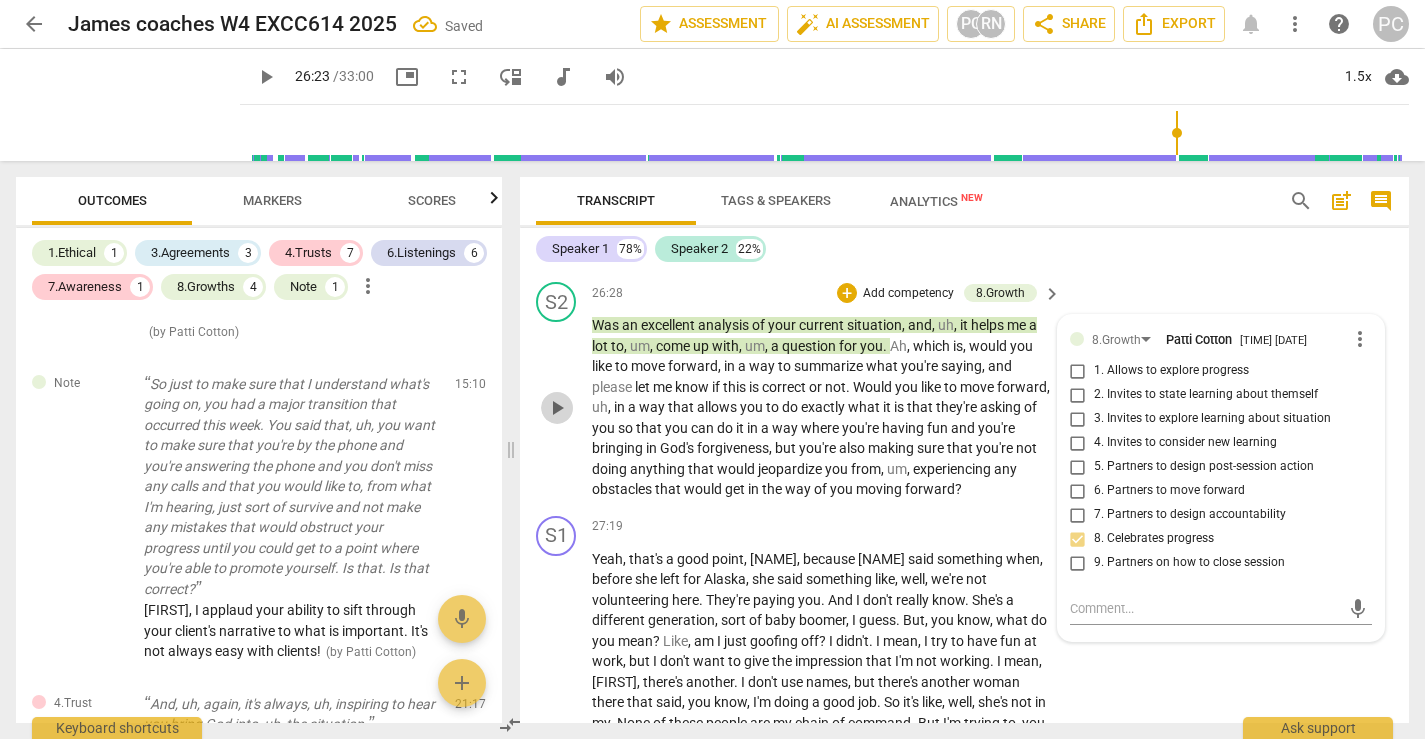 click on "play_arrow" at bounding box center [557, 408] 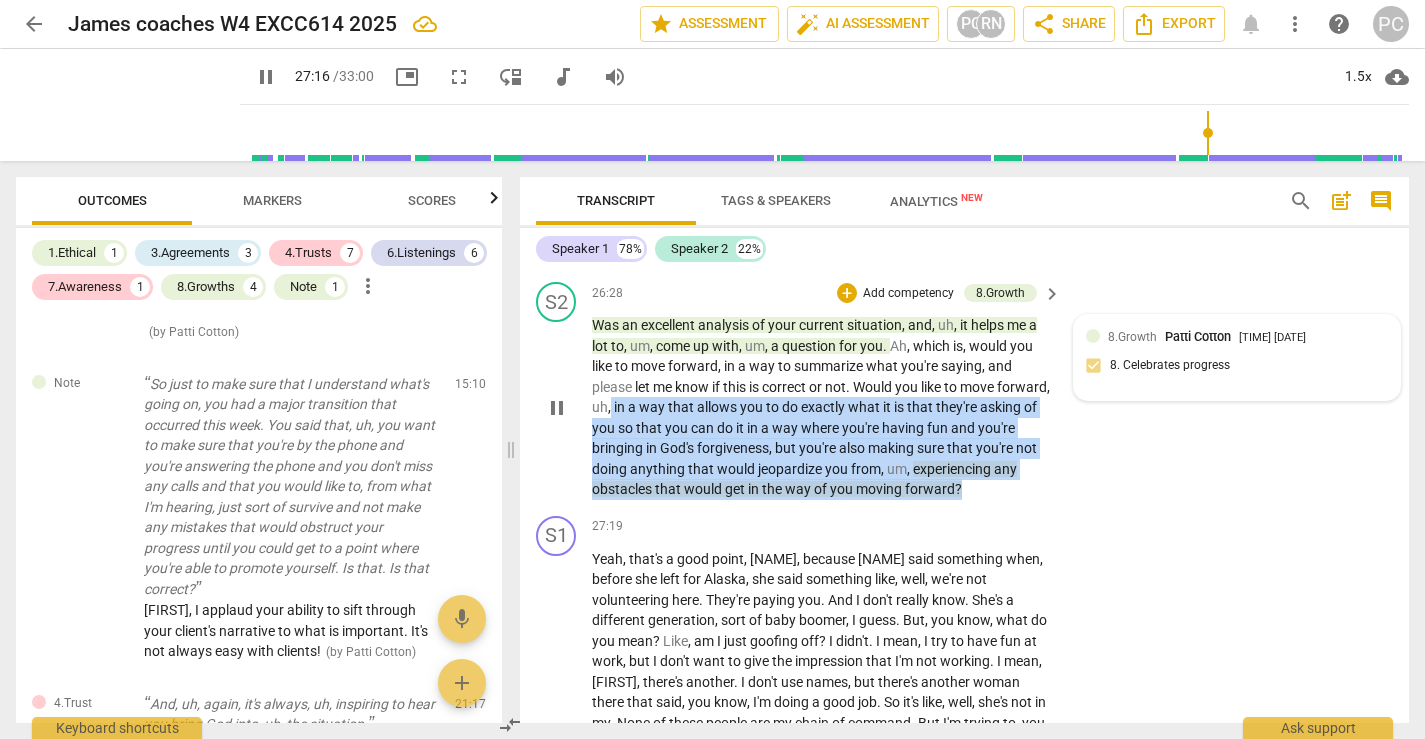 drag, startPoint x: 665, startPoint y: 510, endPoint x: 809, endPoint y: 609, distance: 174.7484 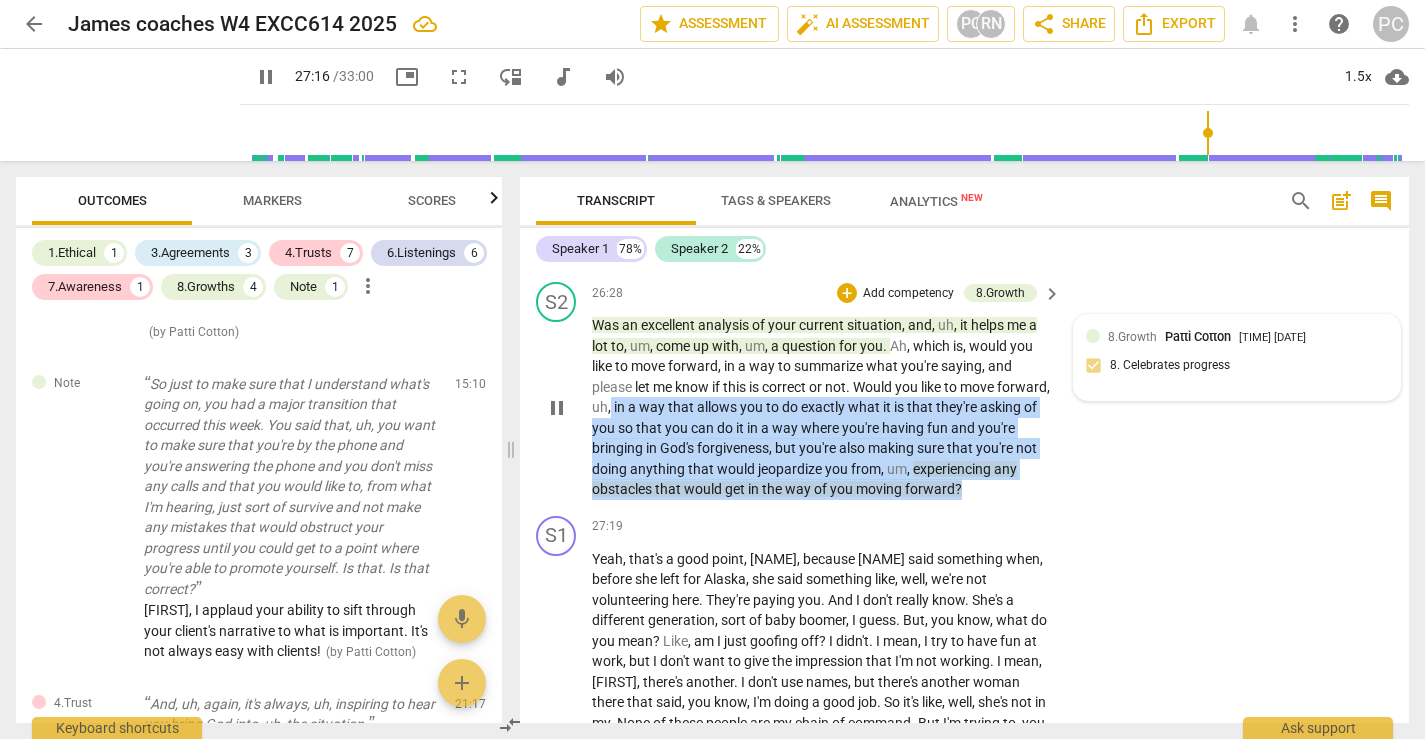 click on "Was   an   excellent   analysis   of   your   current   situation ,   and ,   uh ,   it   helps   me   a   lot   to ,   um ,   come   up   with ,   um ,   a   question   for   you .   Ah ,   which   is ,   would   you   like   to   move   forward ,   in   a   way   to   summarize   what   you're   saying ,   and   please   let   me   know   if   this   is   correct   or   not .   Would   you   like   to   move   forward ,   uh ,   in   a   way   that   allows   you   to   do   exactly   what   it   is   that   they're   asking   of   you   so   that   you   can   do   it   in   a   way   where   you're   having   fun   and   you're   bringing   in   God's   forgiveness ,   but   you're   also   making   sure   that   you're   not   doing   anything   that   would   jeopardize   you   from ,   um ,   experiencing   any   obstacles   that   would   get   in   the   way   of   you   moving   forward ?" at bounding box center [821, 407] 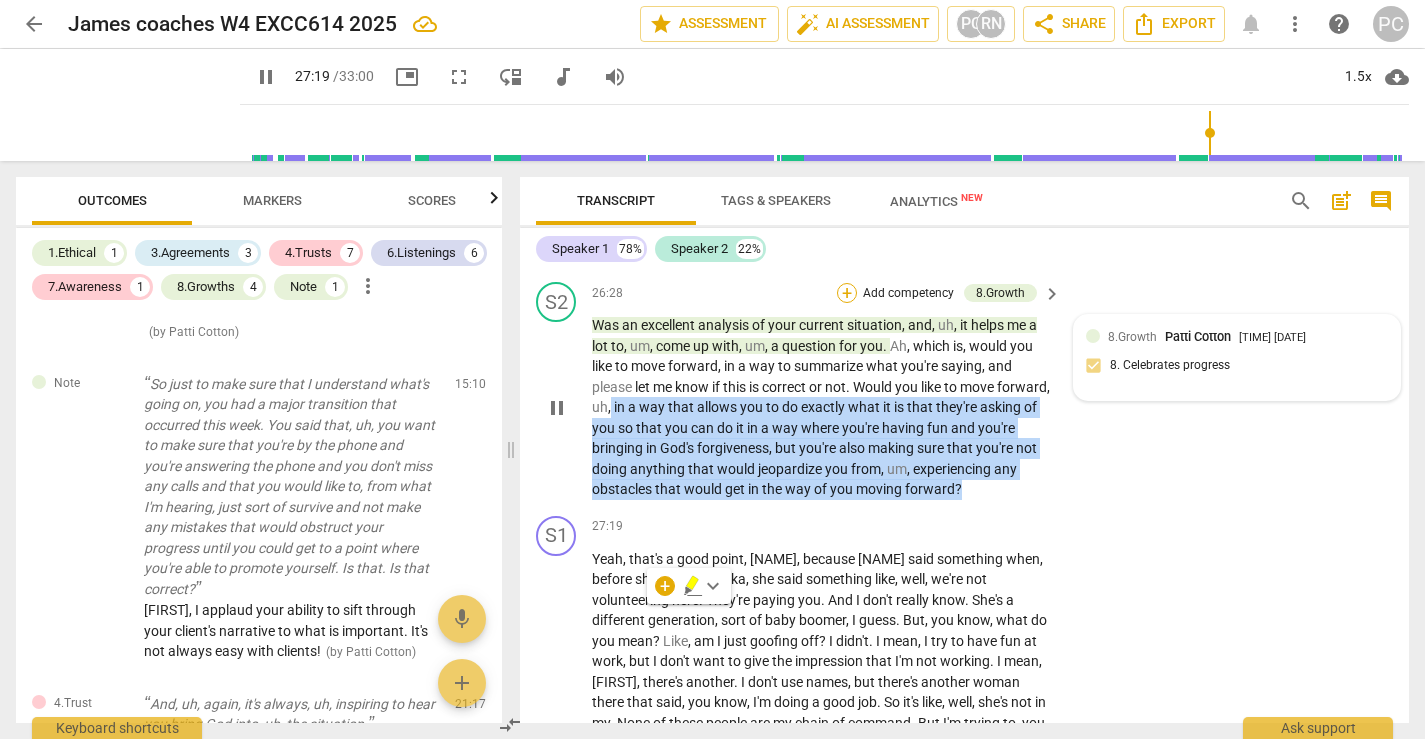 click on "+" at bounding box center (847, 293) 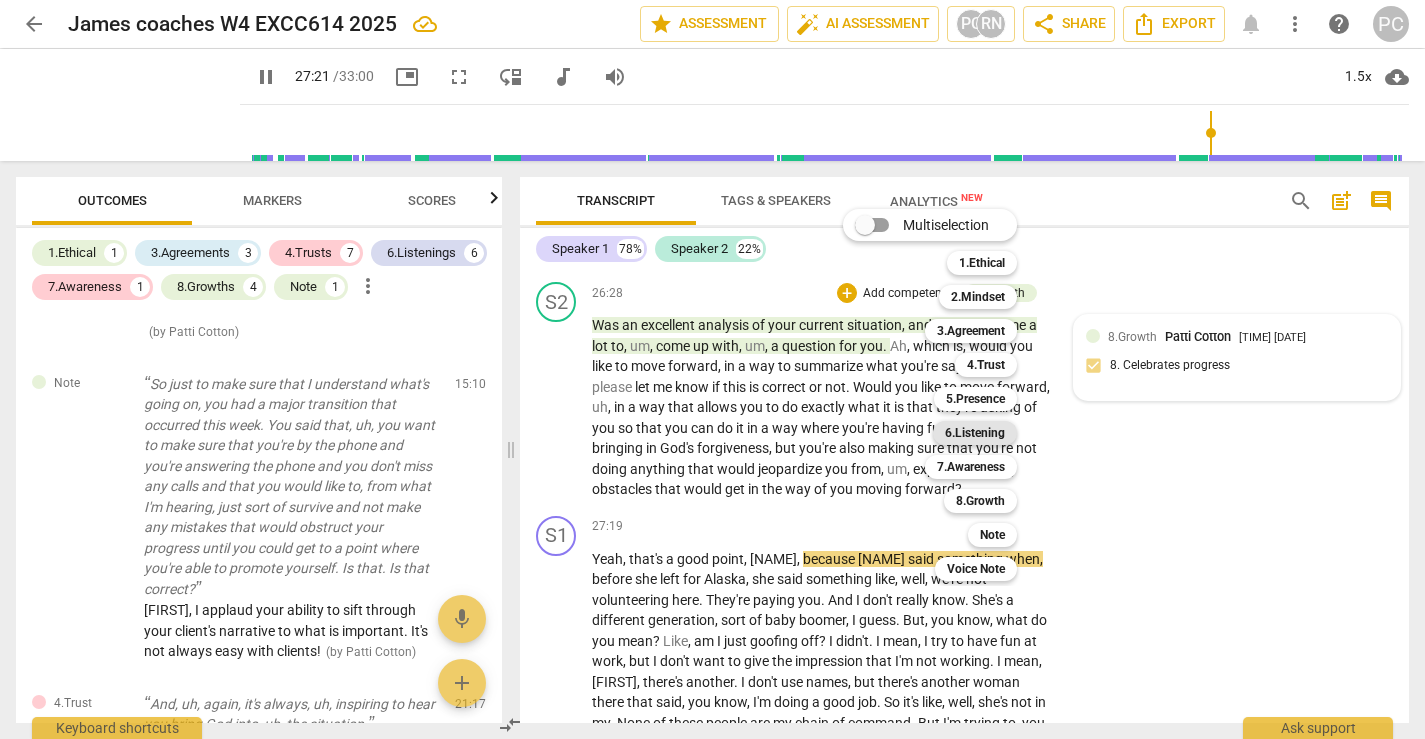 click on "6.Listening" at bounding box center (975, 433) 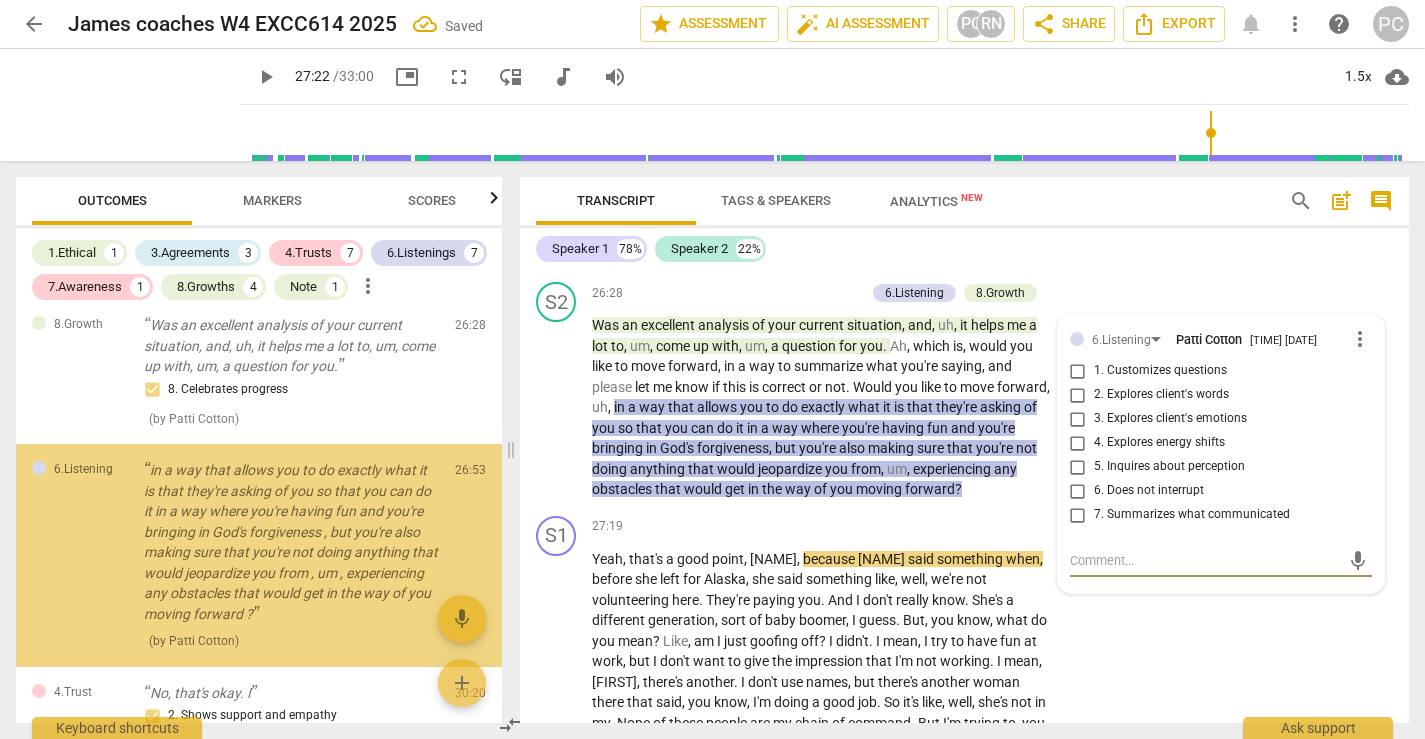 scroll, scrollTop: 2600, scrollLeft: 0, axis: vertical 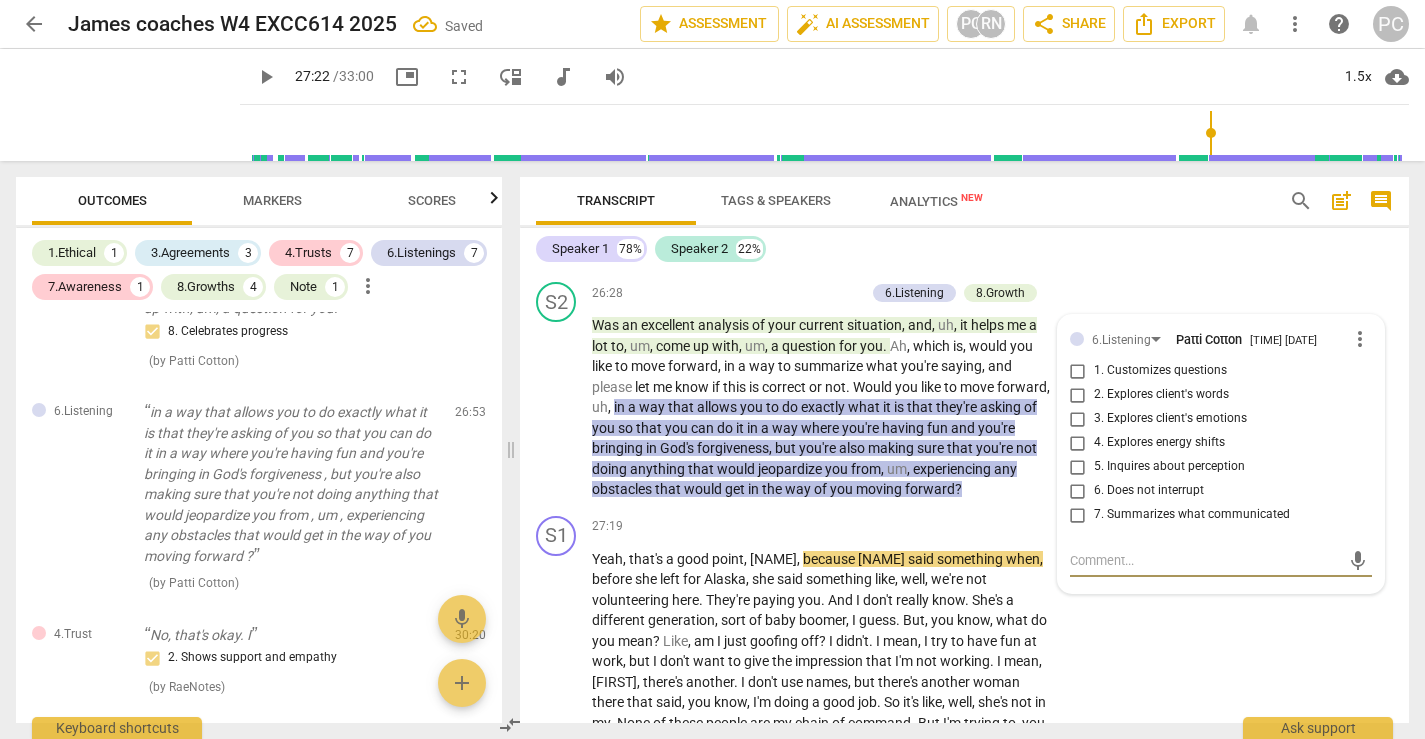 click on "7. Summarizes what communicated" at bounding box center [1078, 515] 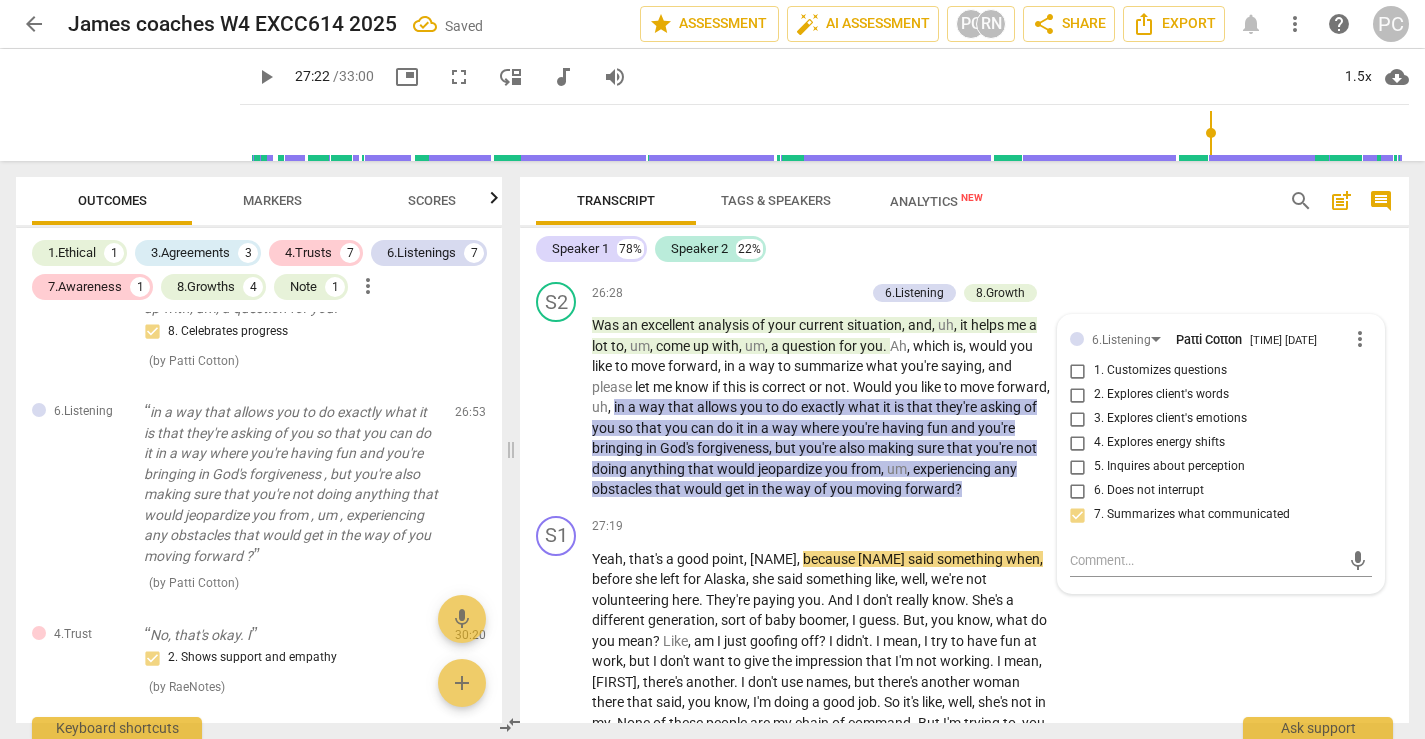 click on "1. Customizes questions" at bounding box center [1078, 371] 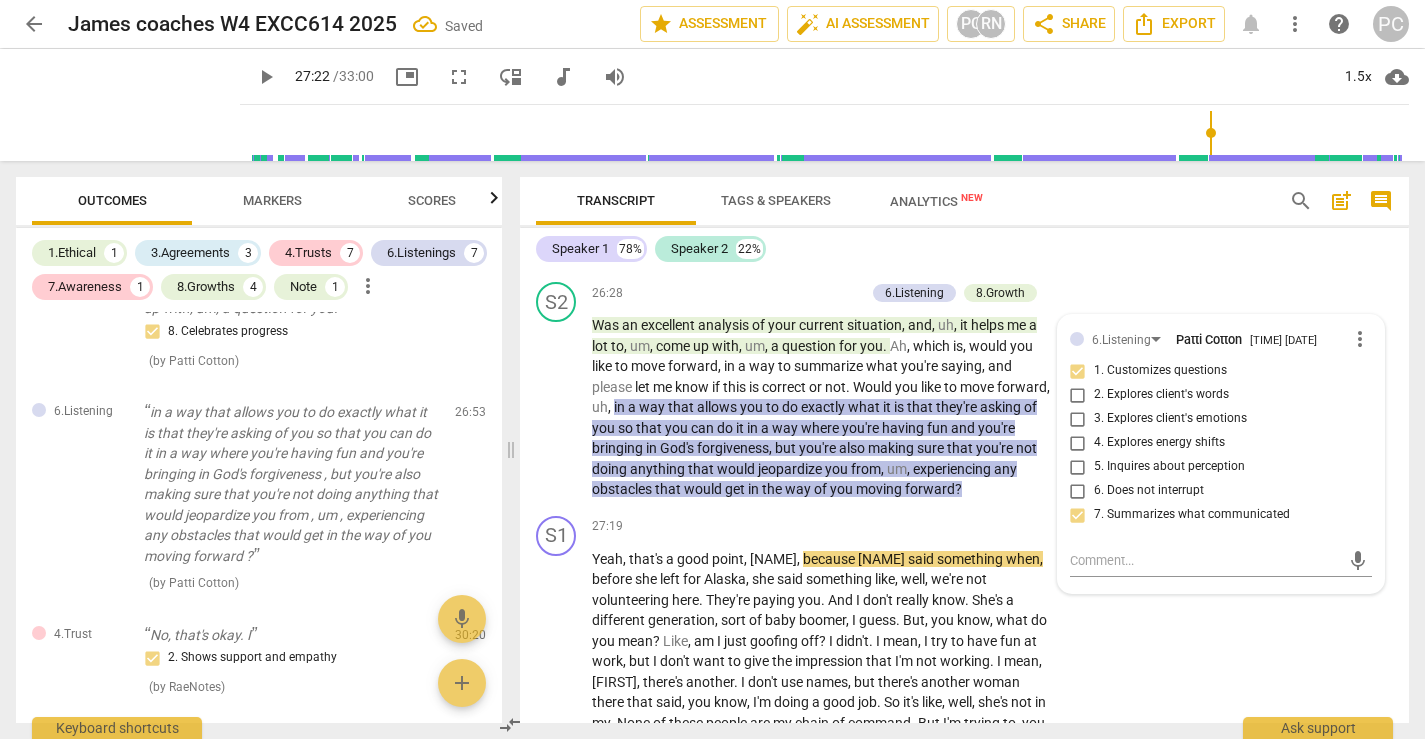 click on "play_arrow" at bounding box center (557, 408) 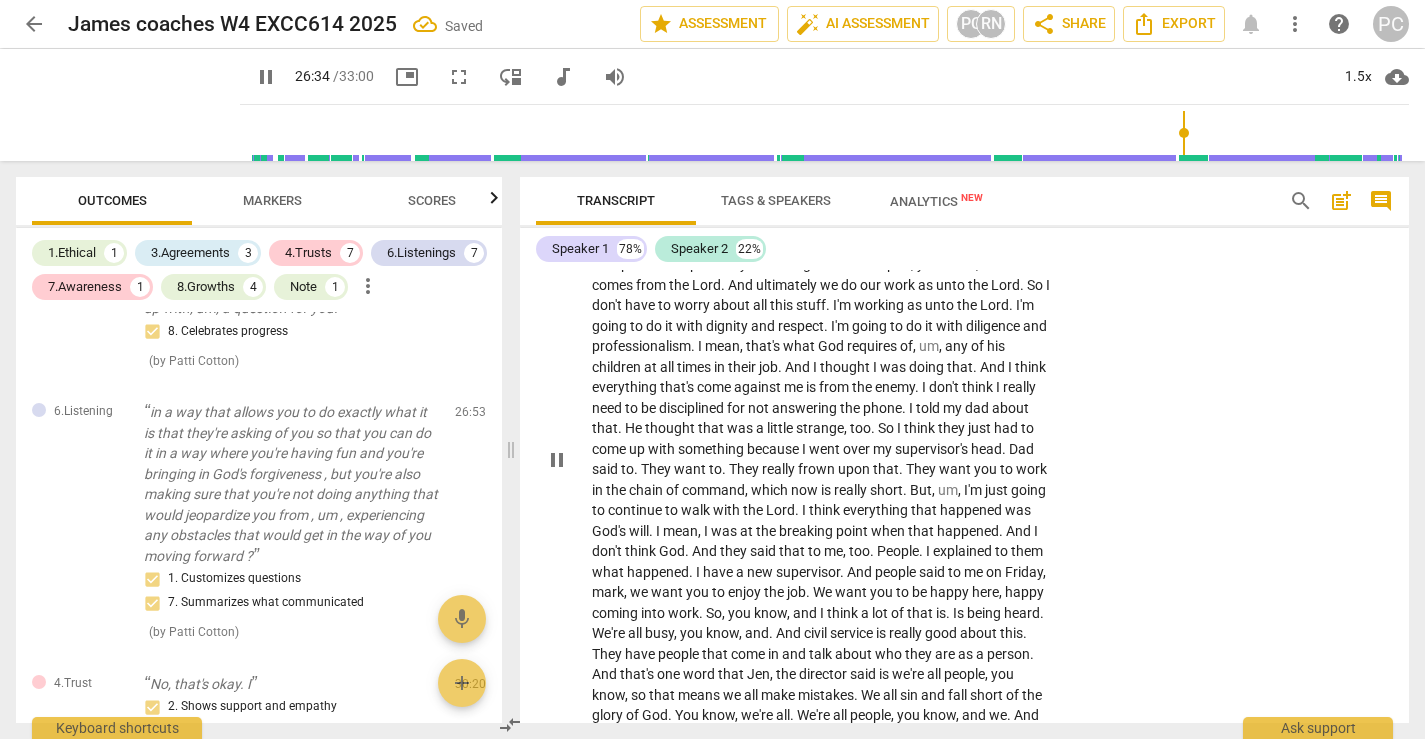 scroll, scrollTop: 9122, scrollLeft: 0, axis: vertical 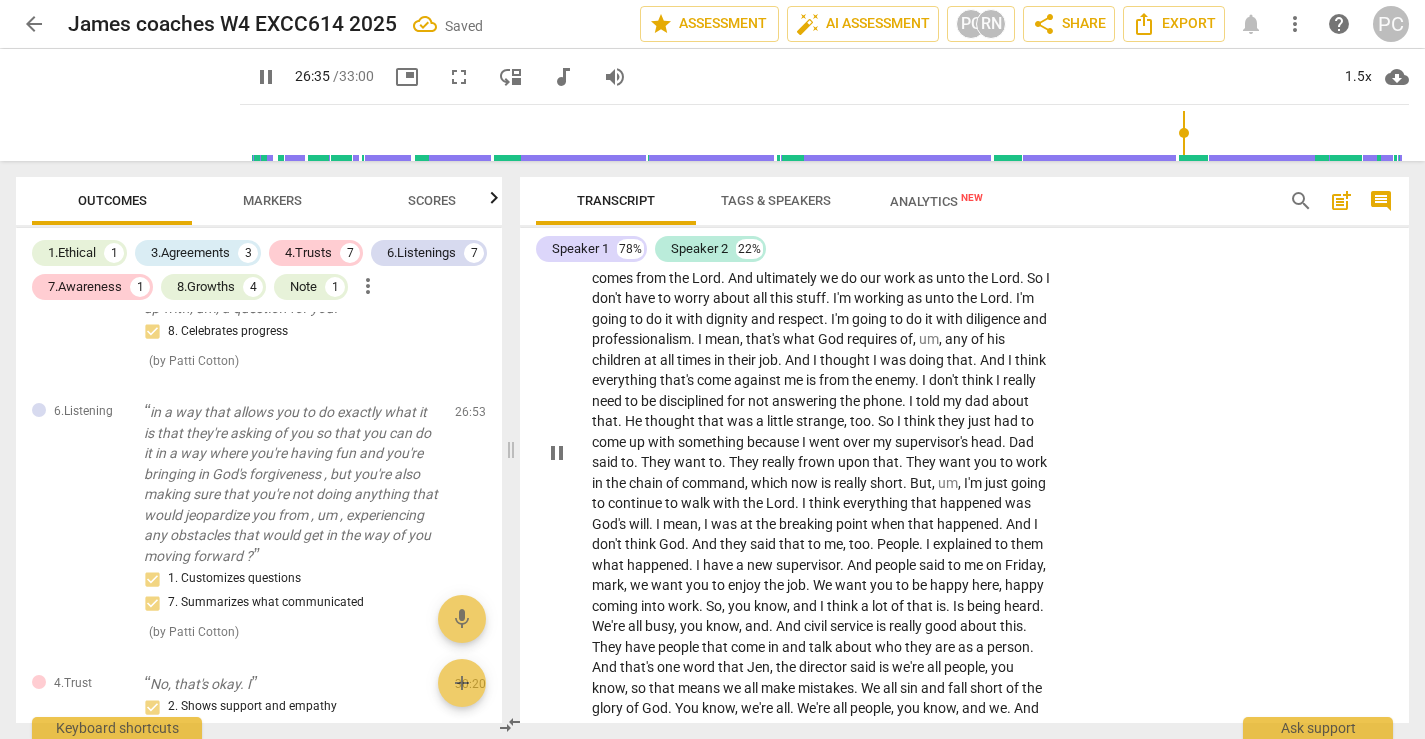 click on "pause" at bounding box center [557, 453] 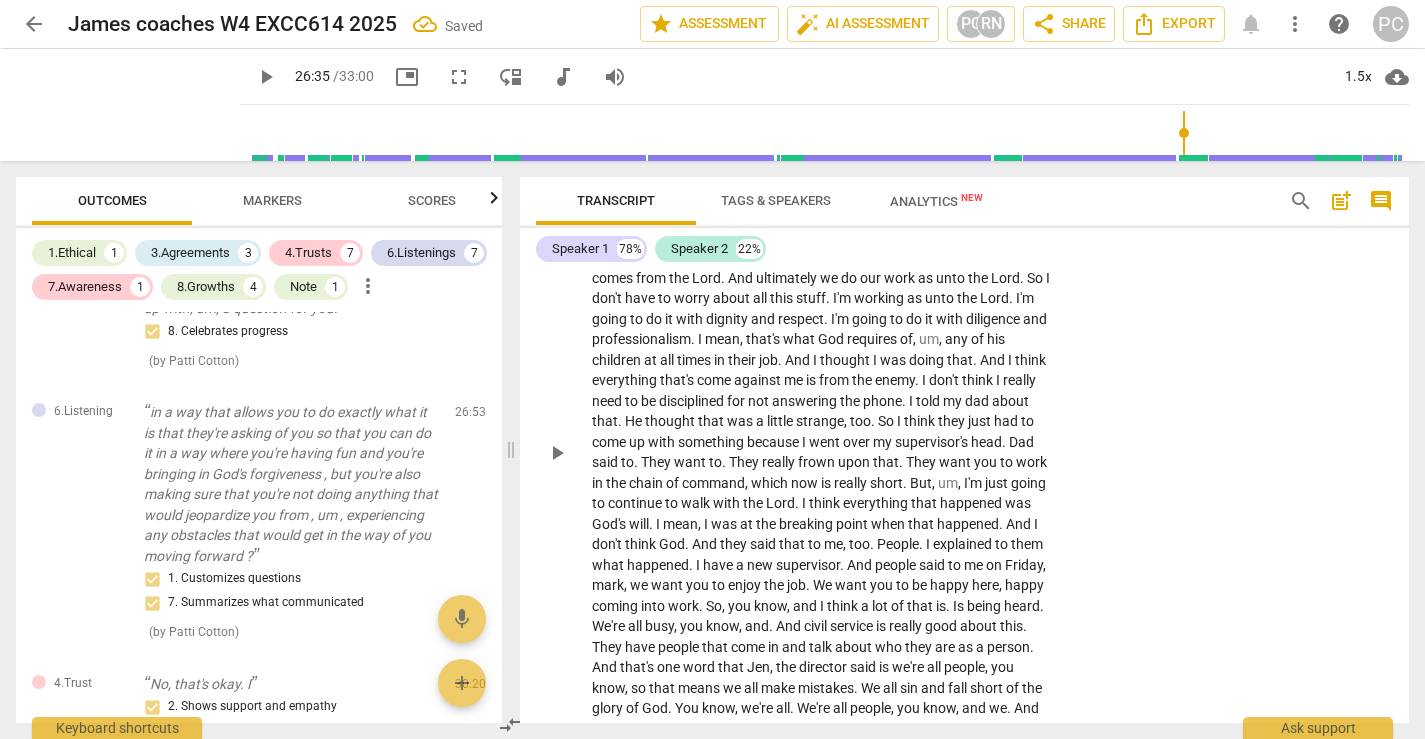 click on "play_arrow" at bounding box center [557, 453] 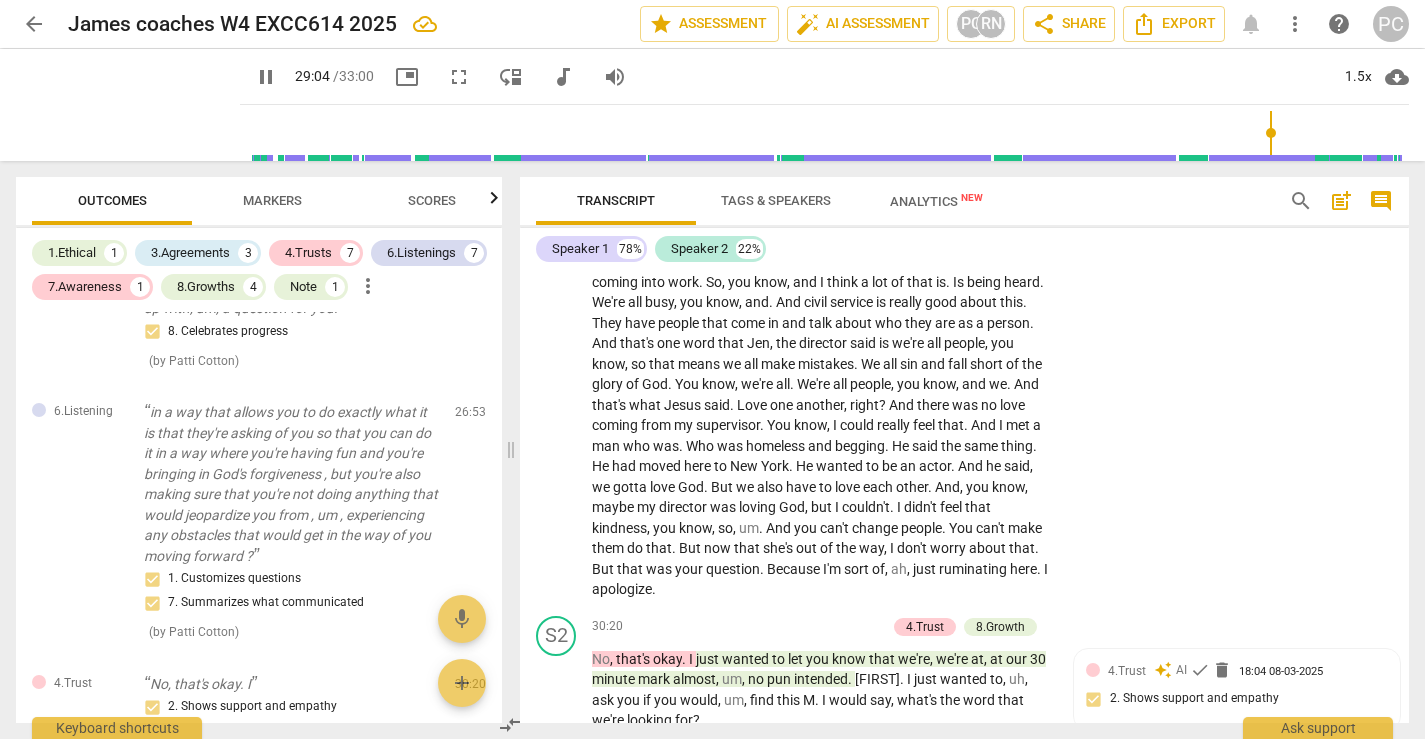 scroll, scrollTop: 9448, scrollLeft: 0, axis: vertical 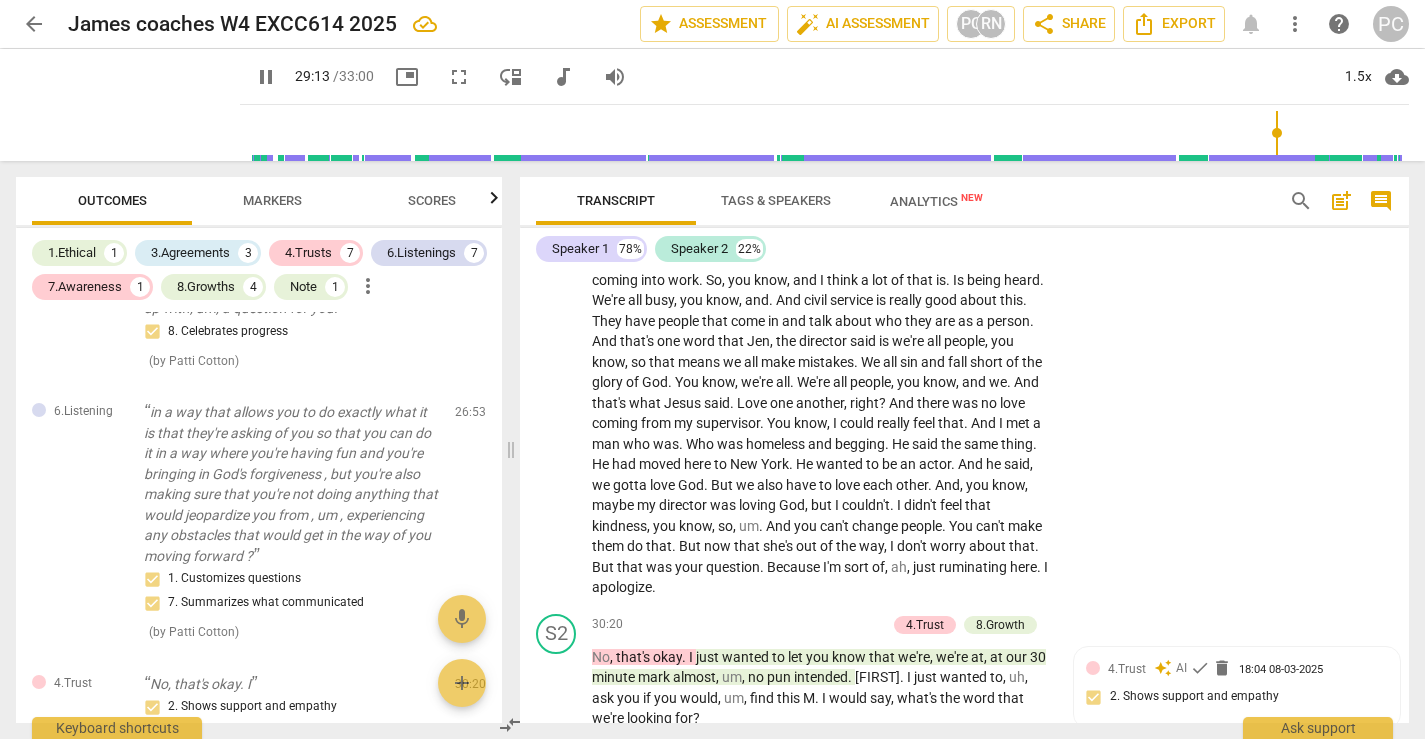 click on "mark" at bounding box center (608, 259) 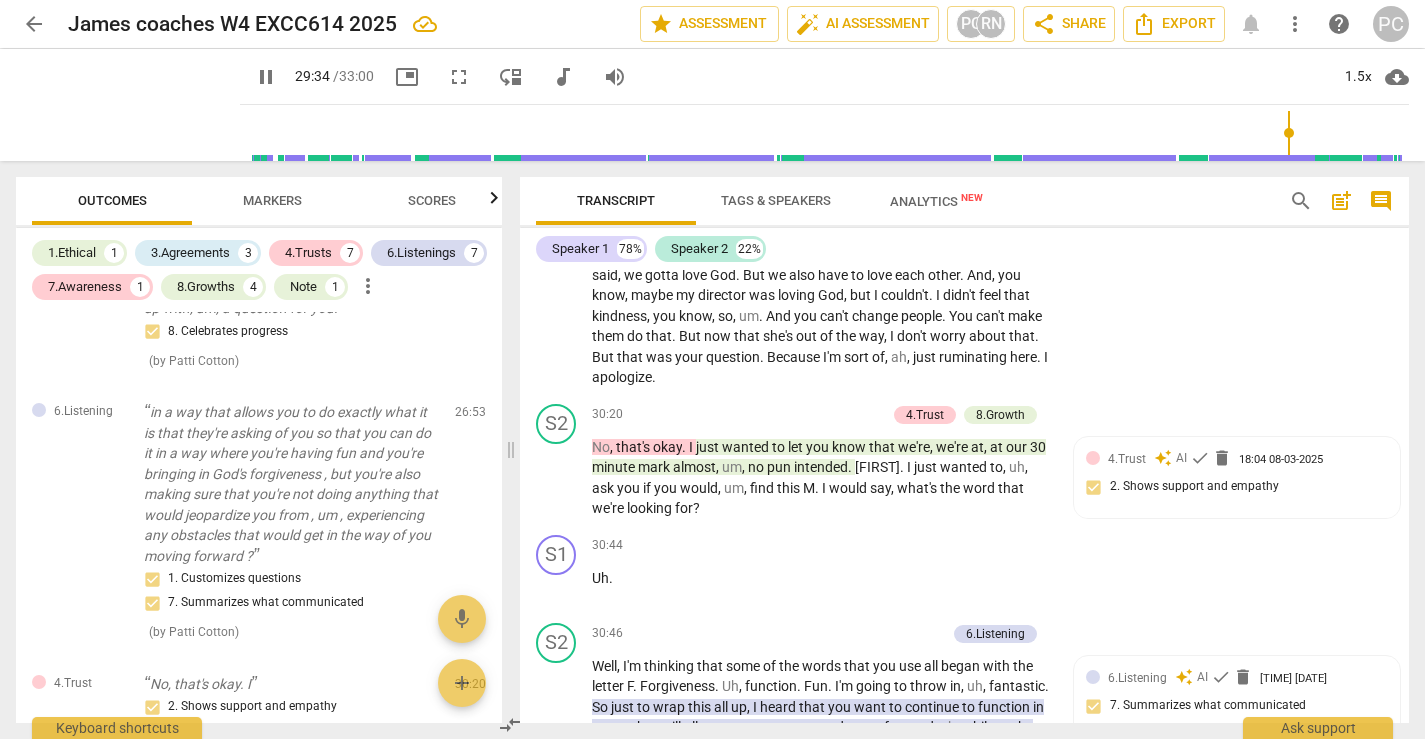 scroll, scrollTop: 9660, scrollLeft: 0, axis: vertical 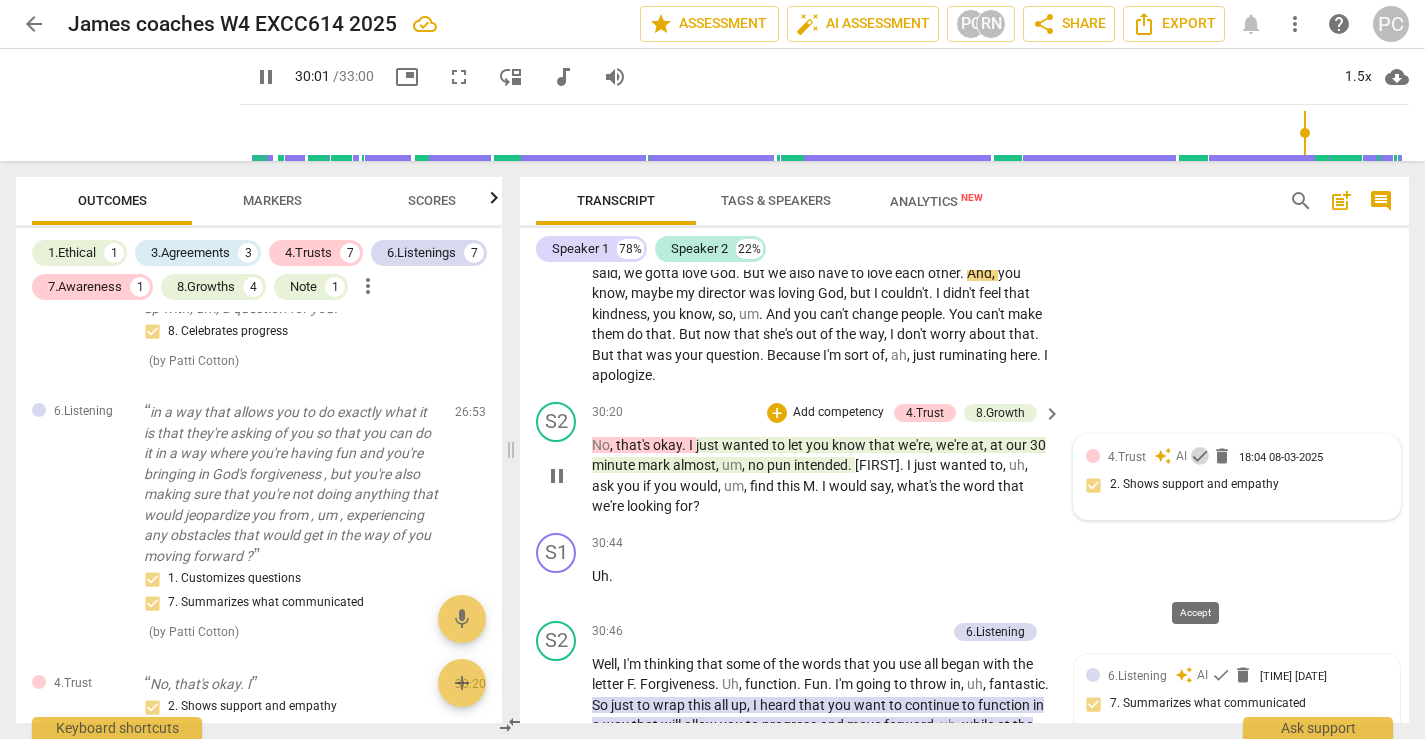 click on "check" at bounding box center [1200, 456] 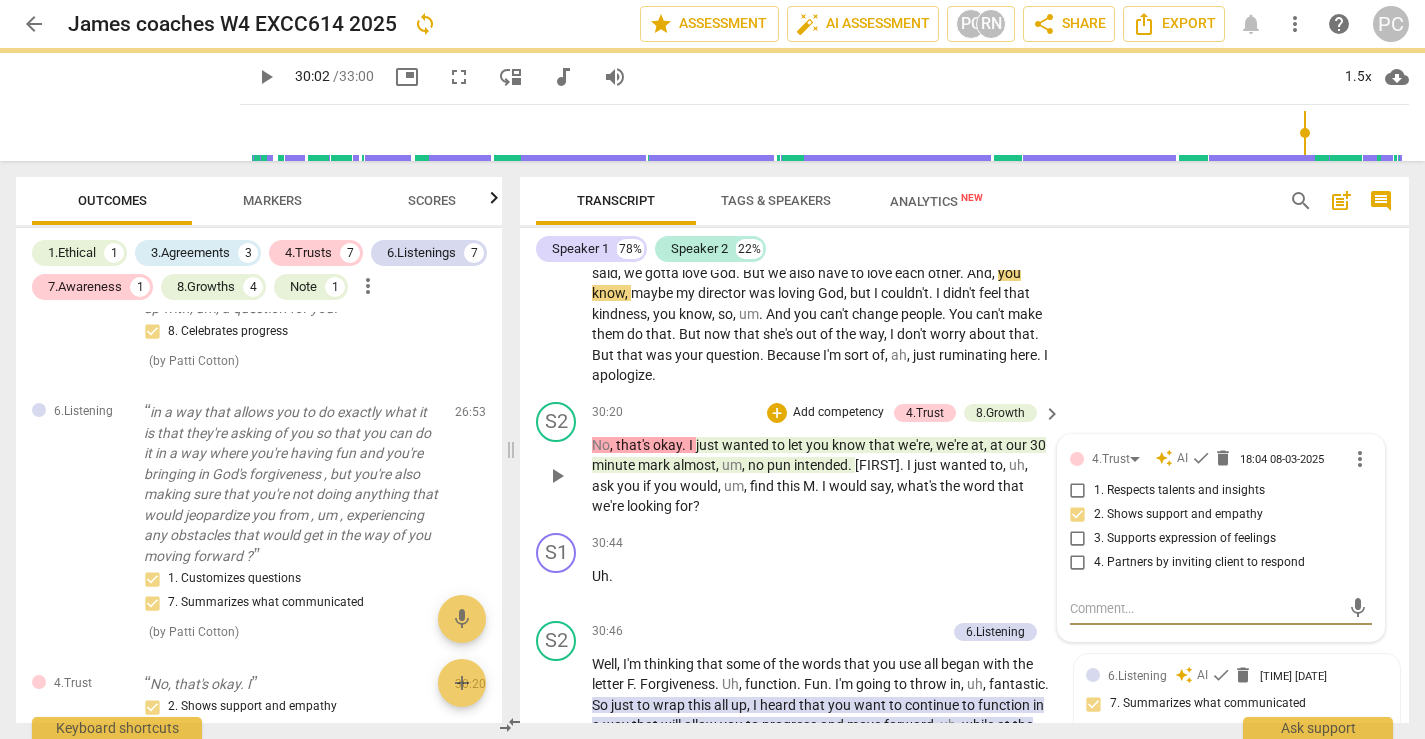 scroll, scrollTop: 9894, scrollLeft: 0, axis: vertical 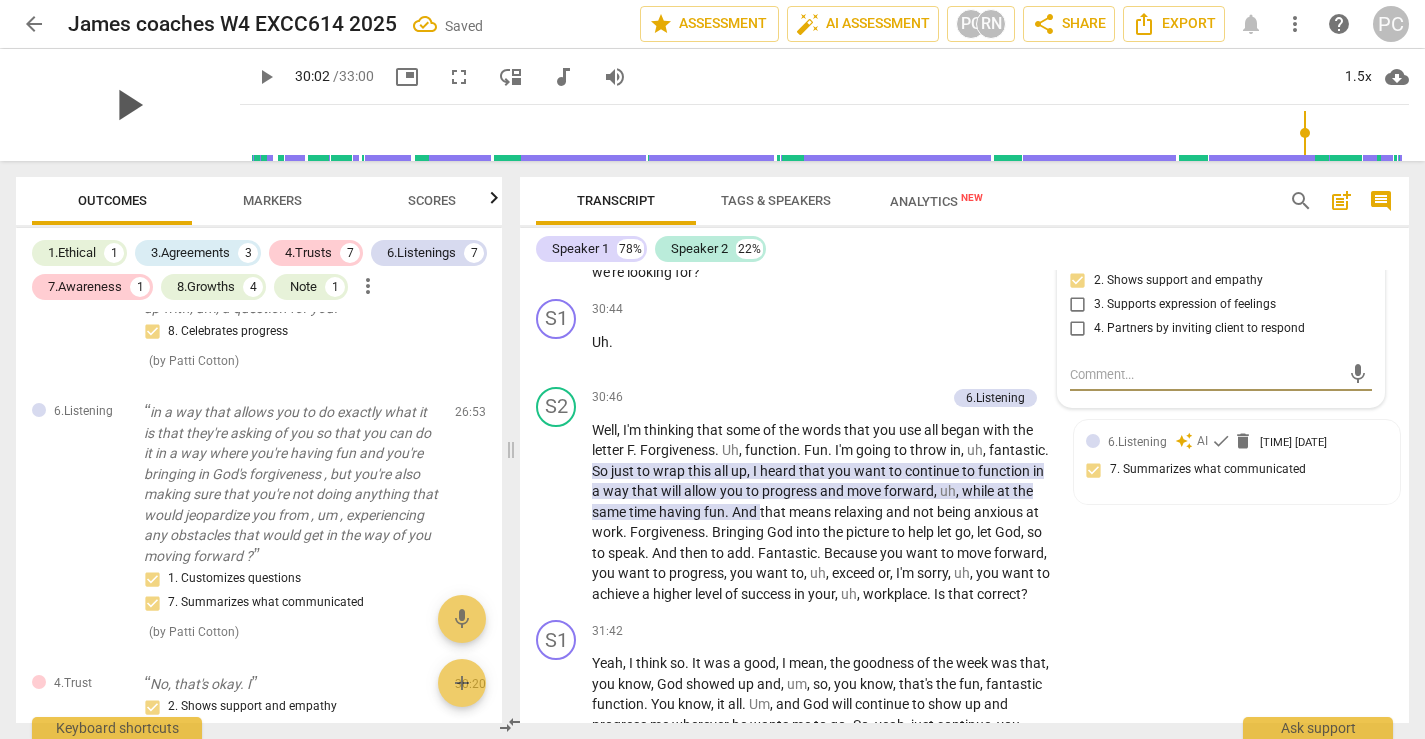 click on "play_arrow" at bounding box center [128, 105] 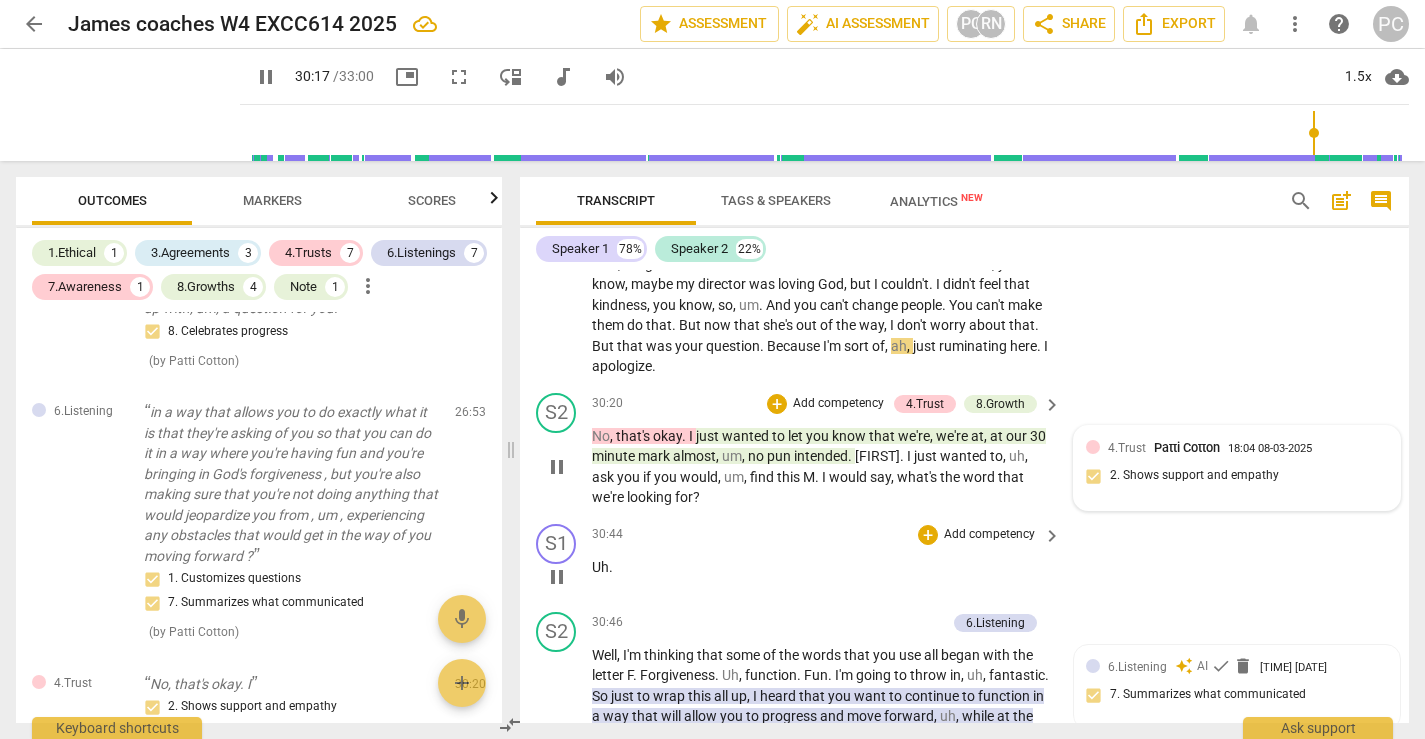 scroll, scrollTop: 9687, scrollLeft: 0, axis: vertical 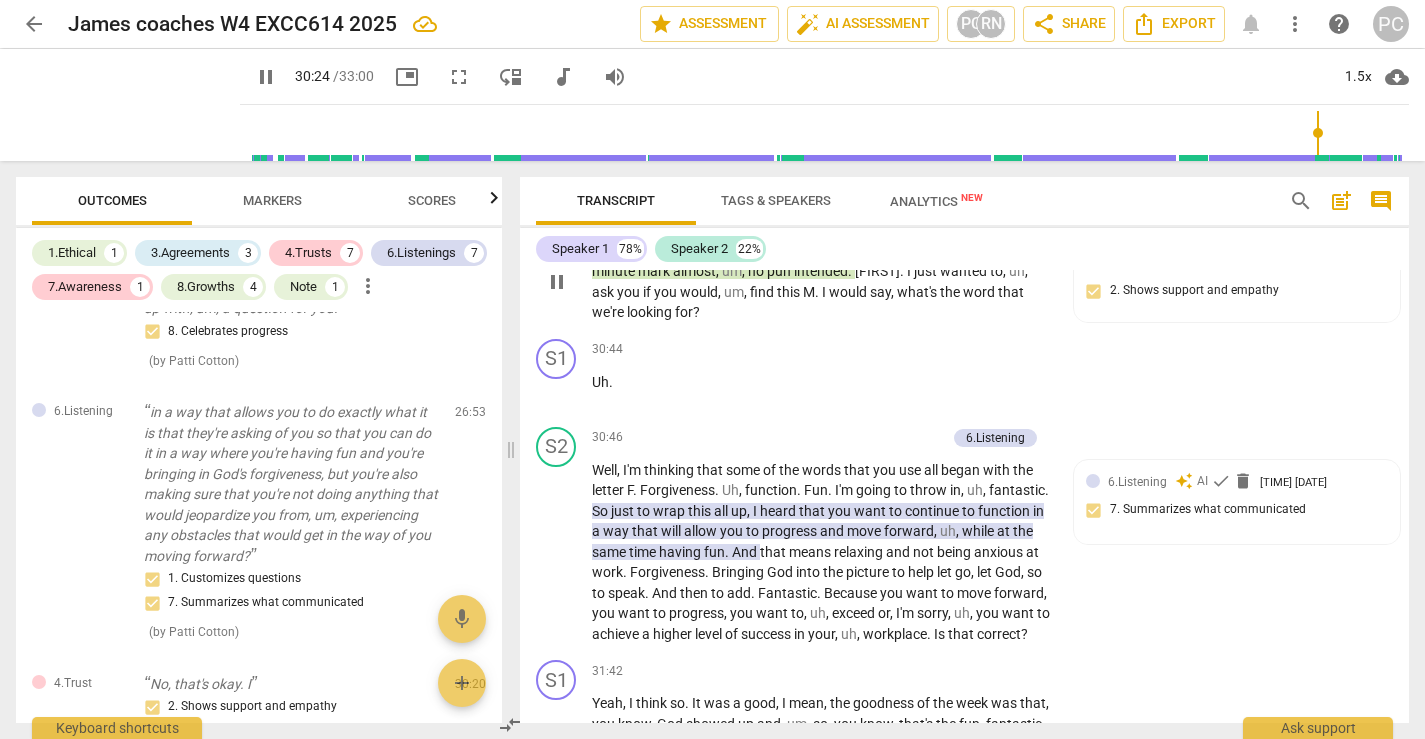 click on "8.Growth" at bounding box center [1000, 219] 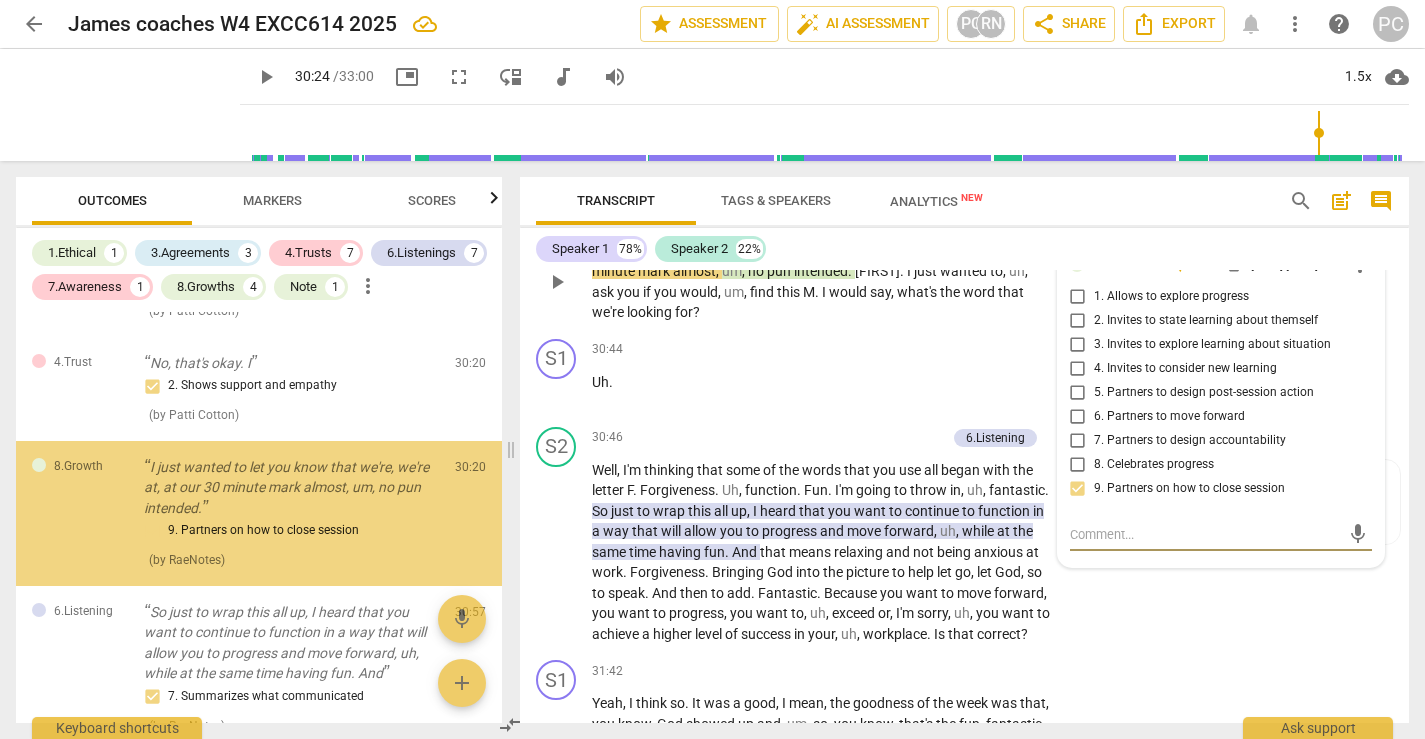 scroll, scrollTop: 2937, scrollLeft: 0, axis: vertical 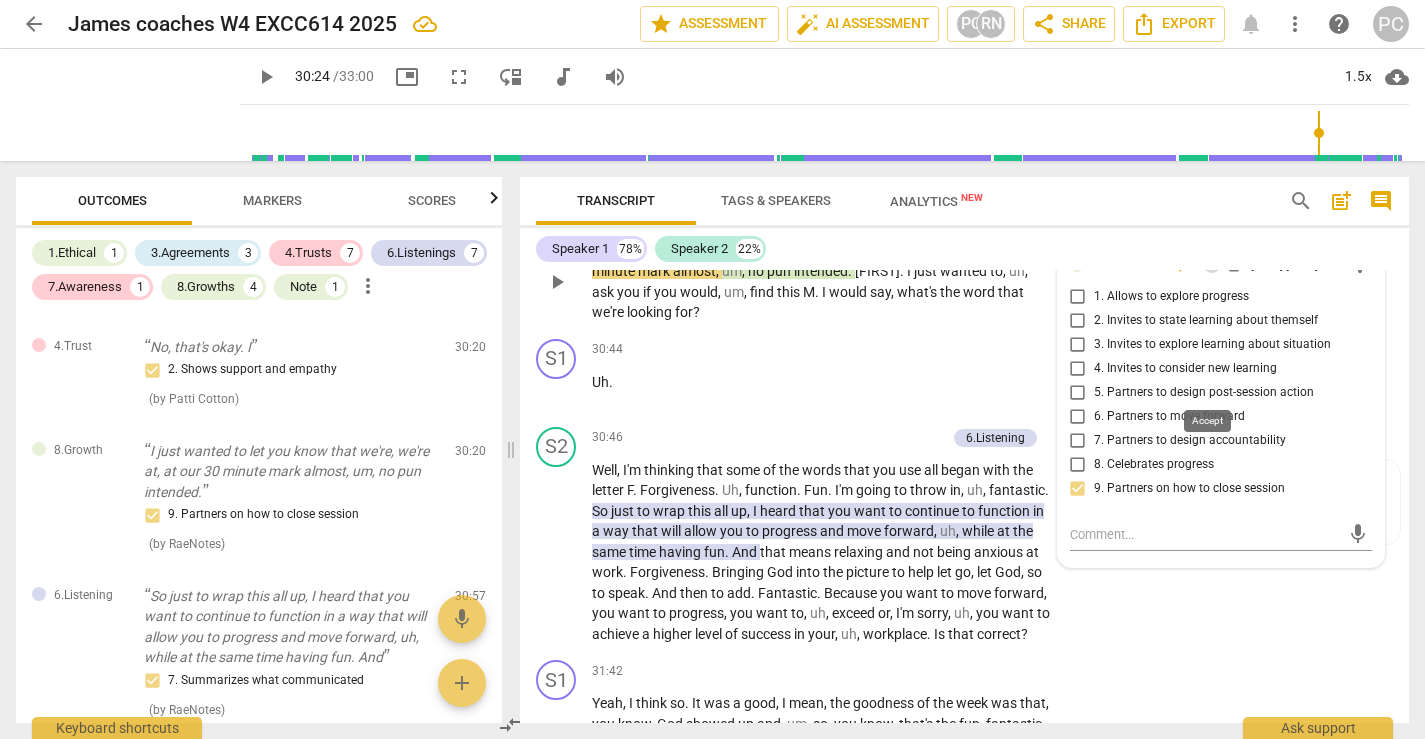 click on "check" at bounding box center (1212, 264) 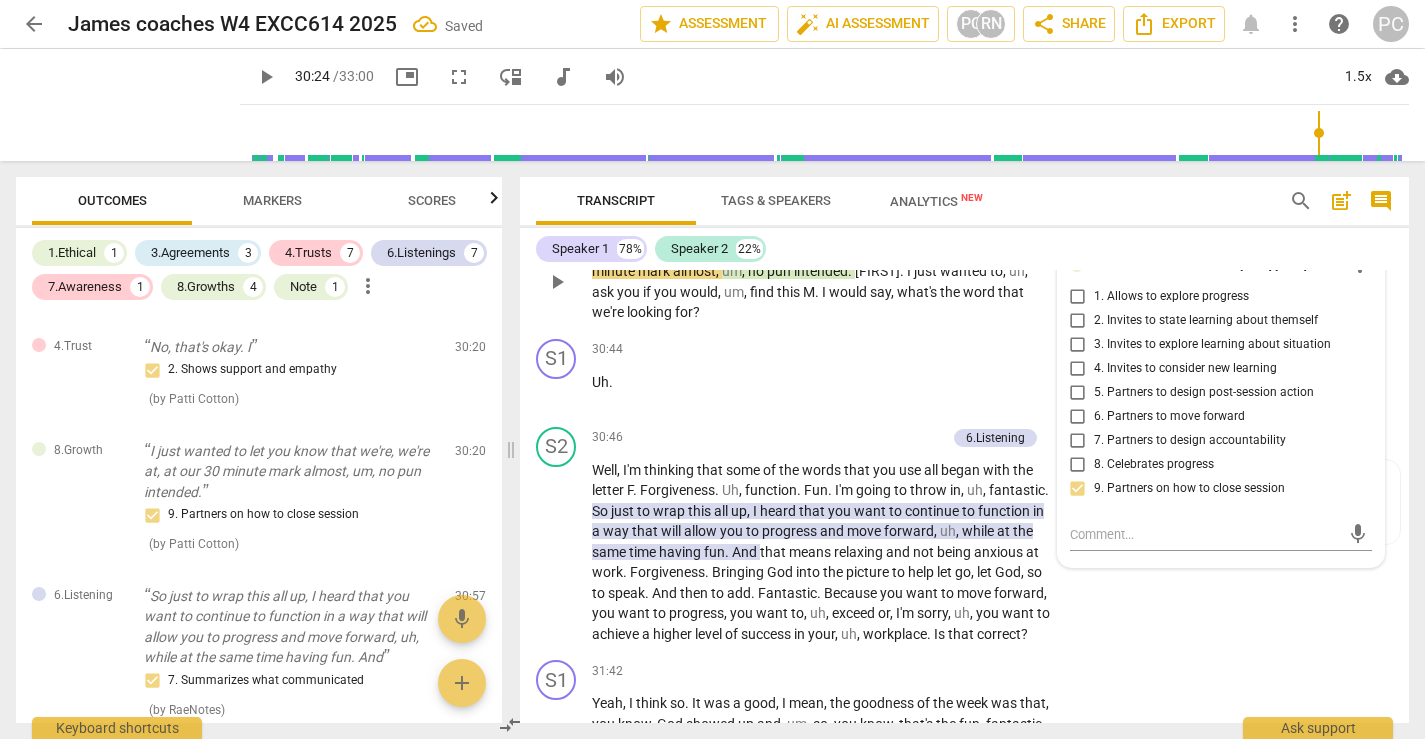 click on "play_arrow" at bounding box center [557, 282] 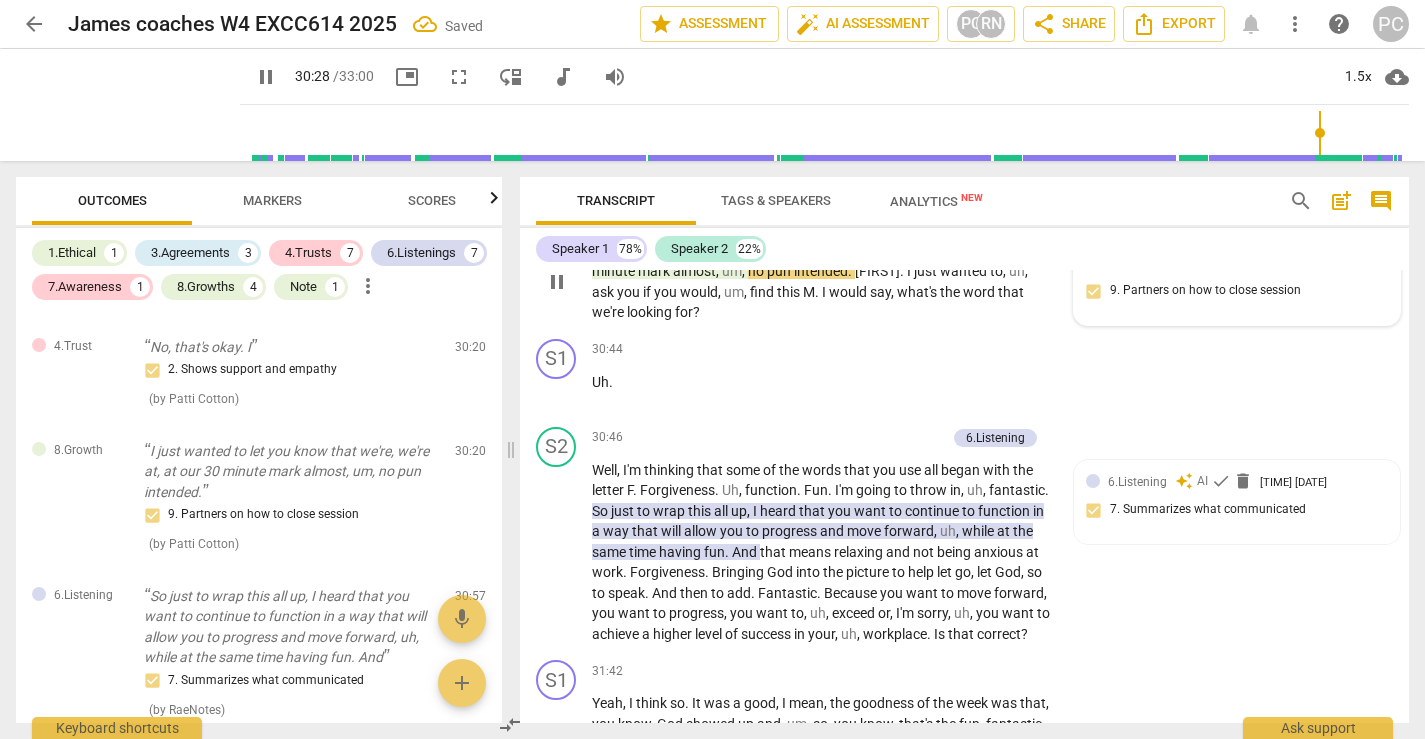 click on "intended" at bounding box center (821, 271) 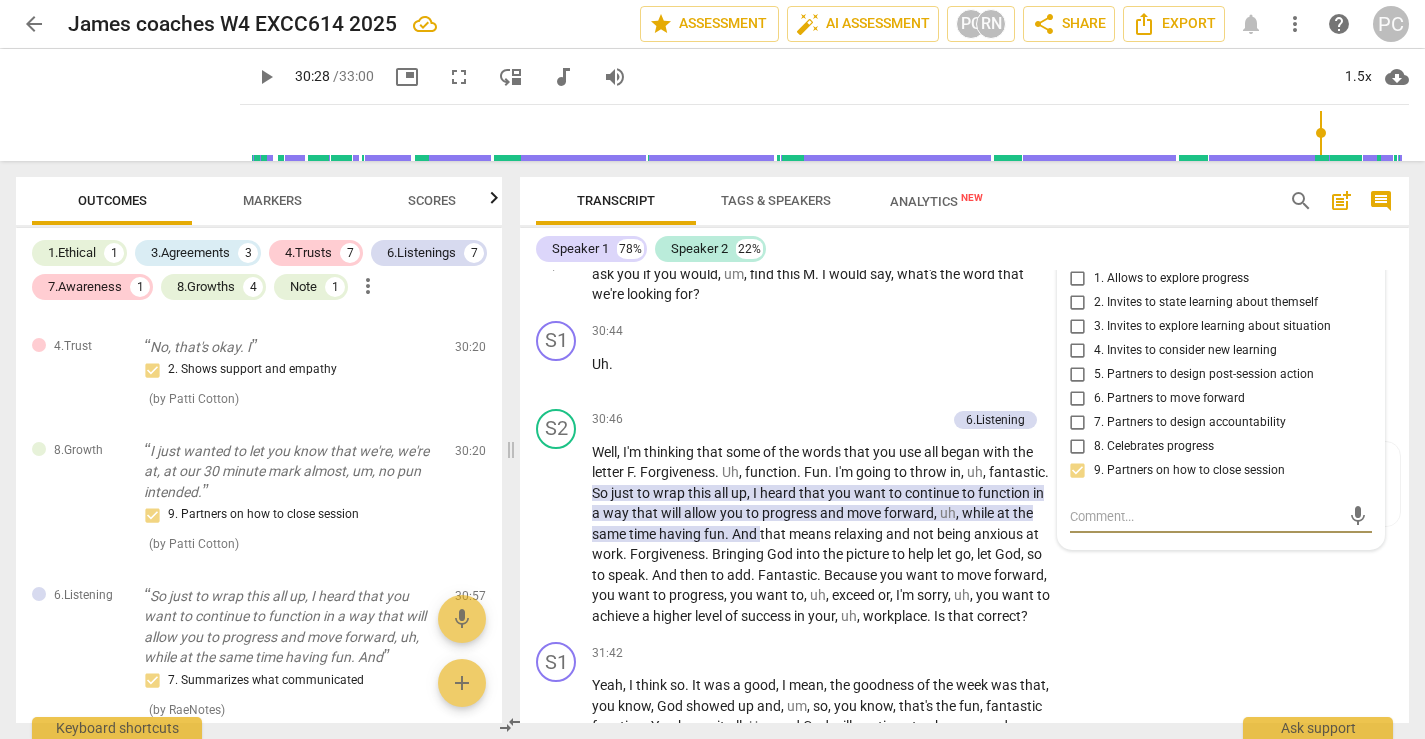 scroll, scrollTop: 9802, scrollLeft: 0, axis: vertical 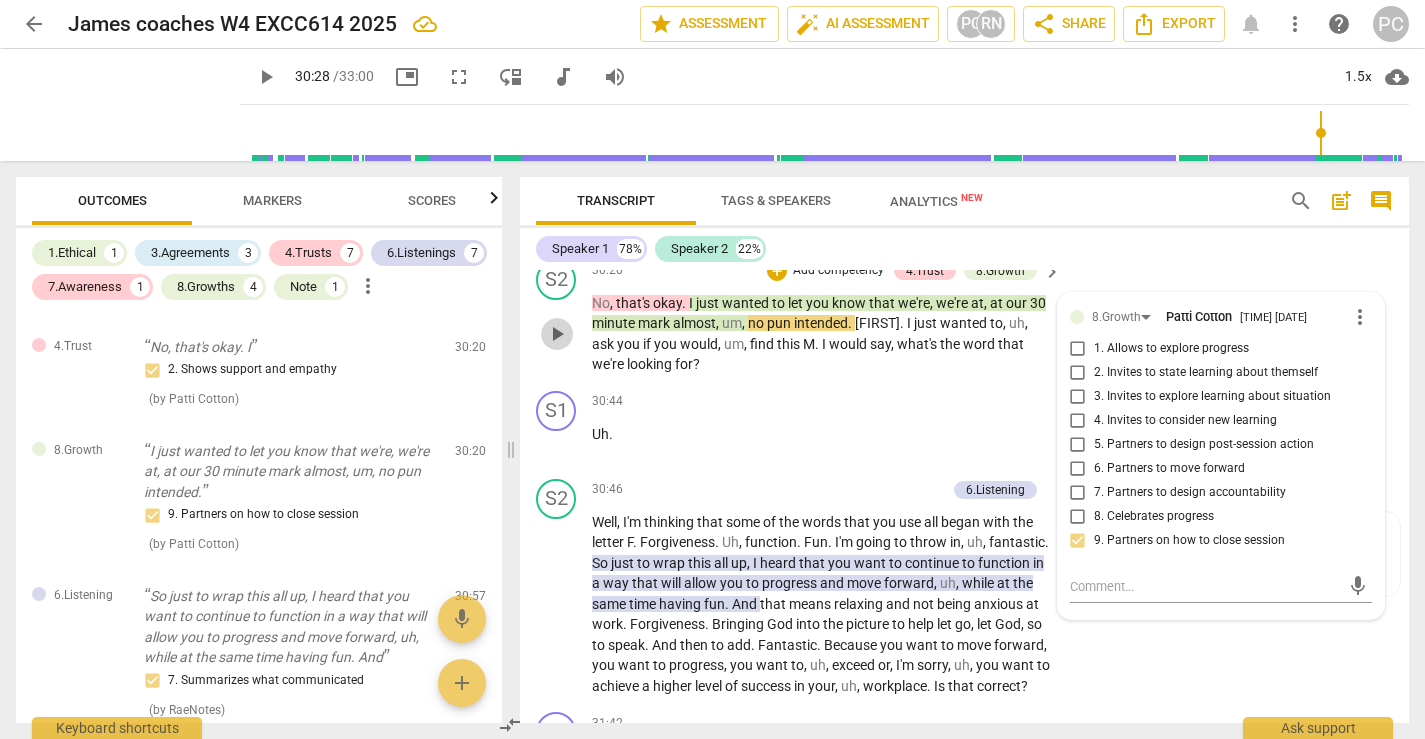 click on "play_arrow" at bounding box center (557, 334) 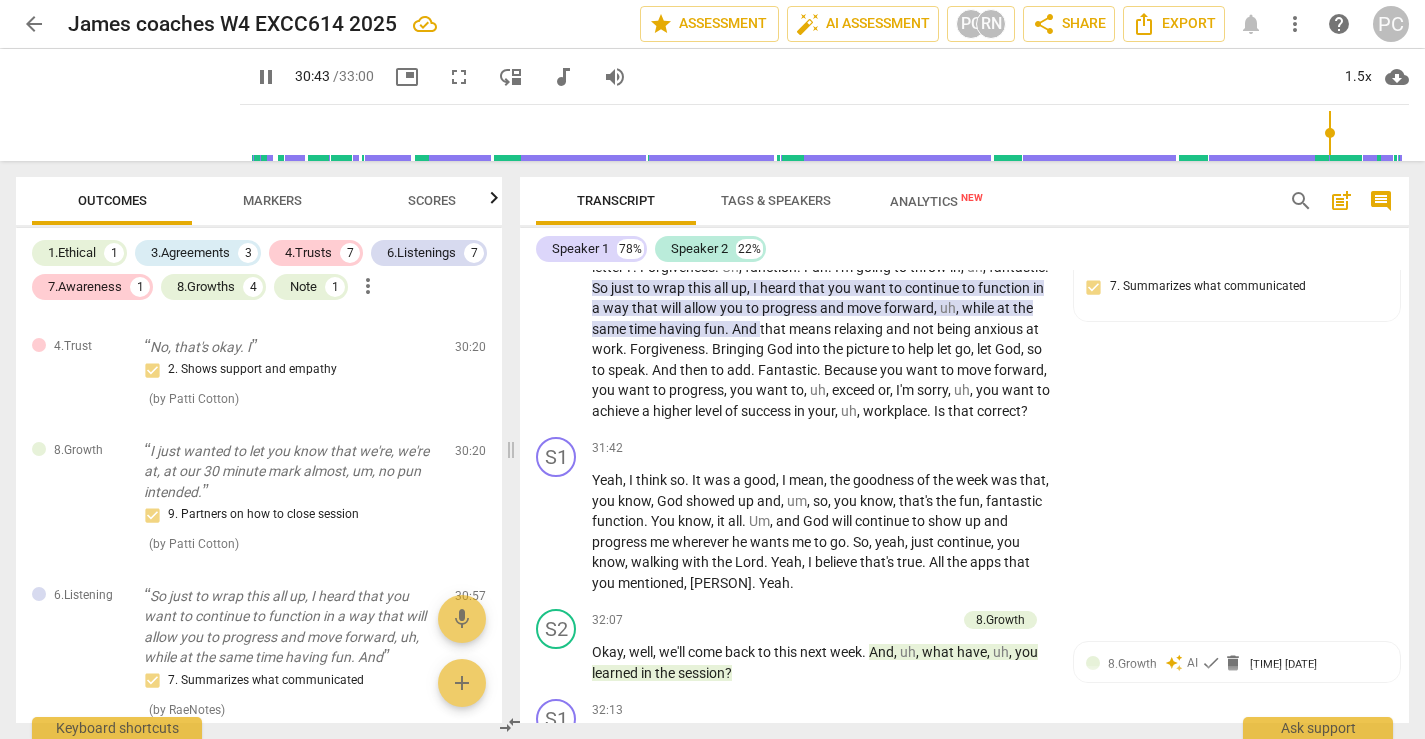 scroll, scrollTop: 10088, scrollLeft: 0, axis: vertical 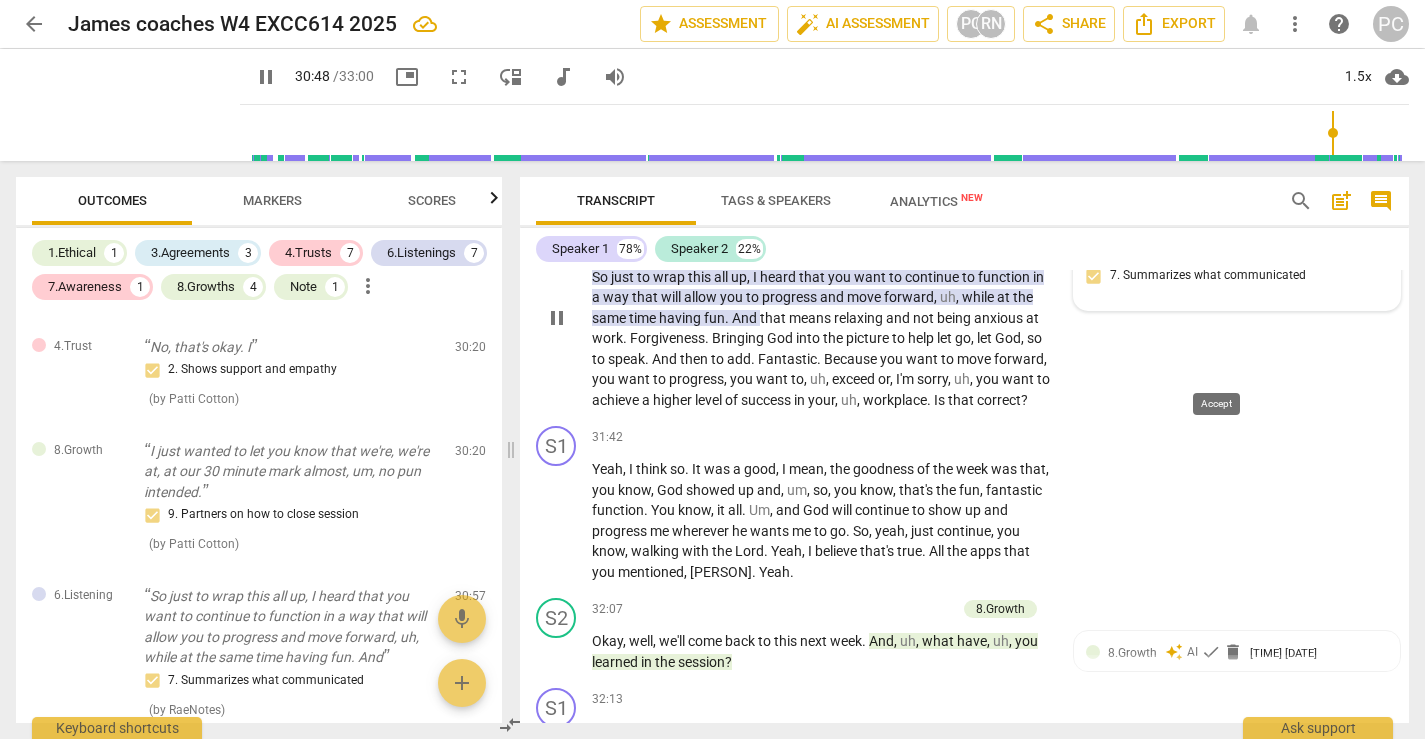 click on "check" at bounding box center (1221, 247) 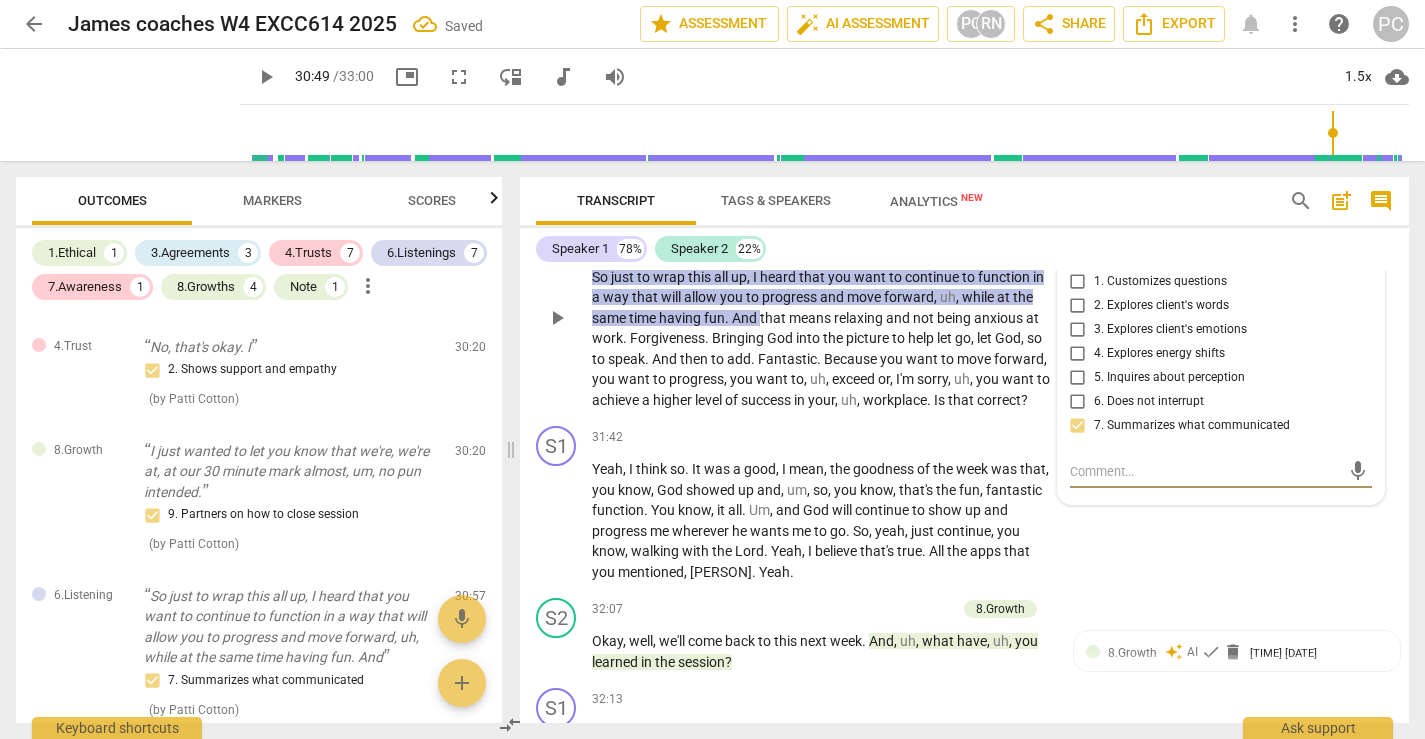 click on "play_arrow" at bounding box center [557, 318] 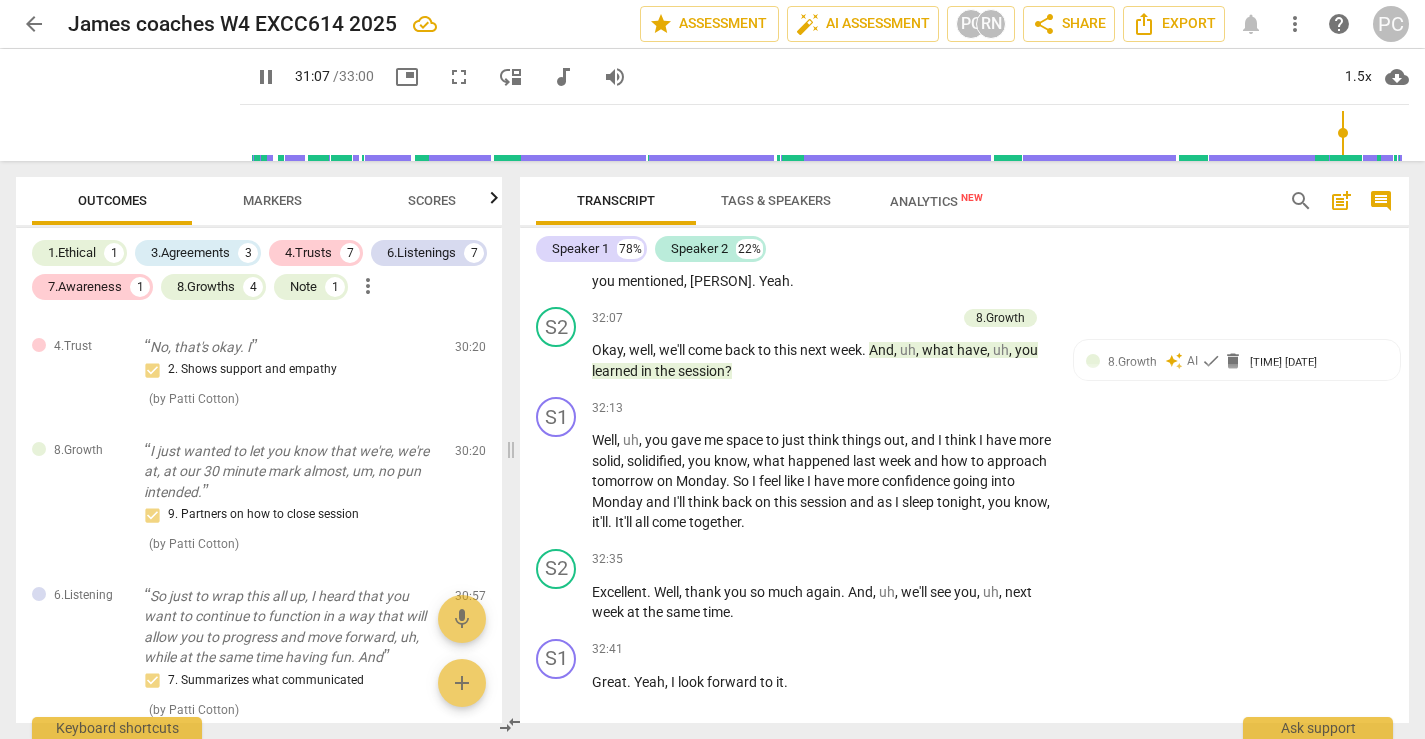 scroll, scrollTop: 10381, scrollLeft: 0, axis: vertical 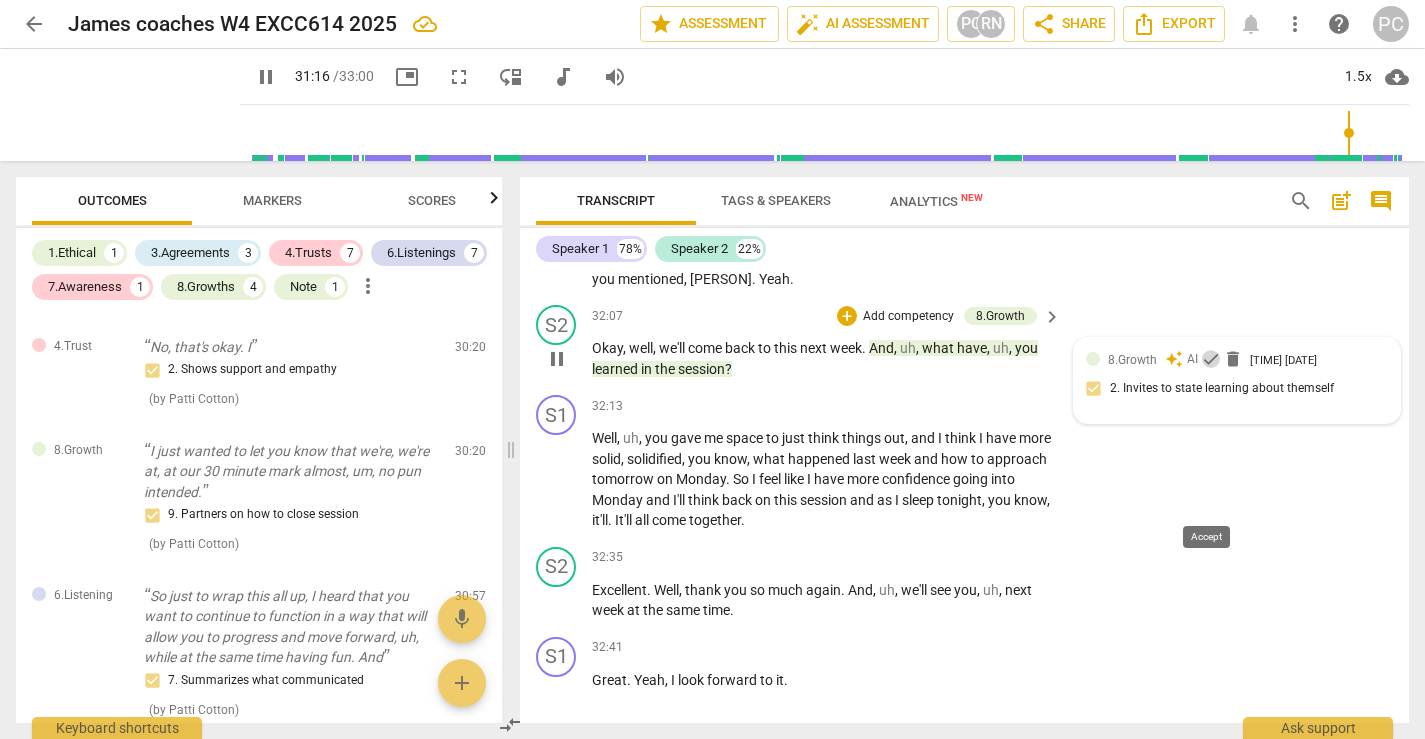 click on "check" at bounding box center (1211, 359) 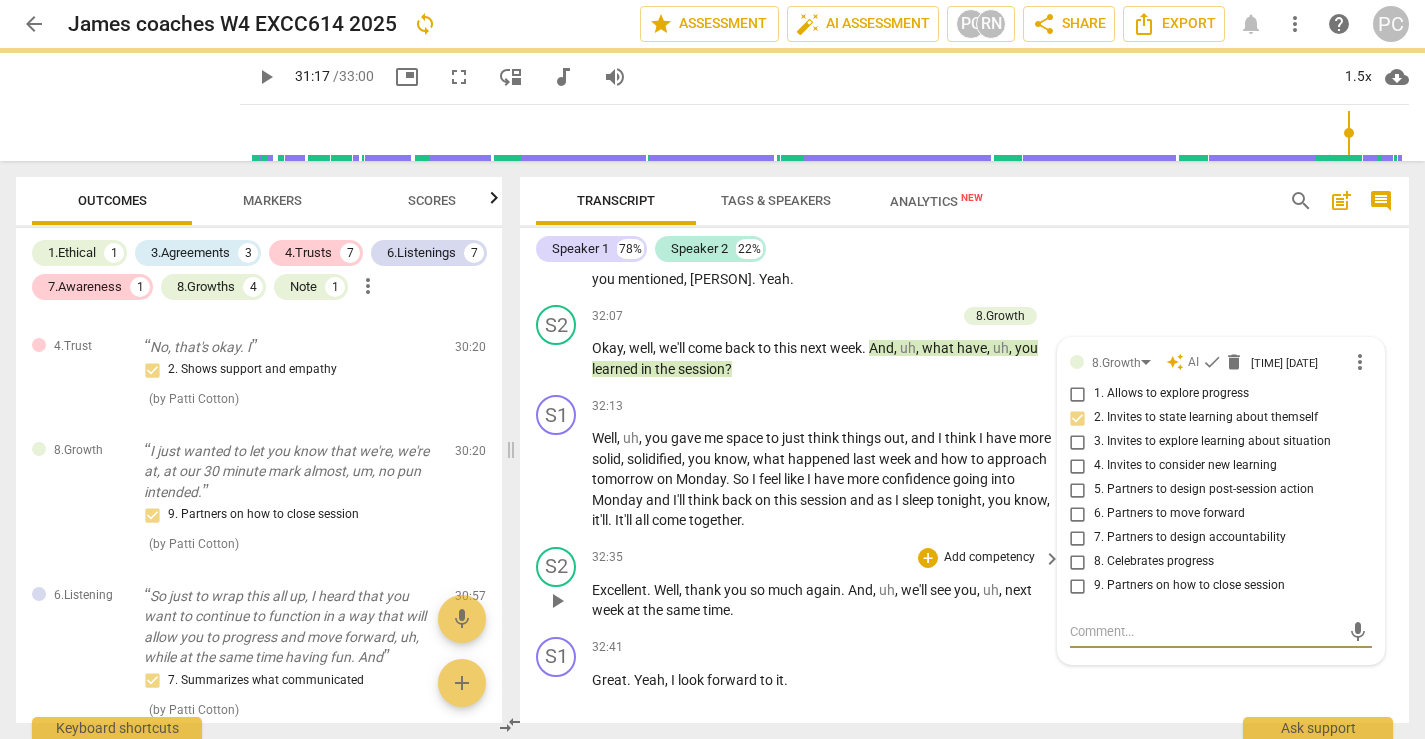 scroll, scrollTop: 10659, scrollLeft: 0, axis: vertical 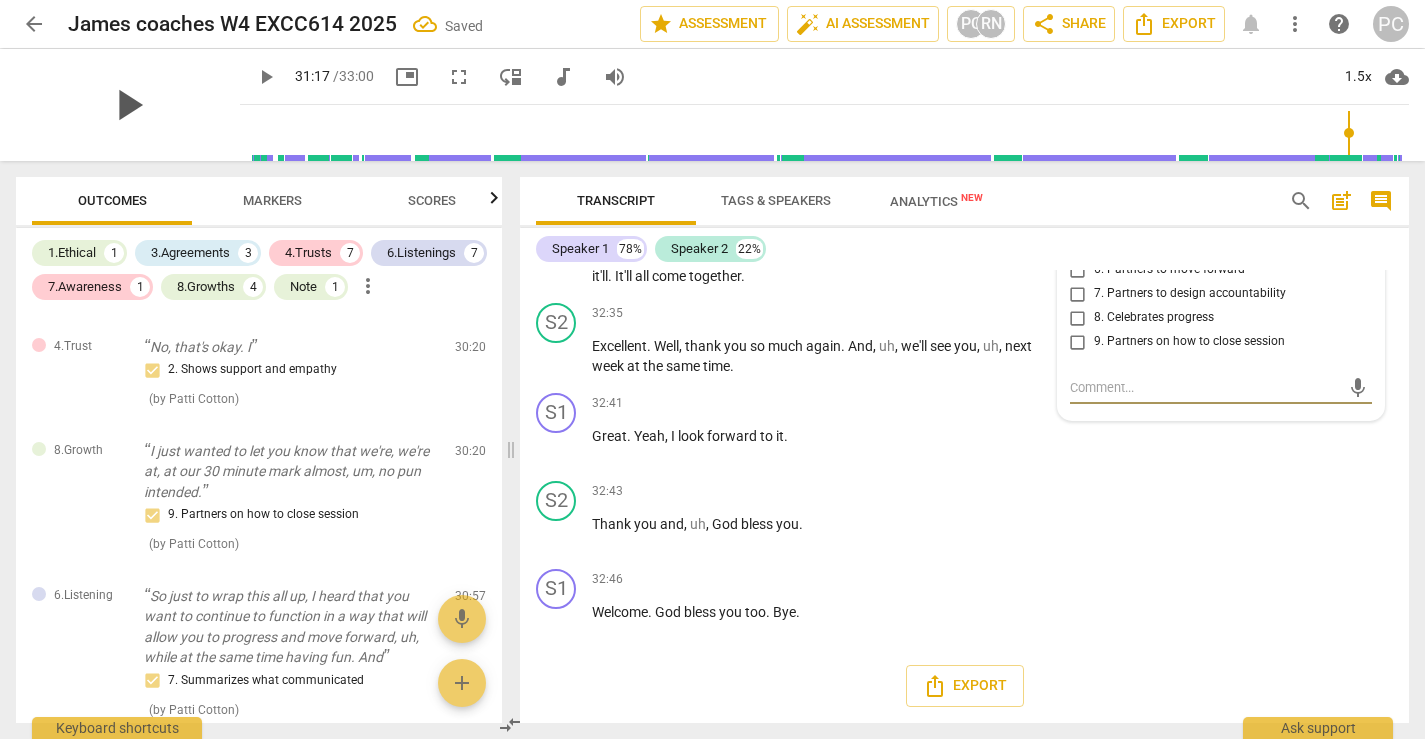 click on "play_arrow" at bounding box center (128, 105) 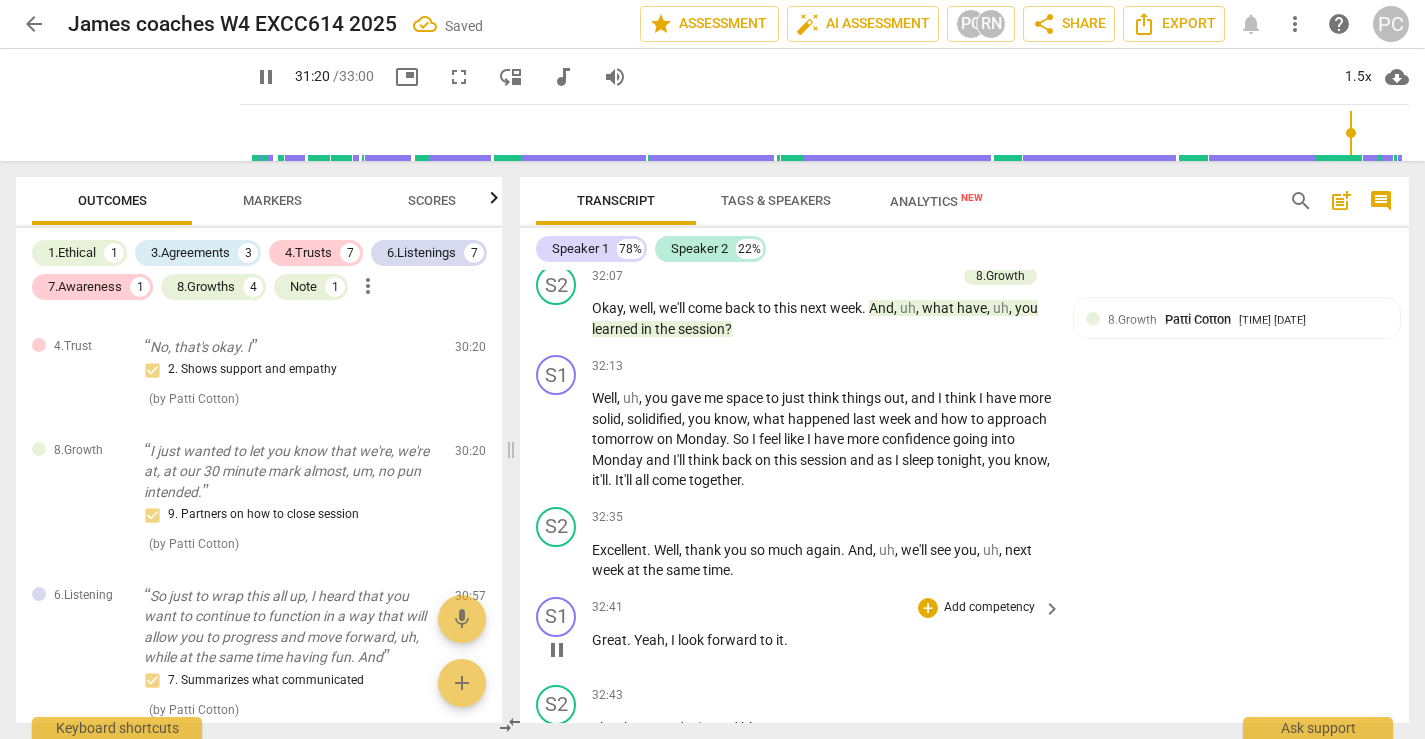 scroll, scrollTop: 10417, scrollLeft: 0, axis: vertical 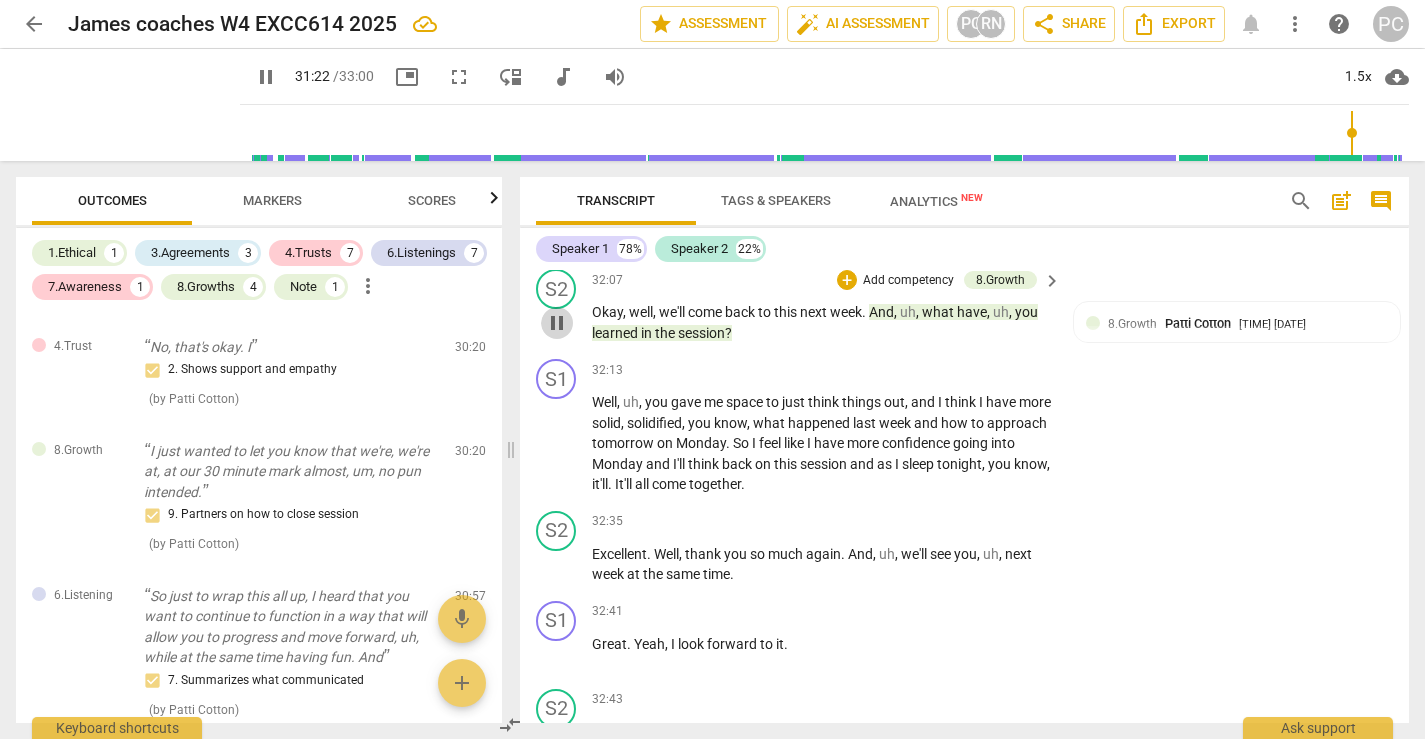 click on "pause" at bounding box center [557, 323] 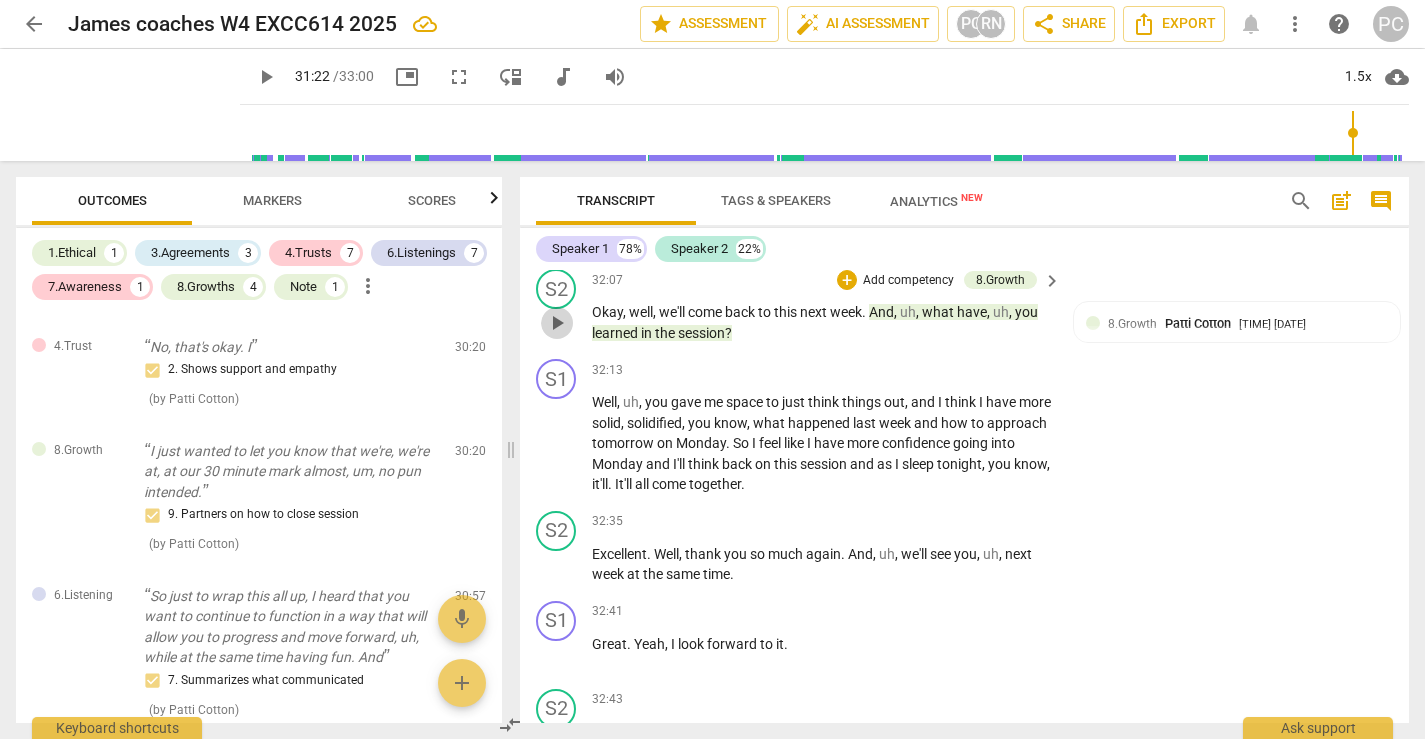 click on "play_arrow" at bounding box center [557, 323] 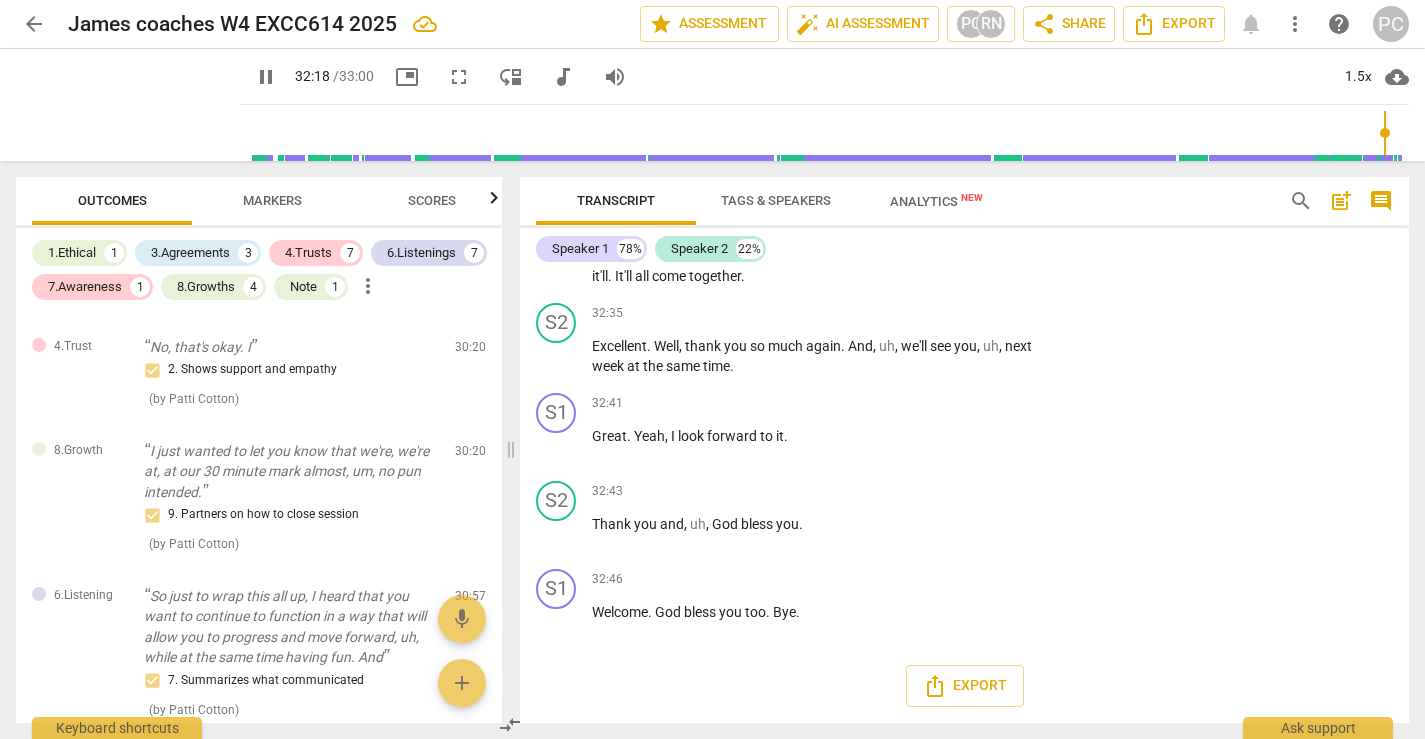 scroll, scrollTop: 10768, scrollLeft: 0, axis: vertical 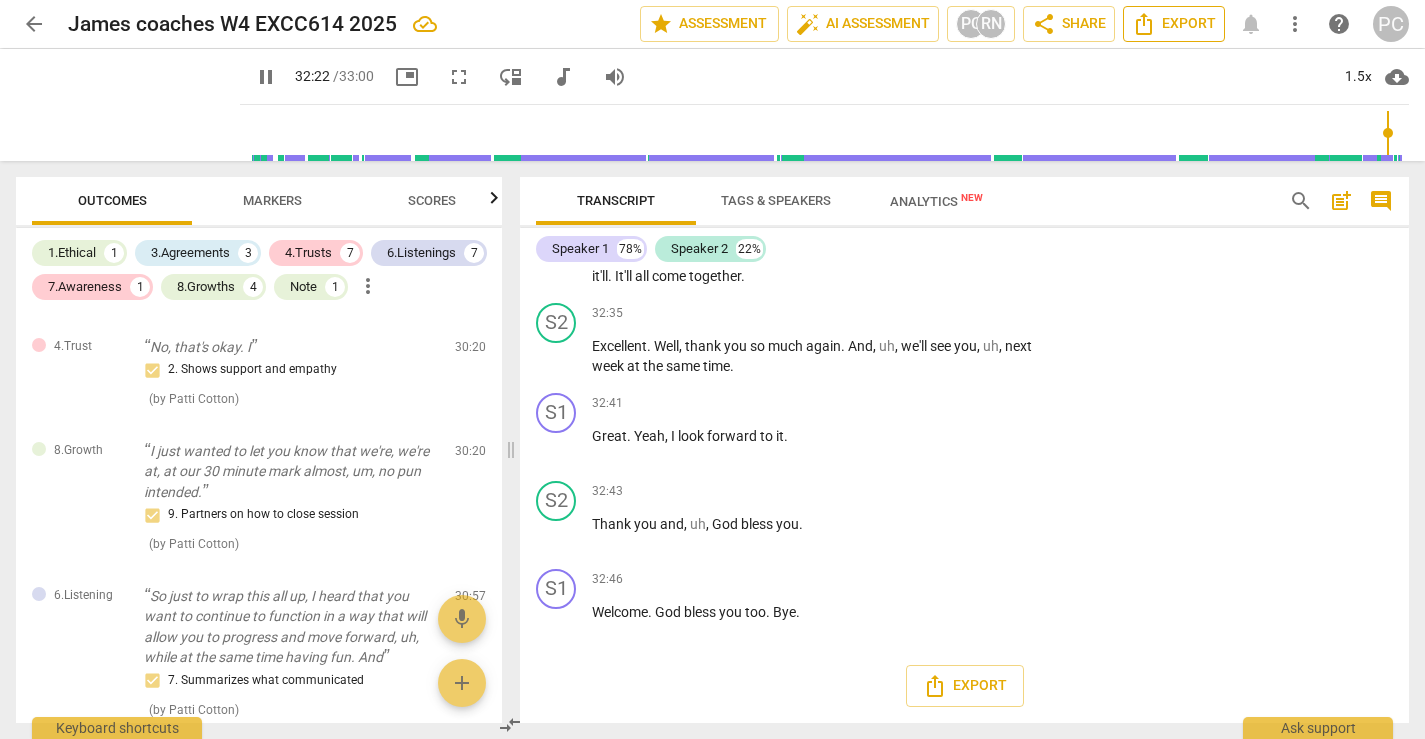 click on "Export" at bounding box center (1174, 24) 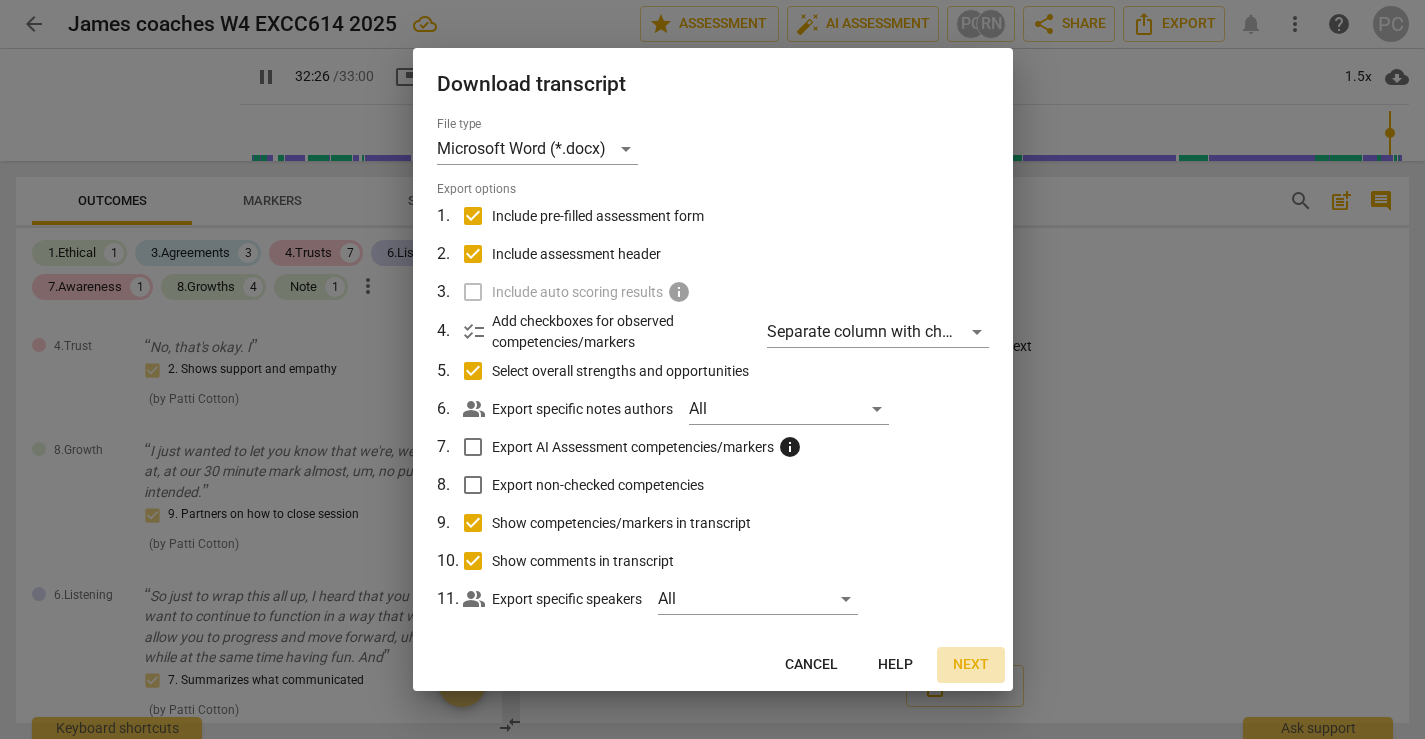 click on "Next" at bounding box center (971, 665) 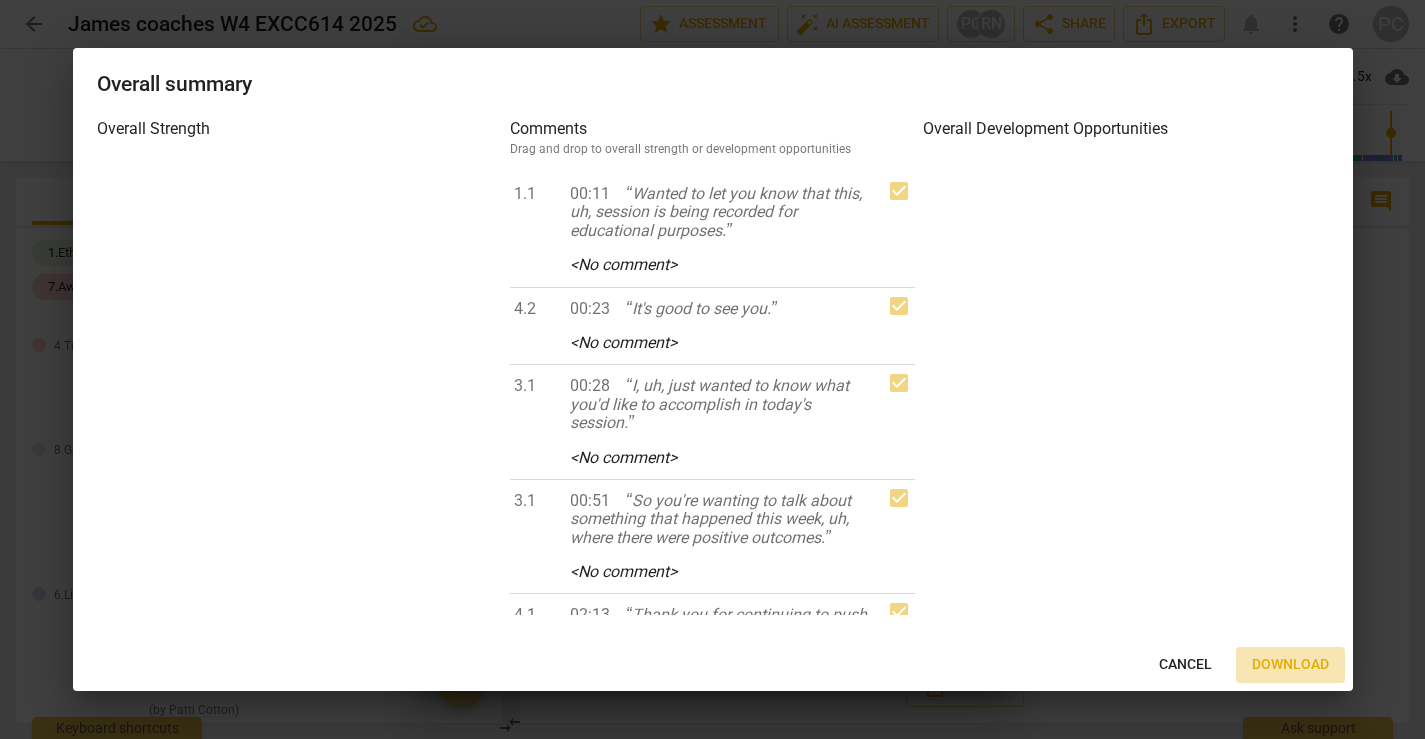 click on "Download" at bounding box center (1290, 665) 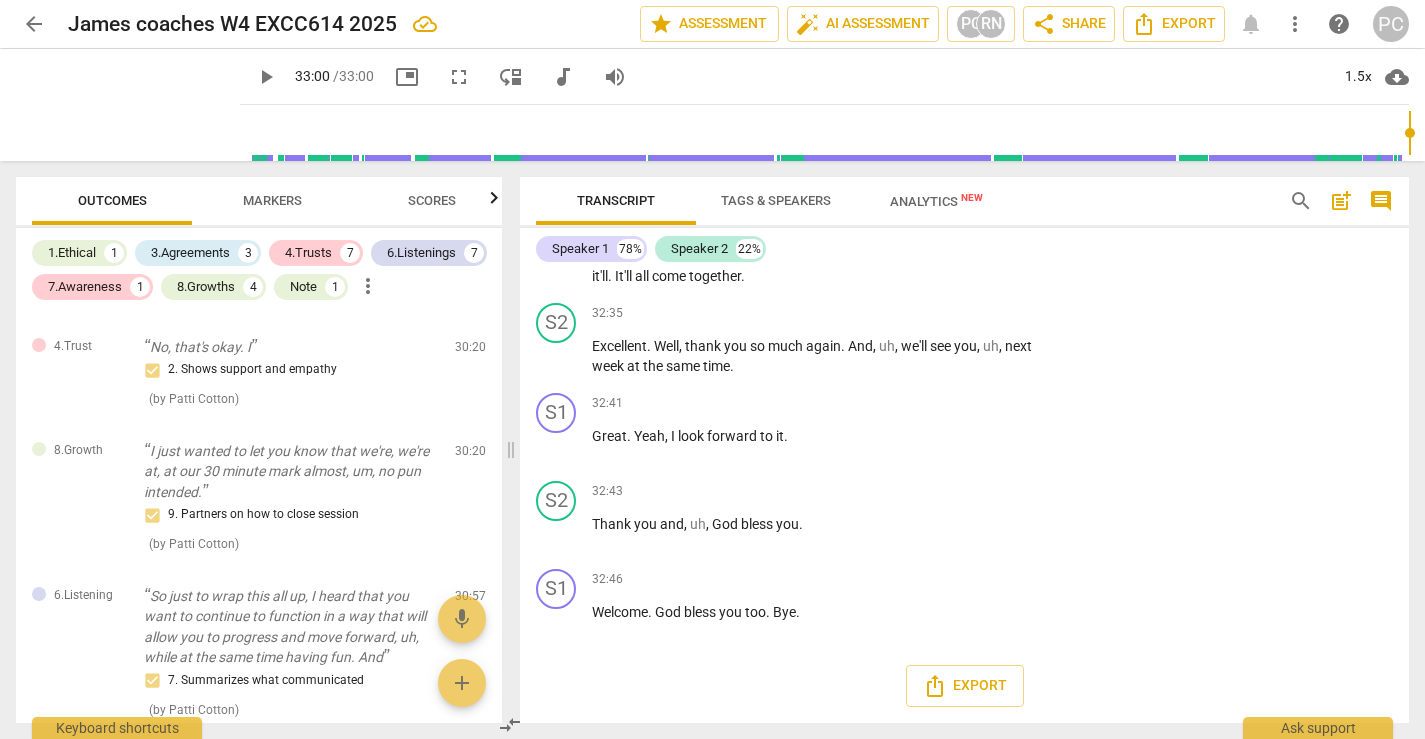 type on "1980" 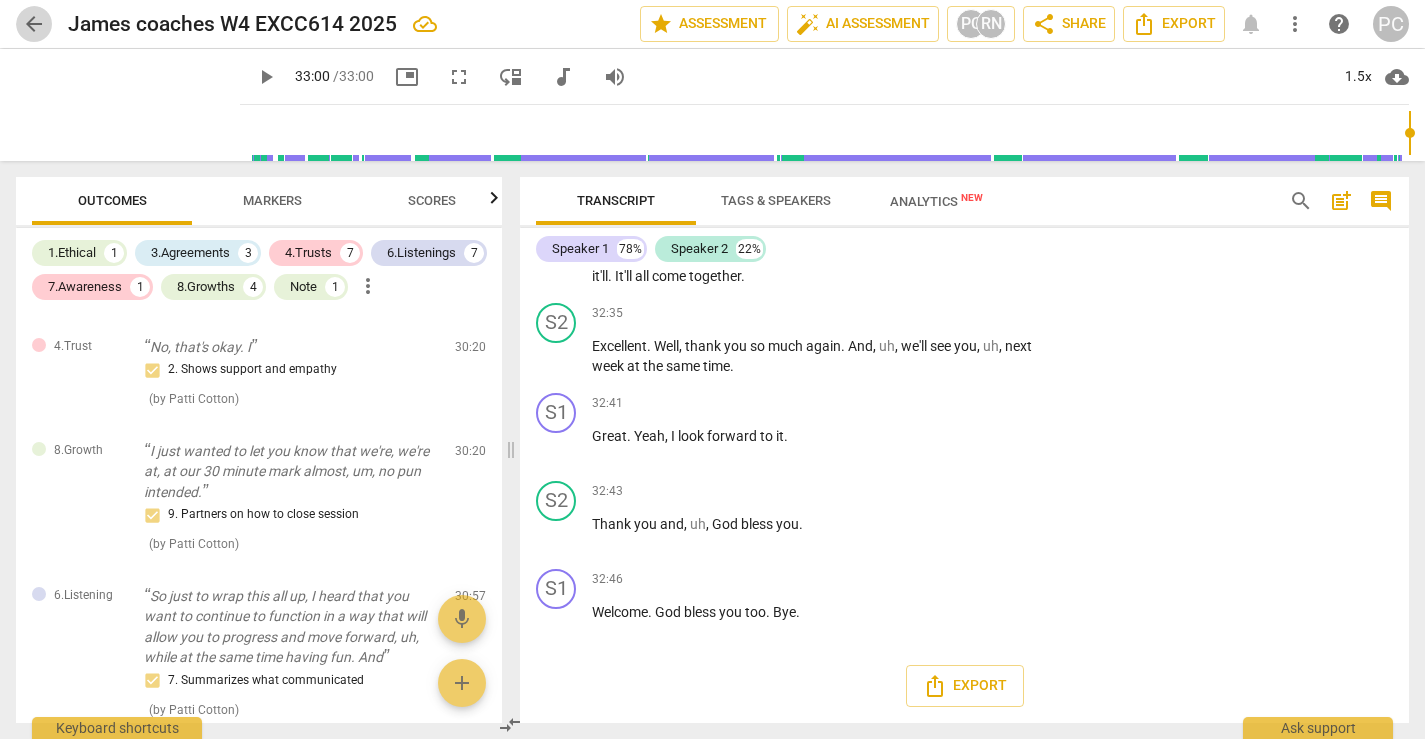 click on "arrow_back" at bounding box center [34, 24] 